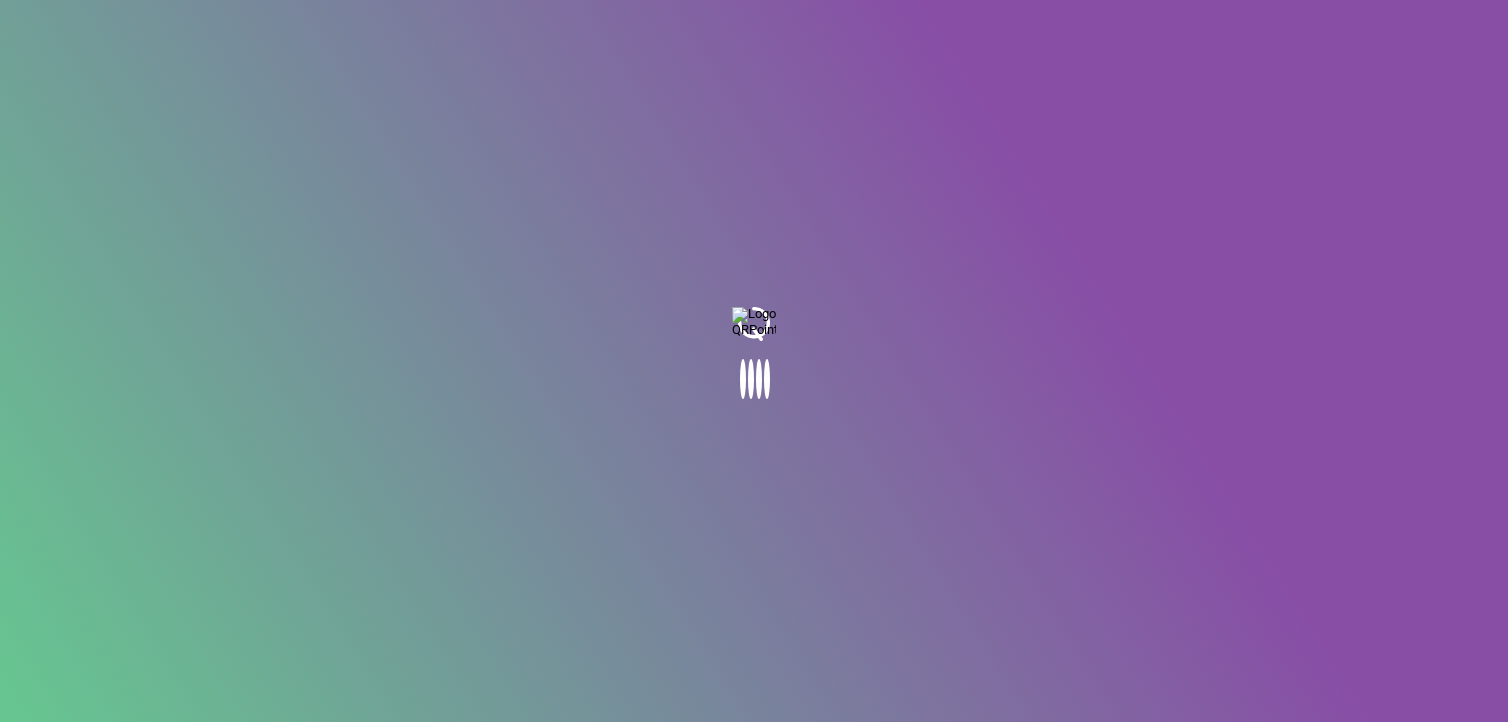 scroll, scrollTop: 0, scrollLeft: 0, axis: both 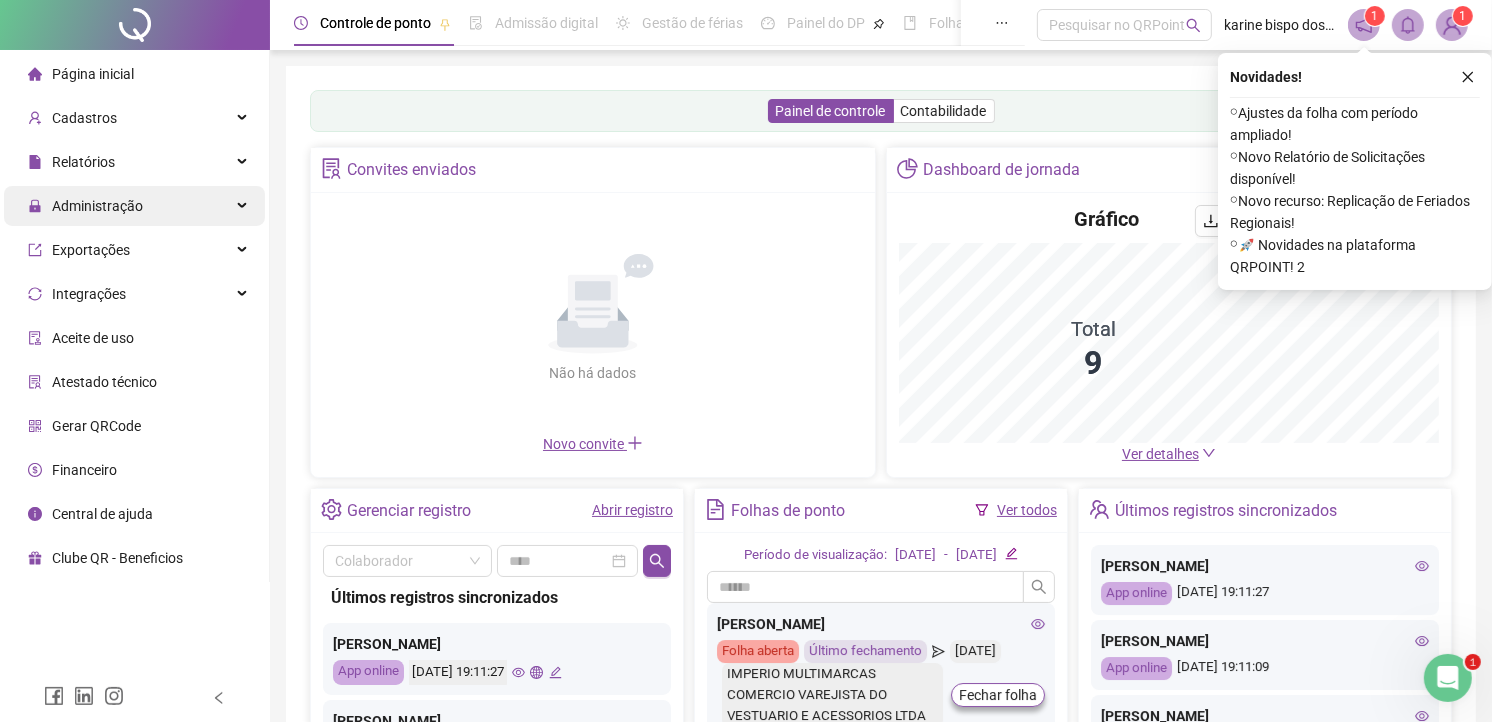 click on "Administração" at bounding box center (97, 206) 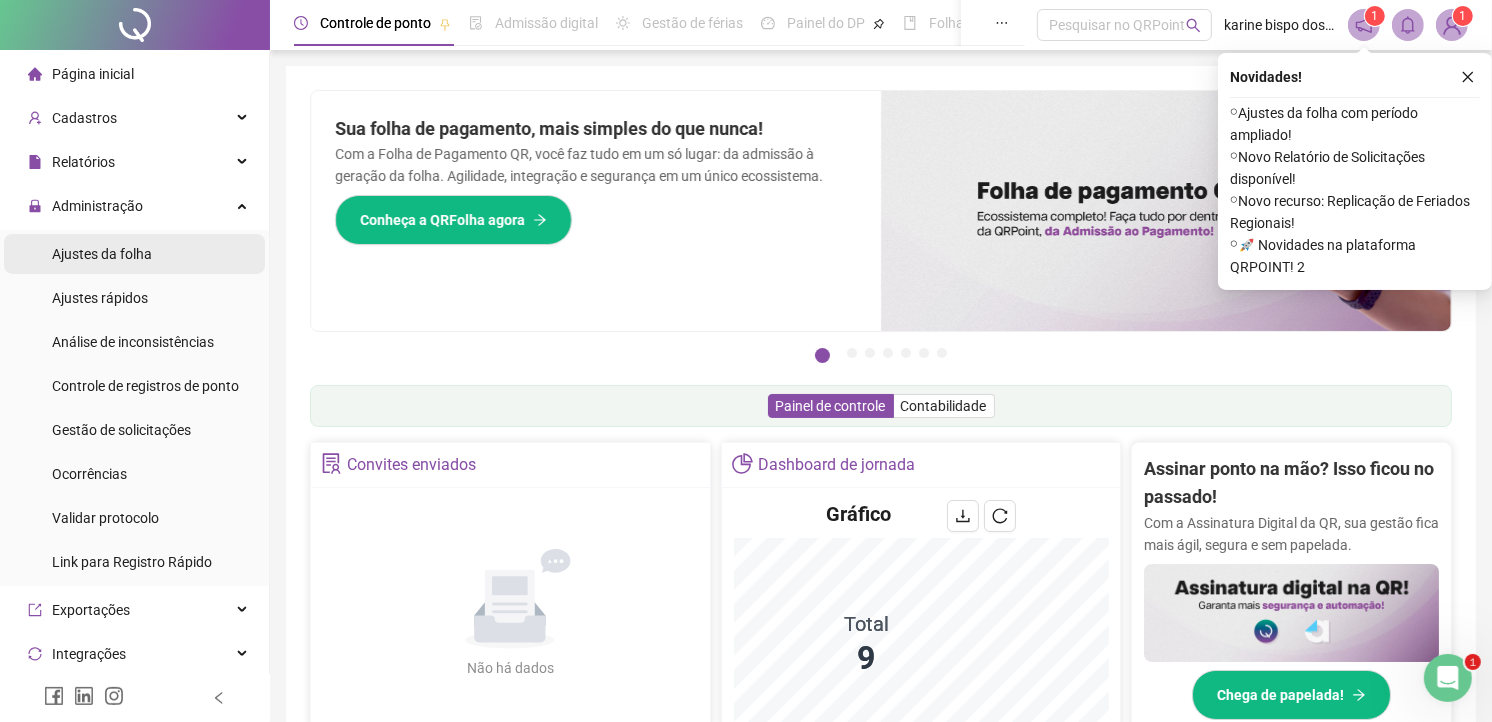 click on "Ajustes da folha" at bounding box center [102, 254] 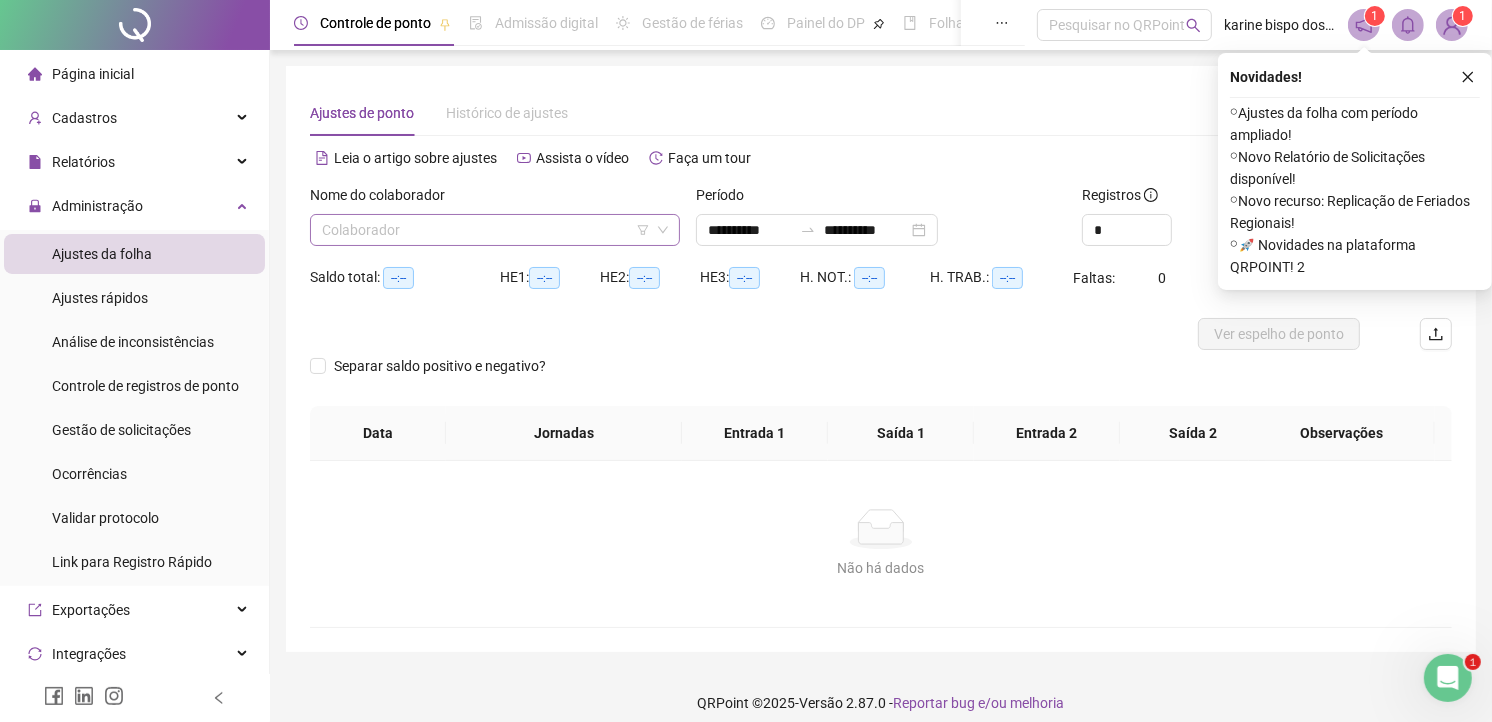 click at bounding box center [489, 230] 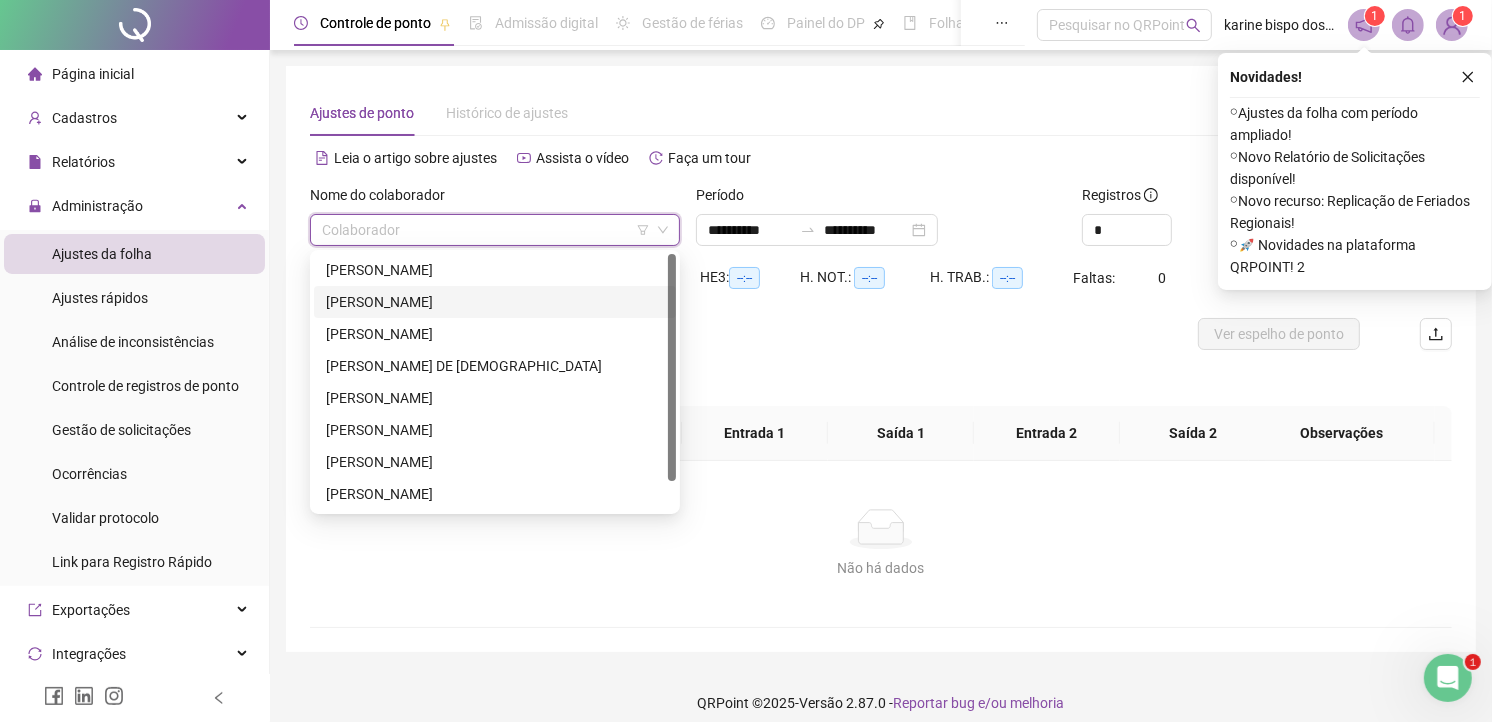 scroll, scrollTop: 32, scrollLeft: 0, axis: vertical 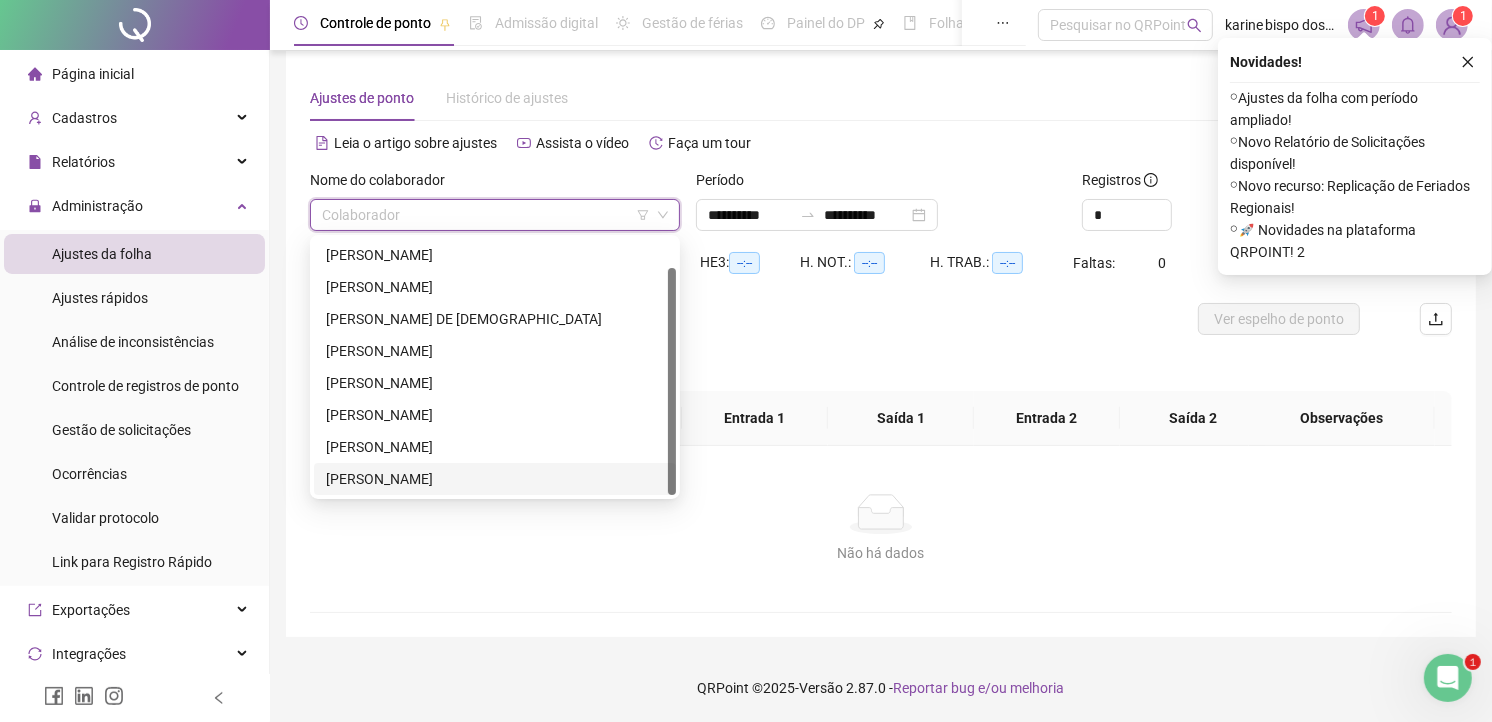 click on "[PERSON_NAME]" at bounding box center [495, 479] 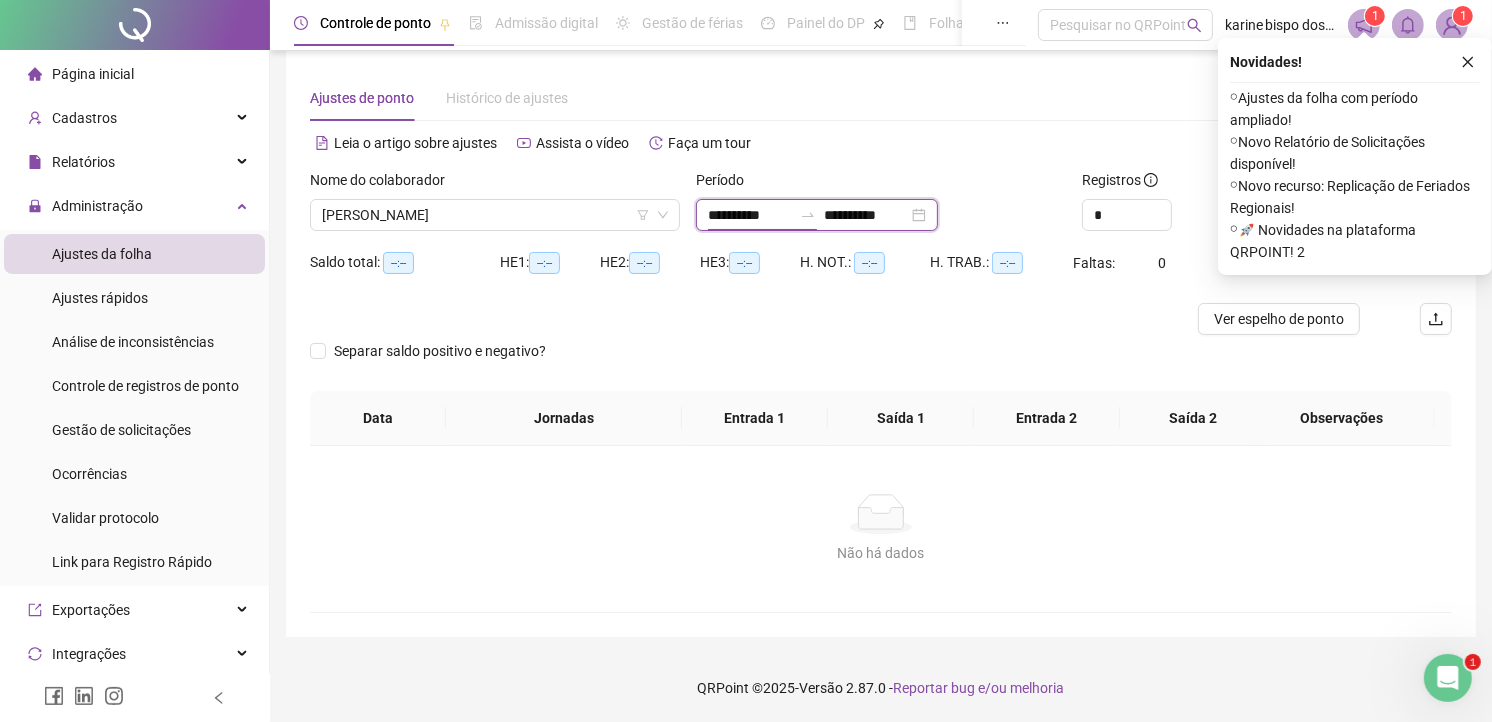 click on "**********" at bounding box center [750, 215] 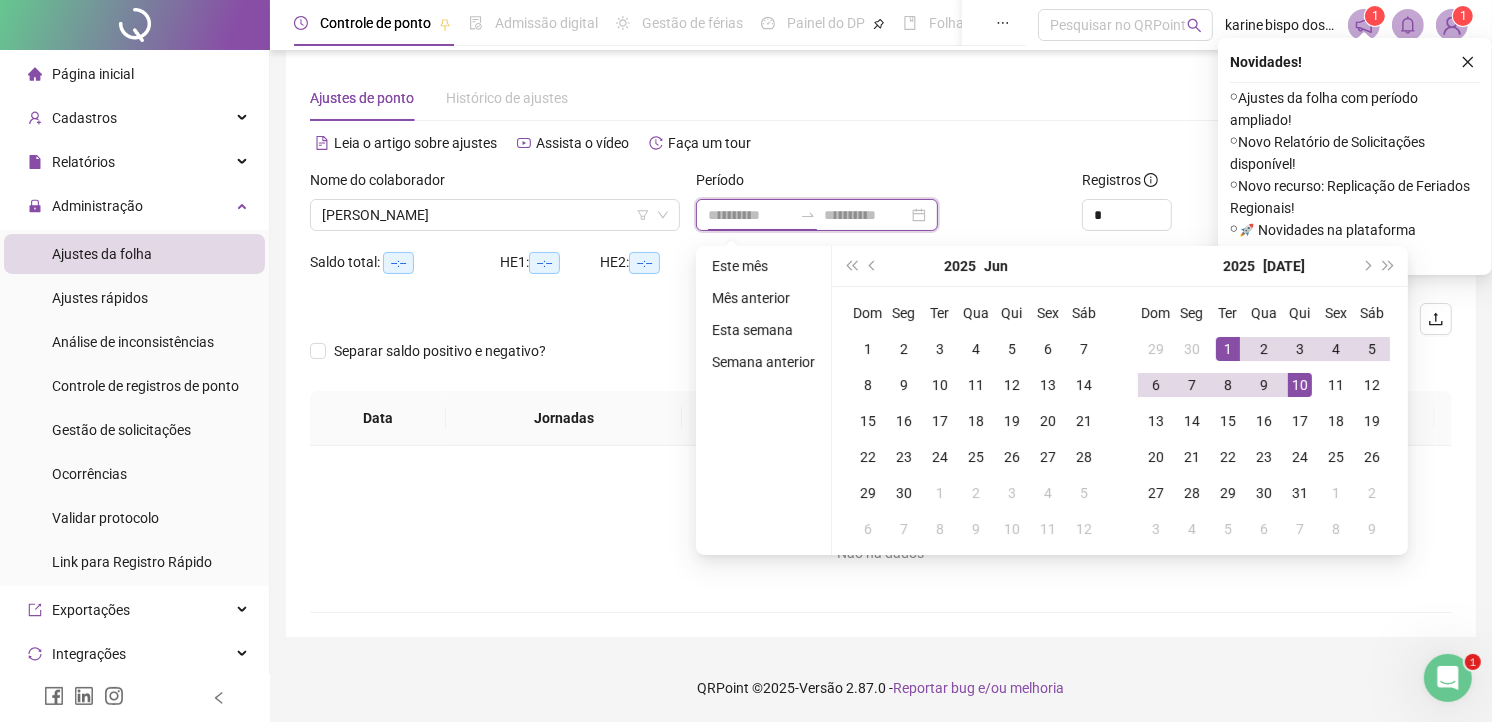 type on "**********" 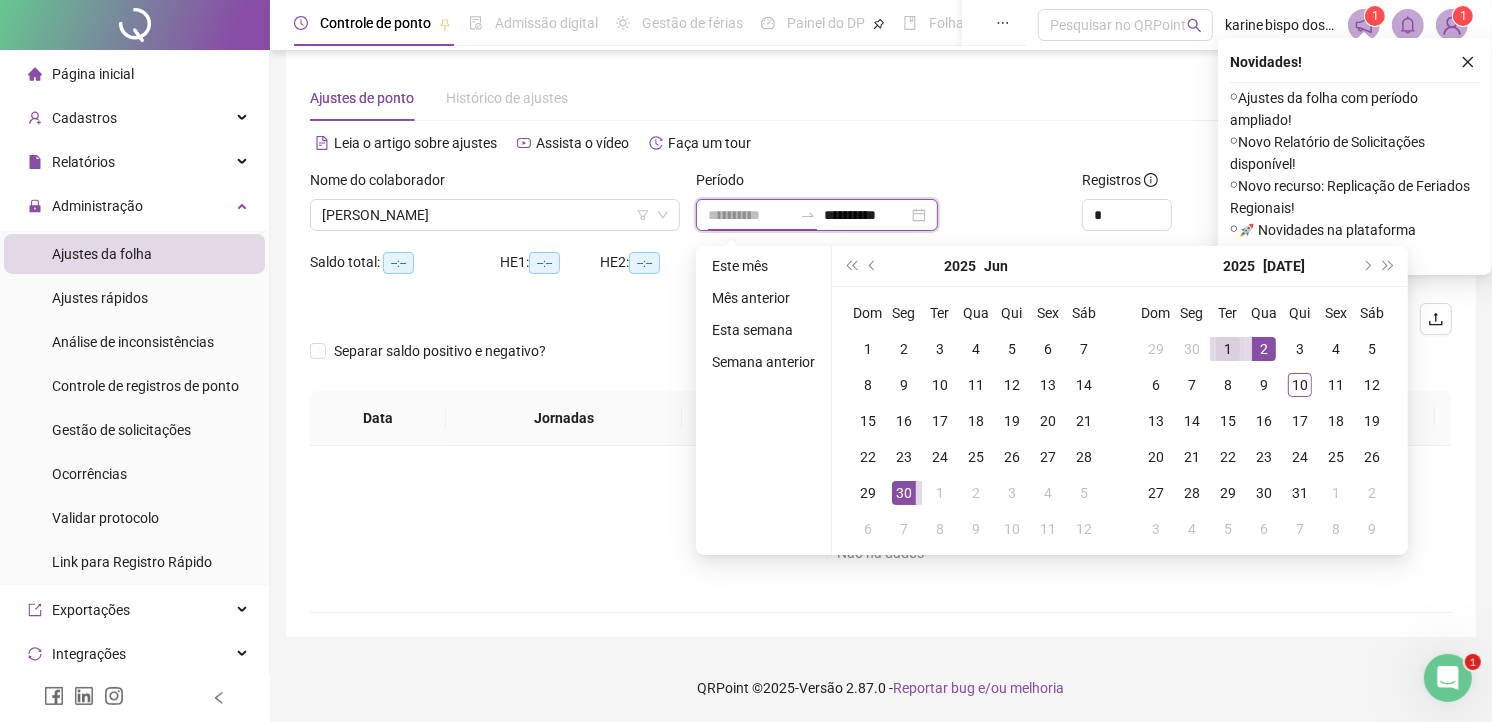 type on "**********" 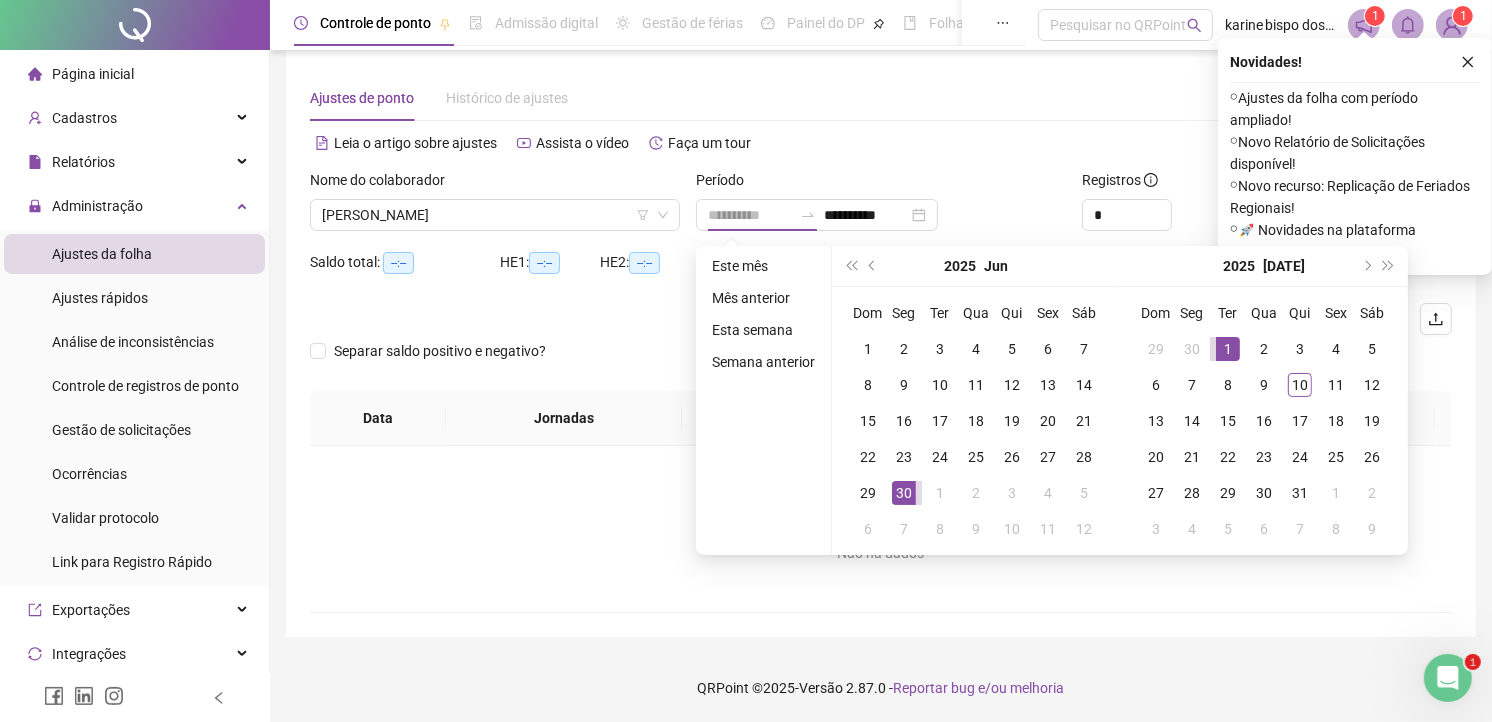 click on "1" at bounding box center (1228, 349) 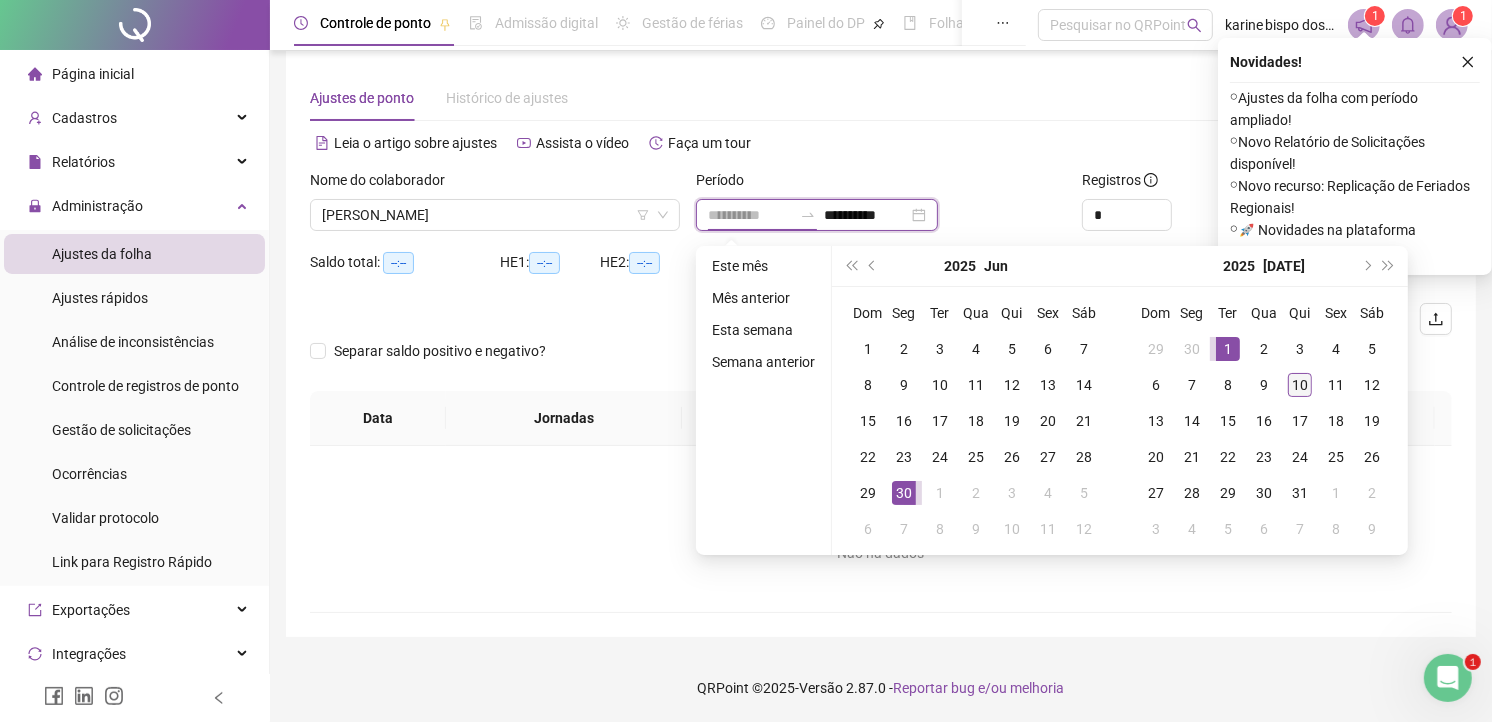 type on "**********" 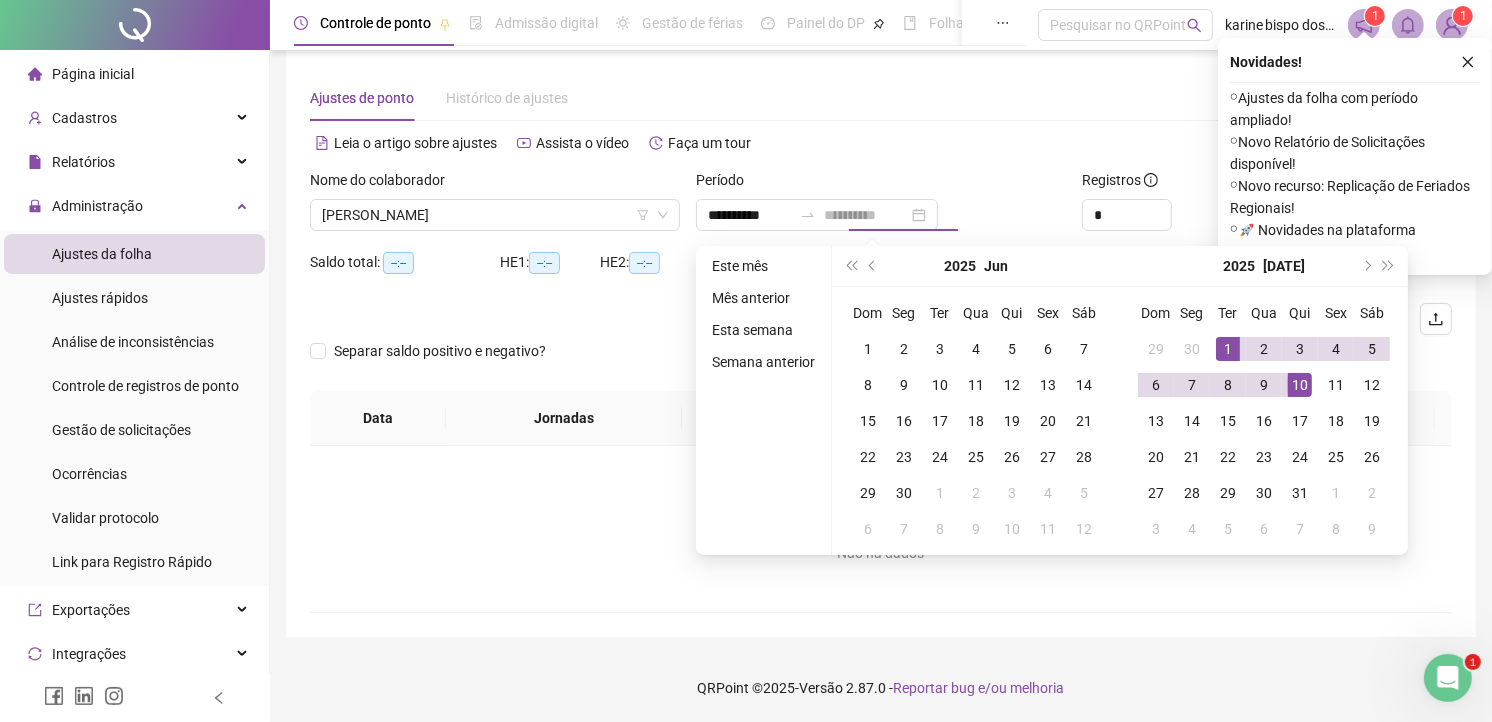 click on "10" at bounding box center [1300, 385] 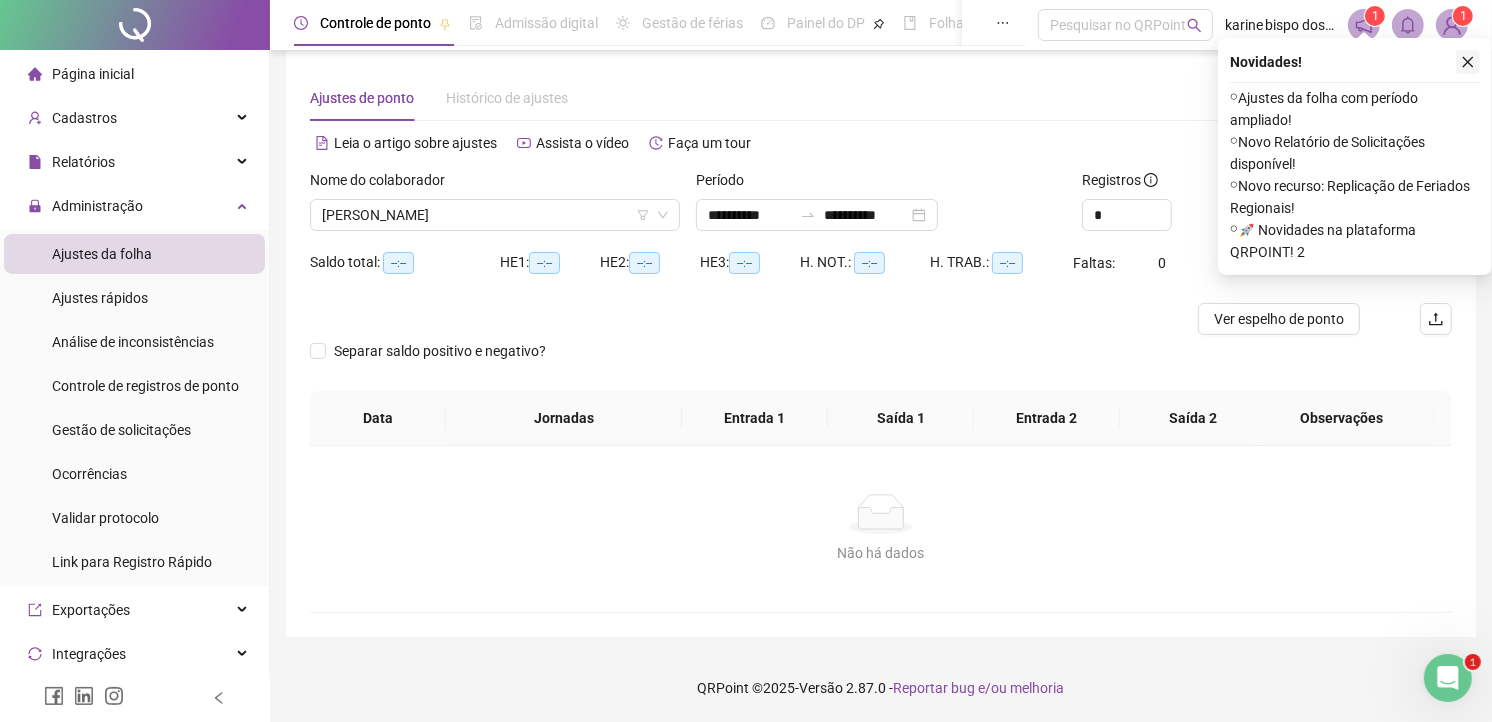click 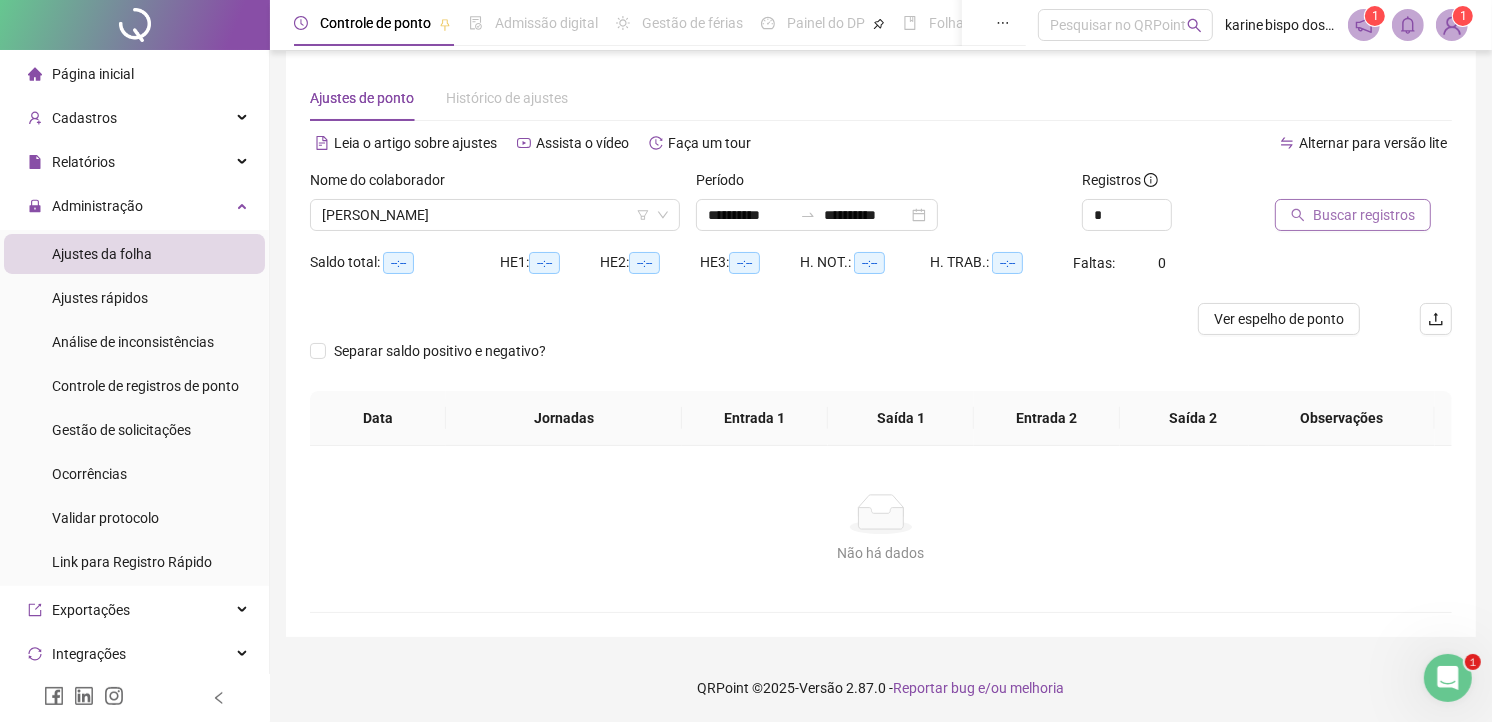 click on "Buscar registros" at bounding box center (1364, 215) 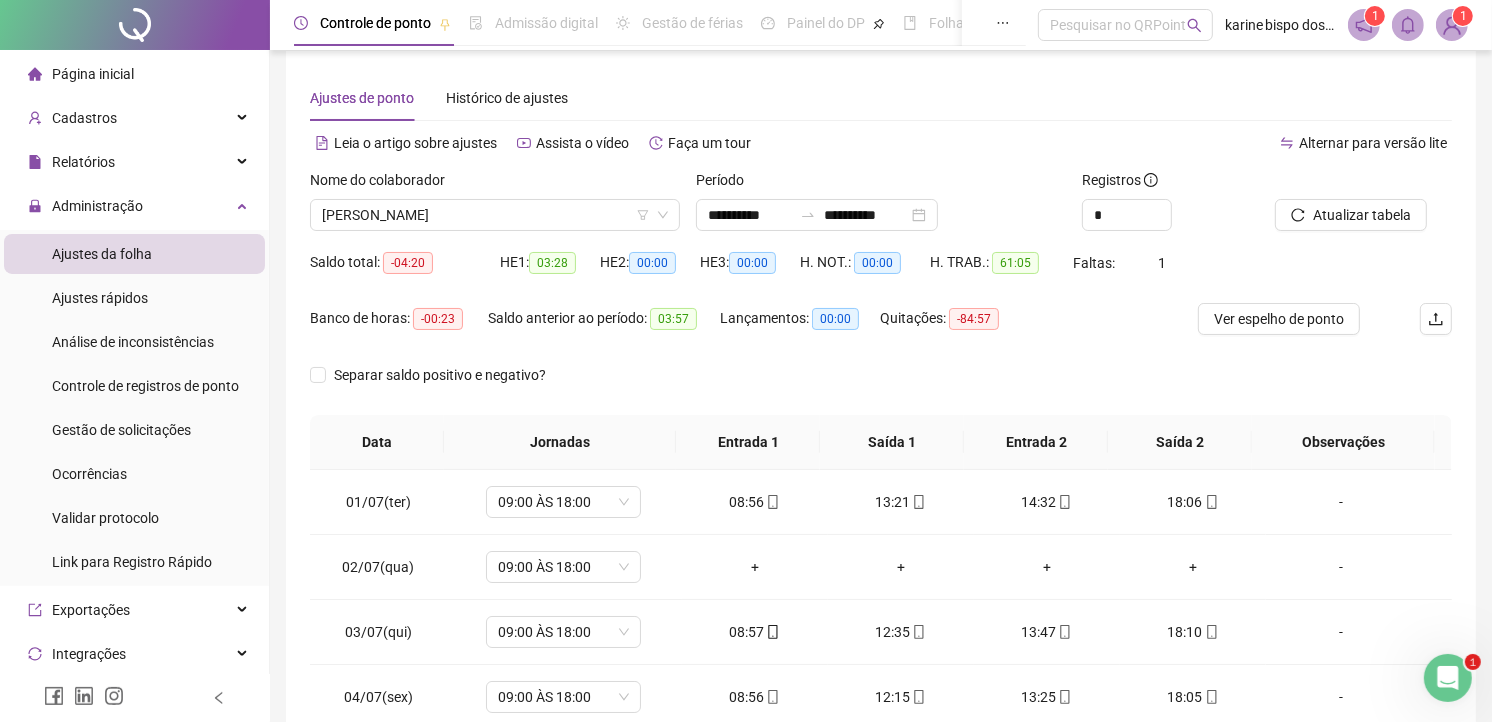 scroll, scrollTop: 237, scrollLeft: 0, axis: vertical 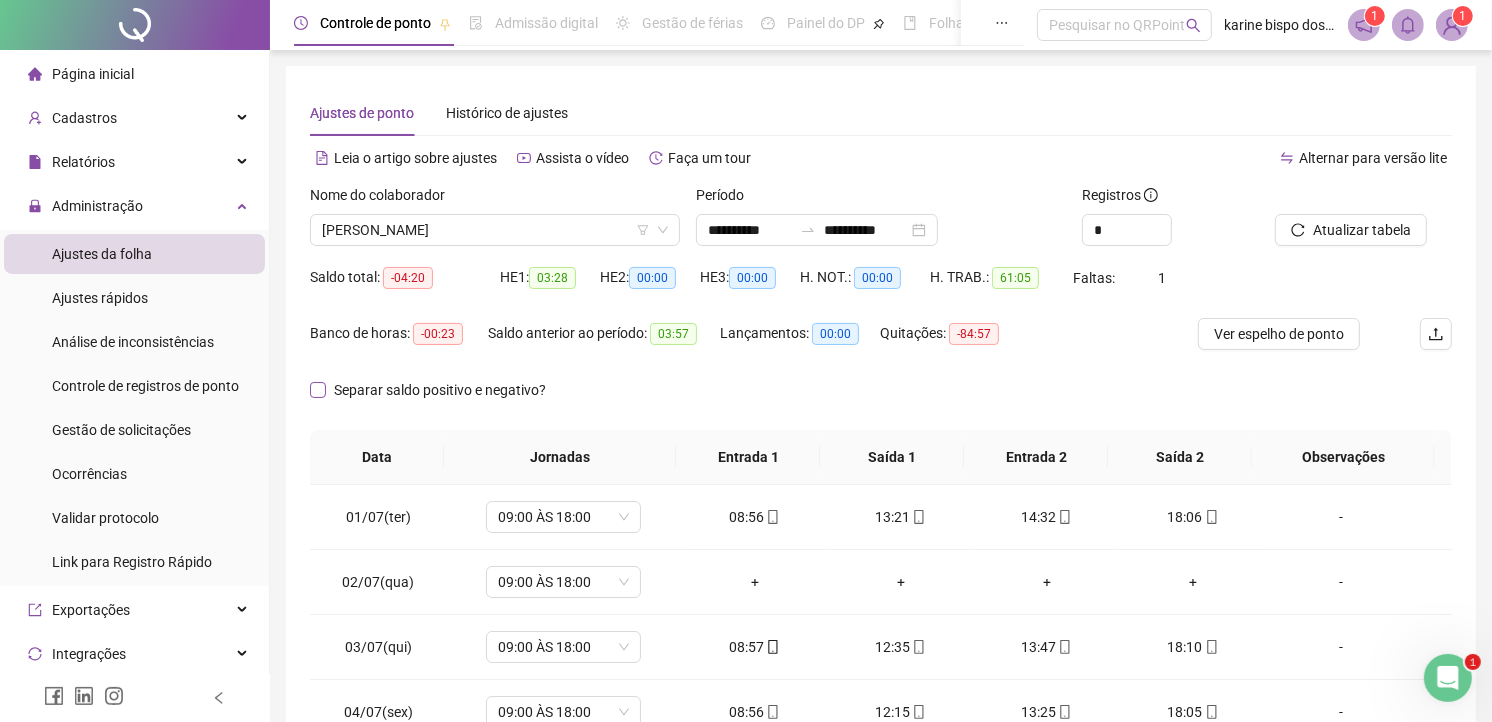click on "Separar saldo positivo e negativo?" at bounding box center (440, 390) 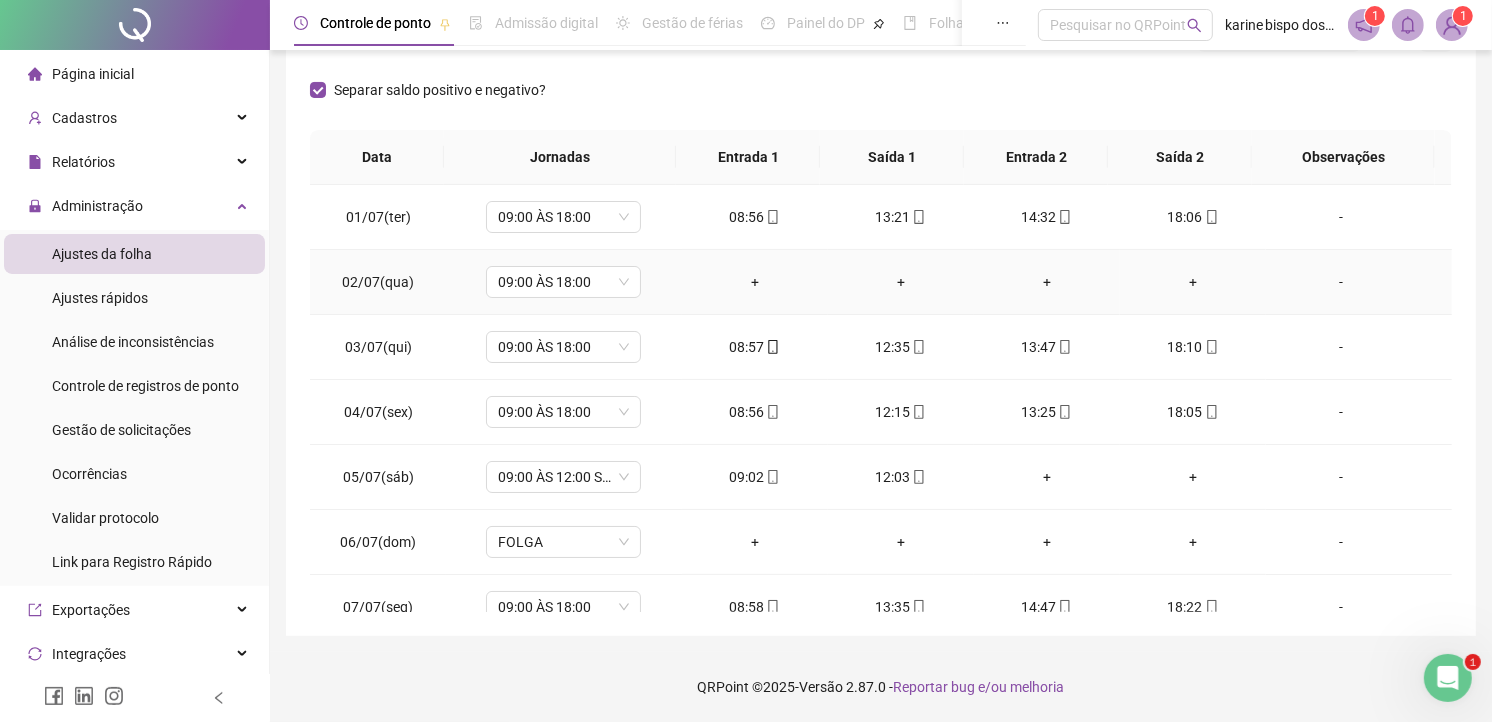 scroll, scrollTop: 0, scrollLeft: 0, axis: both 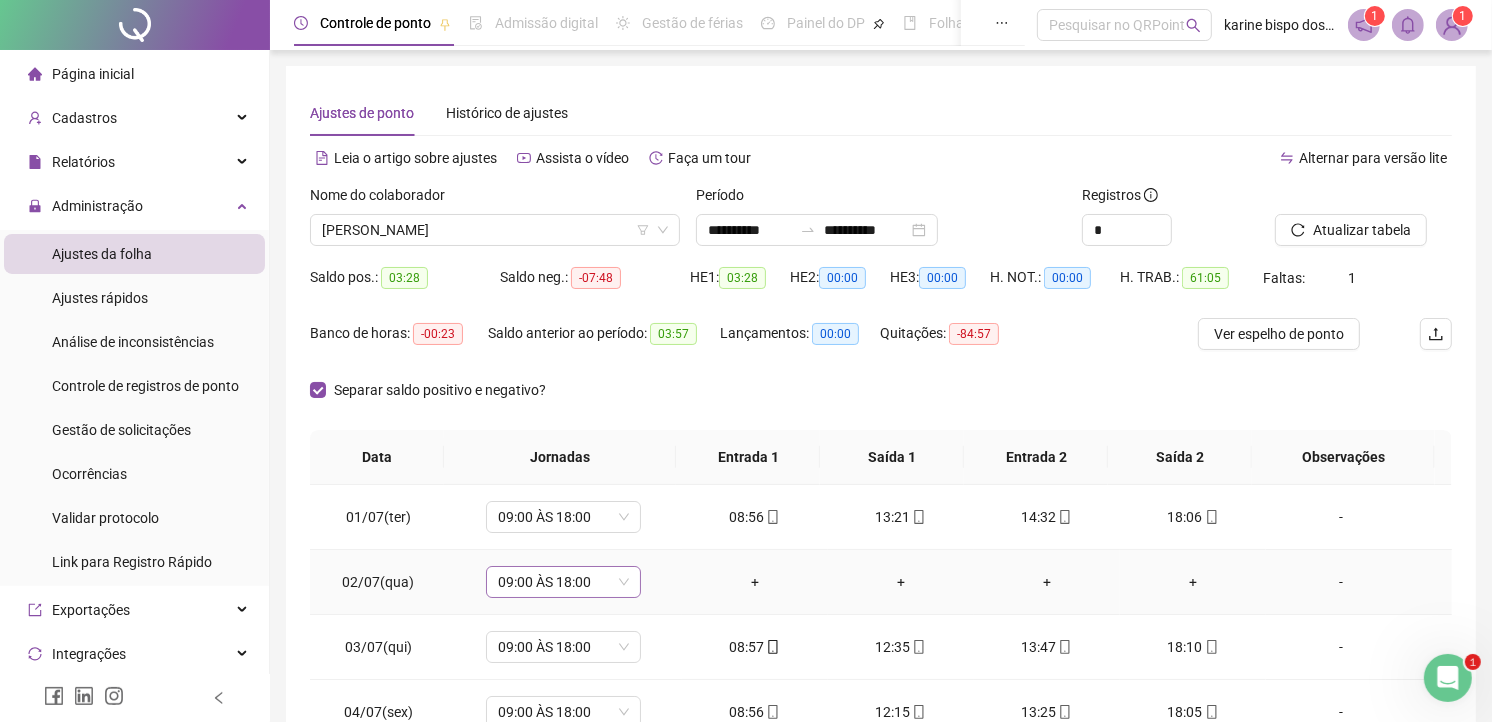 click on "09:00 ÀS 18:00" at bounding box center (563, 582) 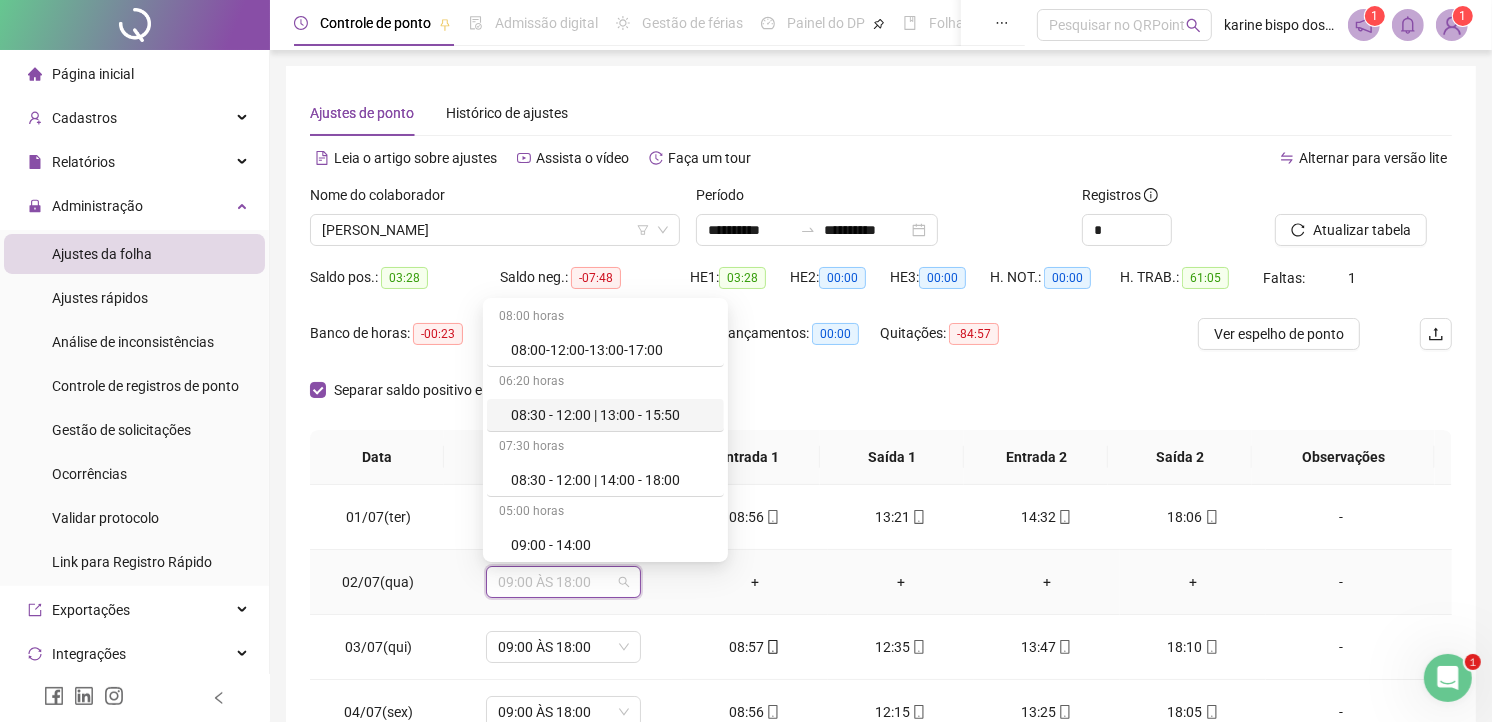 click on "-" at bounding box center [1359, 582] 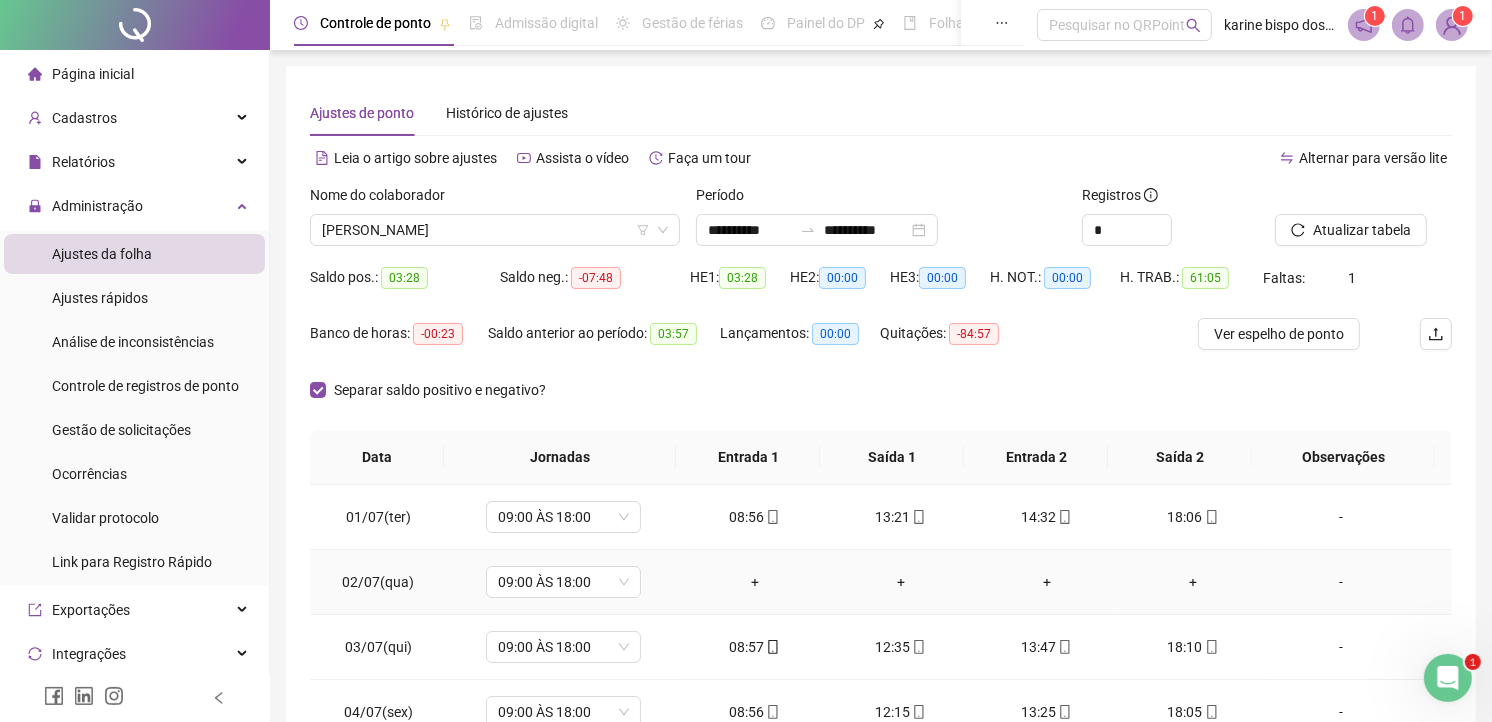 click on "-" at bounding box center (1341, 582) 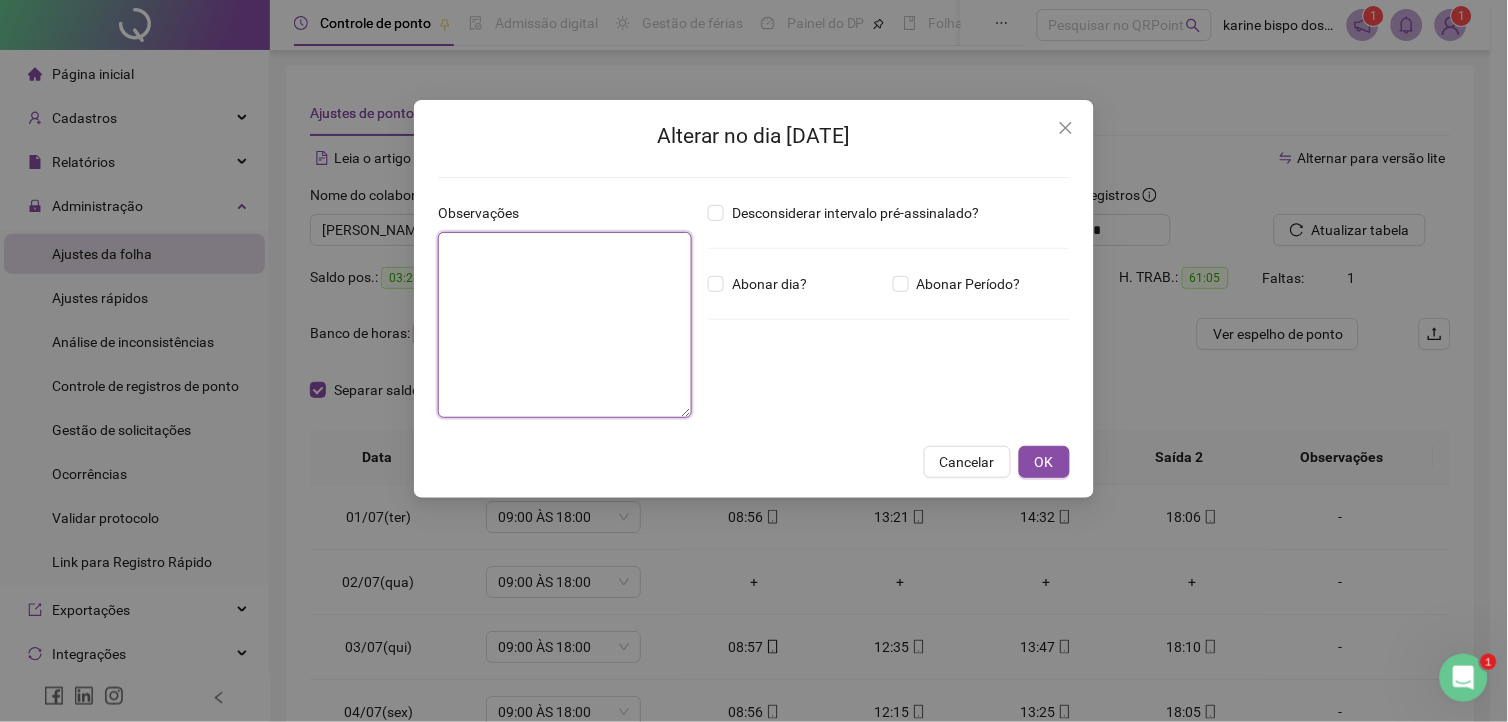 click at bounding box center [565, 325] 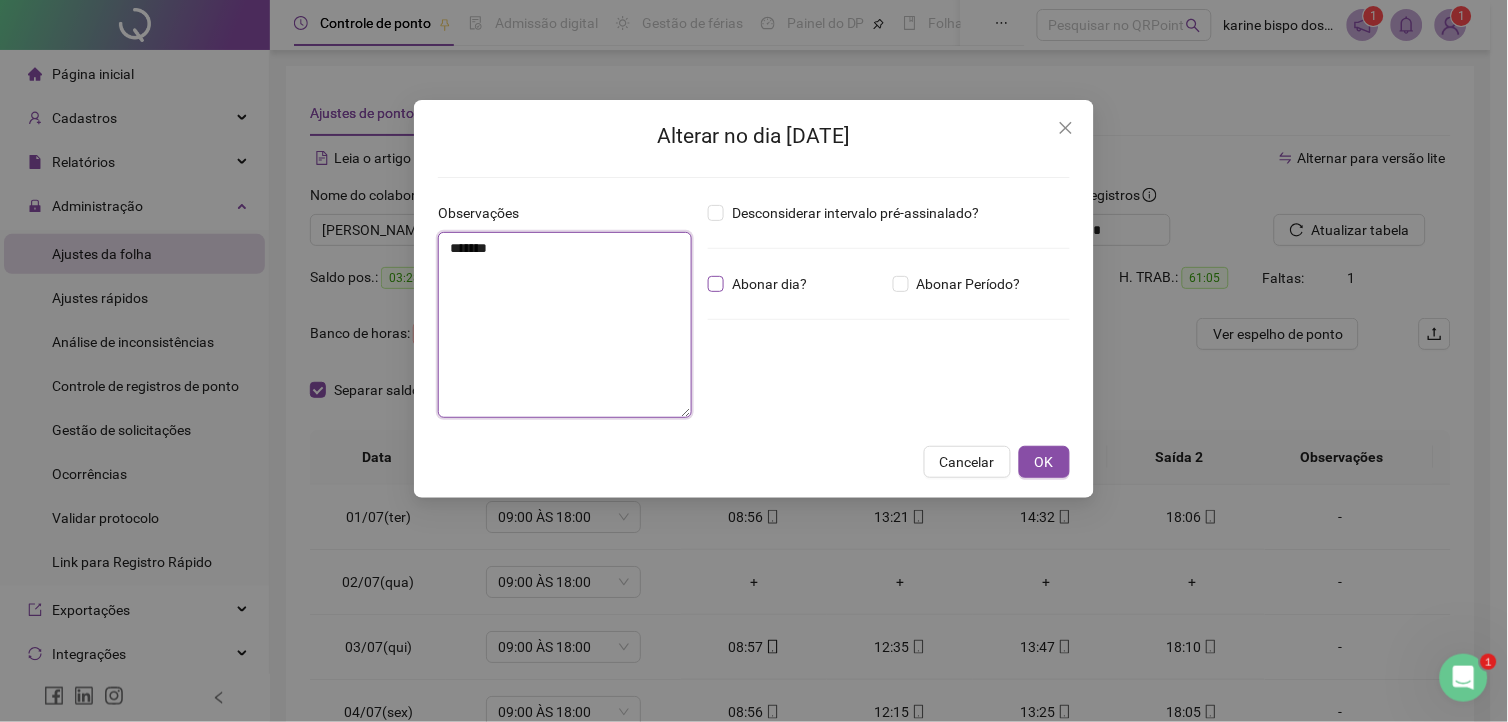type on "*******" 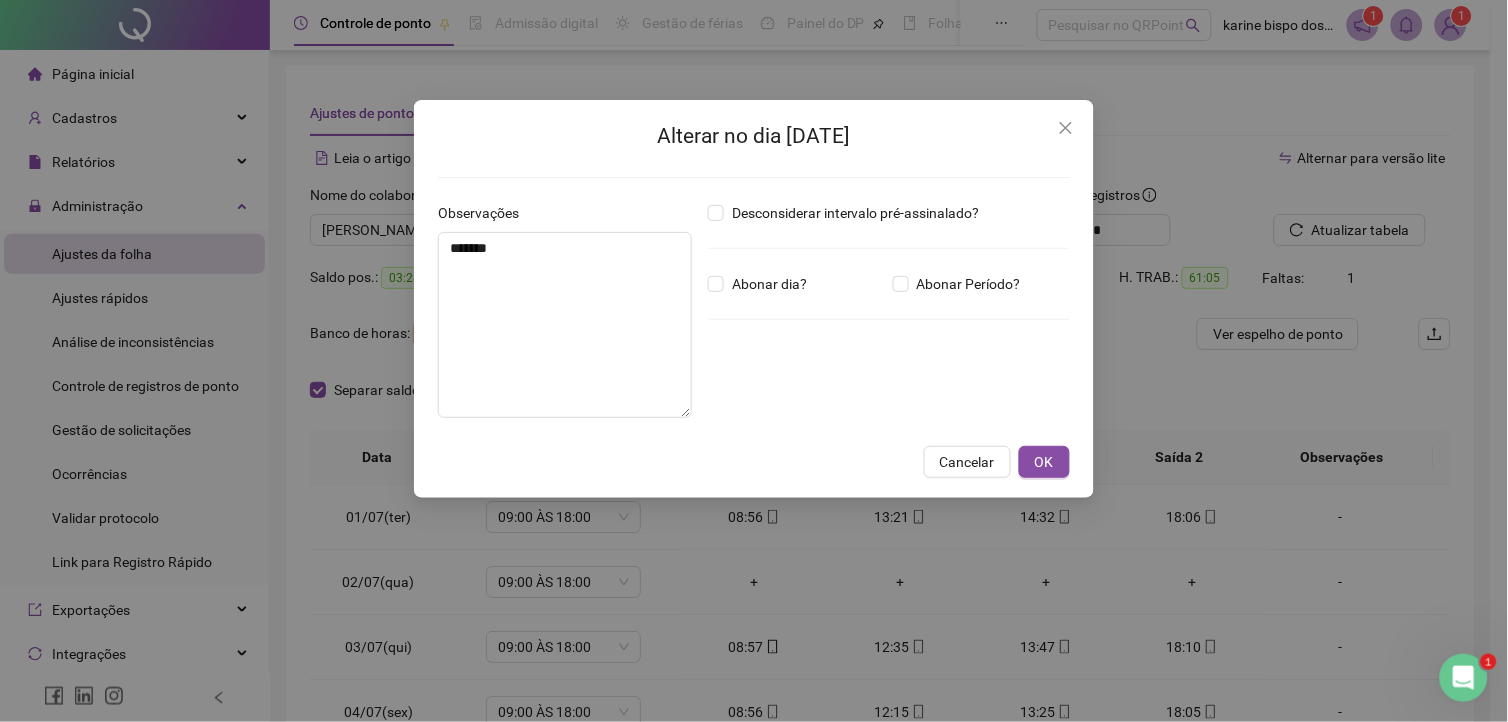 drag, startPoint x: 780, startPoint y: 283, endPoint x: 795, endPoint y: 314, distance: 34.43835 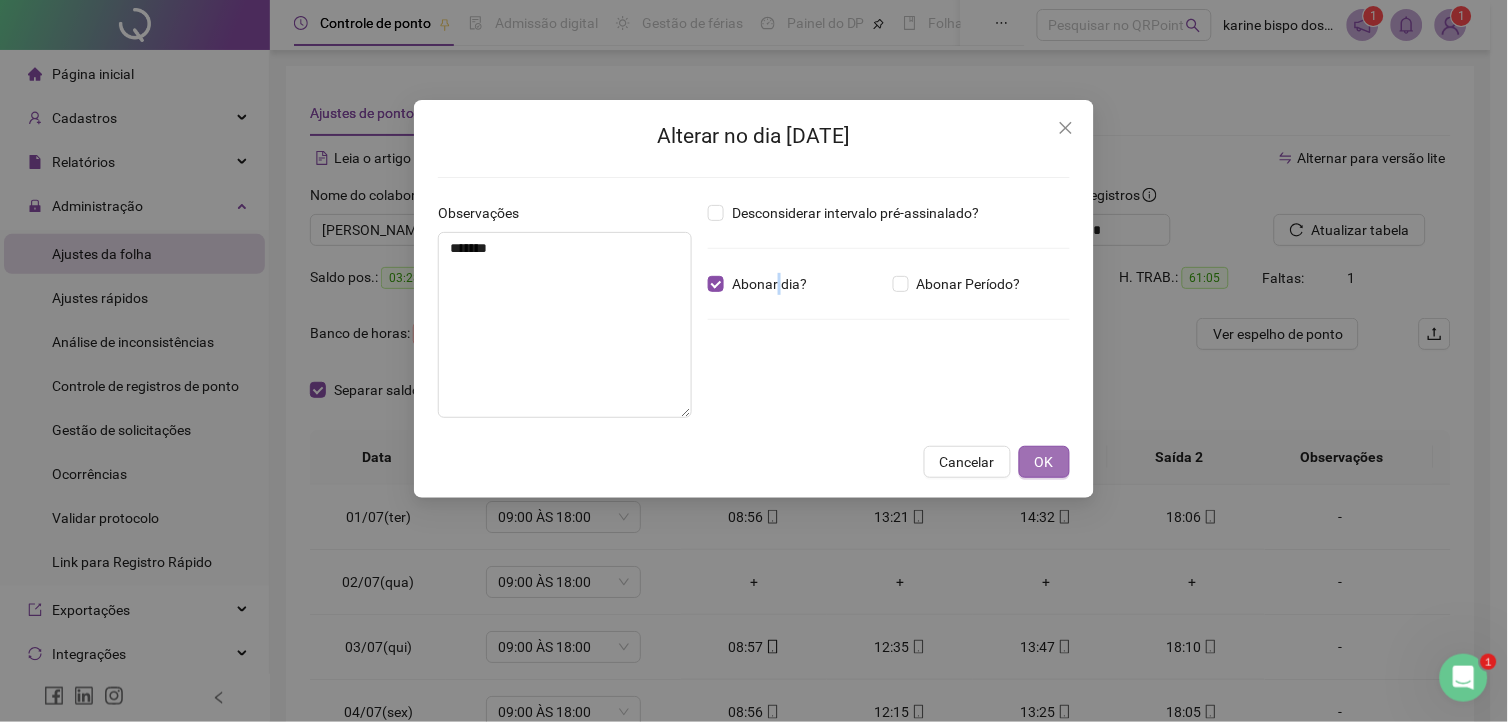 click on "OK" at bounding box center (1044, 462) 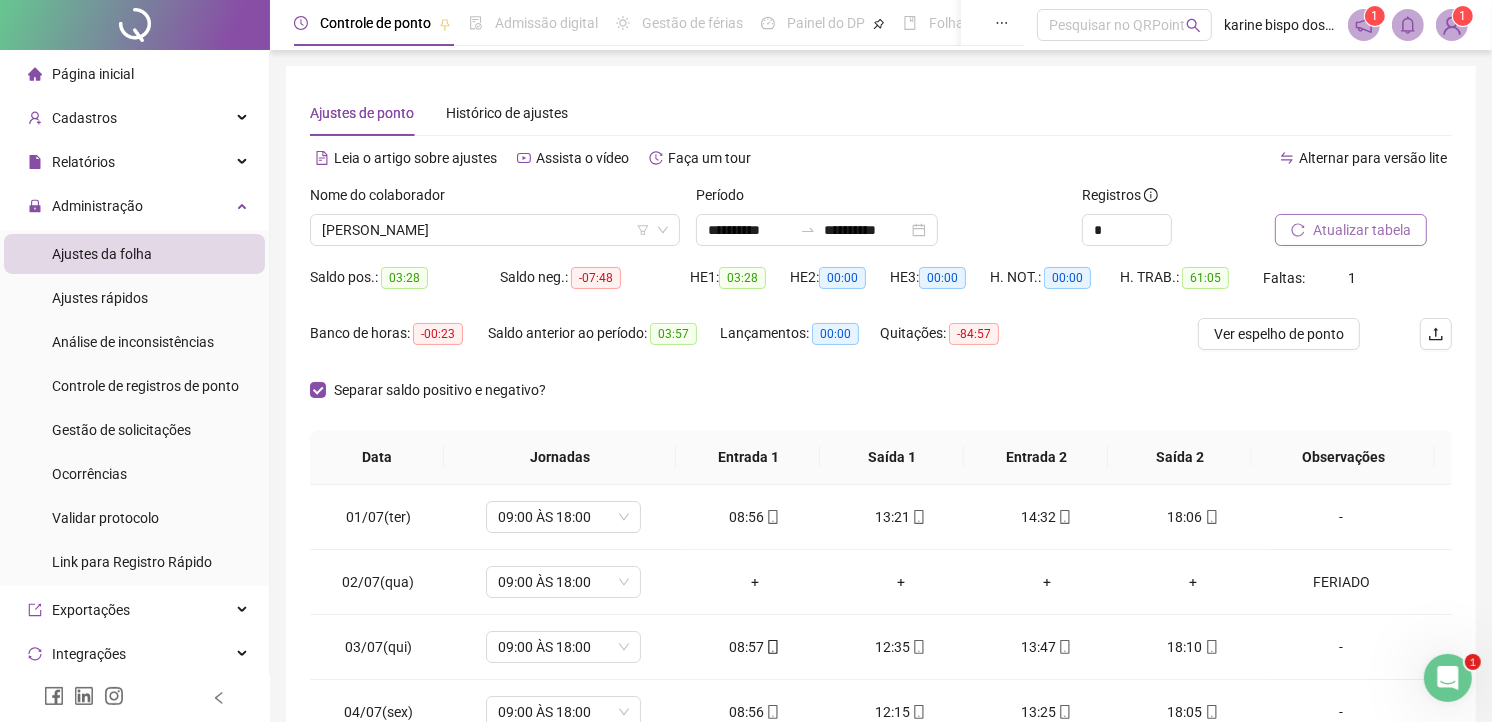 click on "Atualizar tabela" at bounding box center [1362, 230] 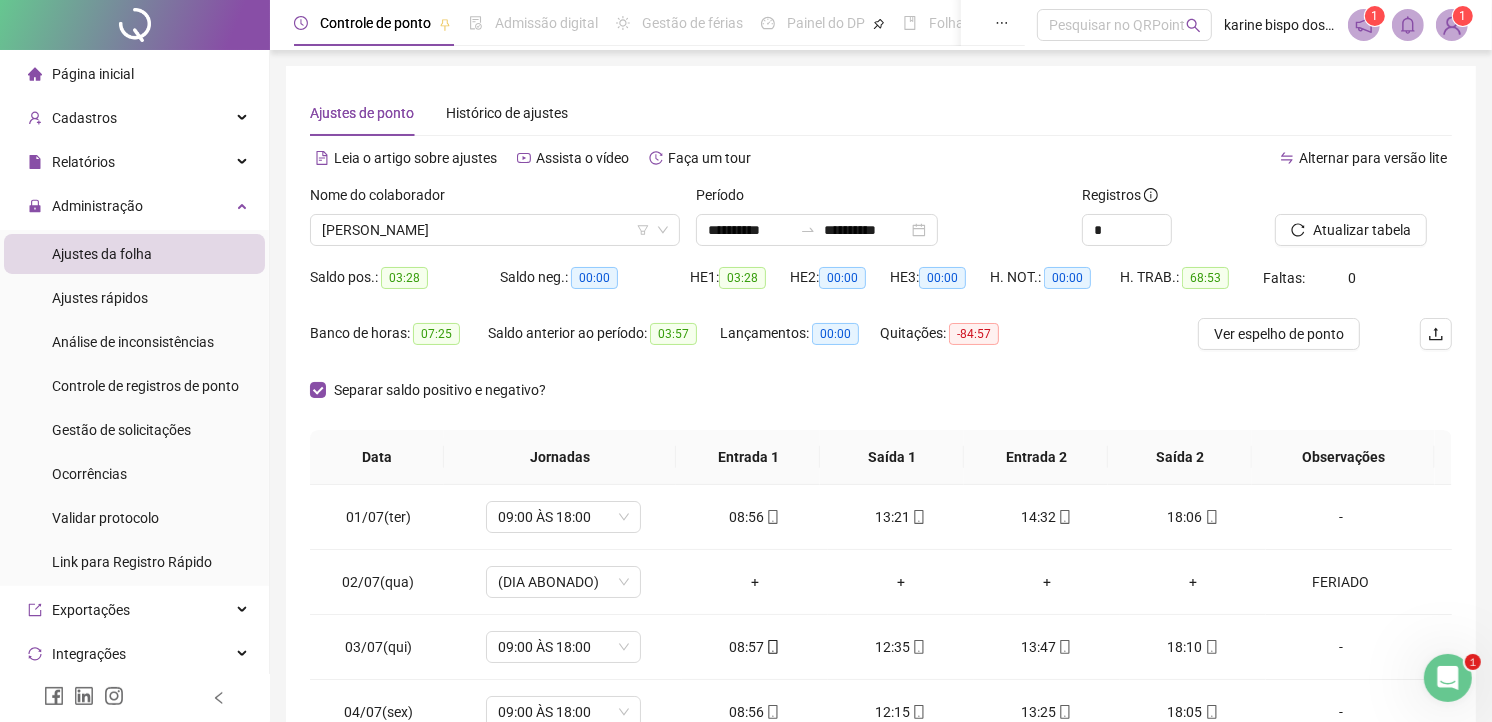 click on "Ver espelho de ponto" at bounding box center [1279, 334] 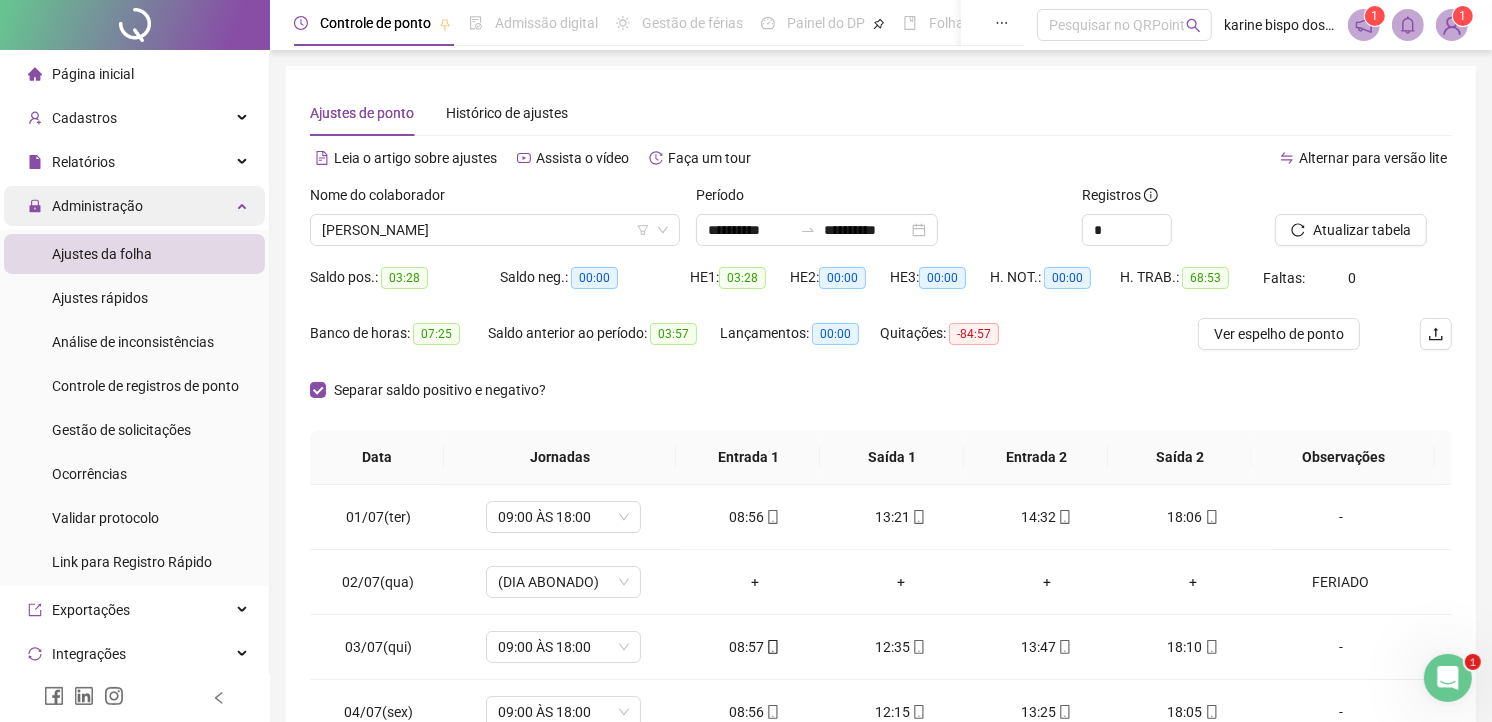 click on "Administração" at bounding box center [97, 206] 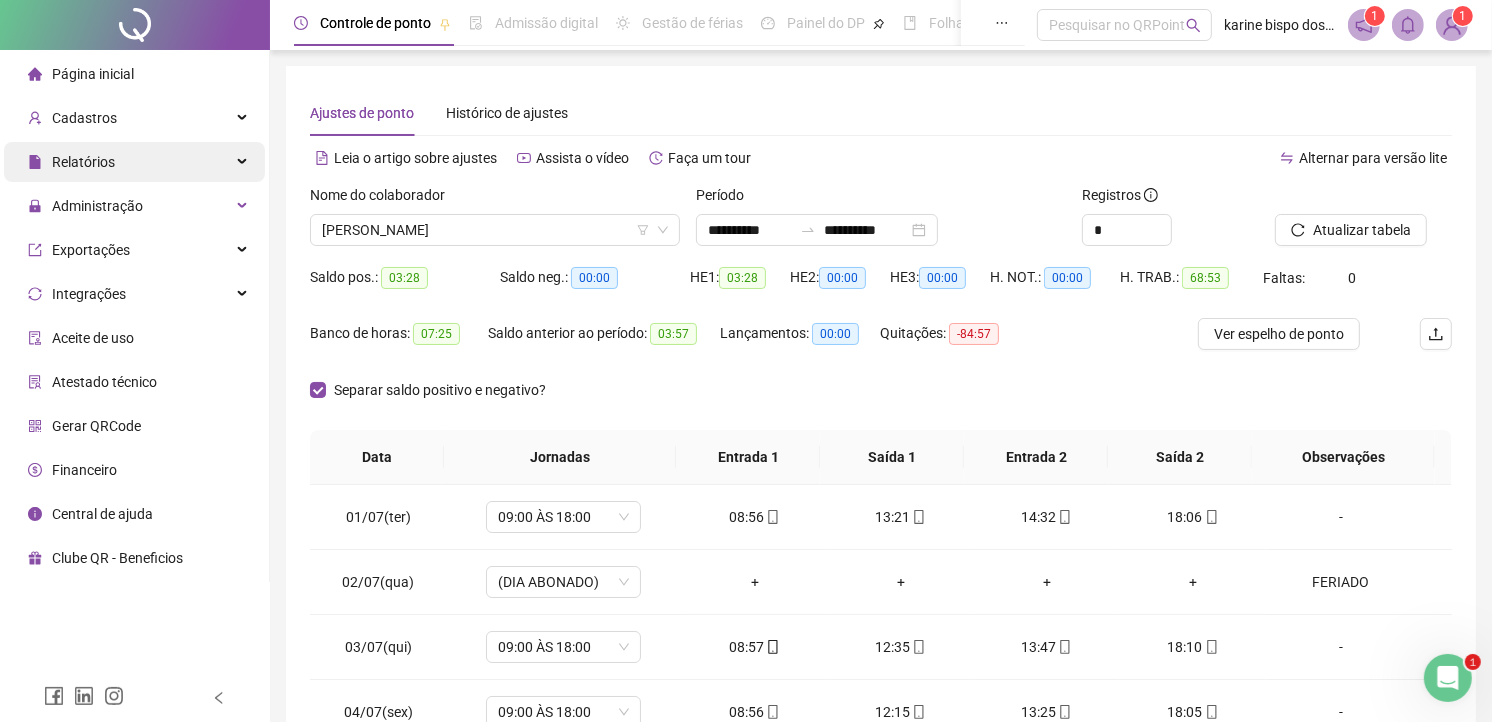 click on "Relatórios" at bounding box center [71, 162] 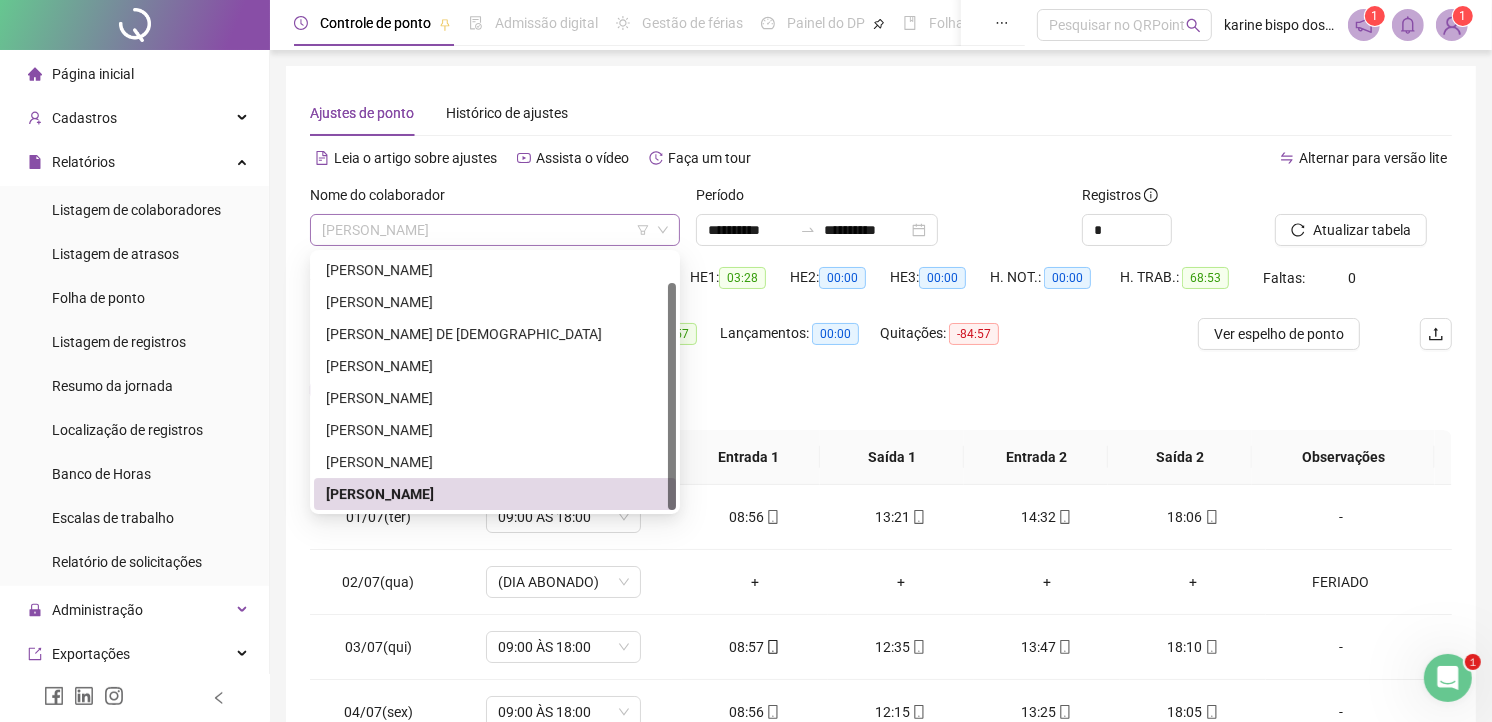 click on "[PERSON_NAME]" at bounding box center (495, 230) 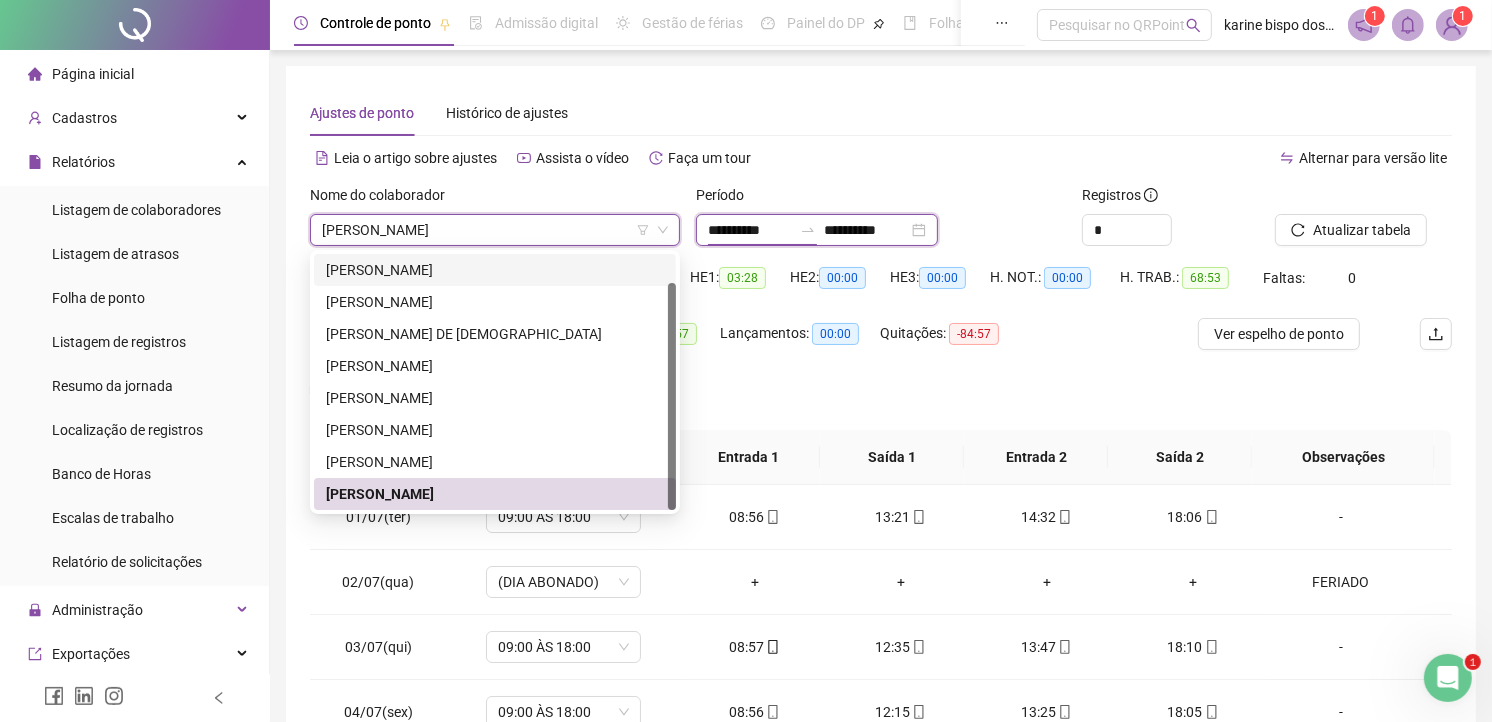 click on "**********" at bounding box center (750, 230) 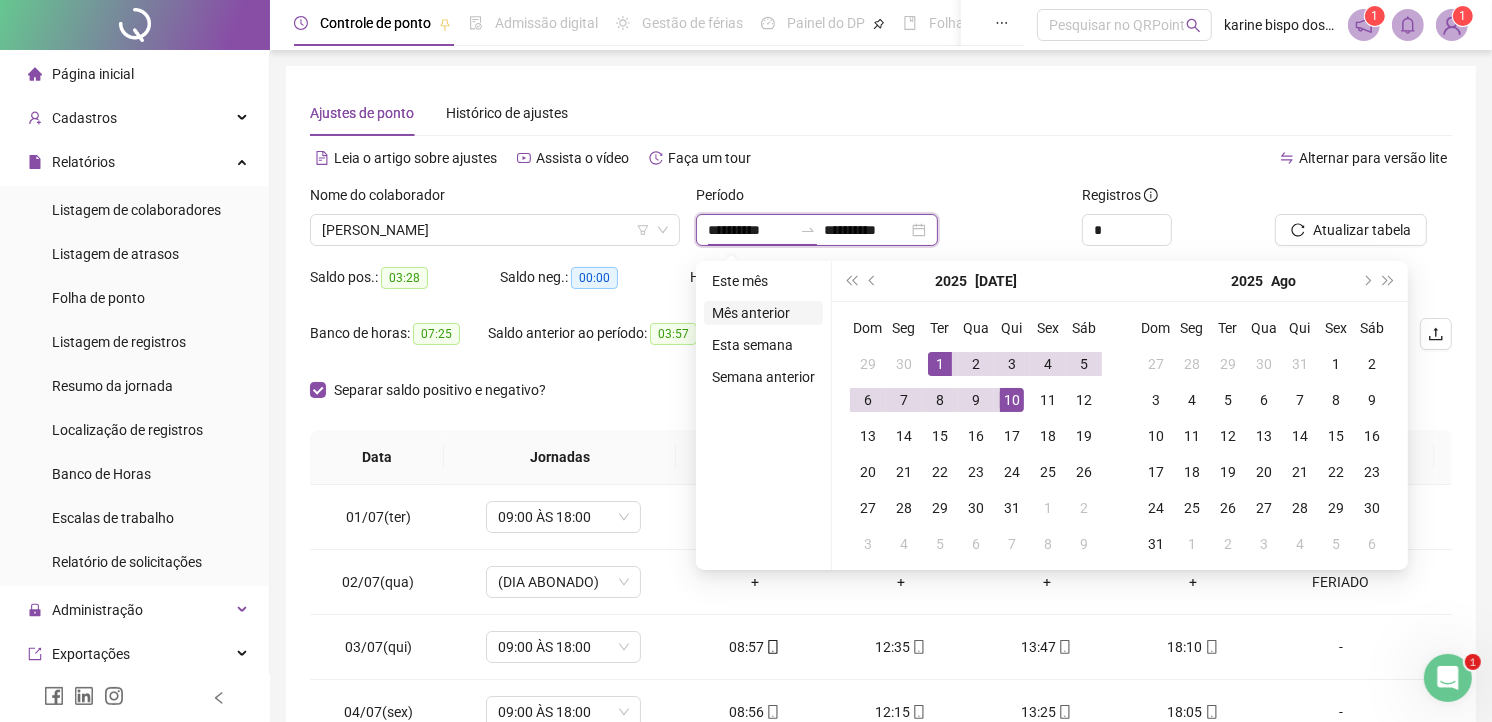 type on "**********" 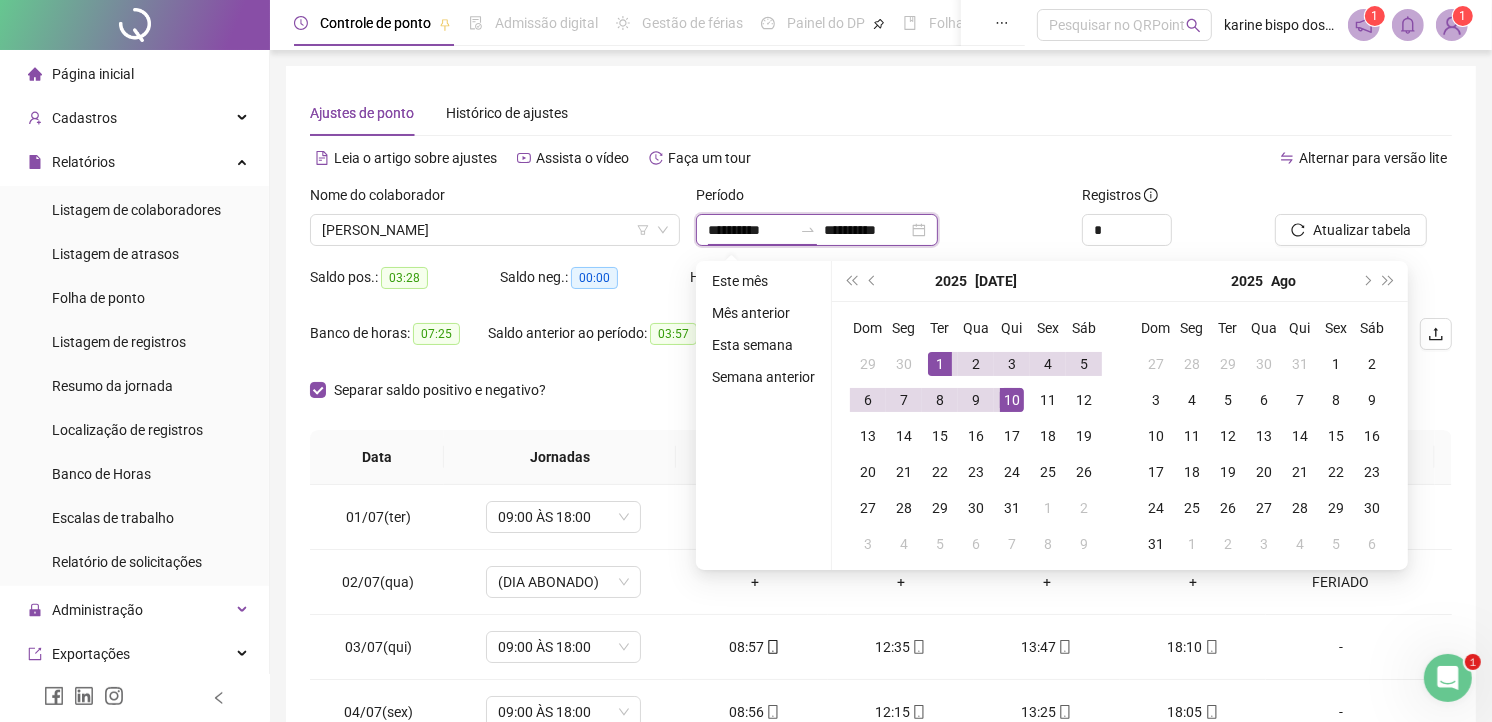 type on "**********" 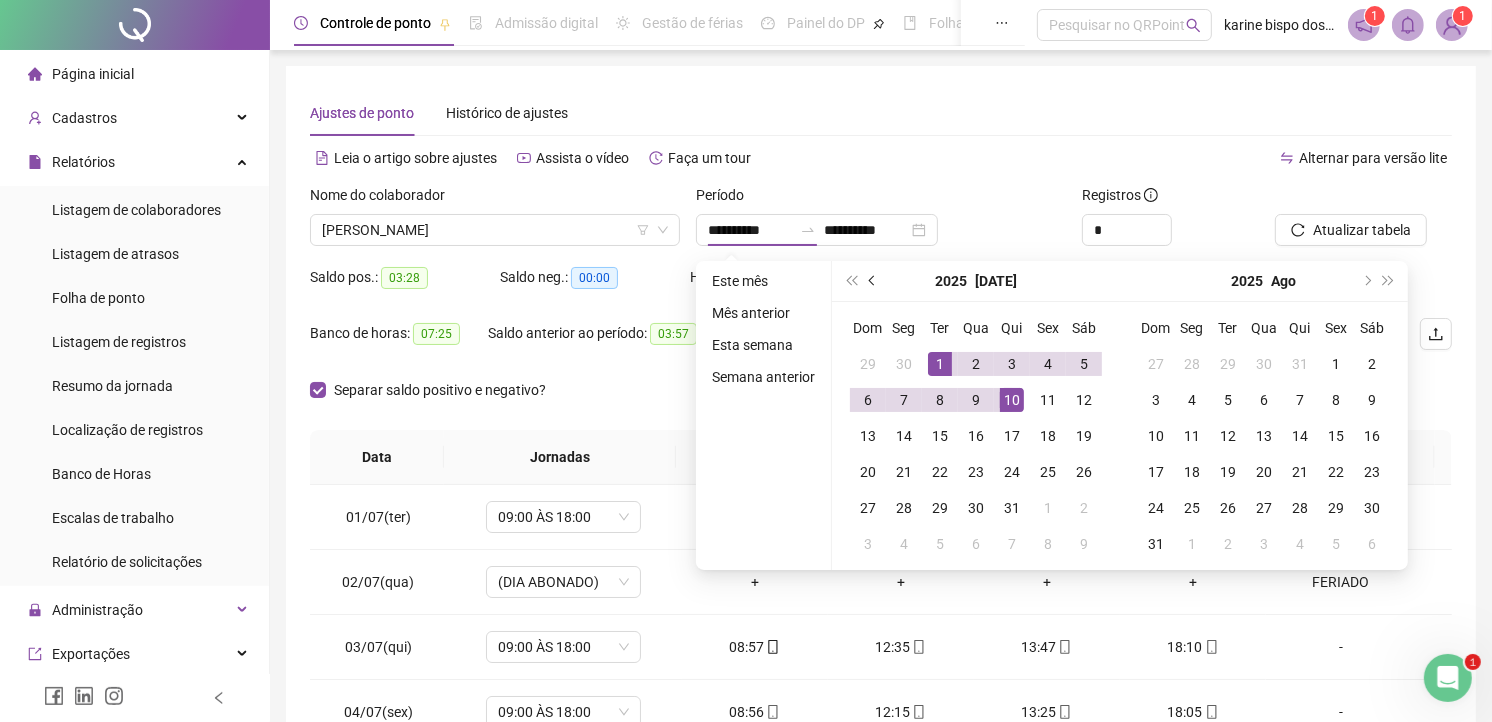 click at bounding box center [874, 281] 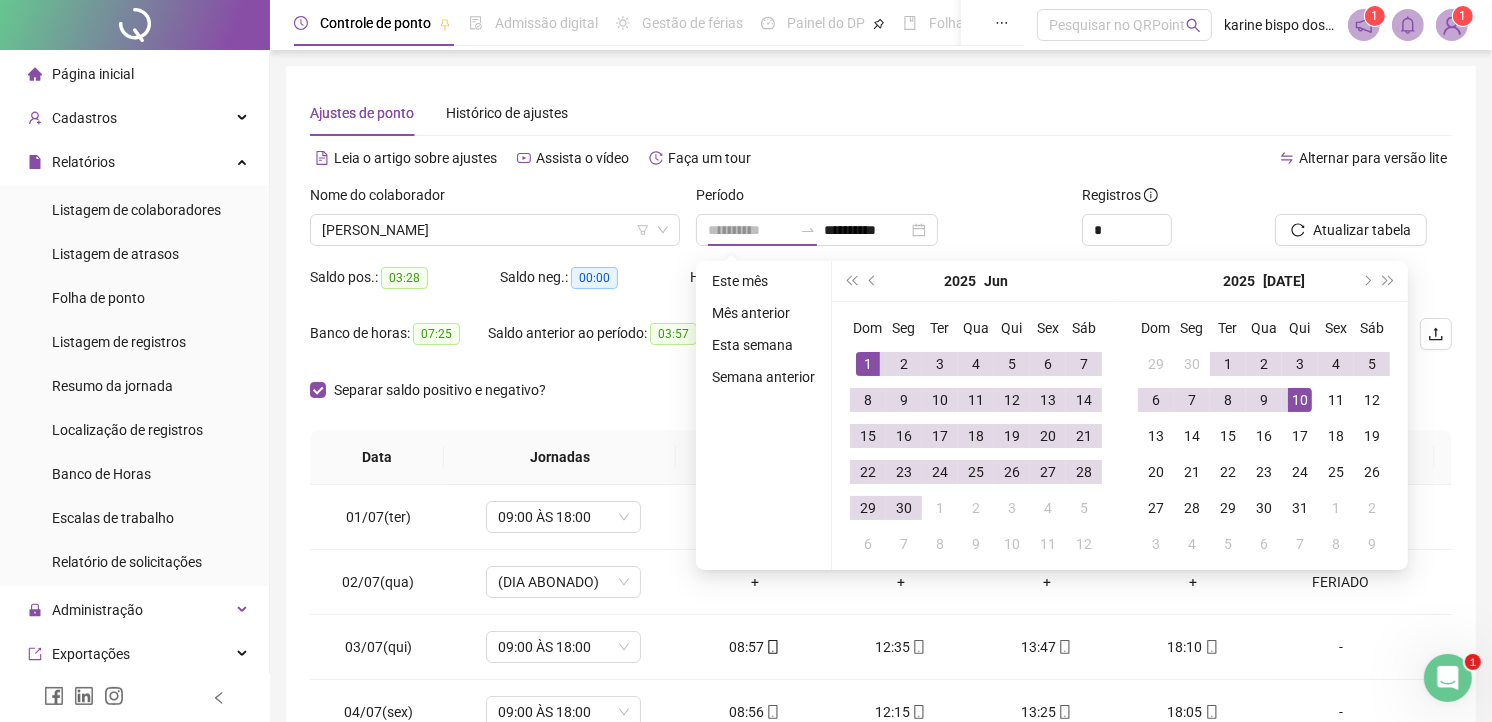 type on "**********" 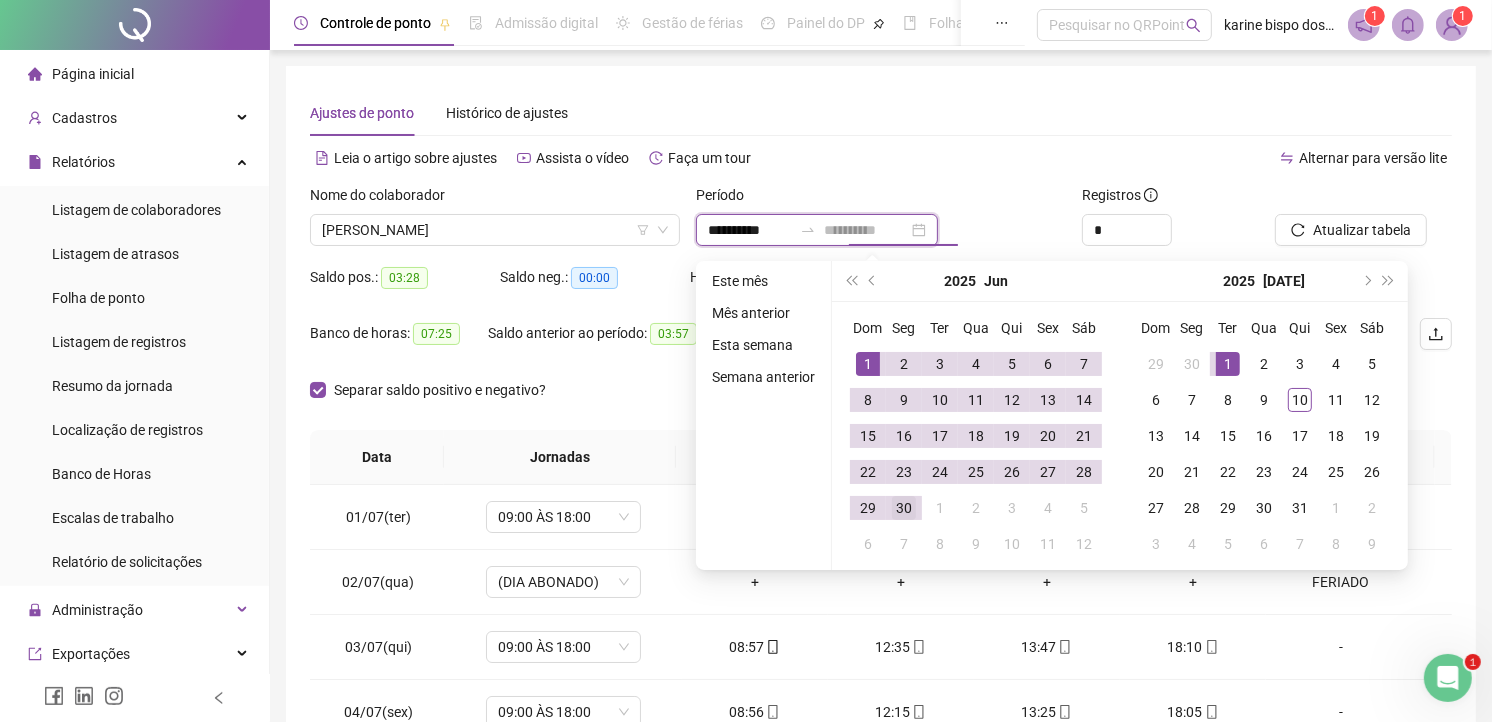 type on "**********" 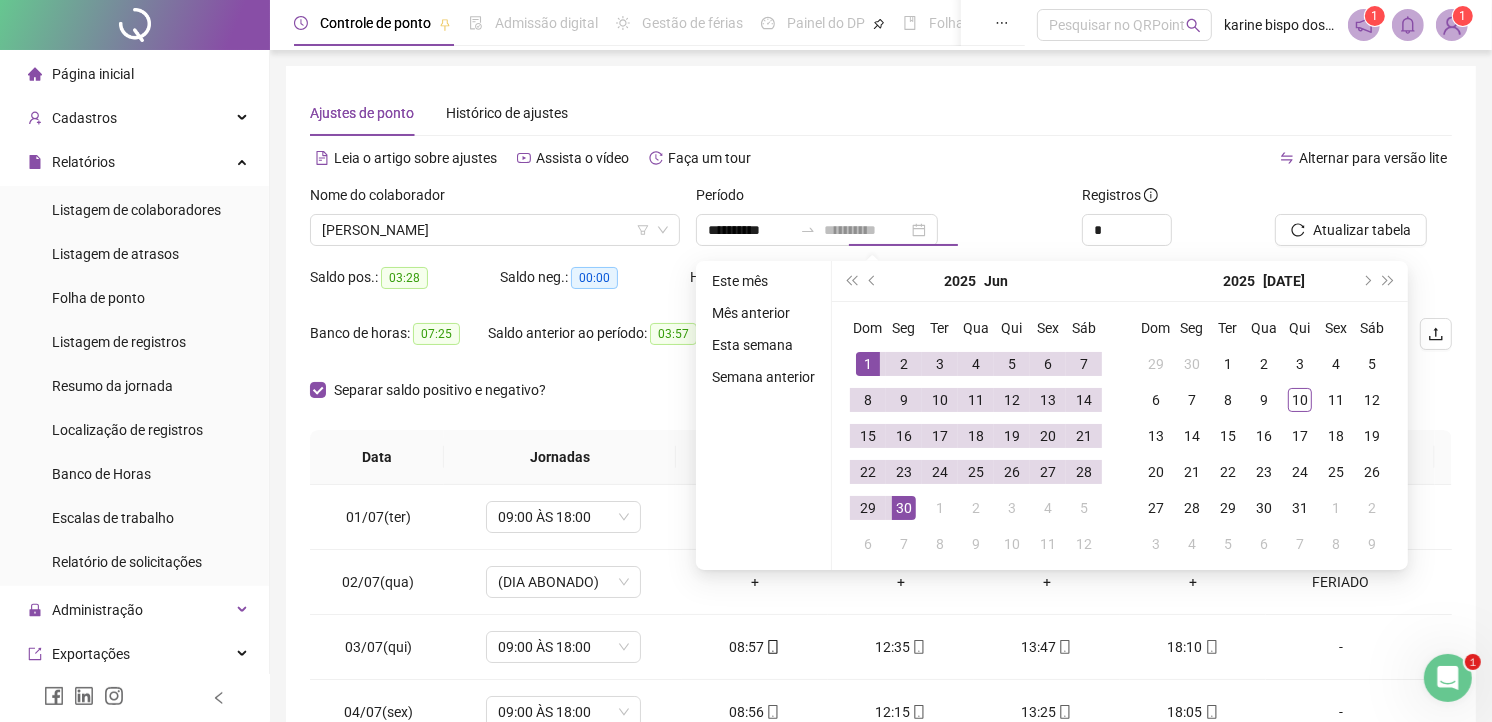 click on "30" at bounding box center [904, 508] 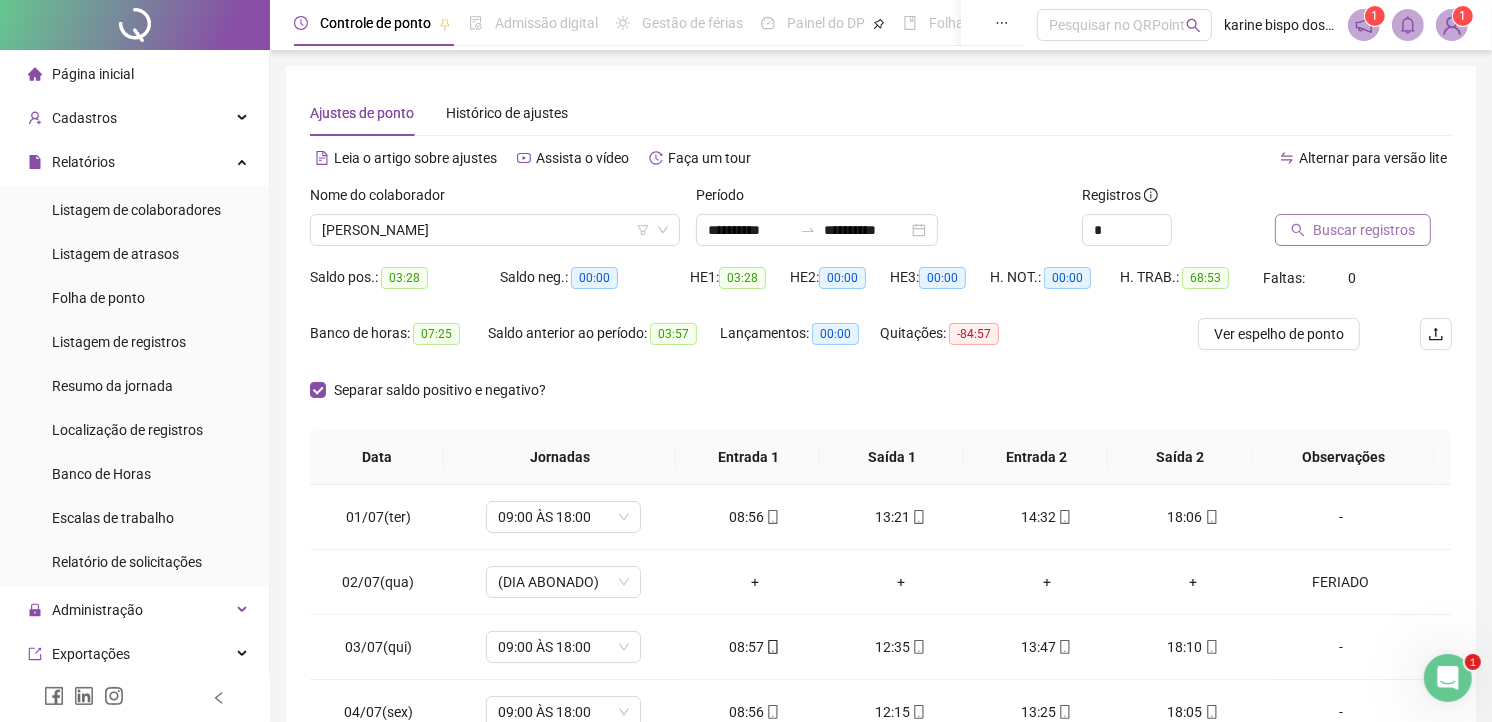 click on "Buscar registros" at bounding box center (1364, 230) 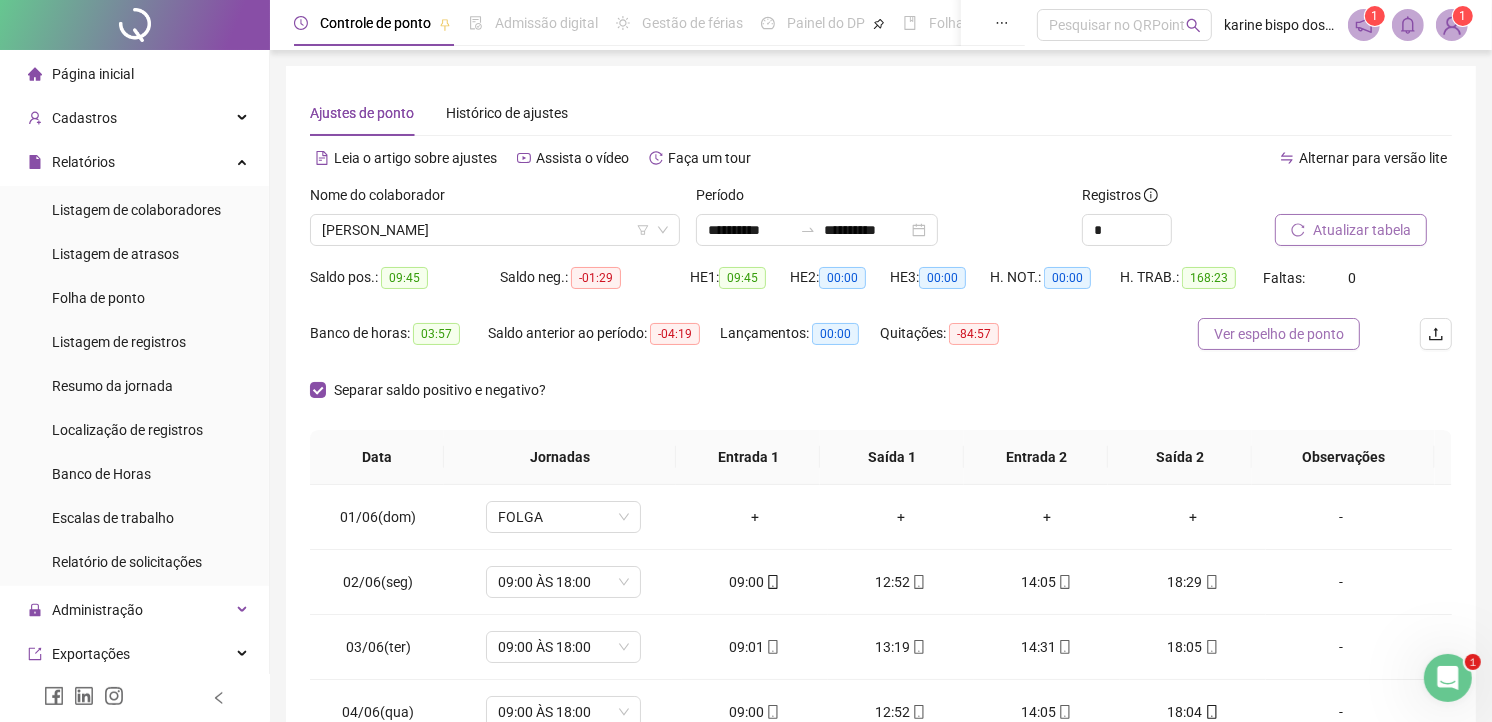 click on "Ver espelho de ponto" at bounding box center (1279, 334) 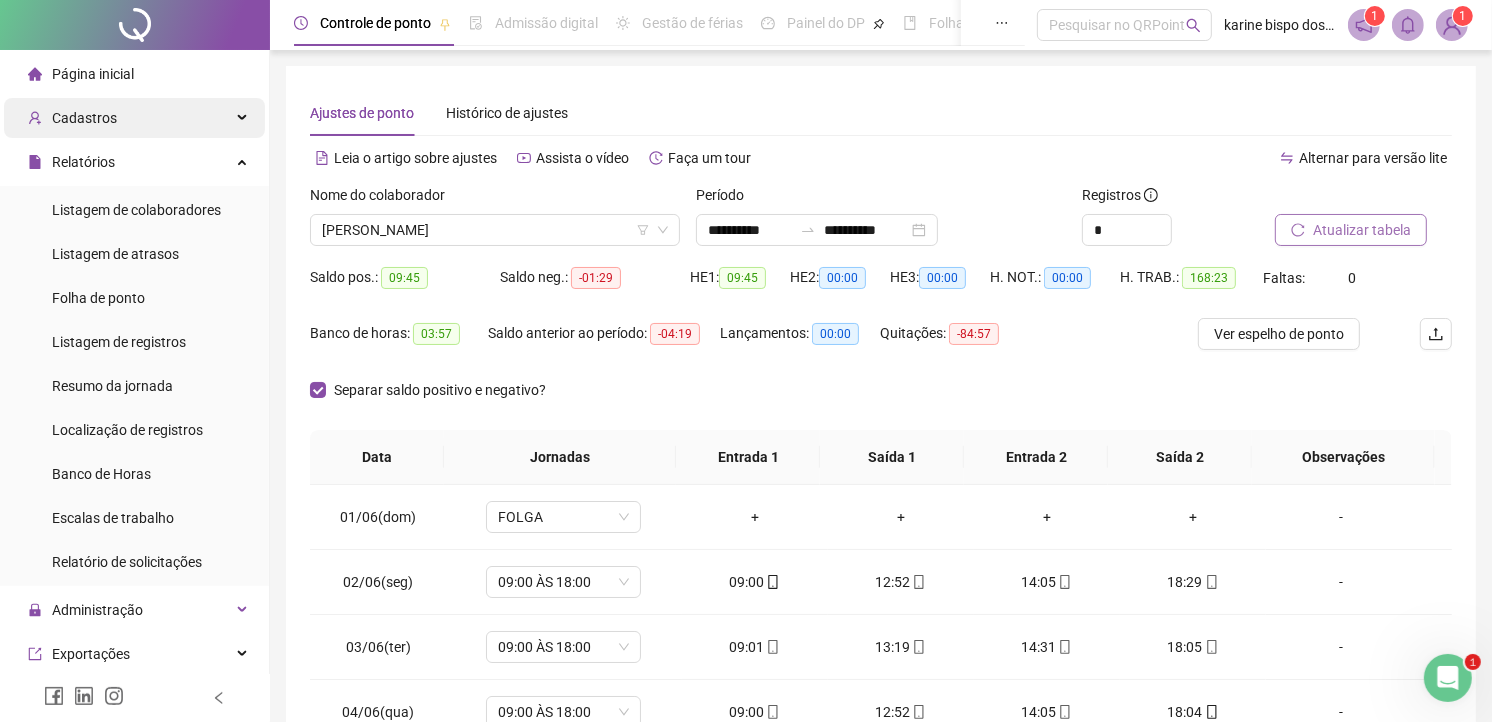 click on "Cadastros" at bounding box center (84, 118) 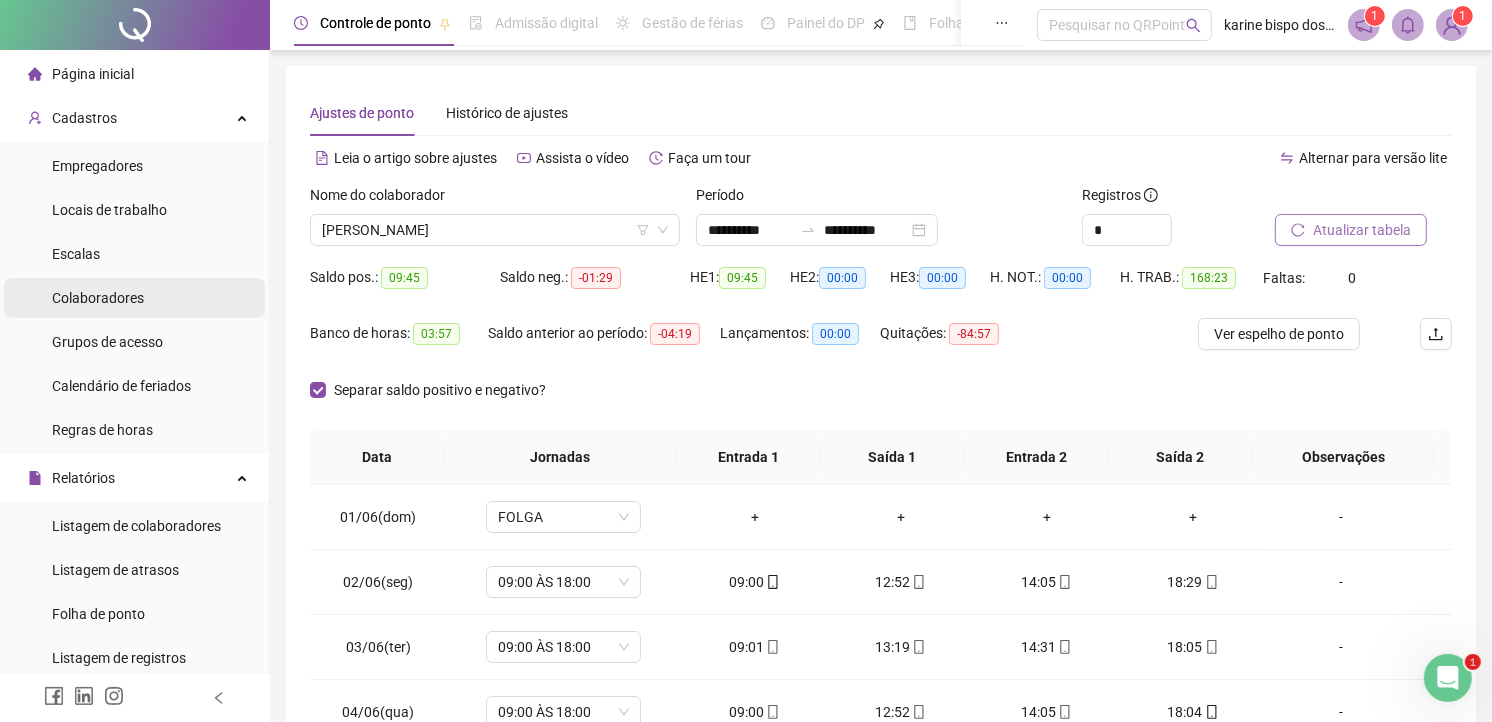 click on "Colaboradores" at bounding box center [98, 298] 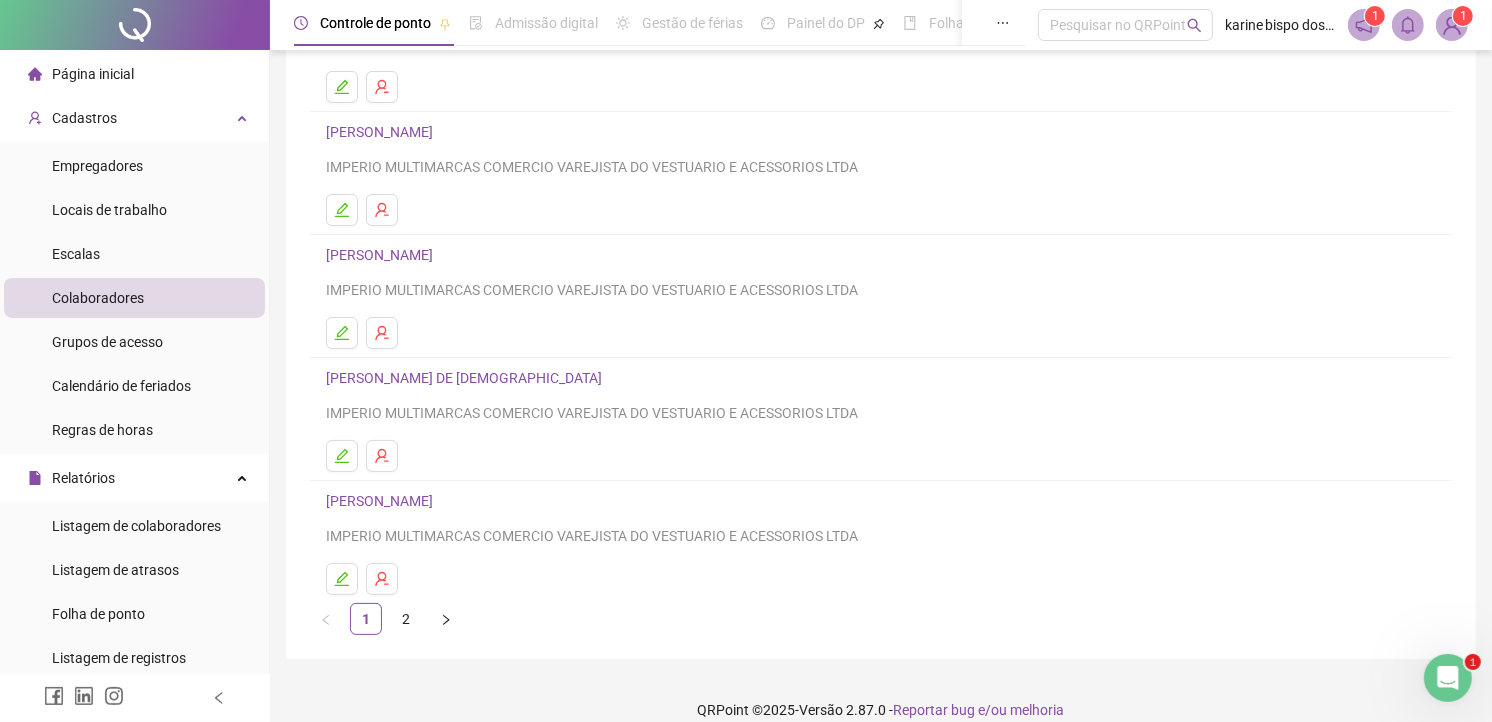 scroll, scrollTop: 245, scrollLeft: 0, axis: vertical 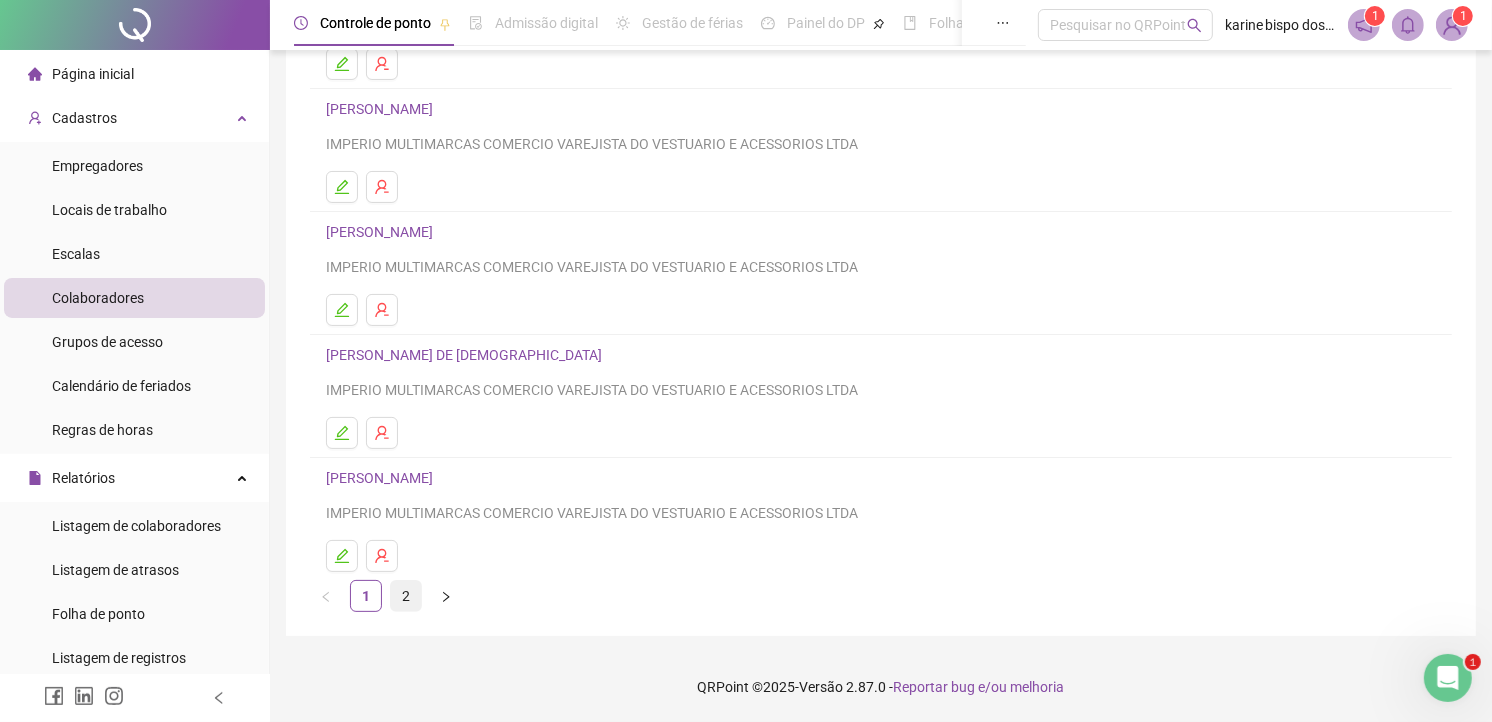 click on "2" at bounding box center [406, 596] 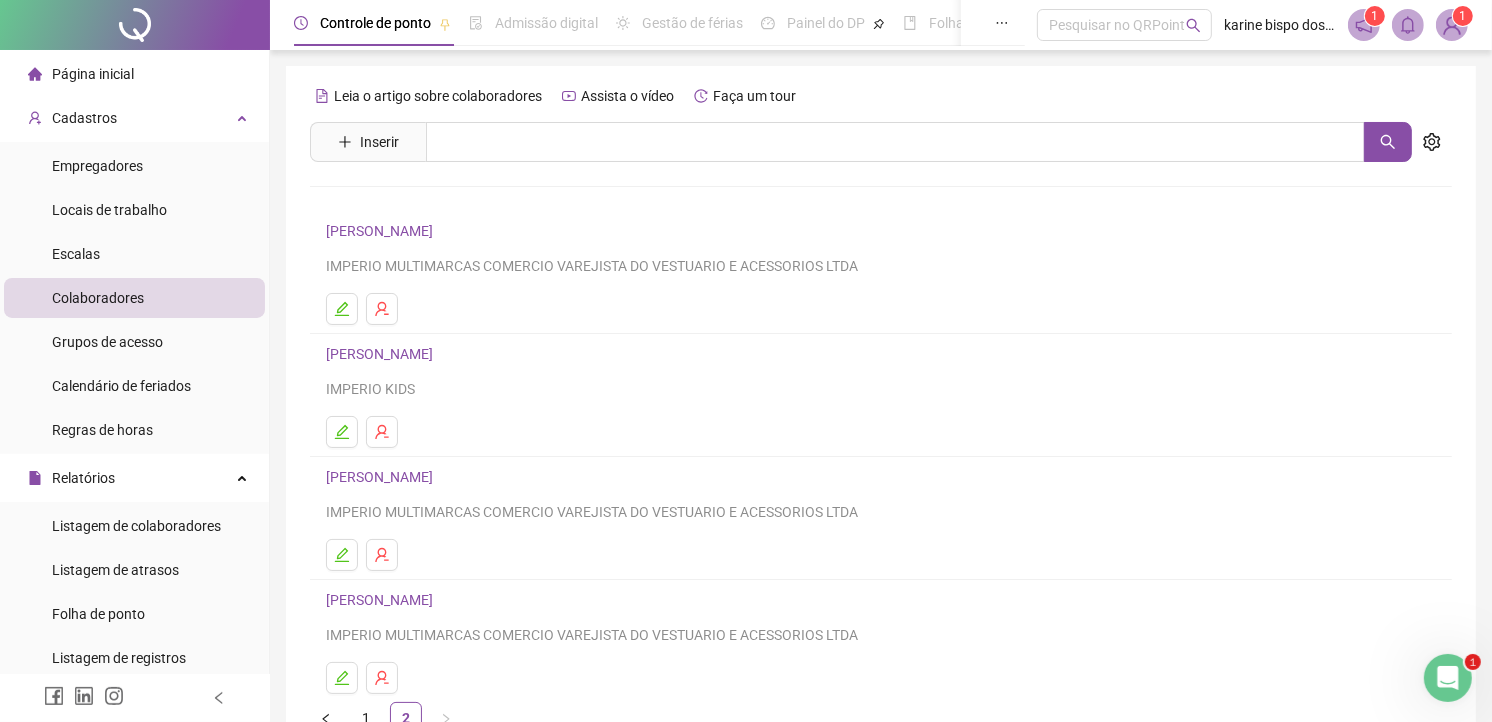 scroll, scrollTop: 122, scrollLeft: 0, axis: vertical 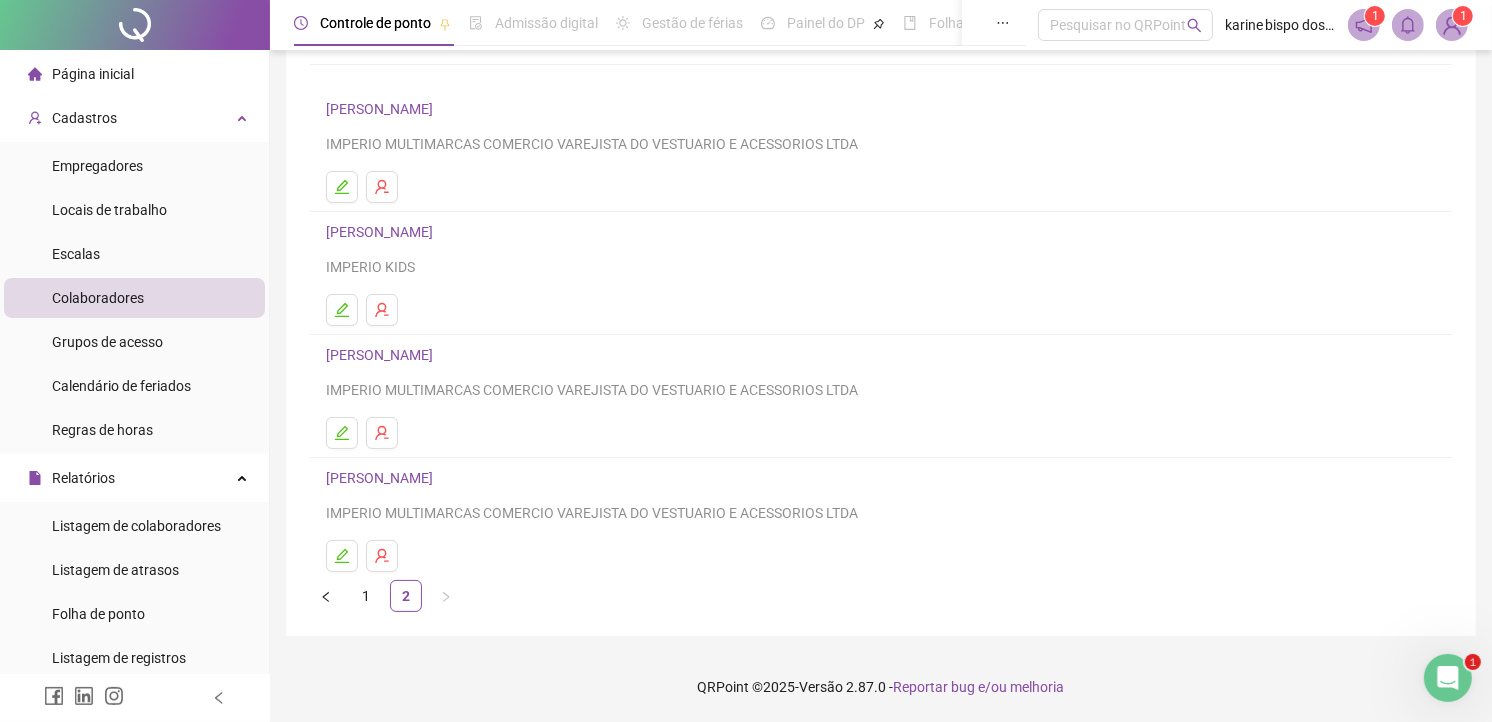 click on "[PERSON_NAME]" at bounding box center [881, 478] 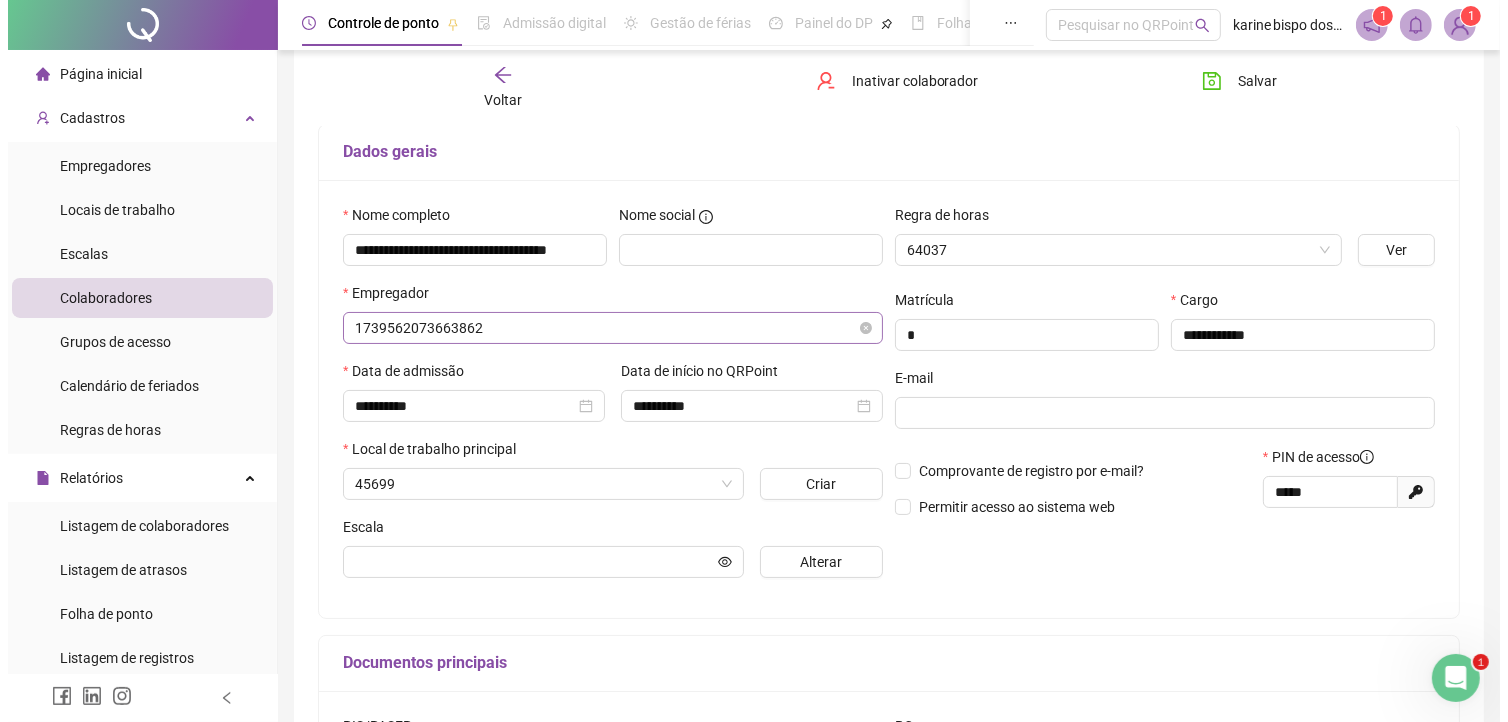 scroll, scrollTop: 132, scrollLeft: 0, axis: vertical 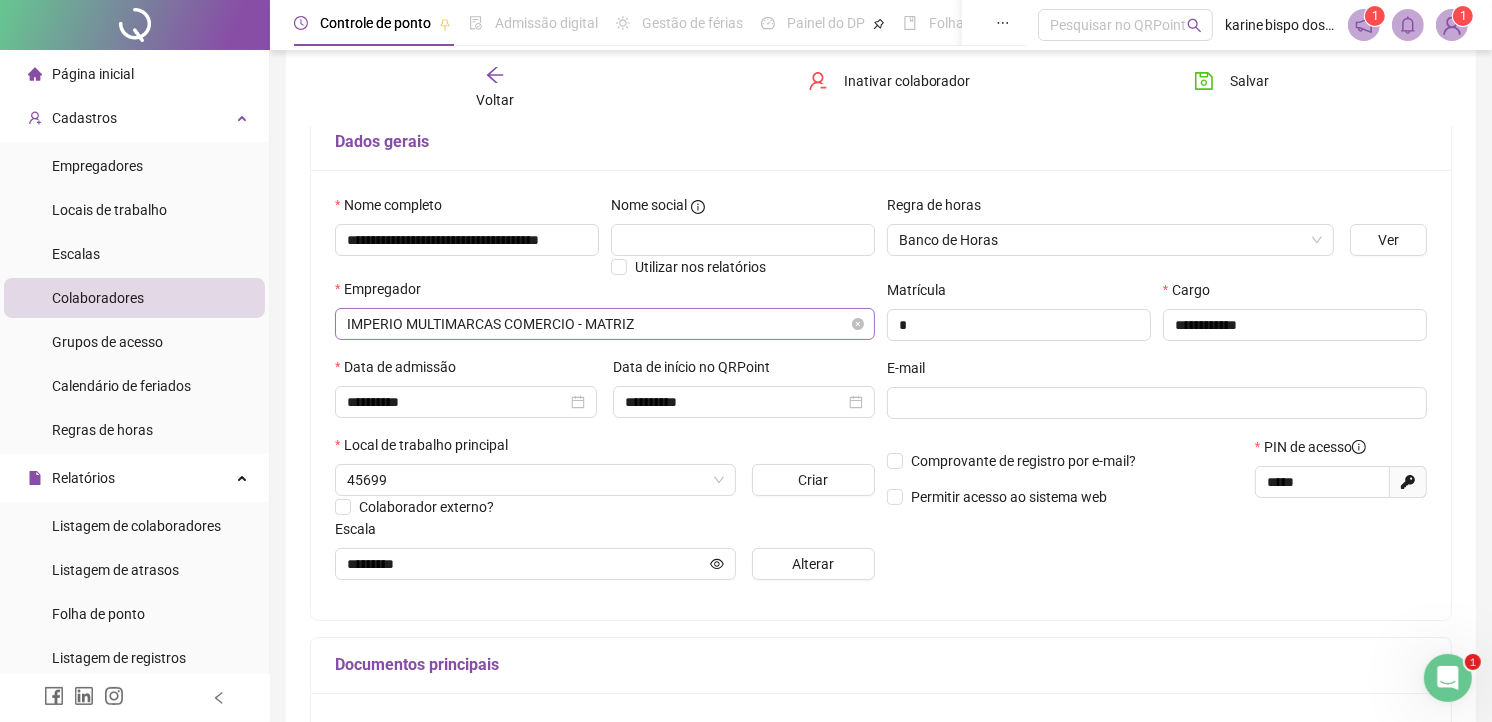type on "*********" 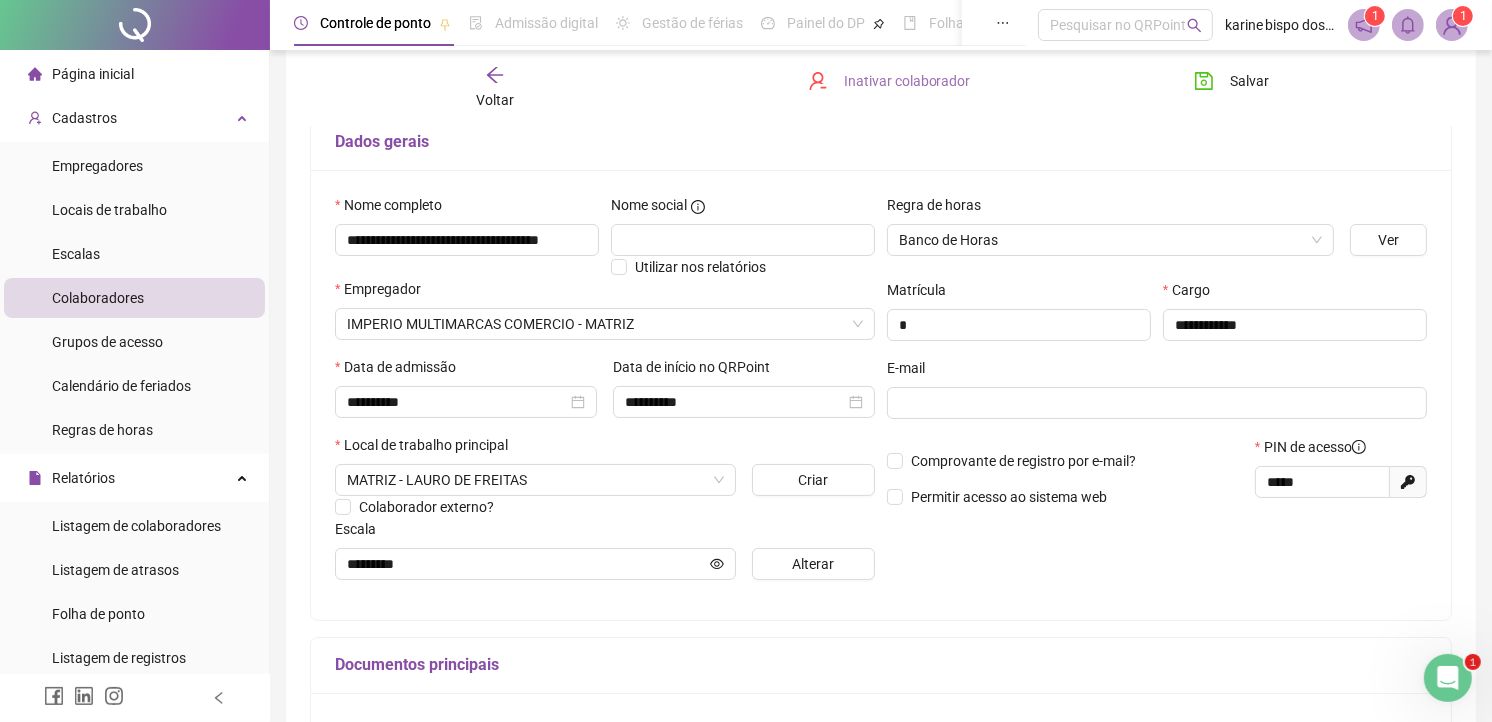 click on "Inativar colaborador" at bounding box center (907, 81) 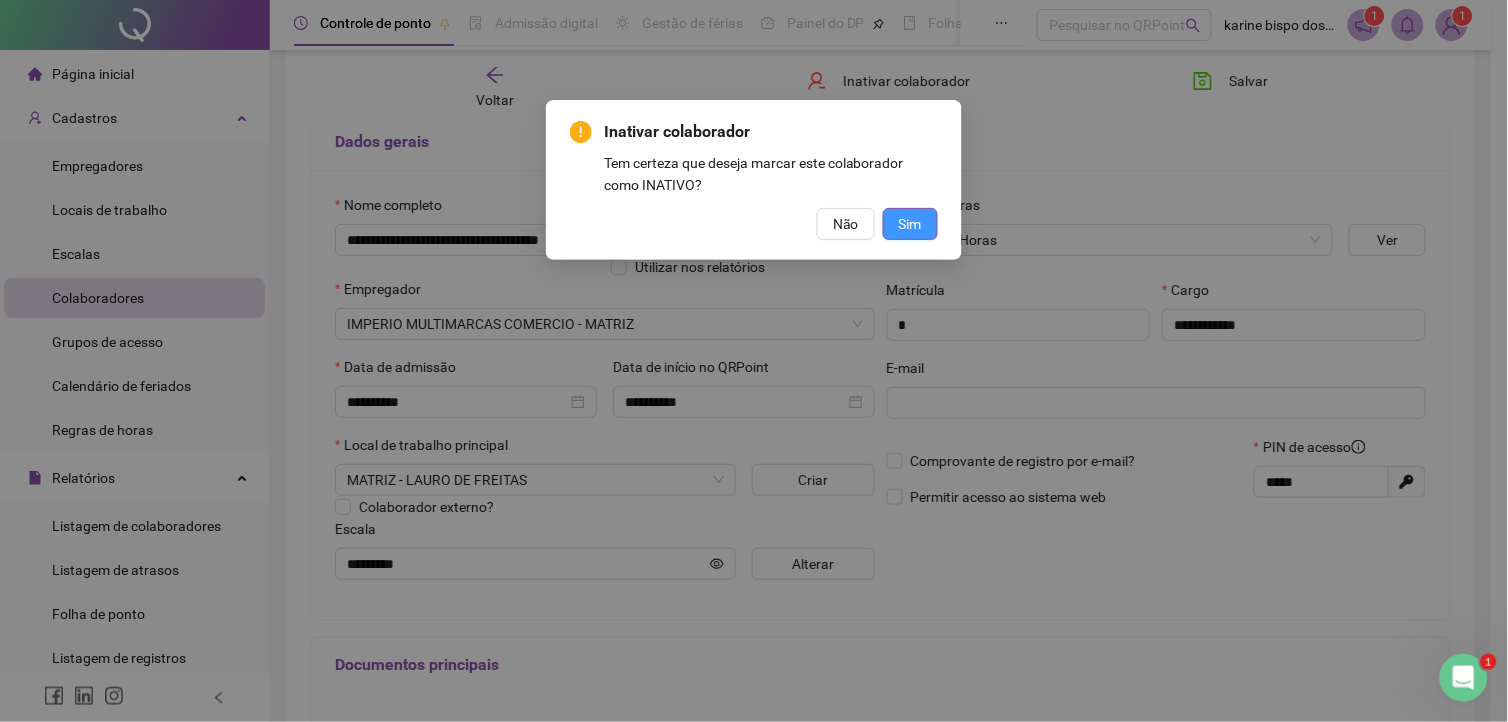 click on "Sim" at bounding box center [910, 224] 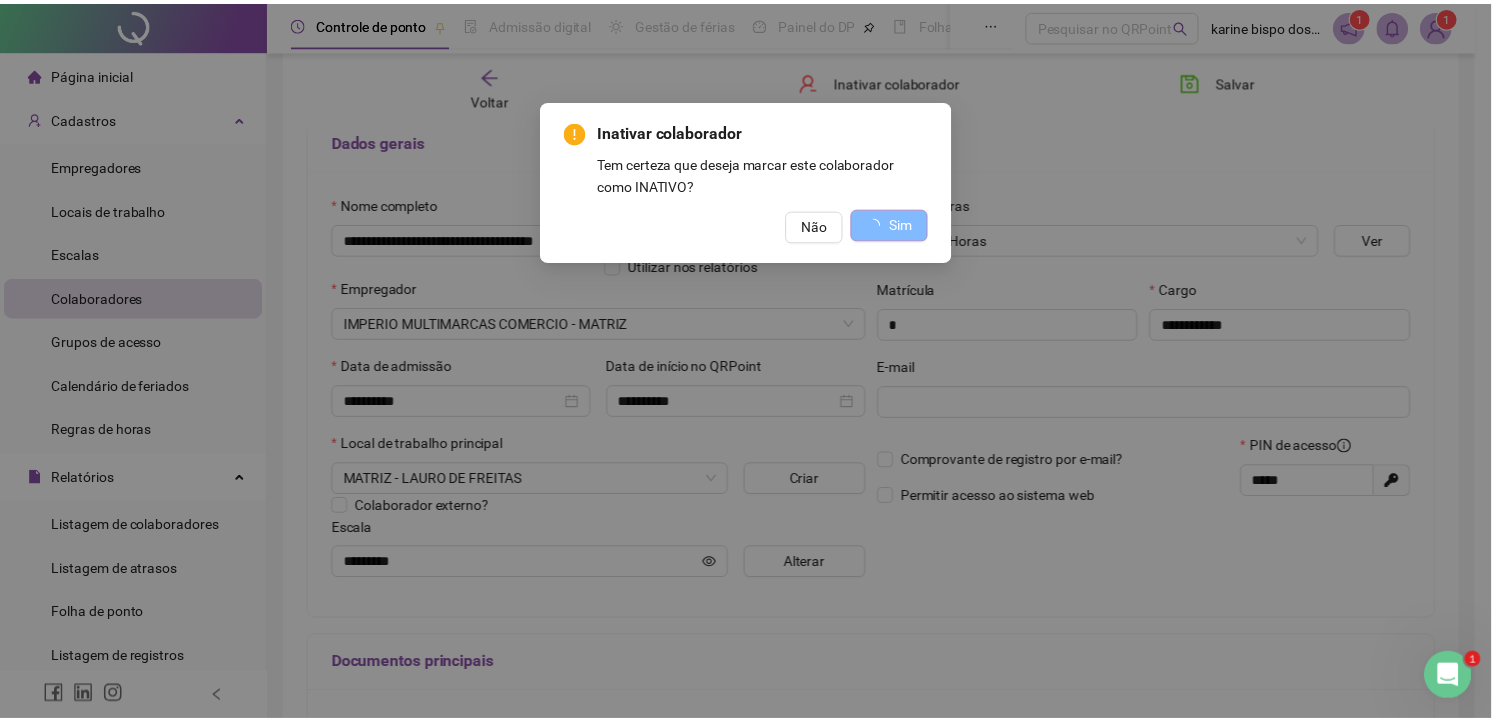 scroll, scrollTop: 0, scrollLeft: 0, axis: both 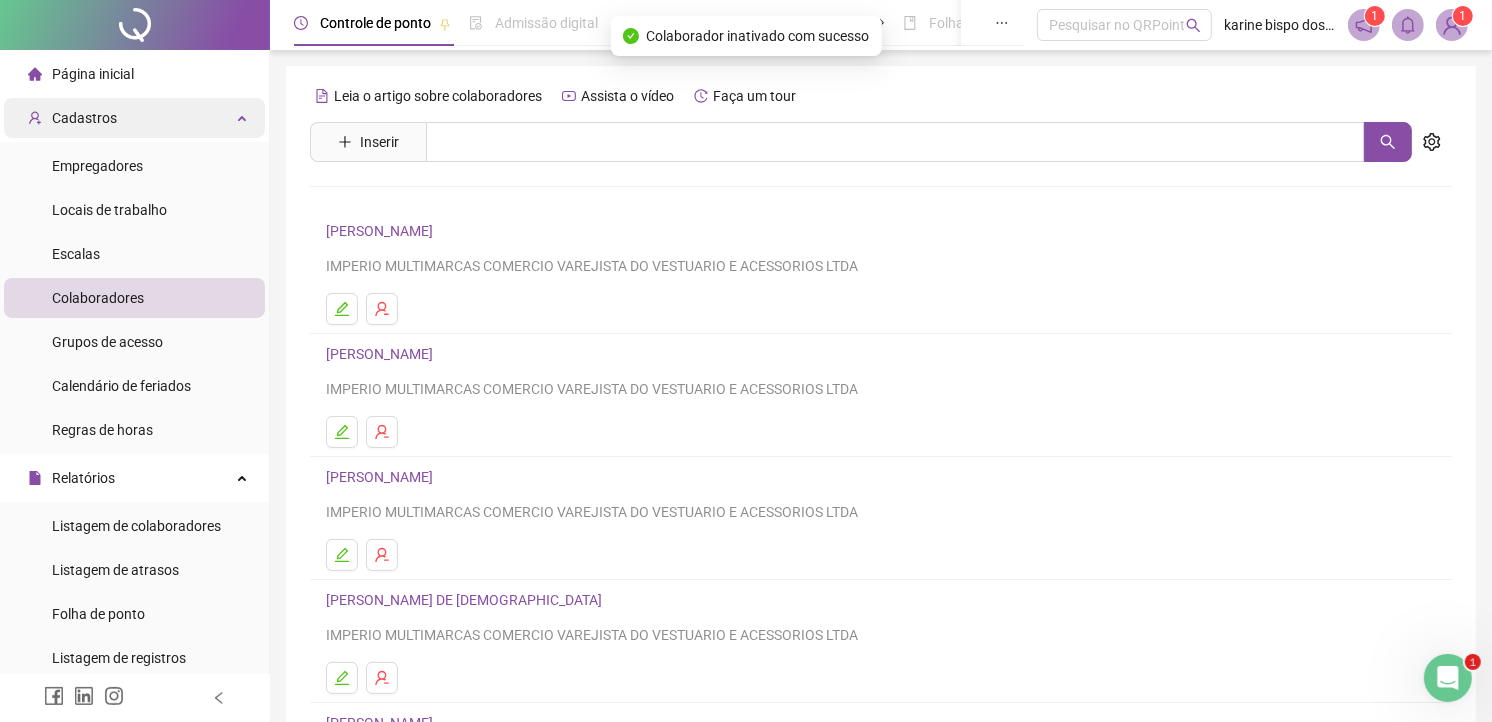 click on "Cadastros" at bounding box center (72, 118) 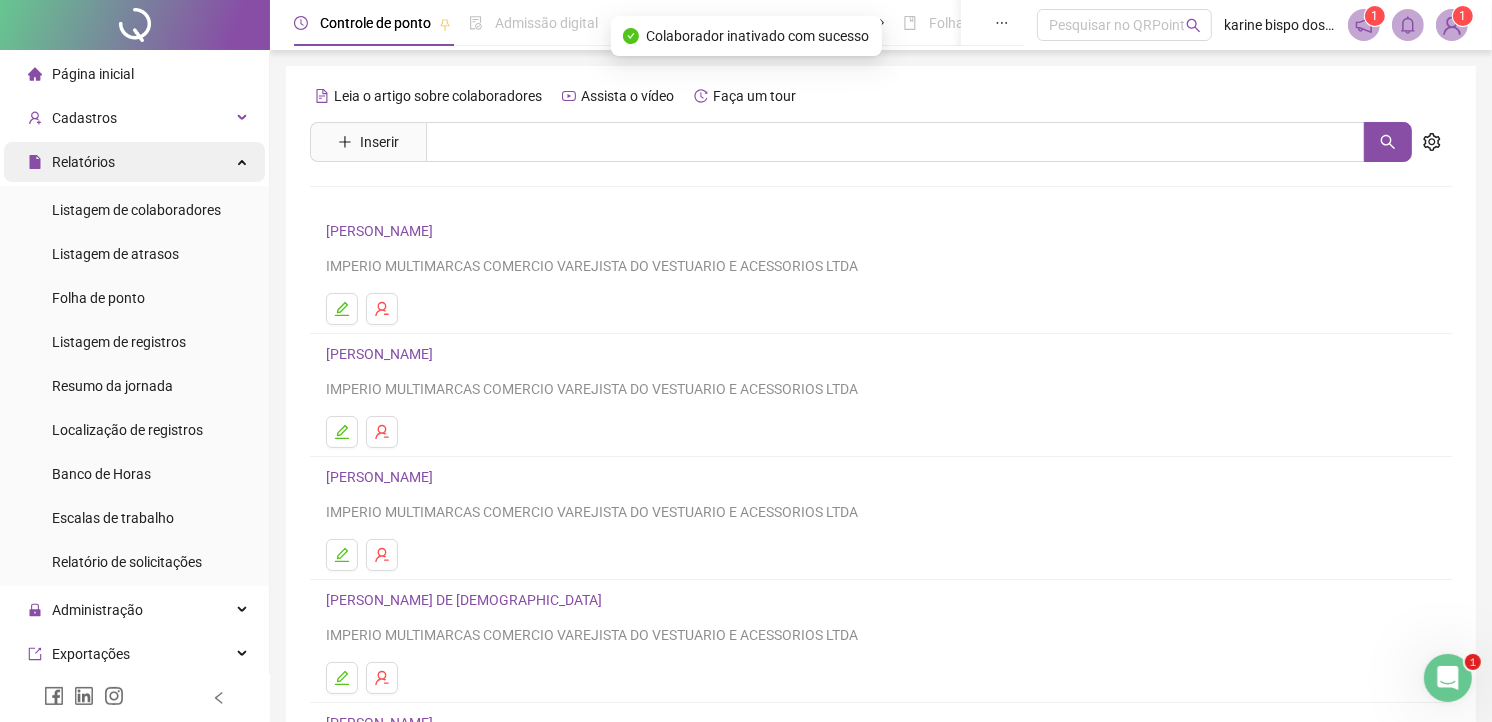 click on "Relatórios" at bounding box center [71, 162] 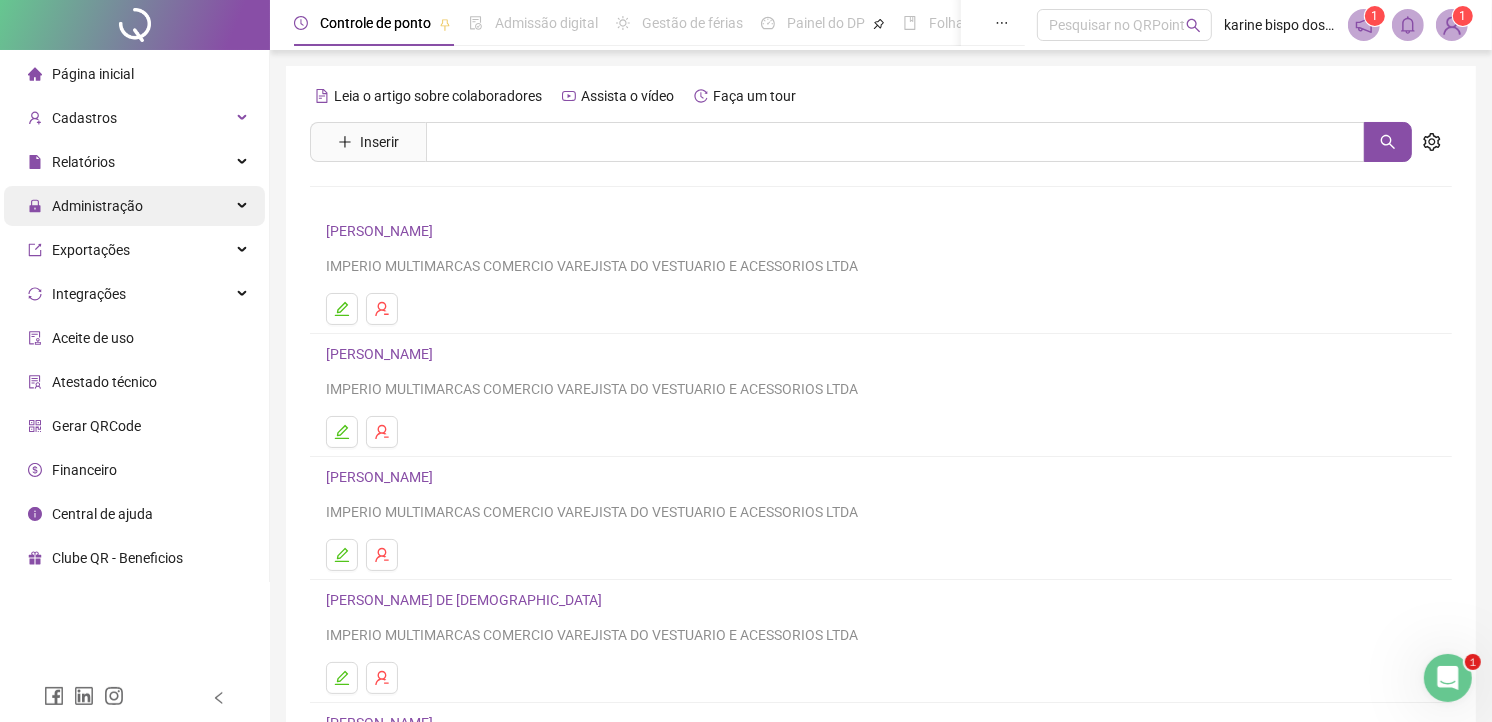 click on "Administração" at bounding box center [97, 206] 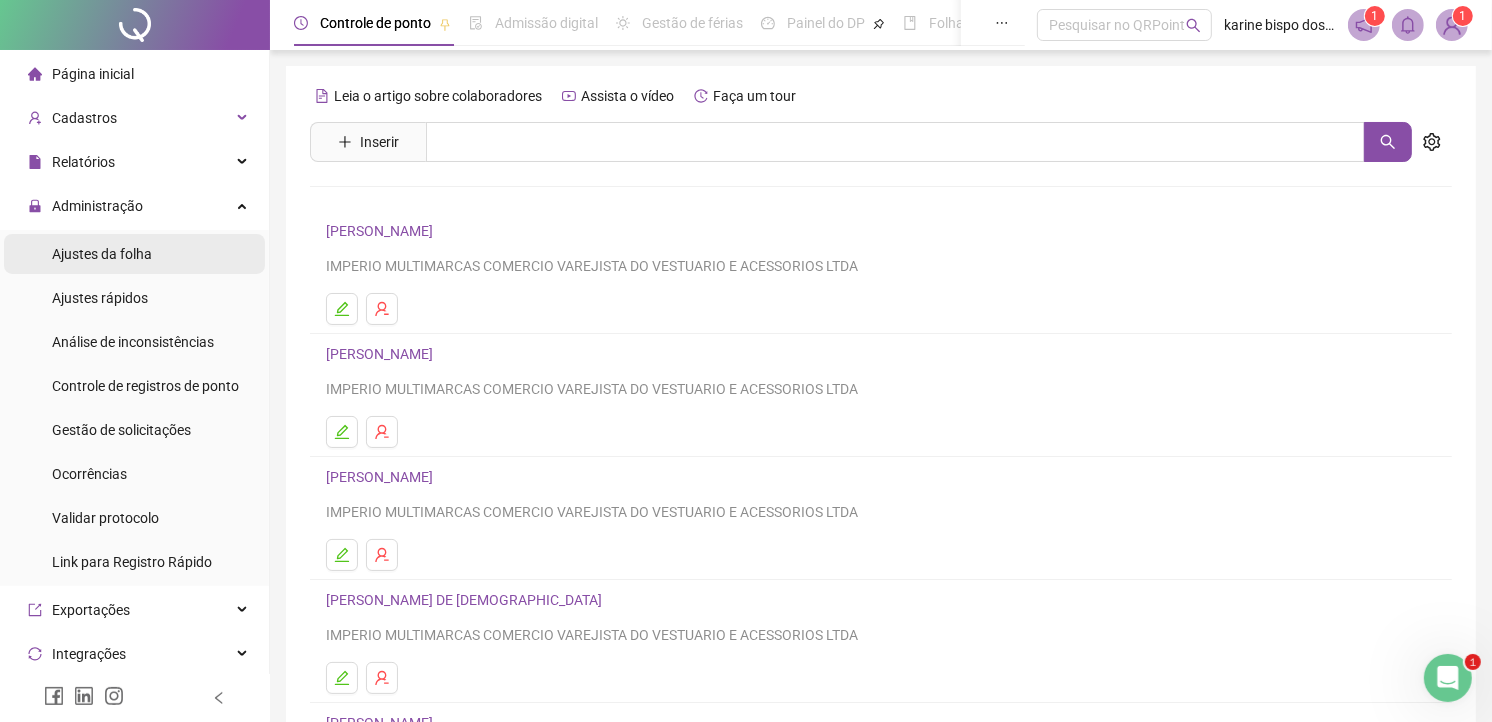 click on "Ajustes da folha" at bounding box center [102, 254] 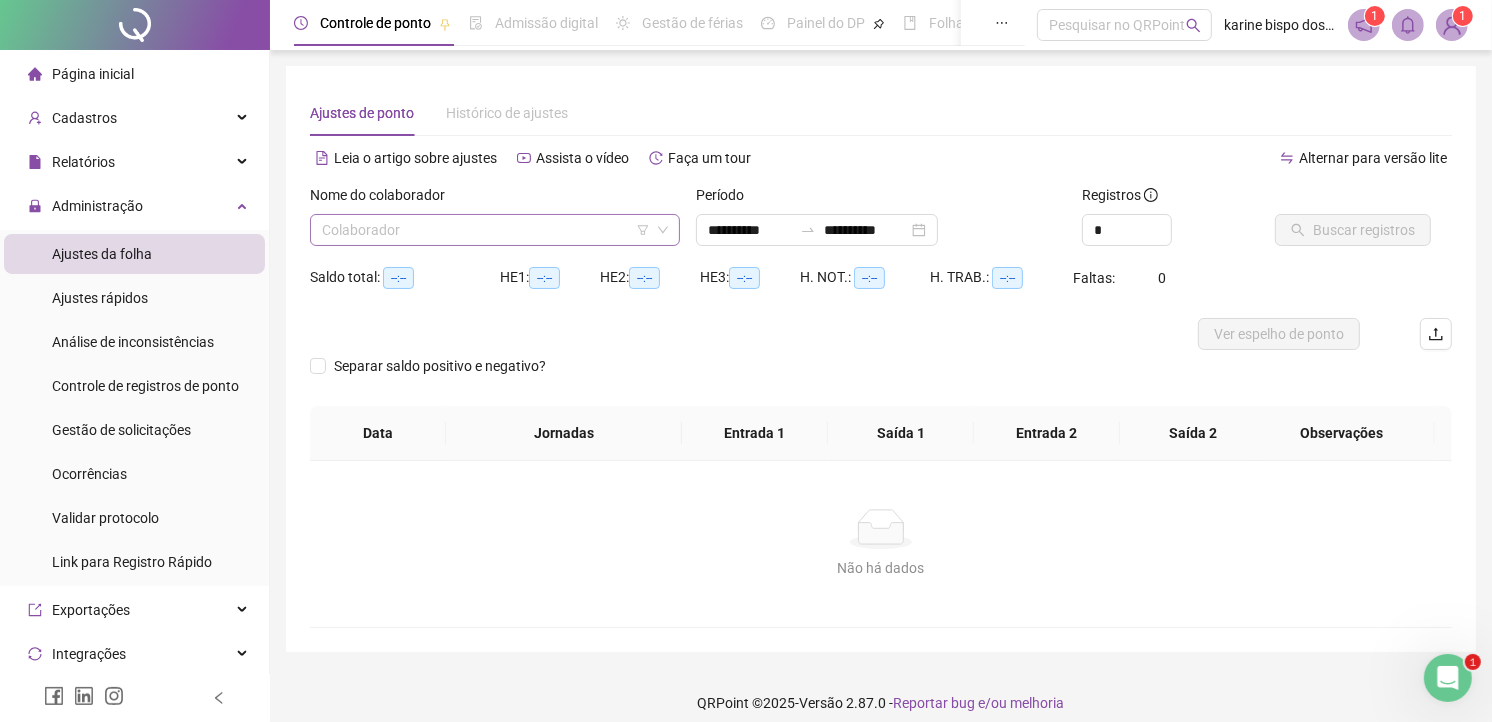 click at bounding box center [489, 230] 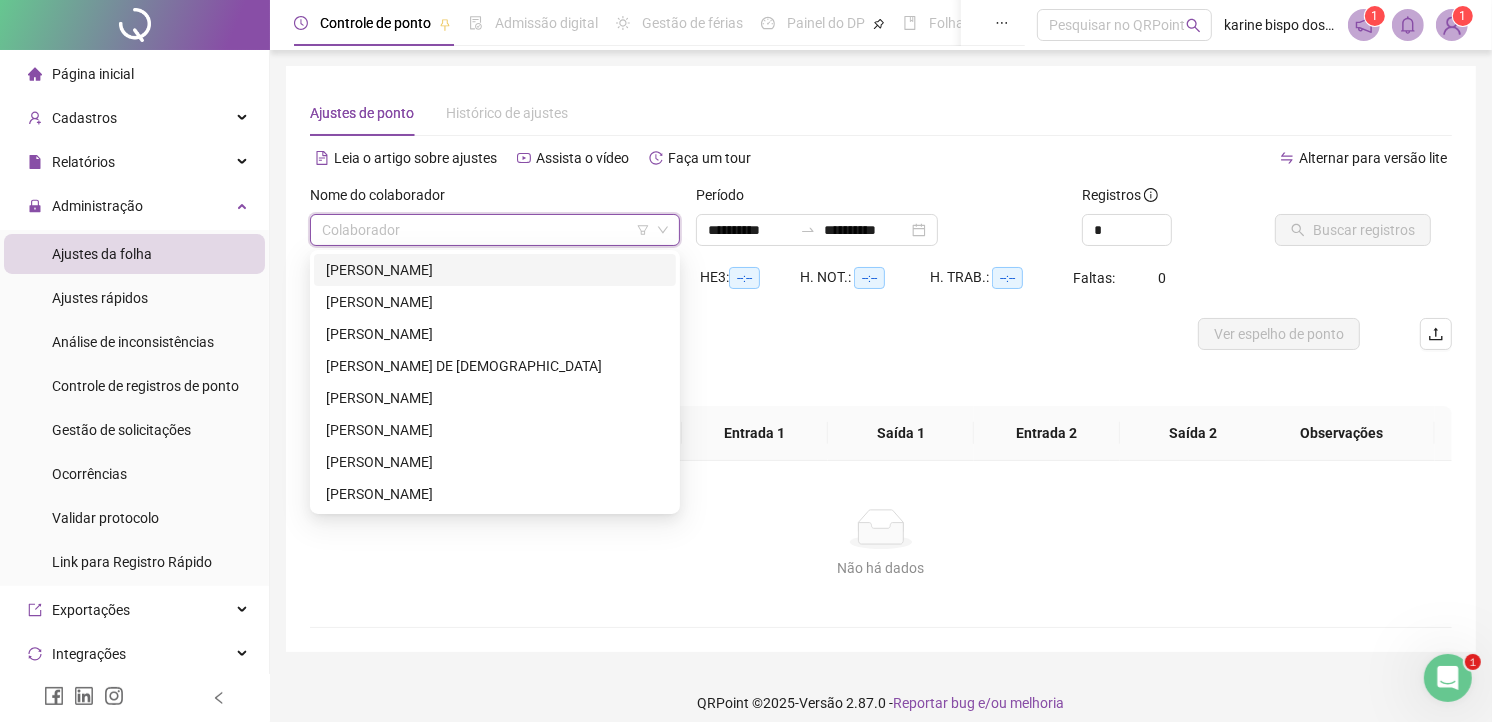 click on "[PERSON_NAME]" at bounding box center (495, 270) 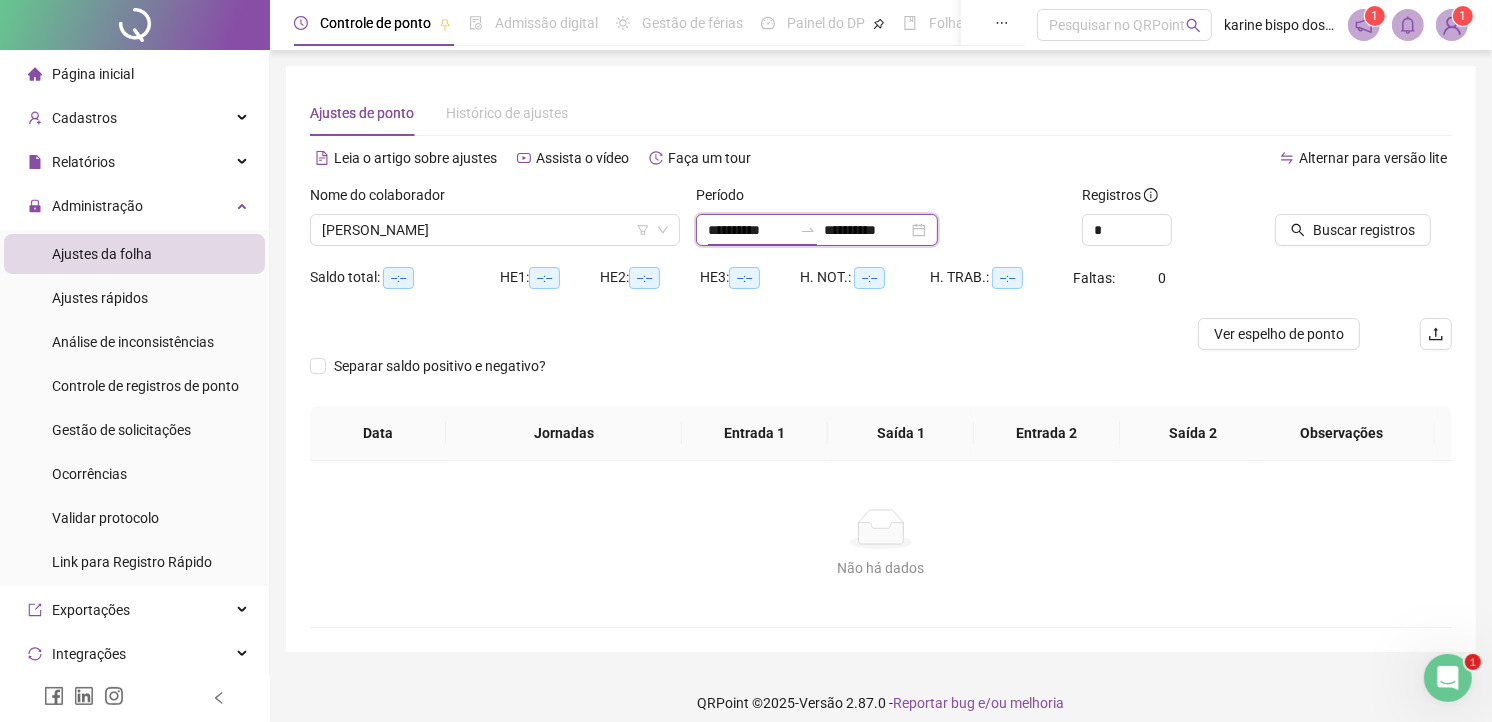 drag, startPoint x: 724, startPoint y: 234, endPoint x: 754, endPoint y: 247, distance: 32.695564 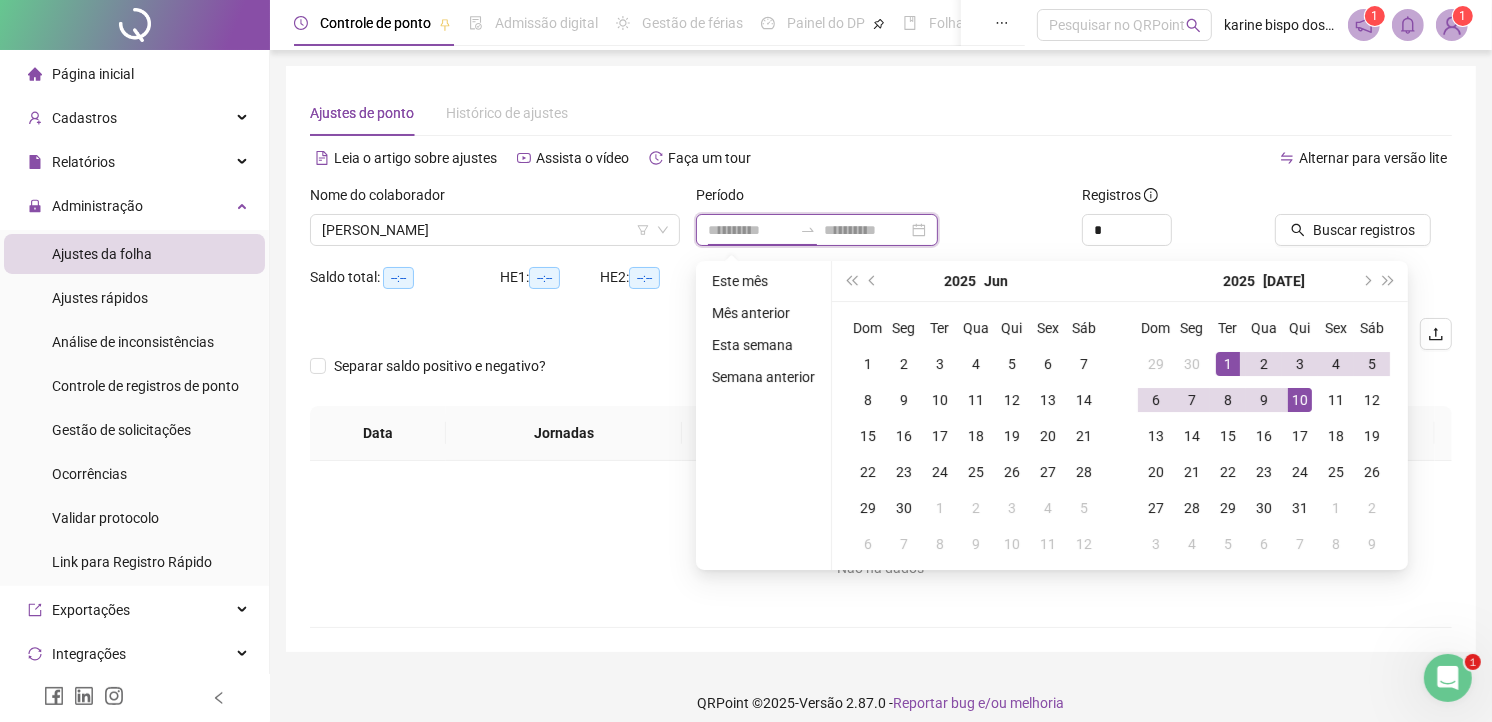 type on "**********" 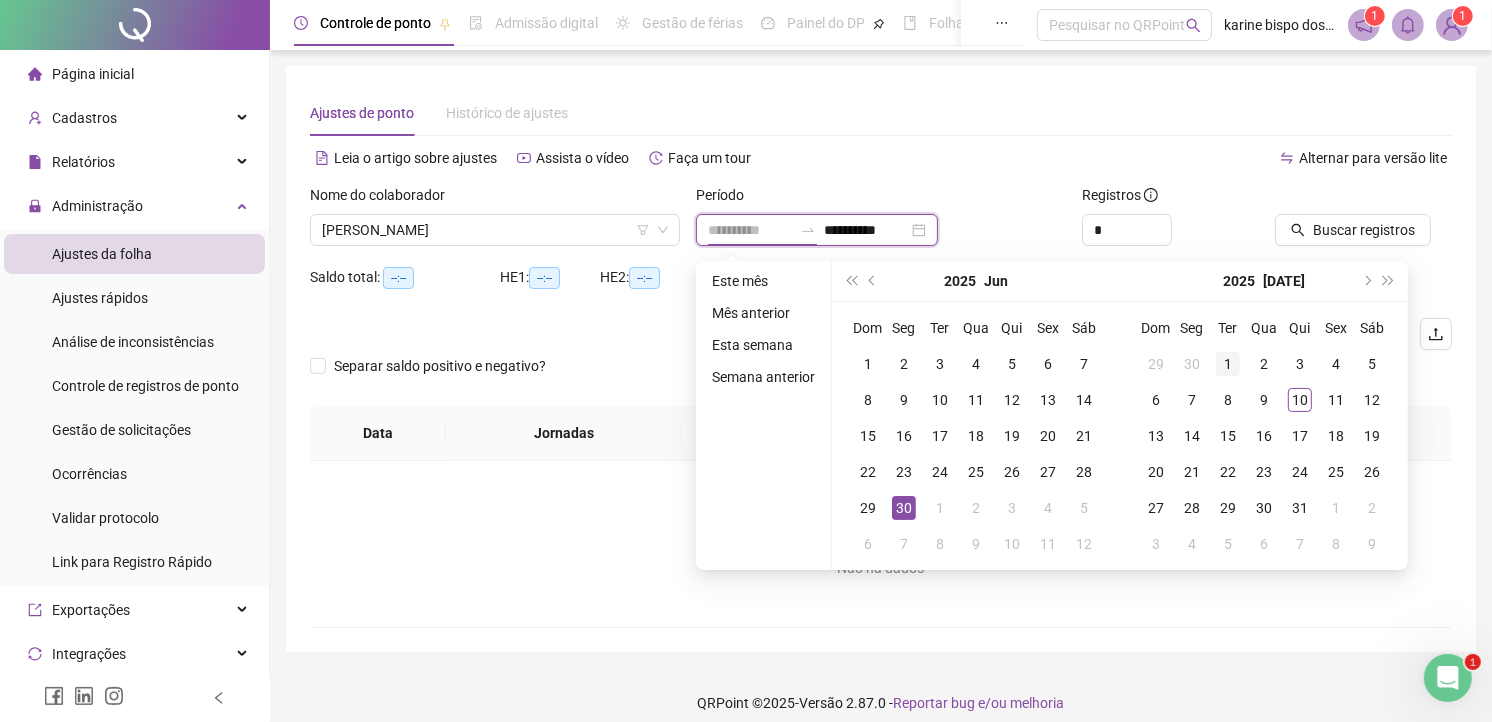 type on "**********" 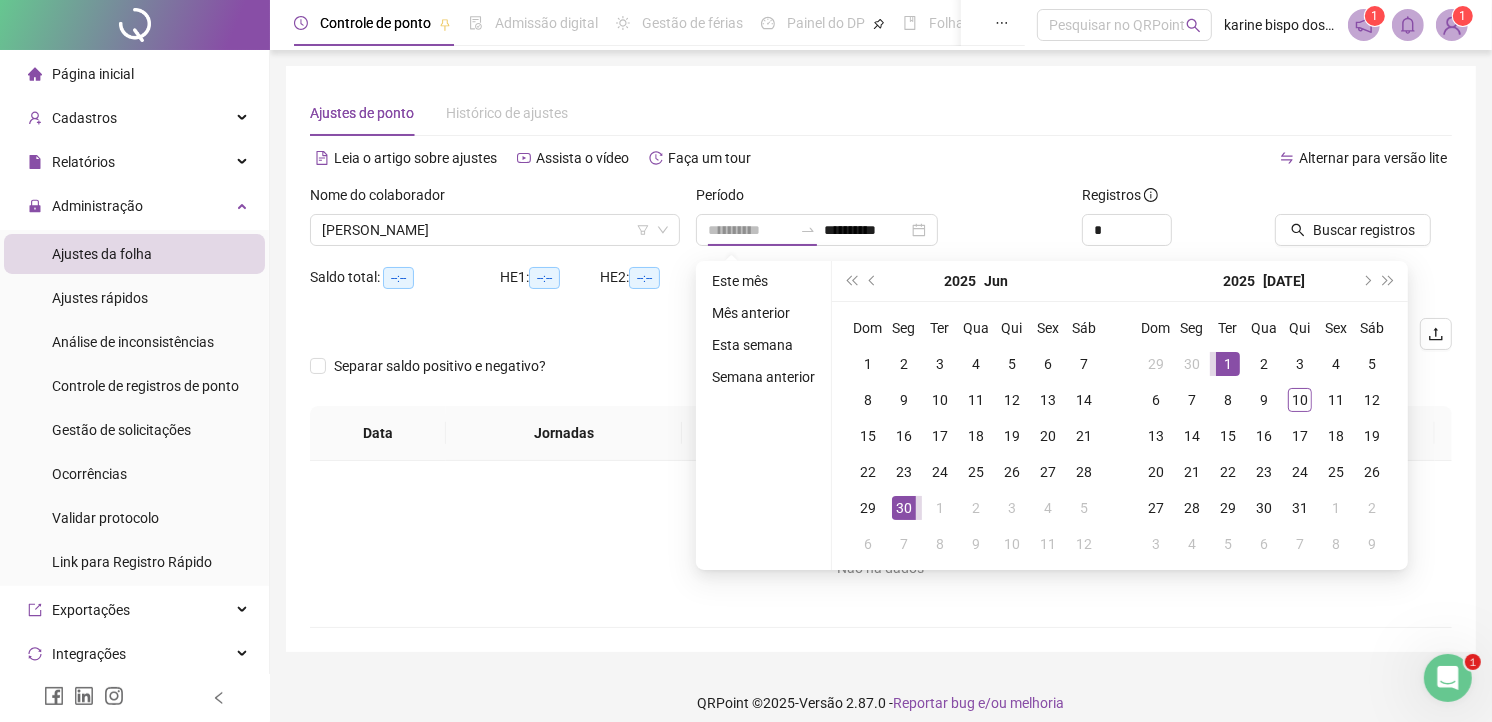 click on "1" at bounding box center [1228, 364] 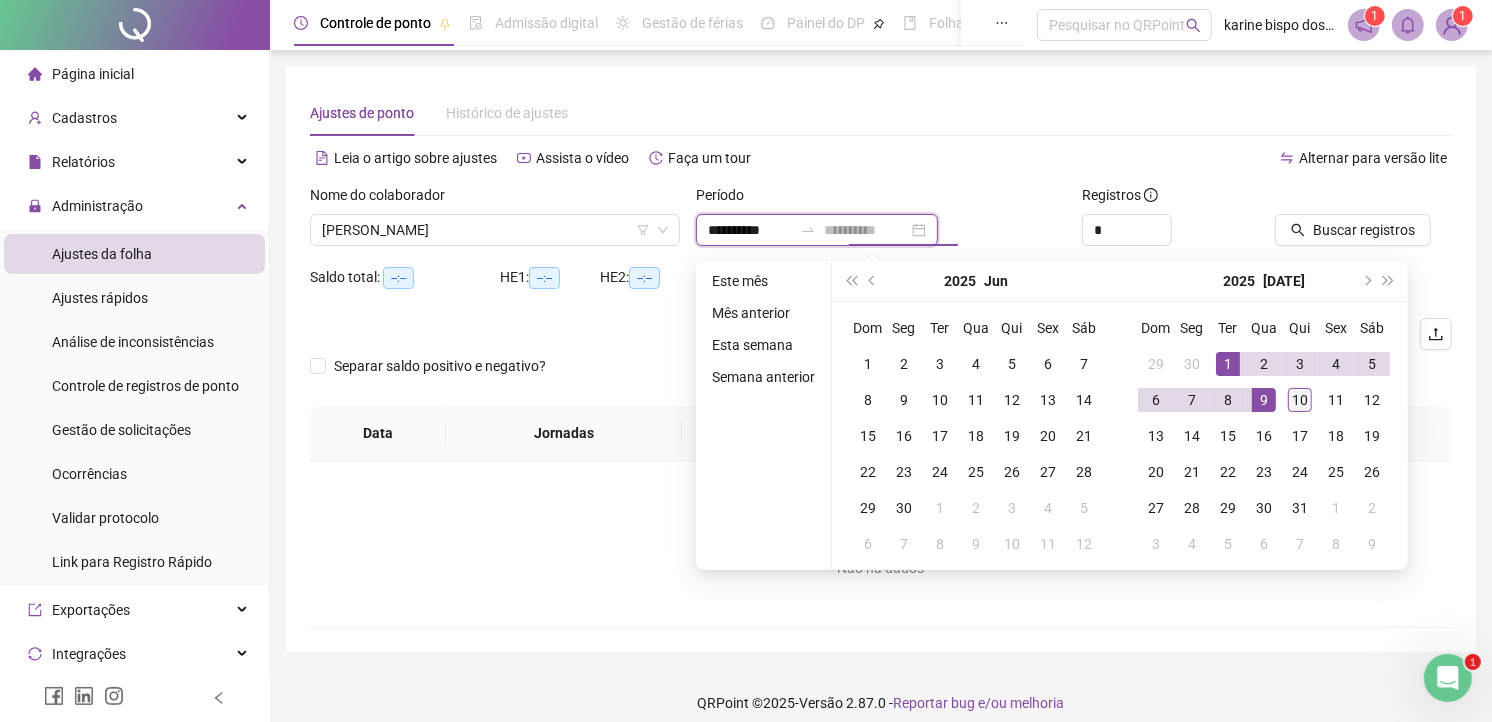 type on "**********" 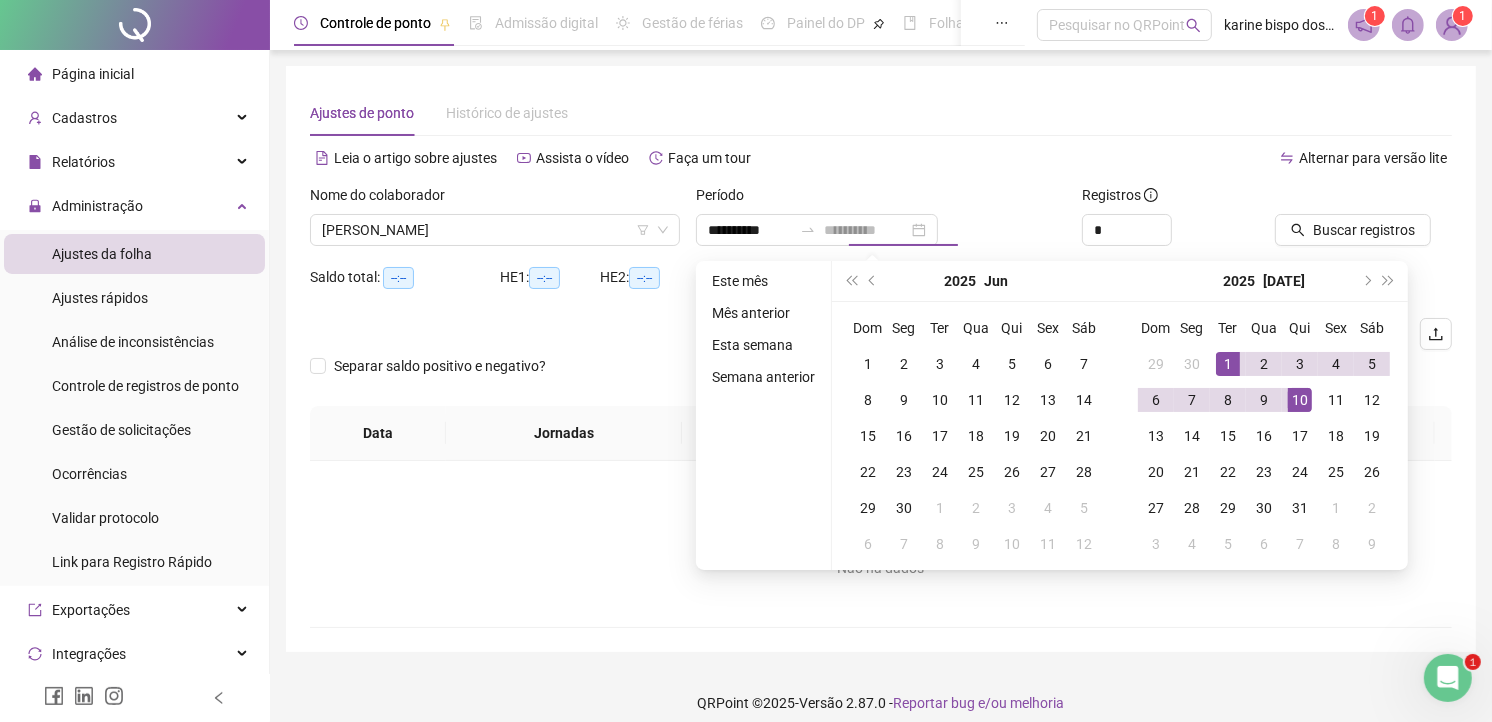 click on "10" at bounding box center (1300, 400) 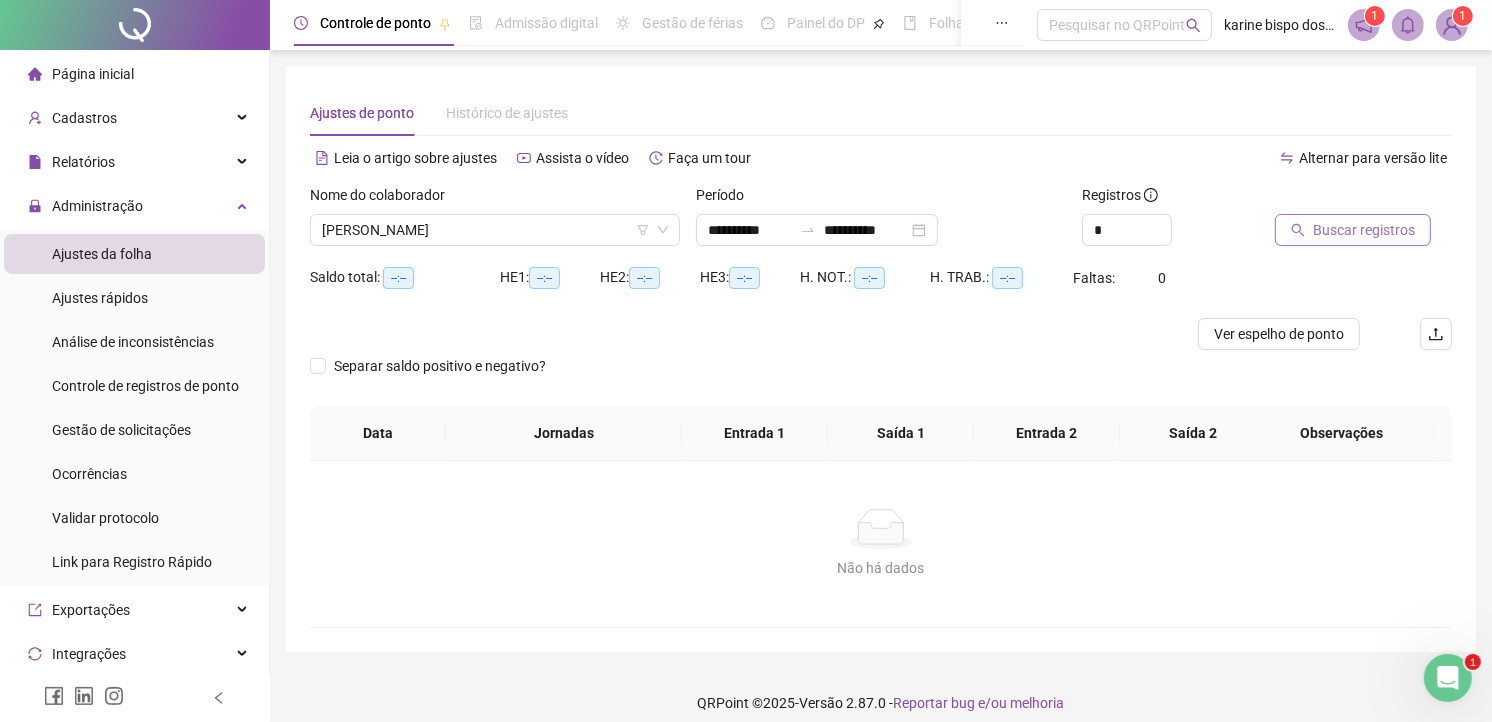 click on "Buscar registros" at bounding box center [1364, 230] 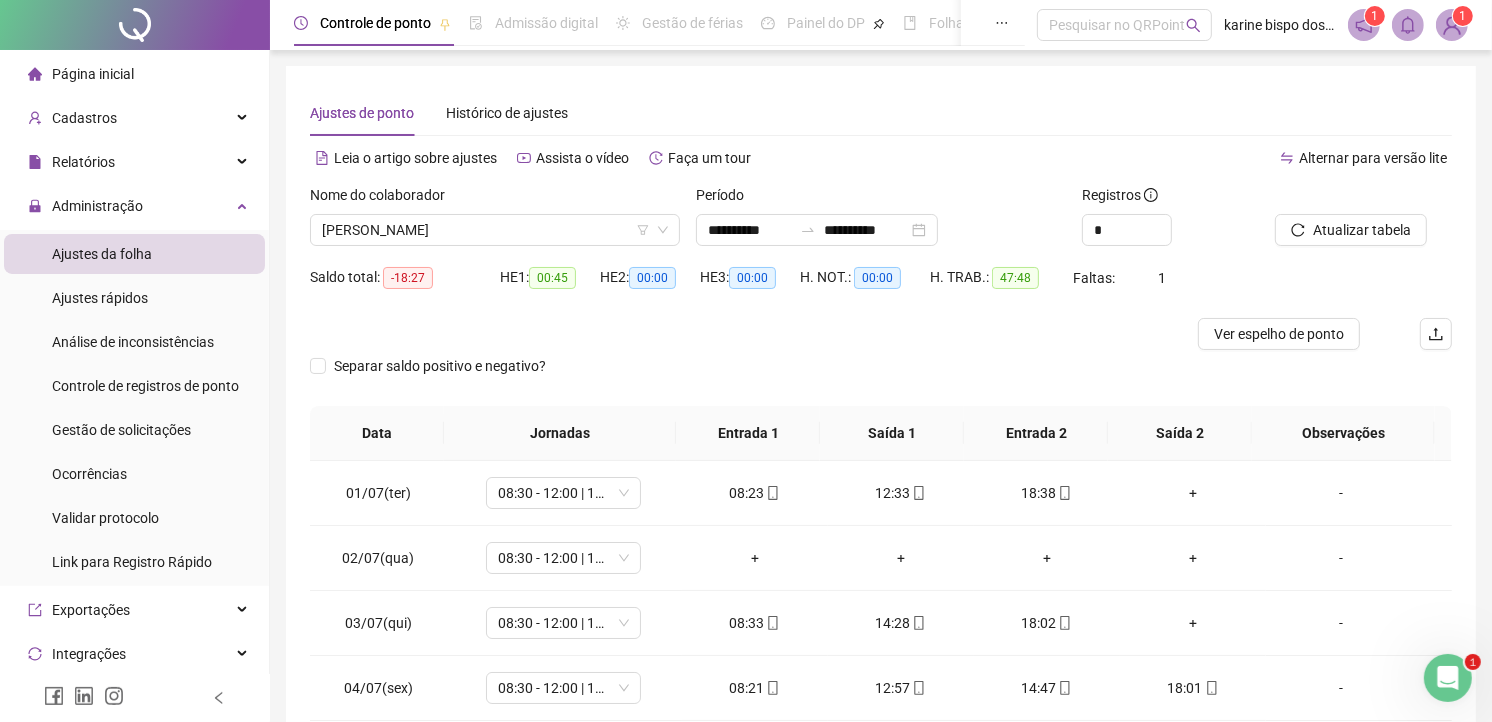 scroll, scrollTop: 111, scrollLeft: 0, axis: vertical 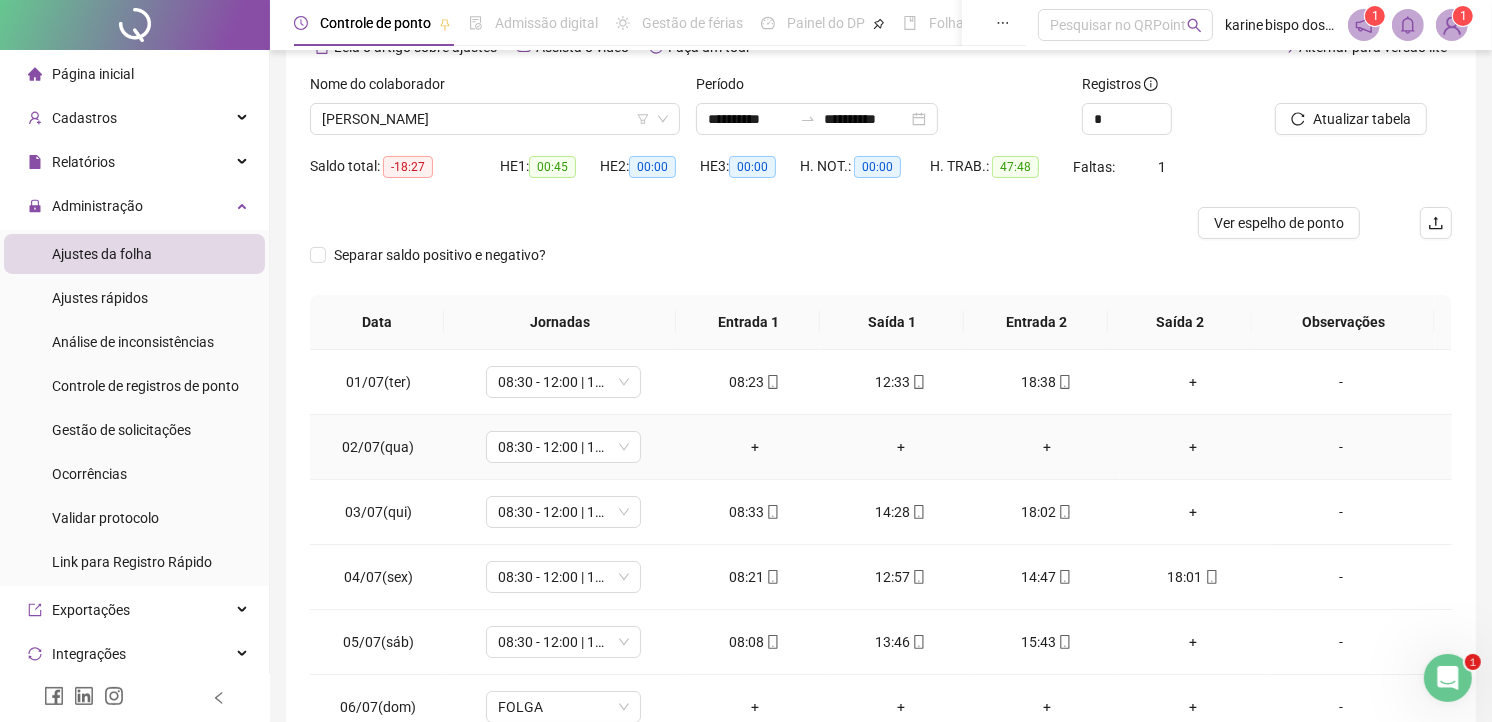 click on "-" at bounding box center (1341, 447) 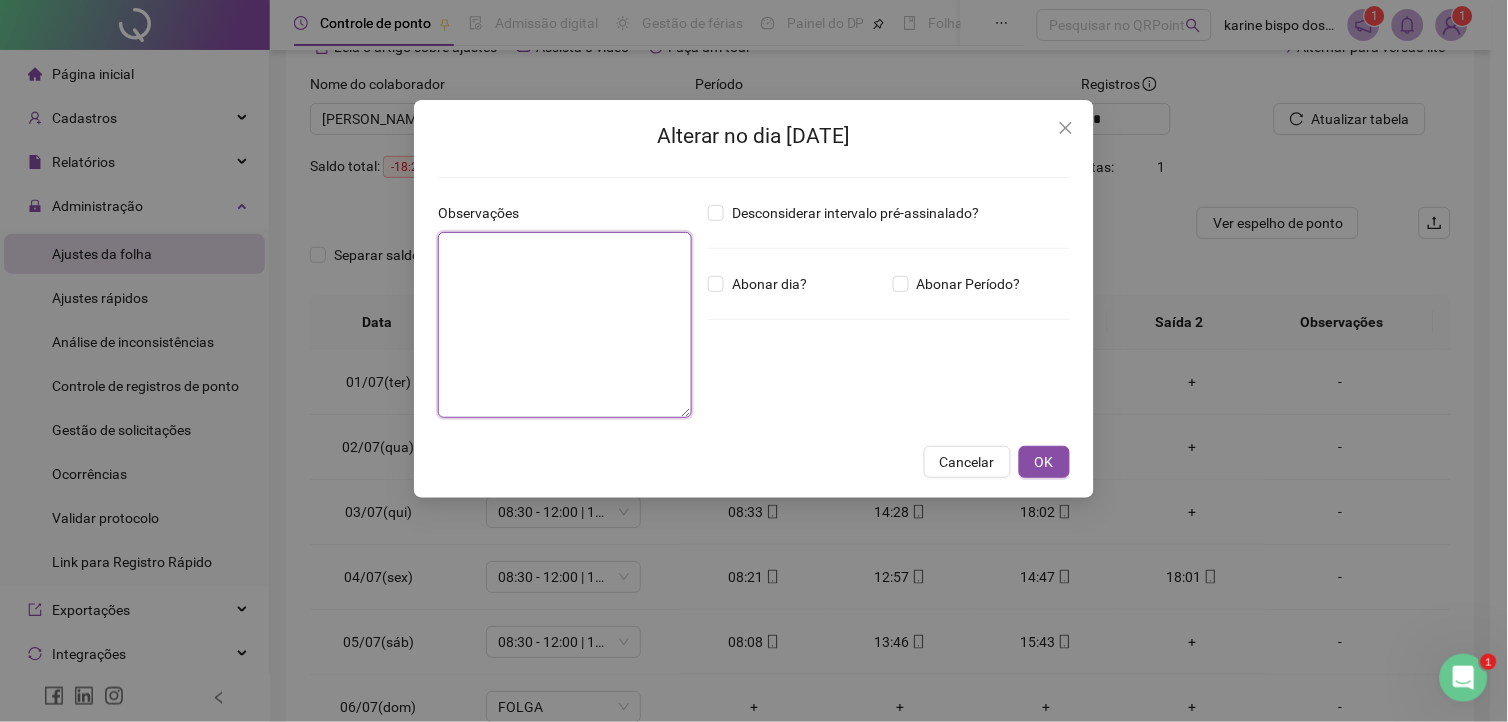 click at bounding box center [565, 325] 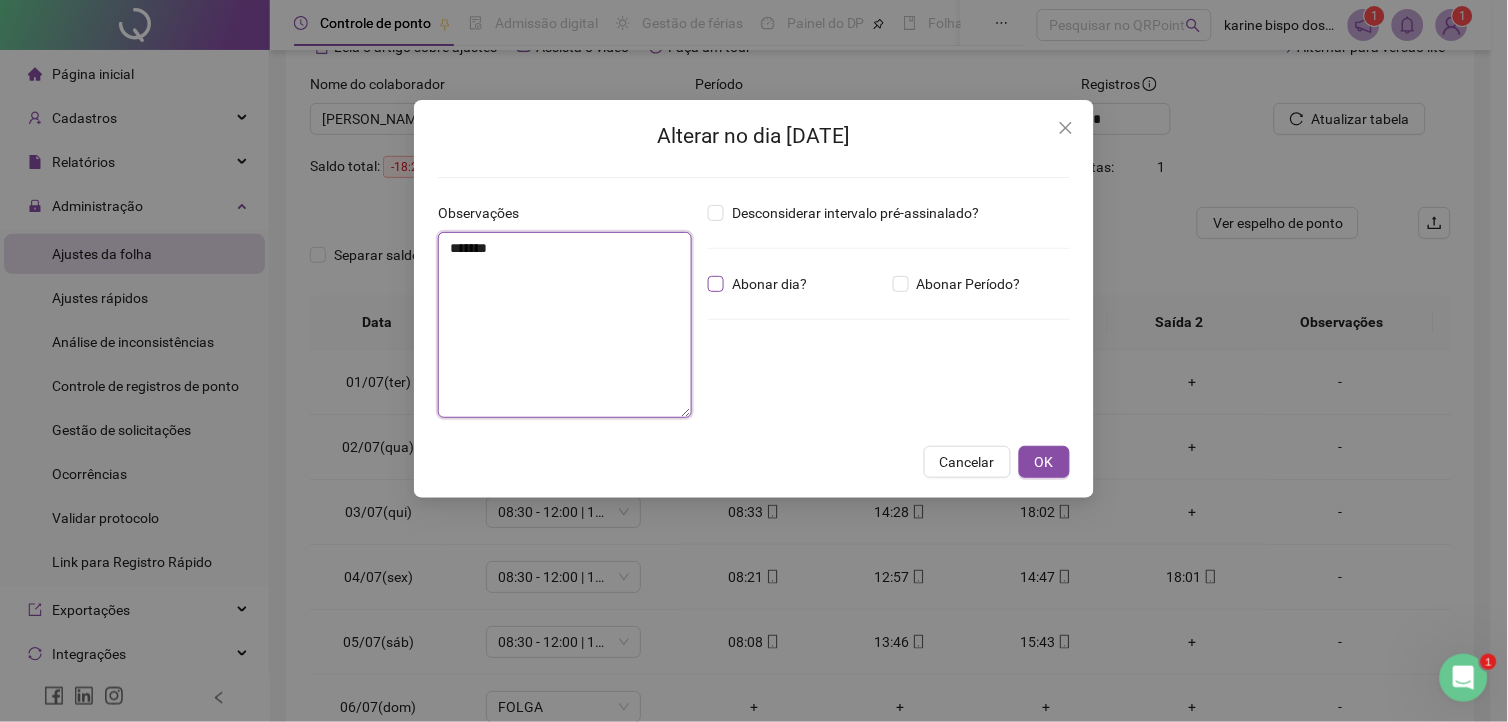 type on "*******" 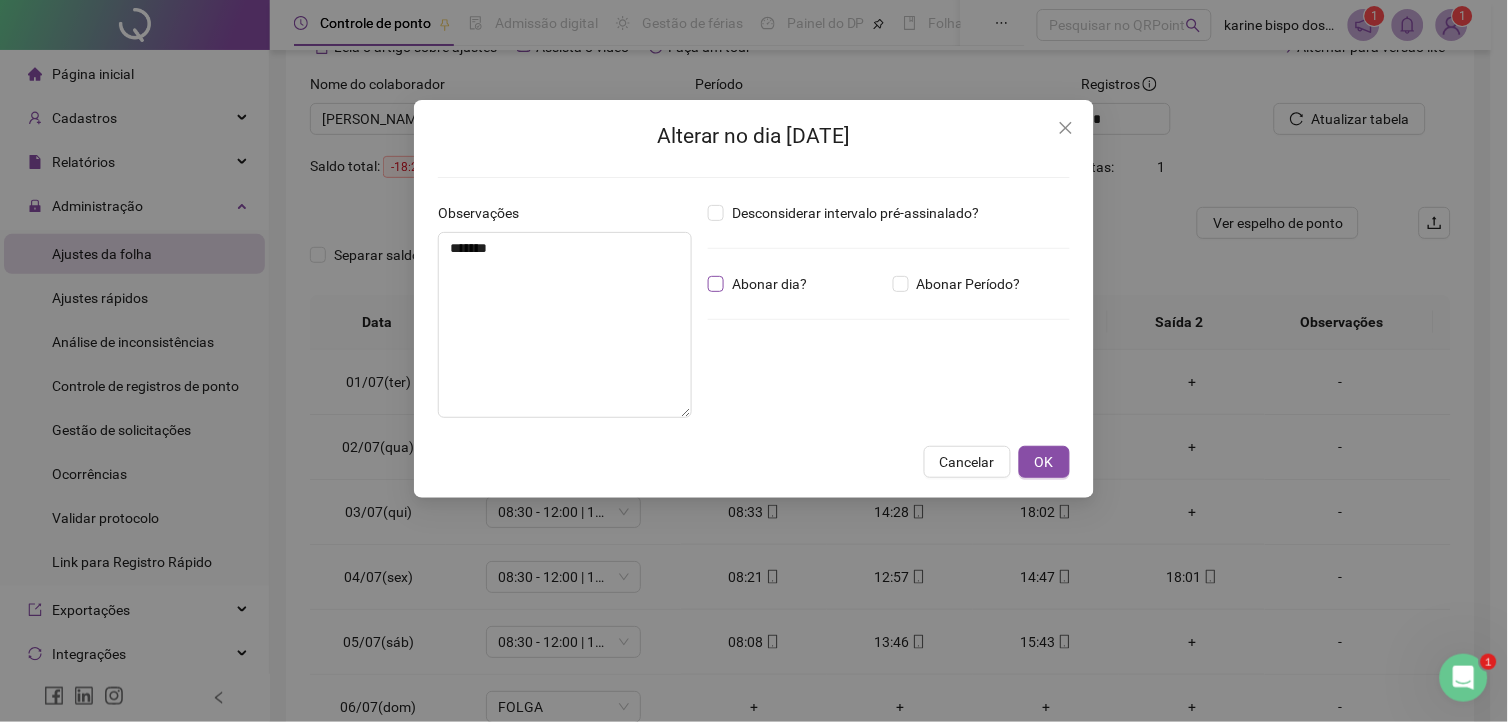 click on "Abonar dia?" at bounding box center [769, 284] 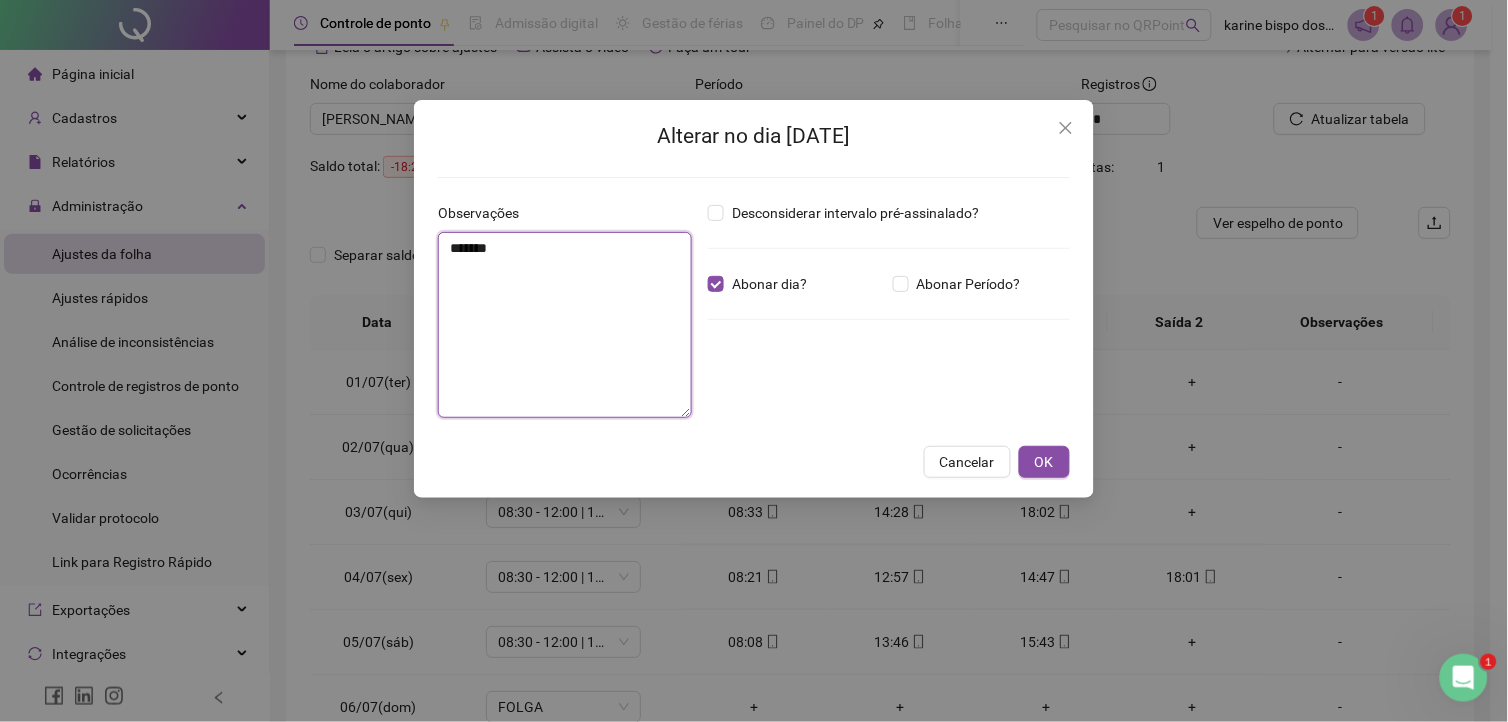 drag, startPoint x: 518, startPoint y: 255, endPoint x: 380, endPoint y: 250, distance: 138.09055 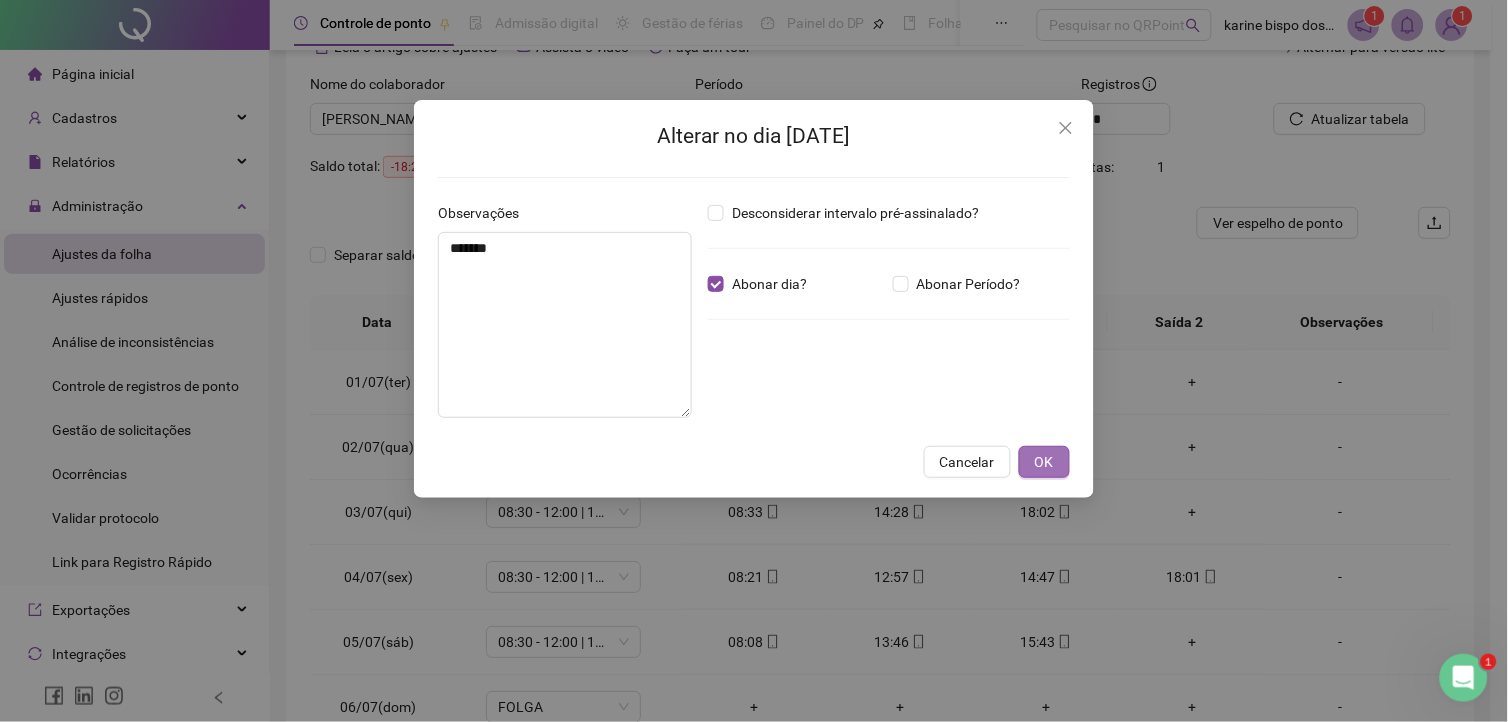 click on "OK" at bounding box center (1044, 462) 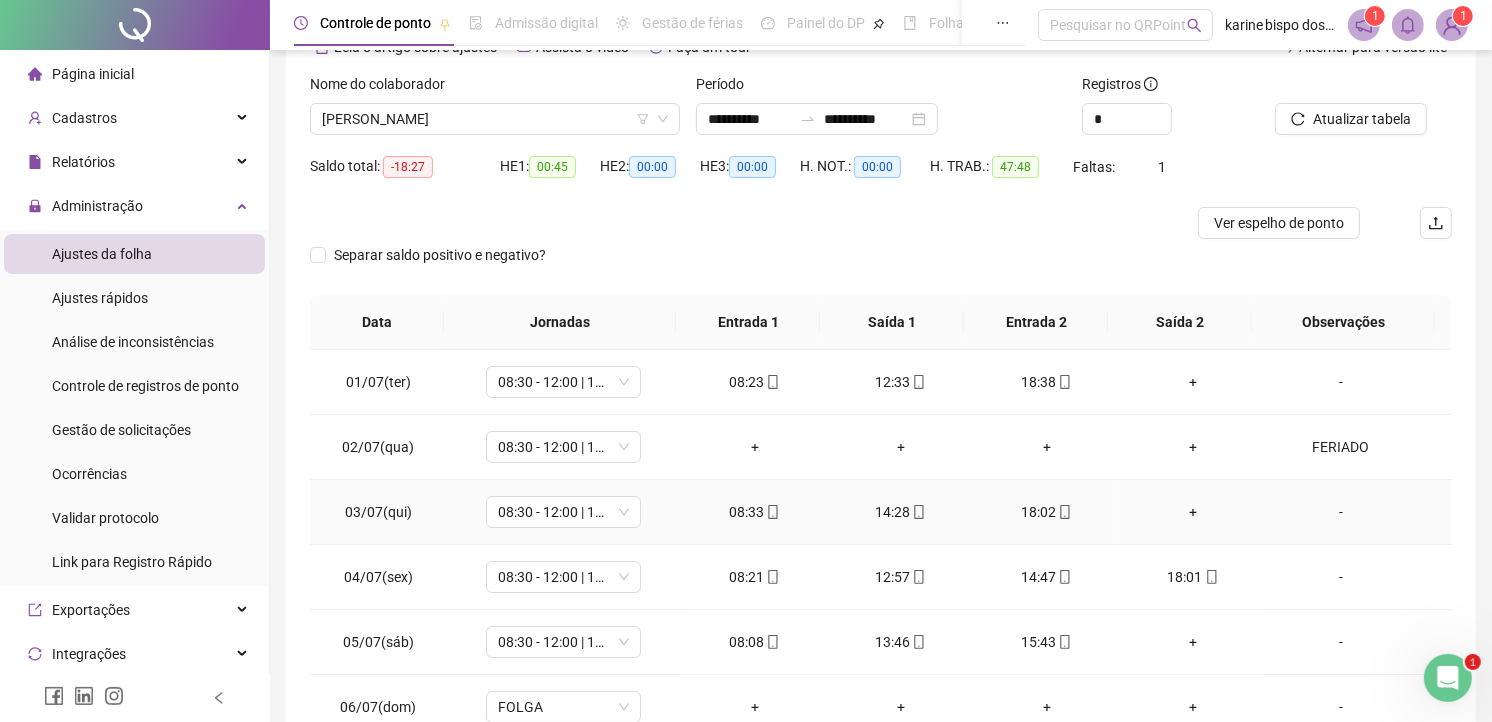 scroll, scrollTop: 111, scrollLeft: 0, axis: vertical 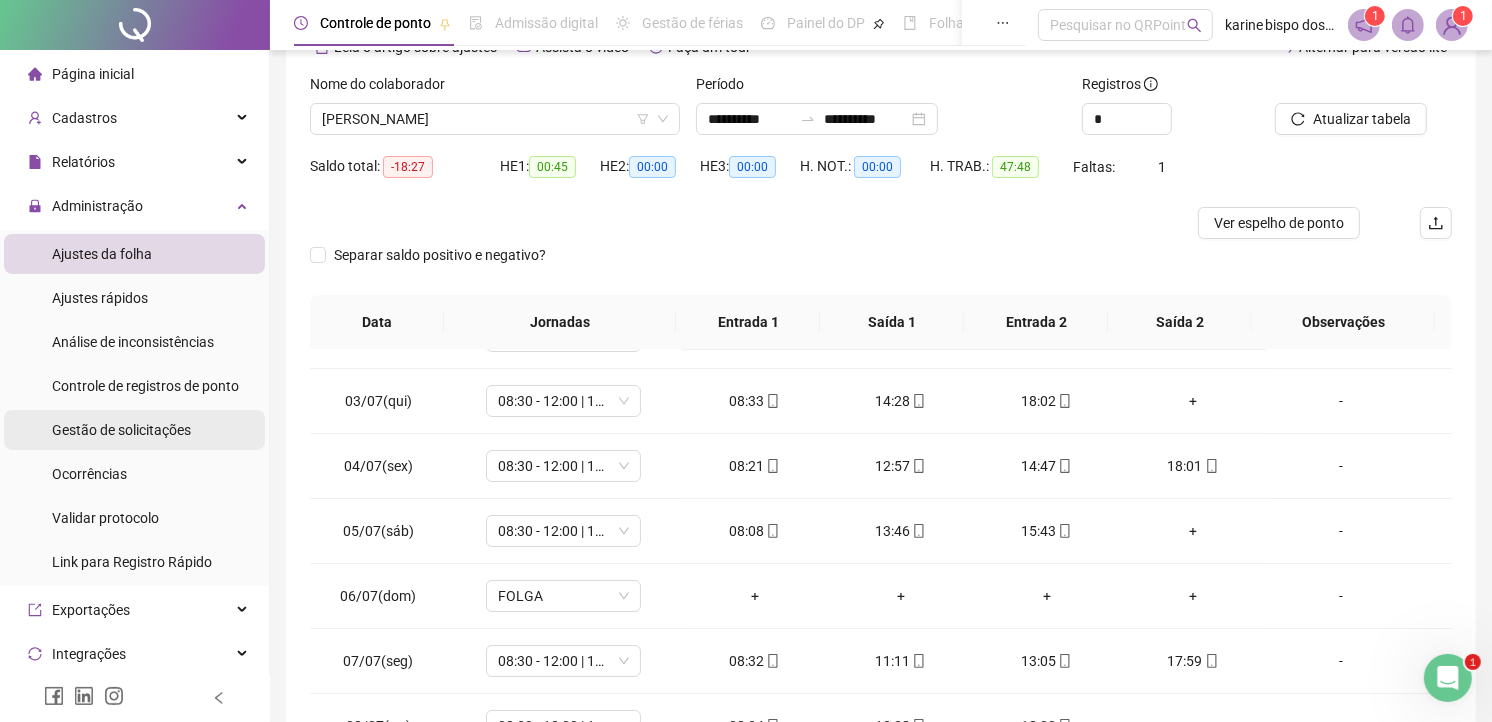 click on "Gestão de solicitações" at bounding box center [121, 430] 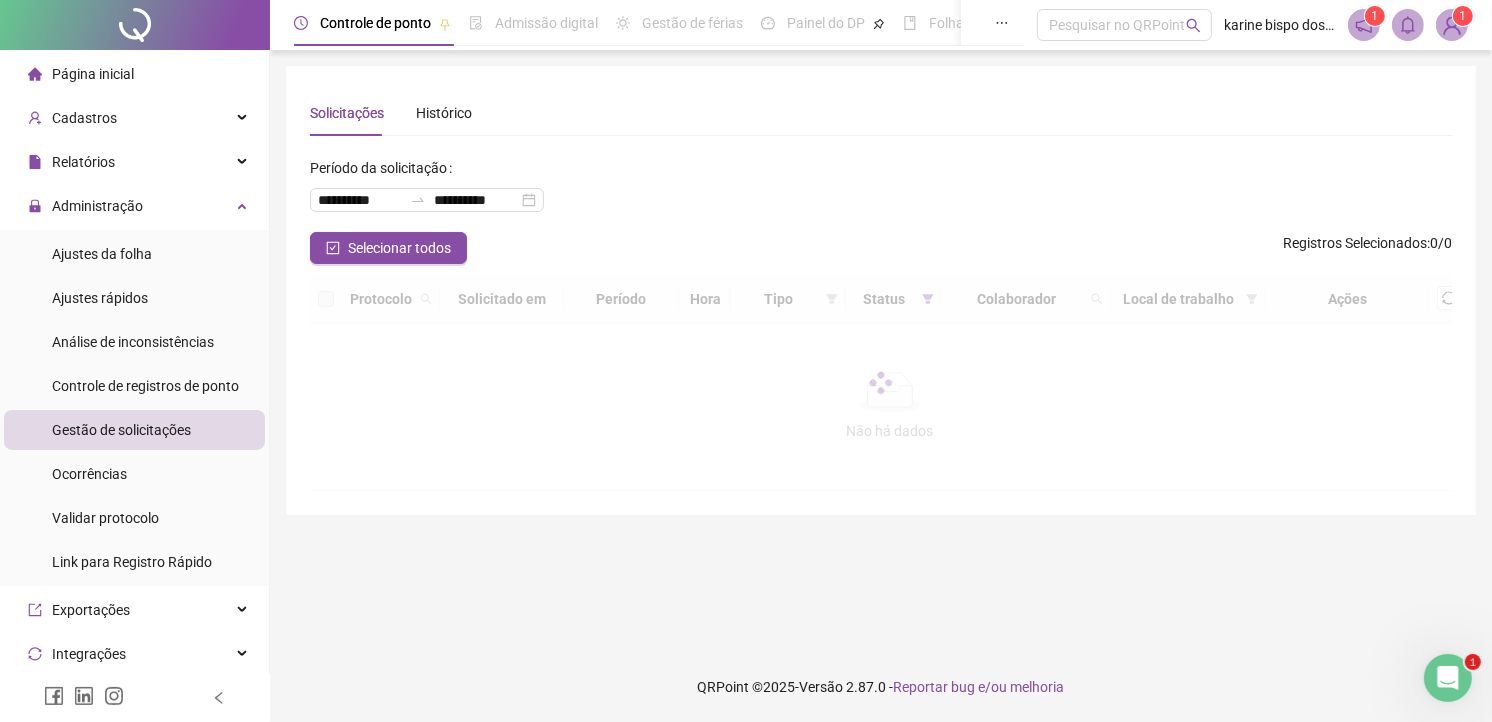 scroll, scrollTop: 0, scrollLeft: 0, axis: both 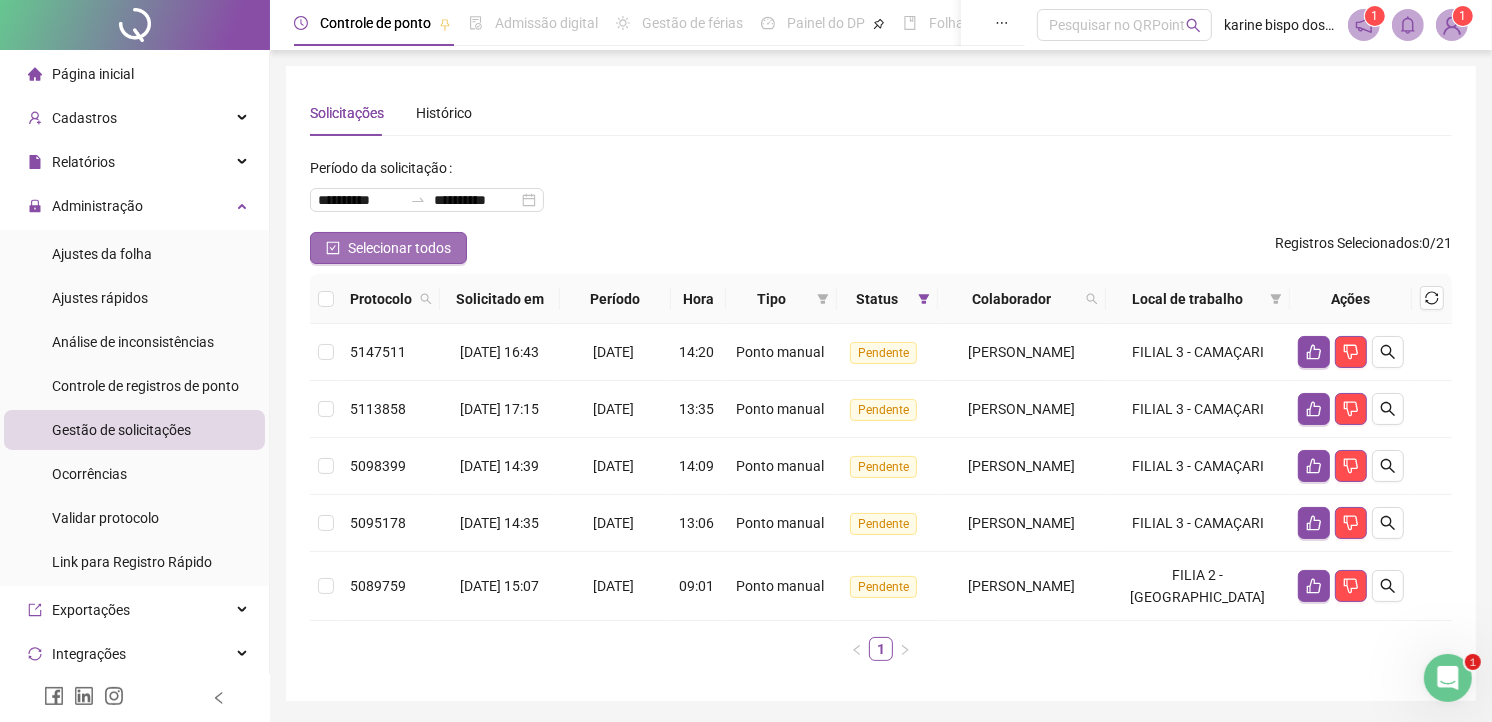 click on "Selecionar todos" at bounding box center [399, 248] 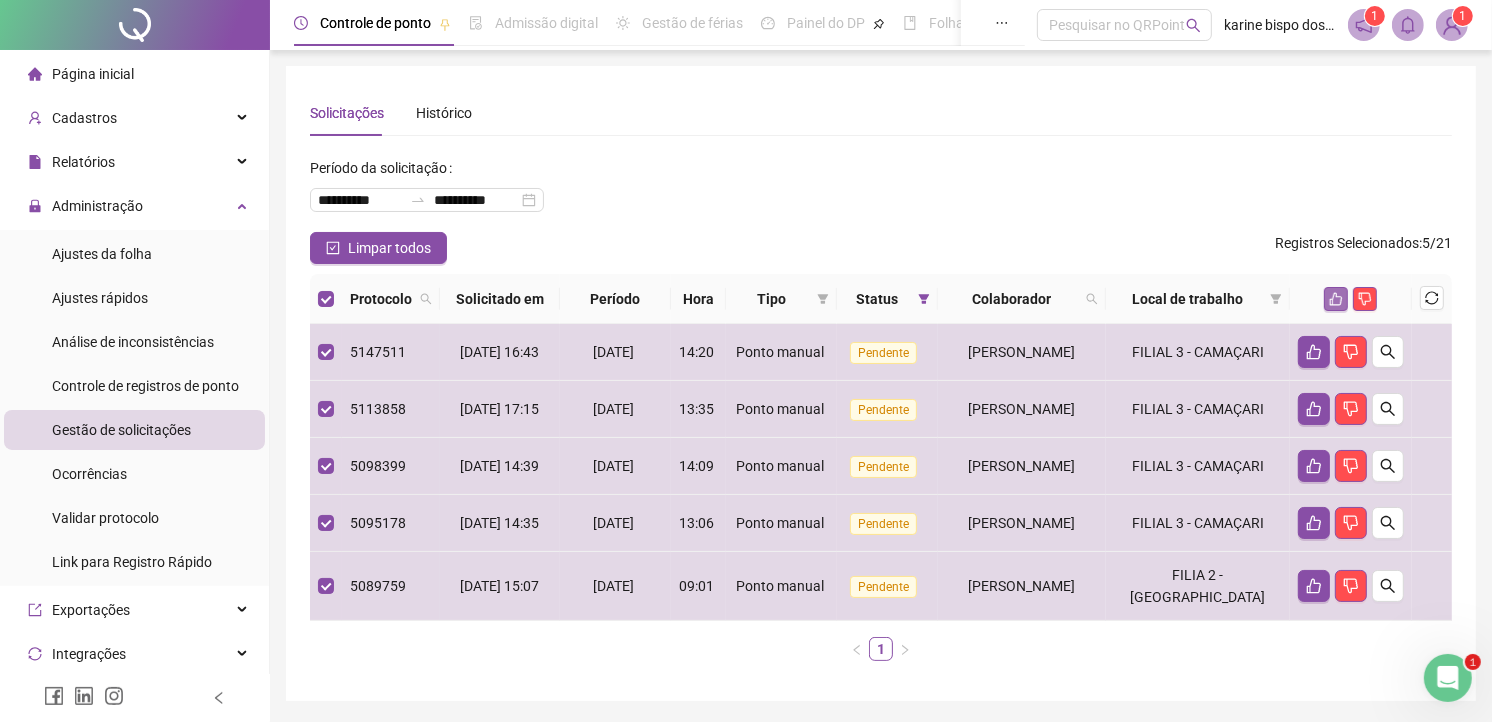 click 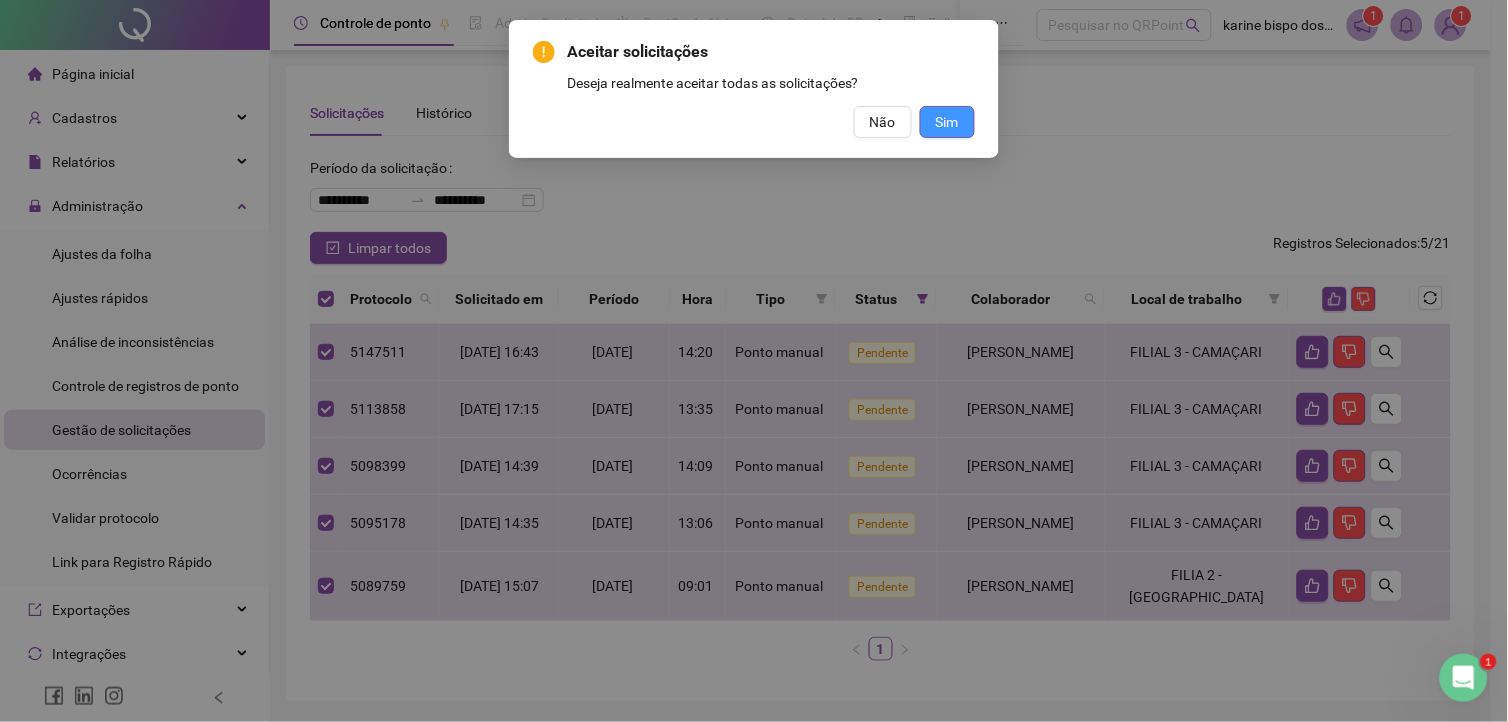 click on "Sim" at bounding box center [947, 122] 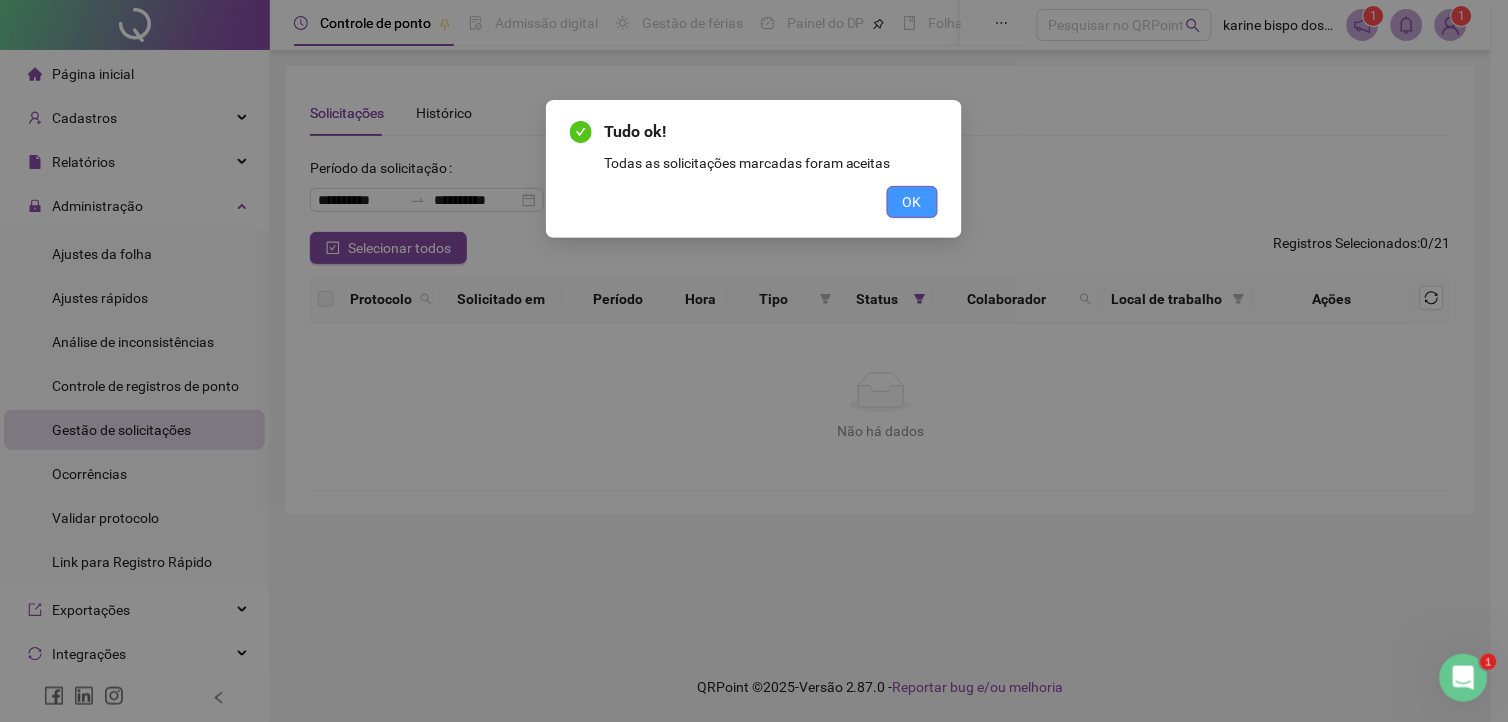 click on "OK" at bounding box center [912, 202] 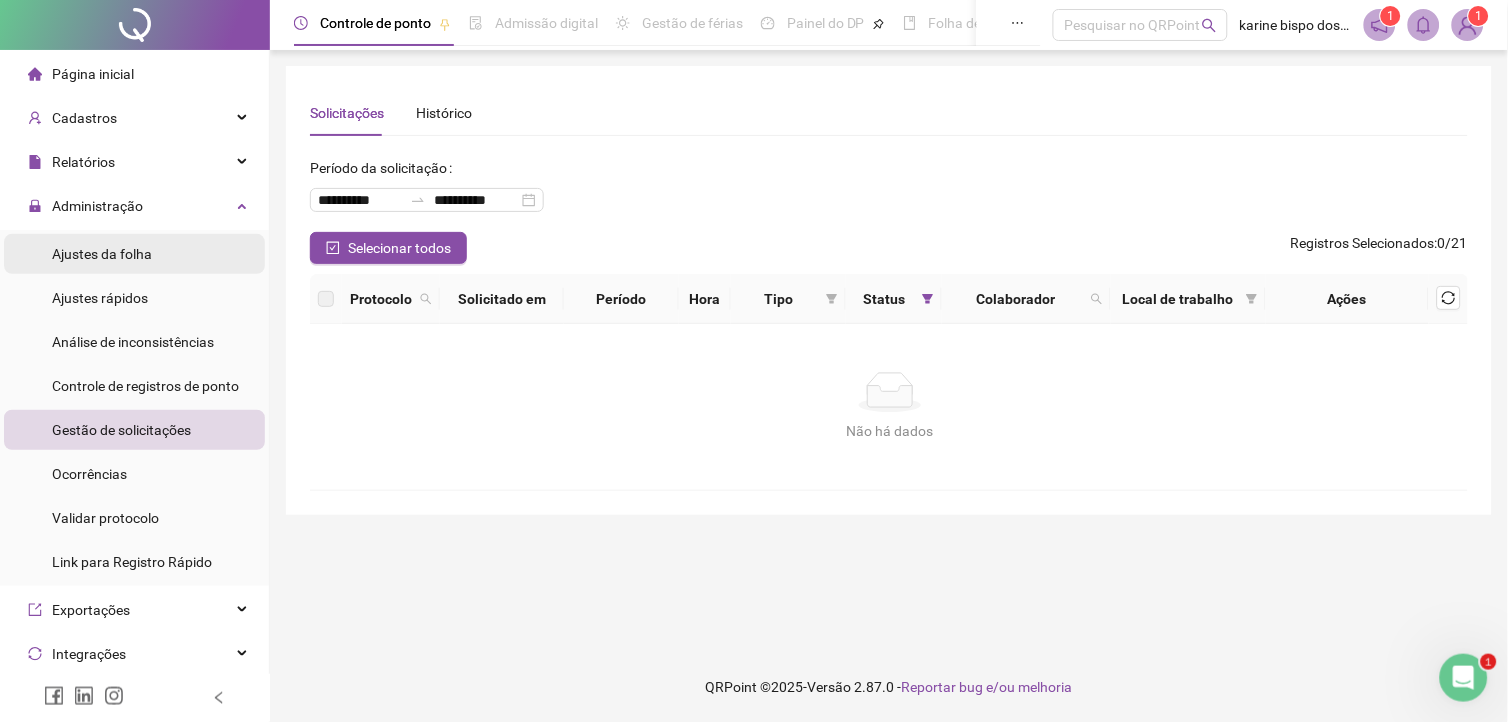 click on "Ajustes da folha" at bounding box center [102, 254] 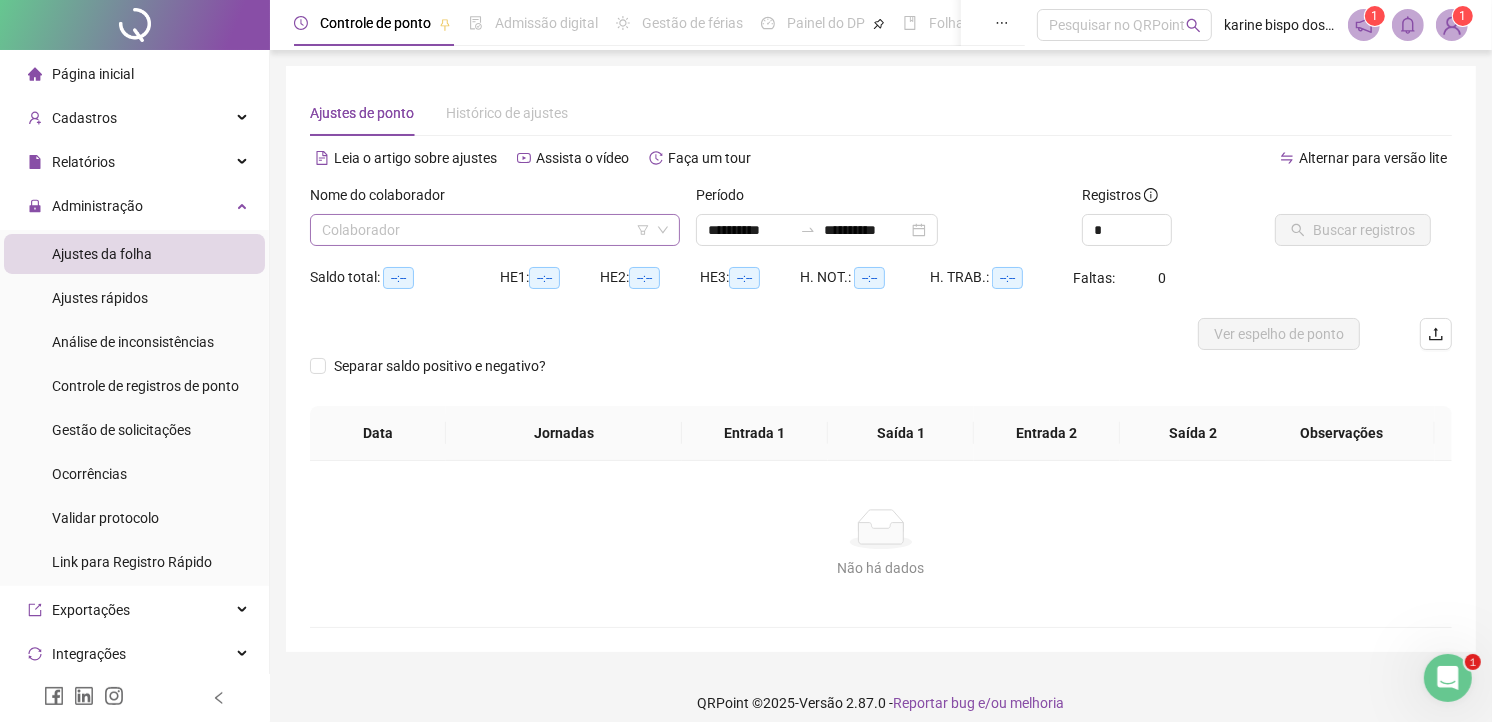 click at bounding box center [489, 230] 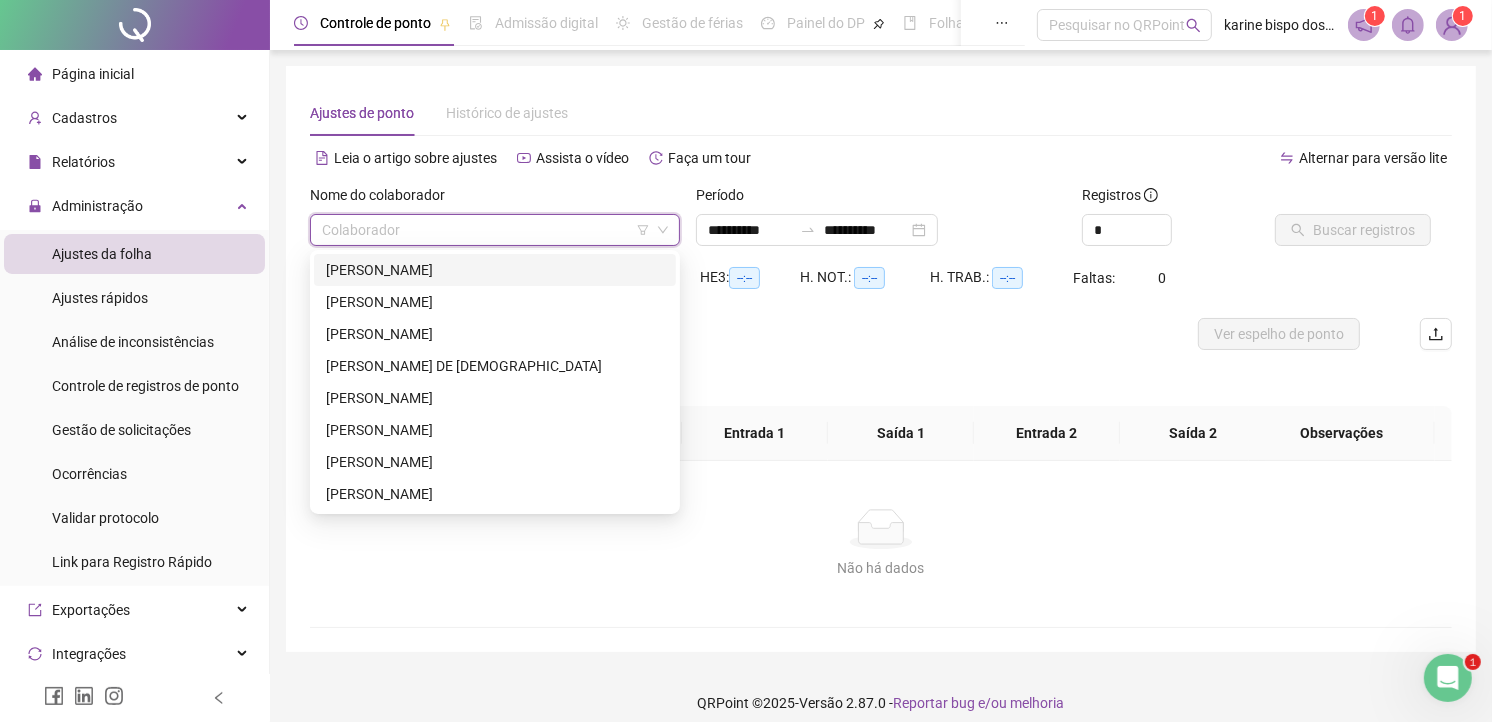 click on "[PERSON_NAME]" at bounding box center [495, 270] 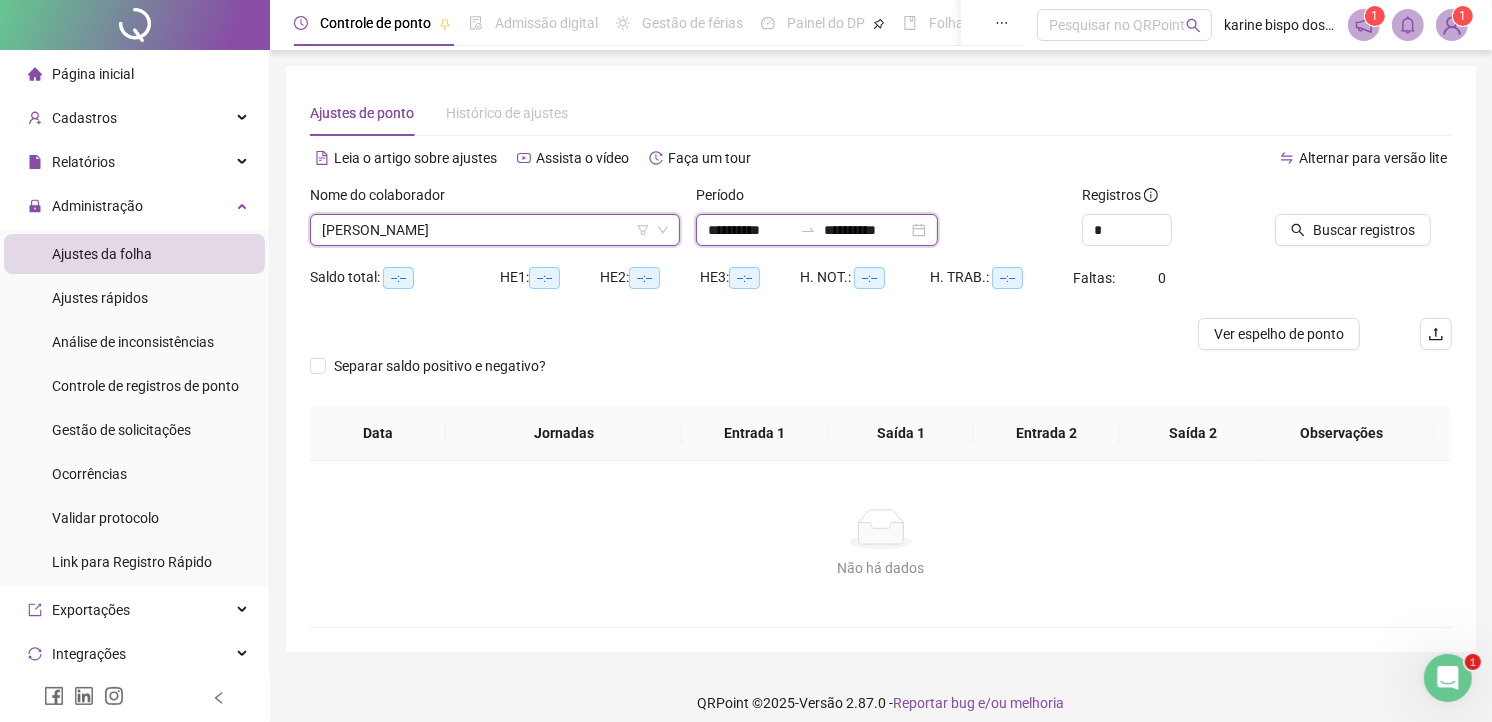 click on "**********" at bounding box center [750, 230] 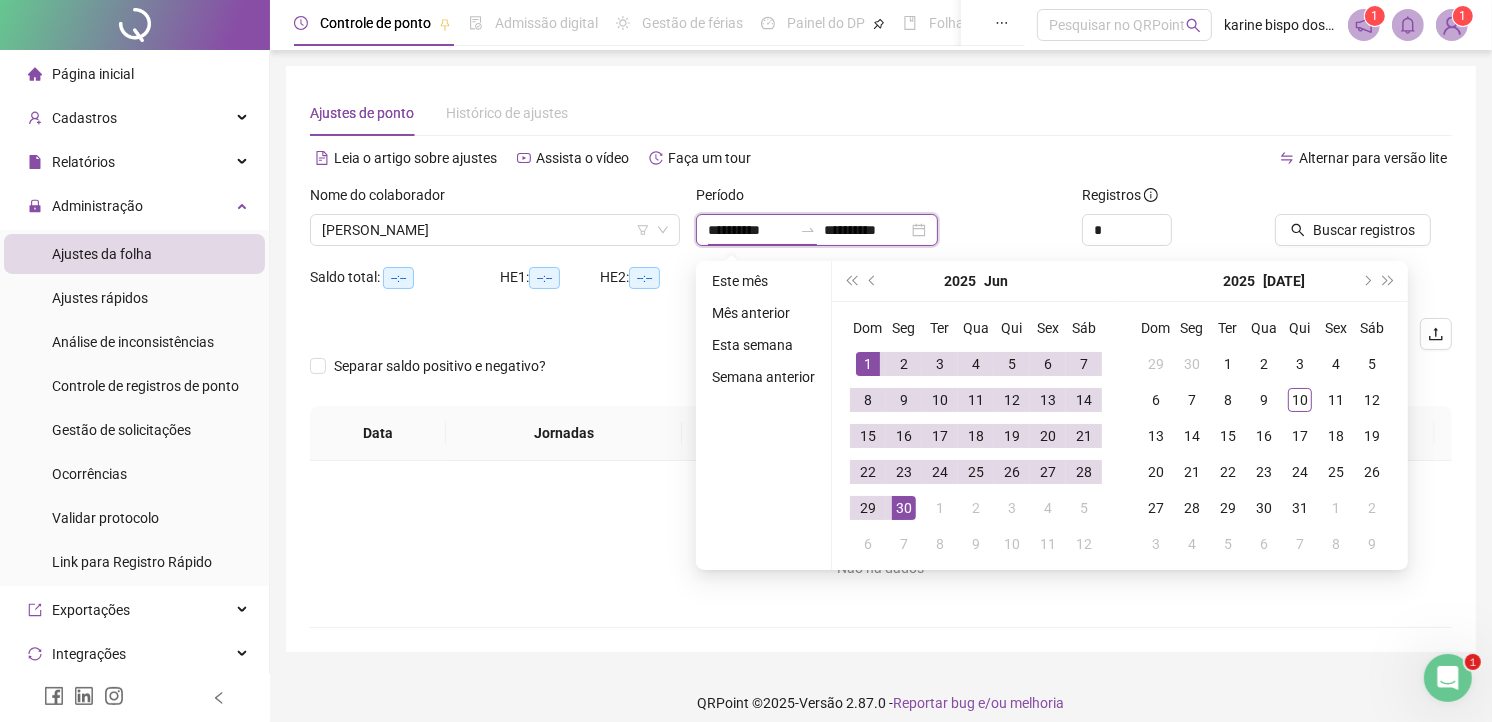 type on "**********" 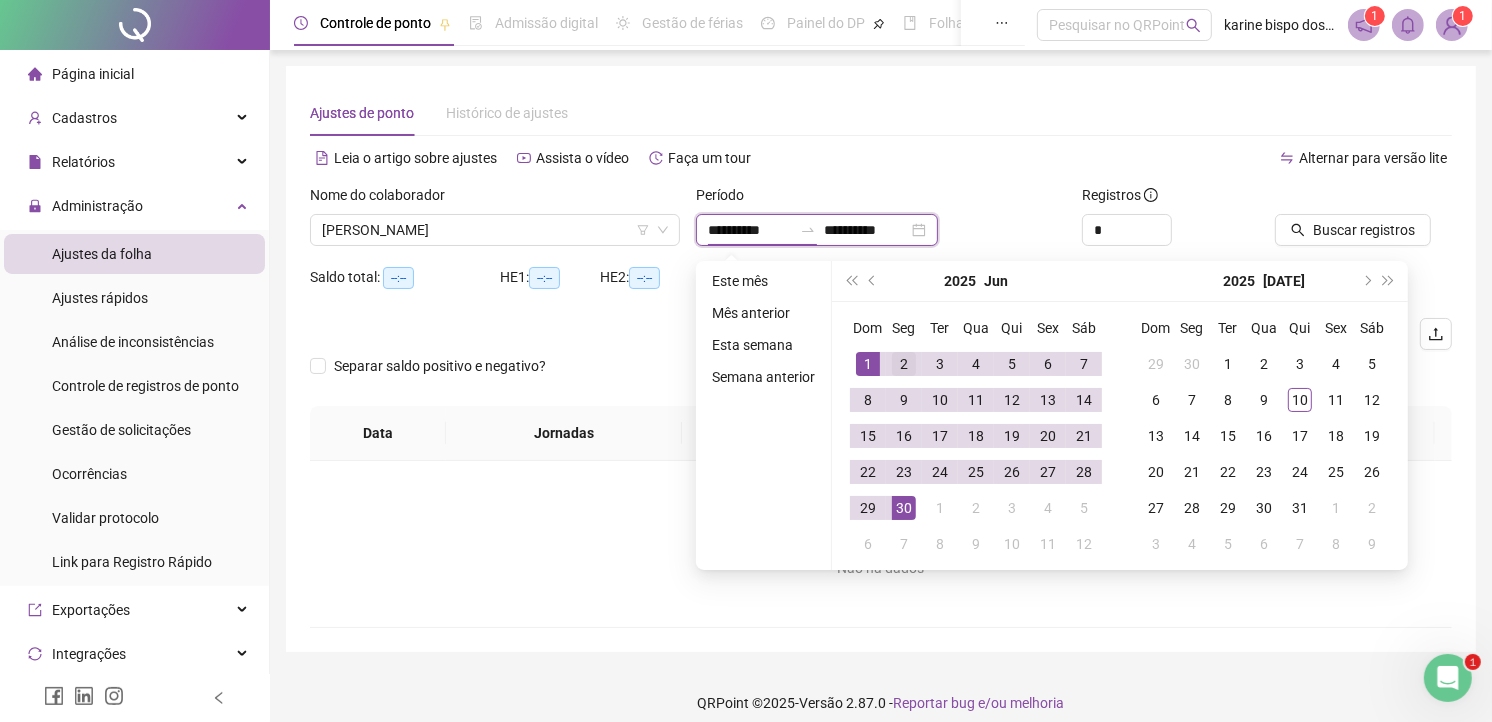 type on "**********" 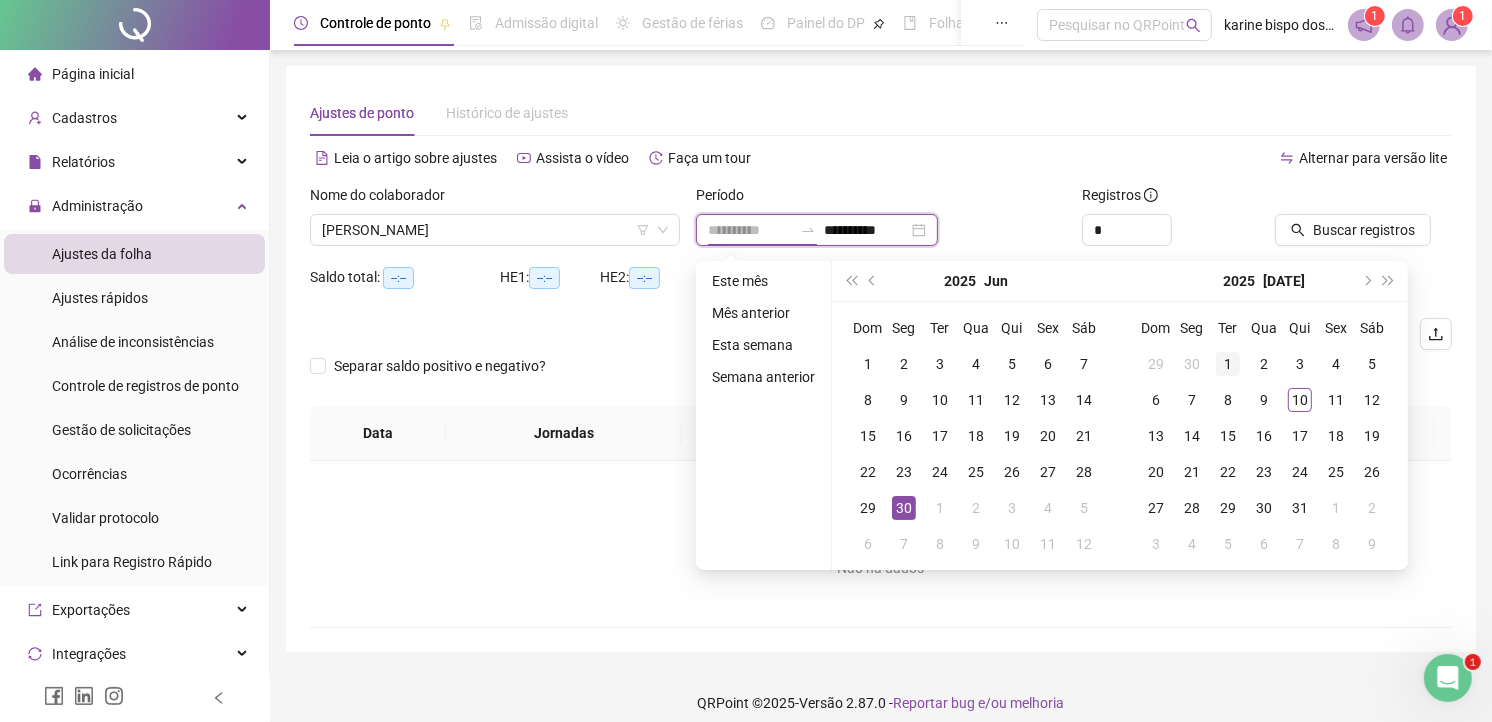 type on "**********" 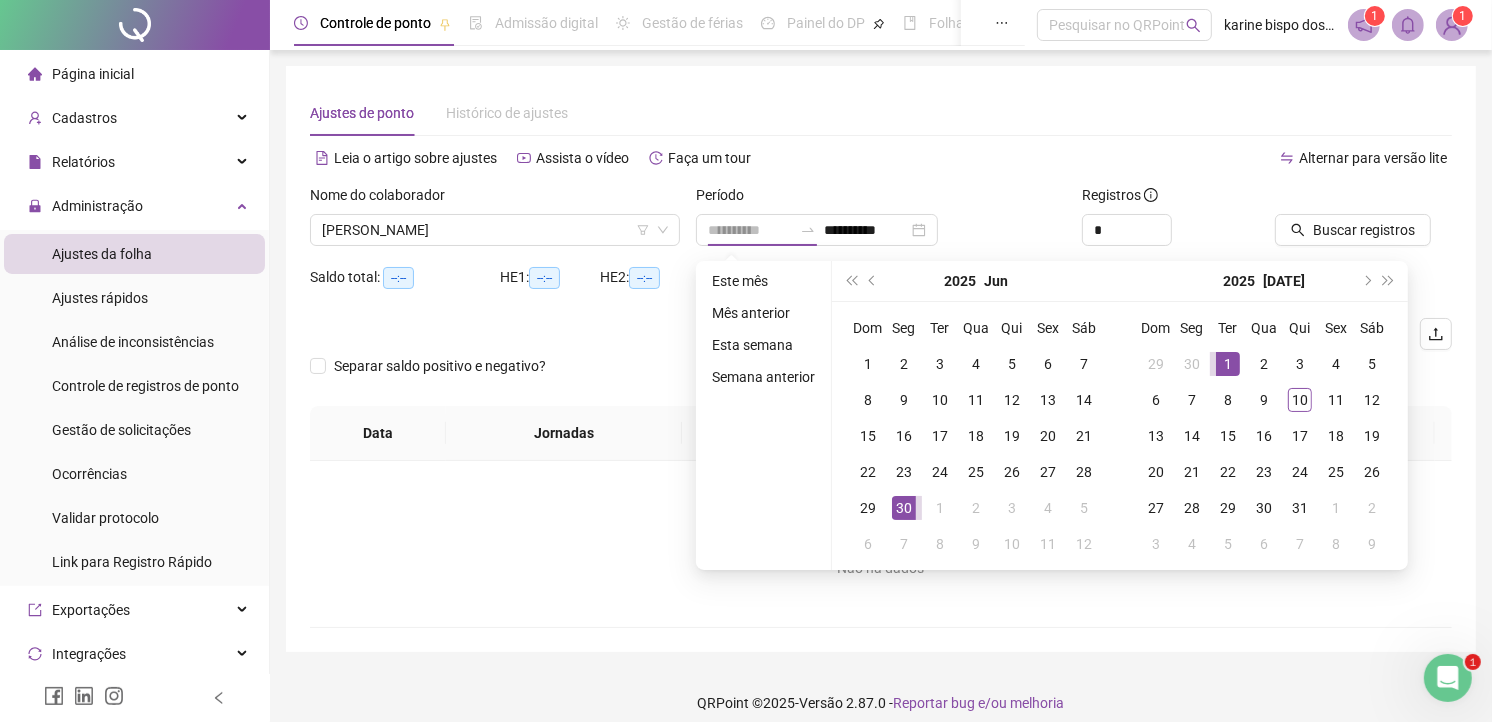 click on "1" at bounding box center (1228, 364) 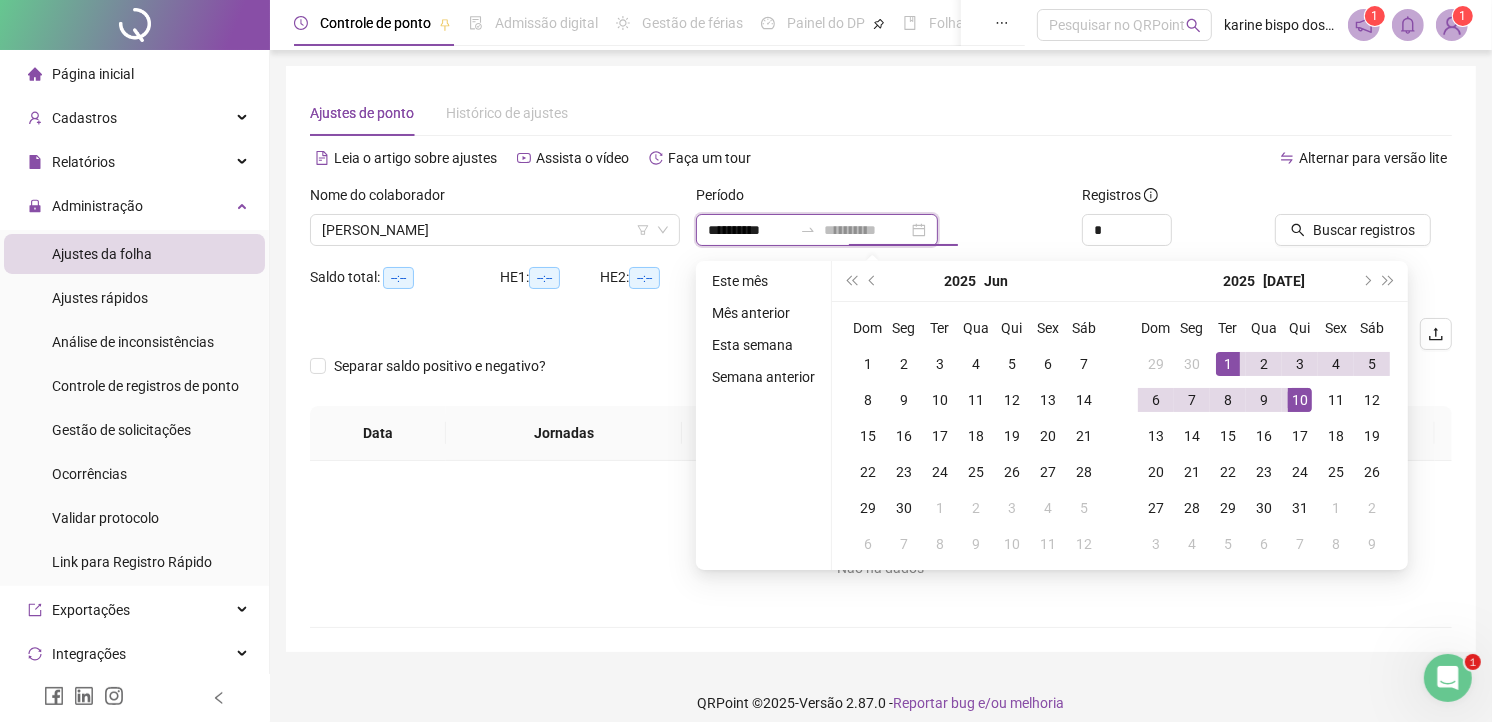 type on "**********" 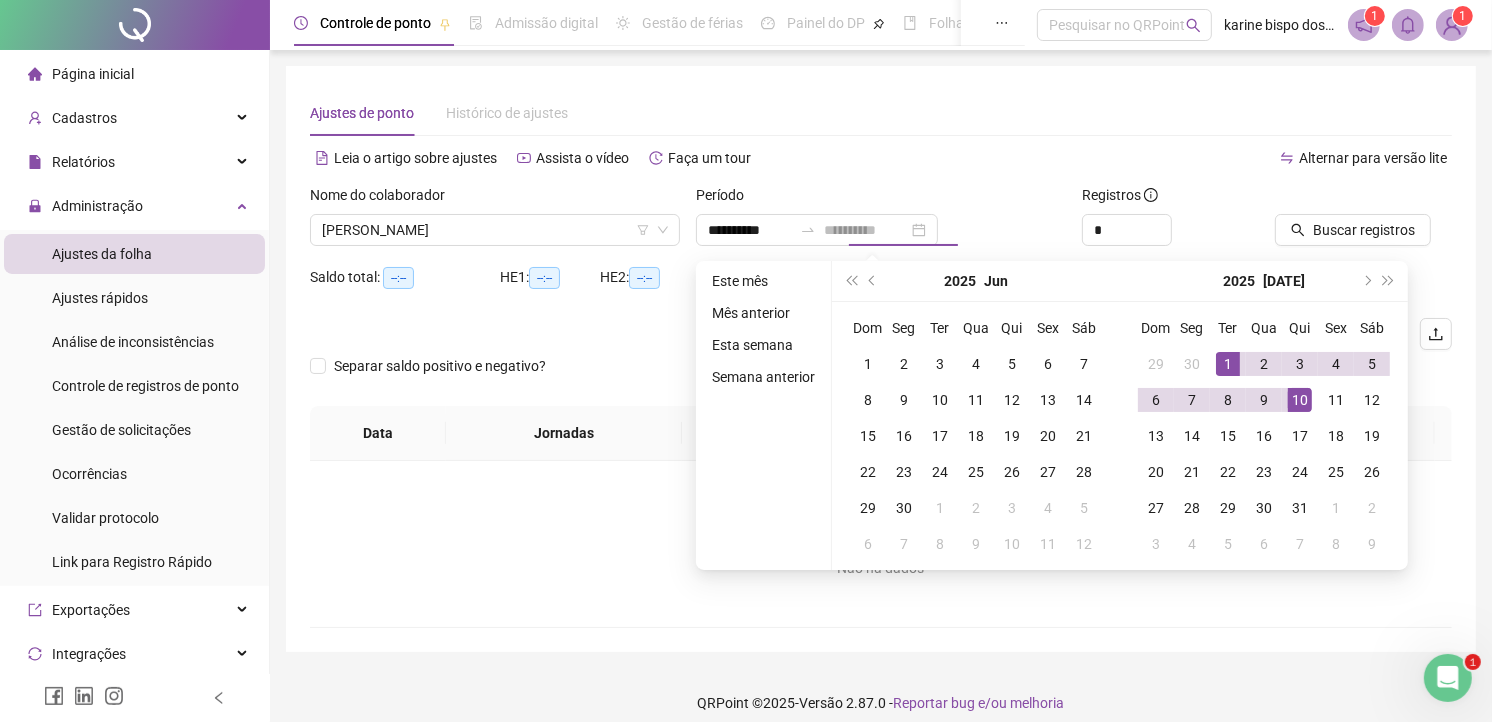 click on "10" at bounding box center (1300, 400) 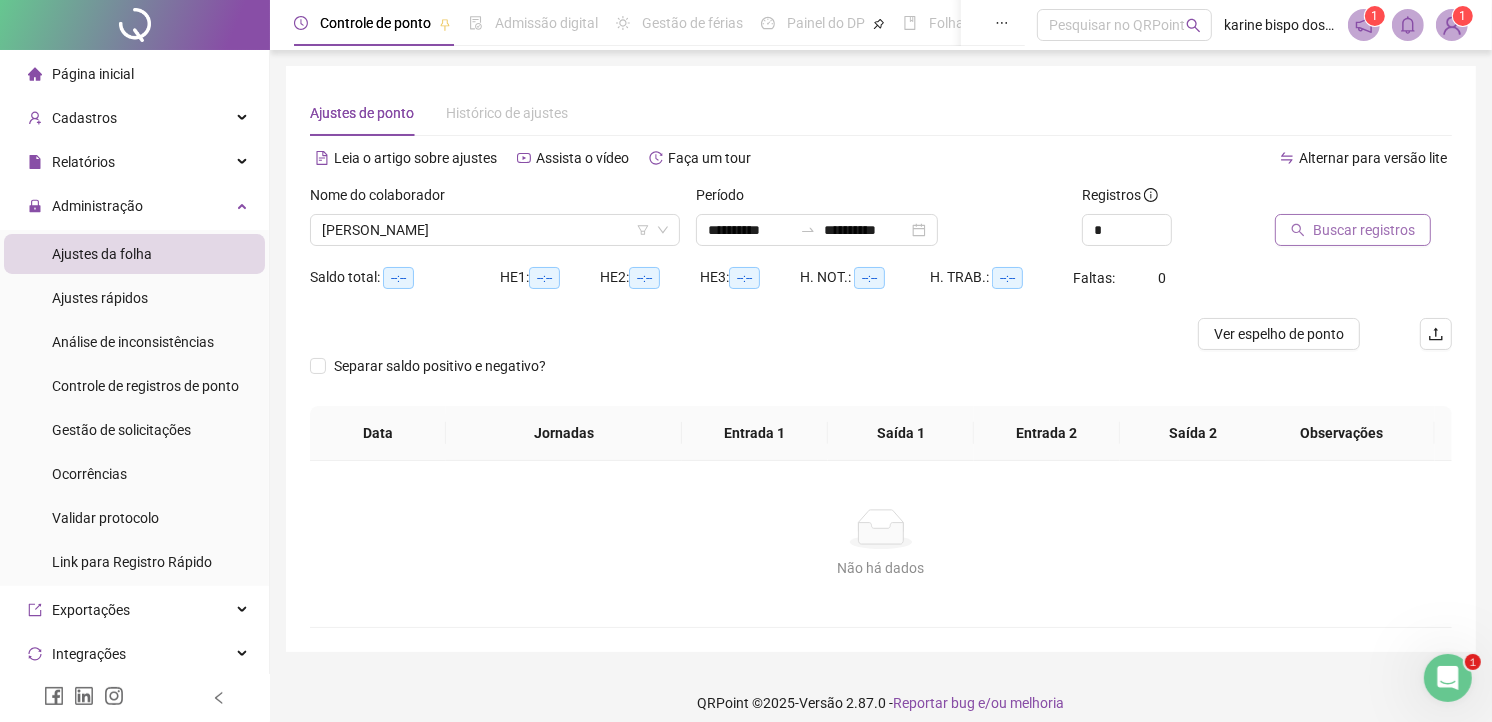 click on "Buscar registros" at bounding box center [1364, 230] 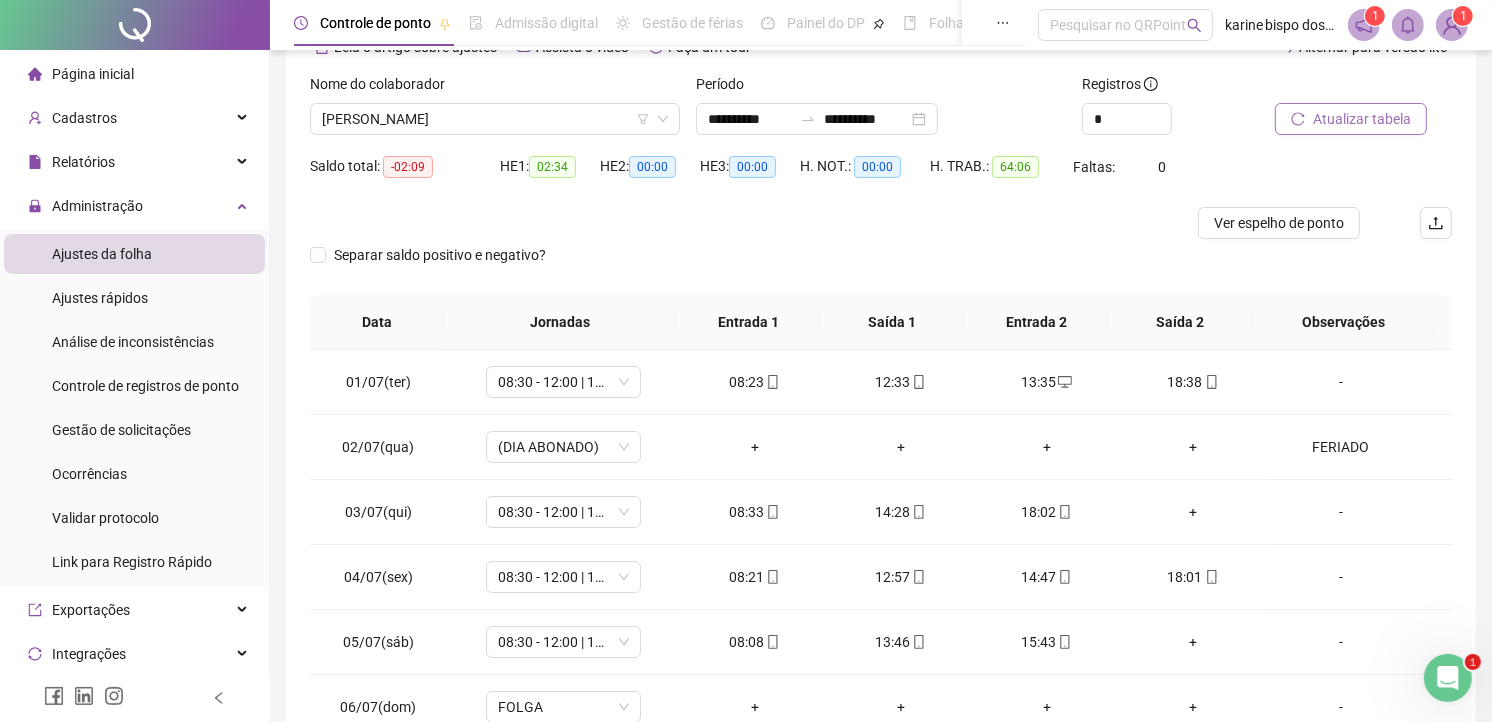 scroll, scrollTop: 222, scrollLeft: 0, axis: vertical 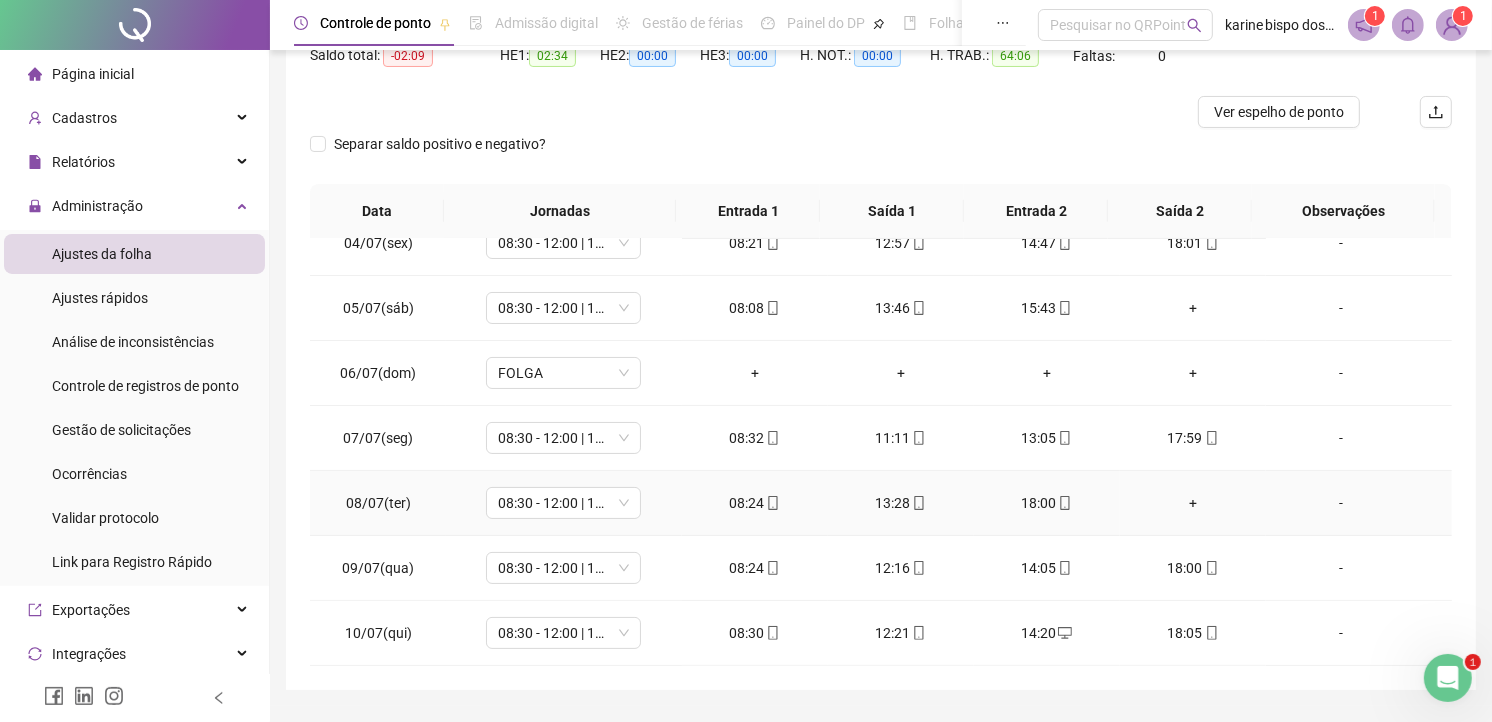 click on "+" at bounding box center (1193, 503) 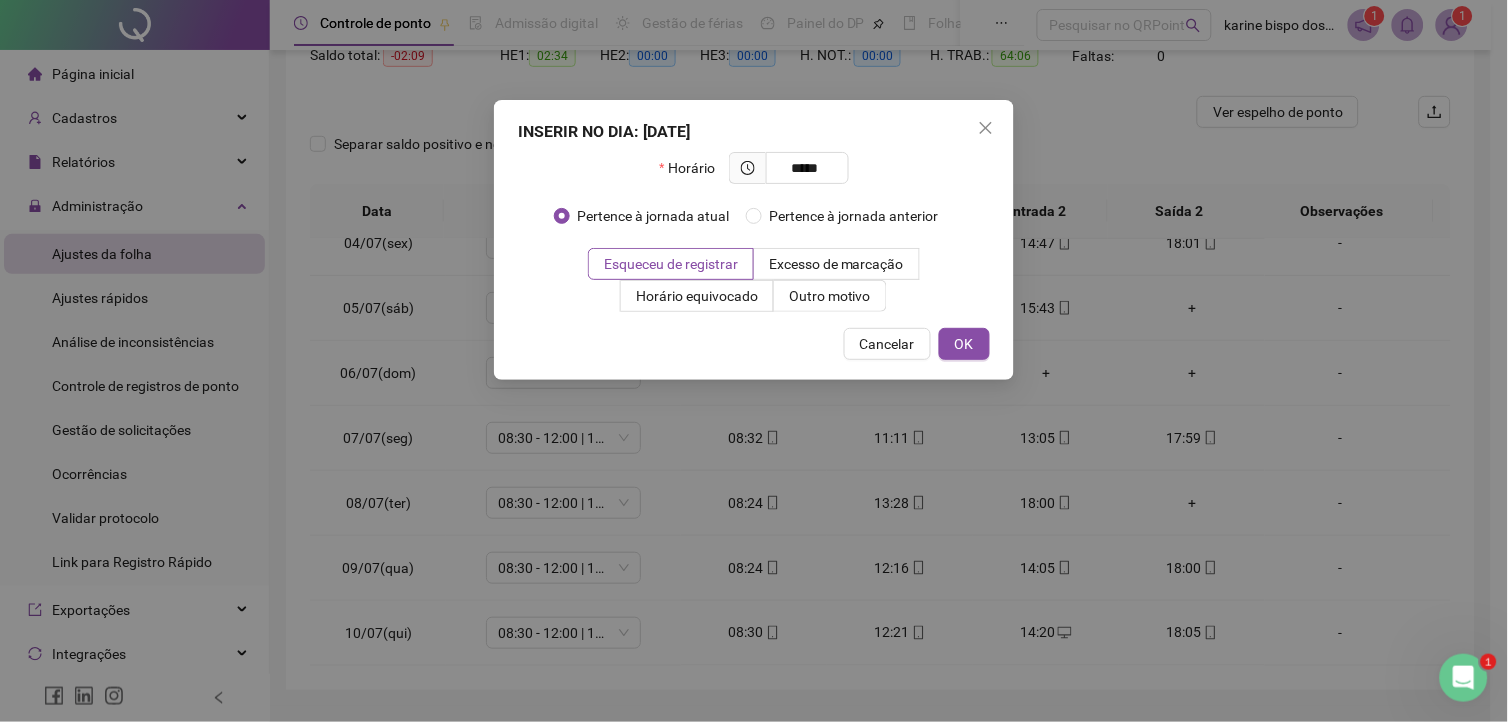type on "*****" 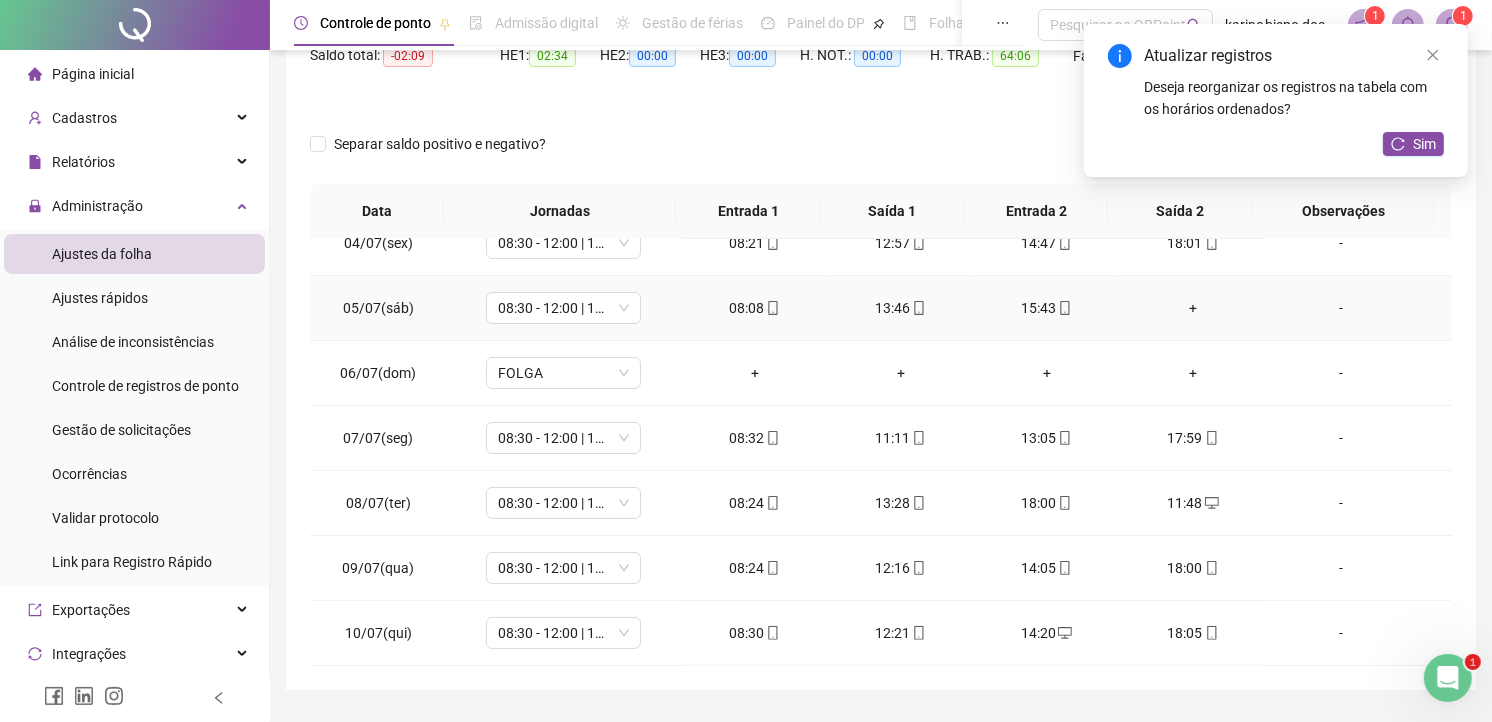 click on "+" at bounding box center [1193, 308] 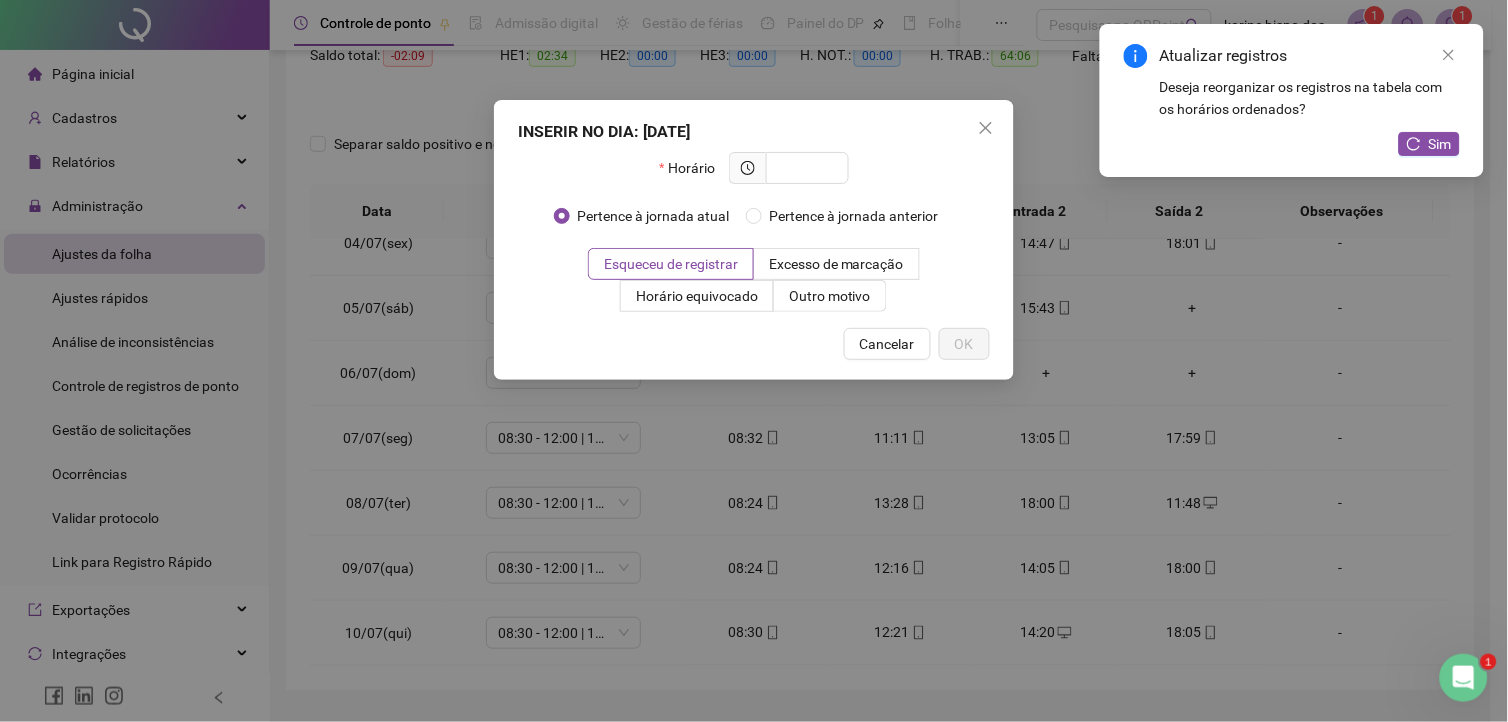 drag, startPoint x: 846, startPoint y: 338, endPoint x: 864, endPoint y: 340, distance: 18.110771 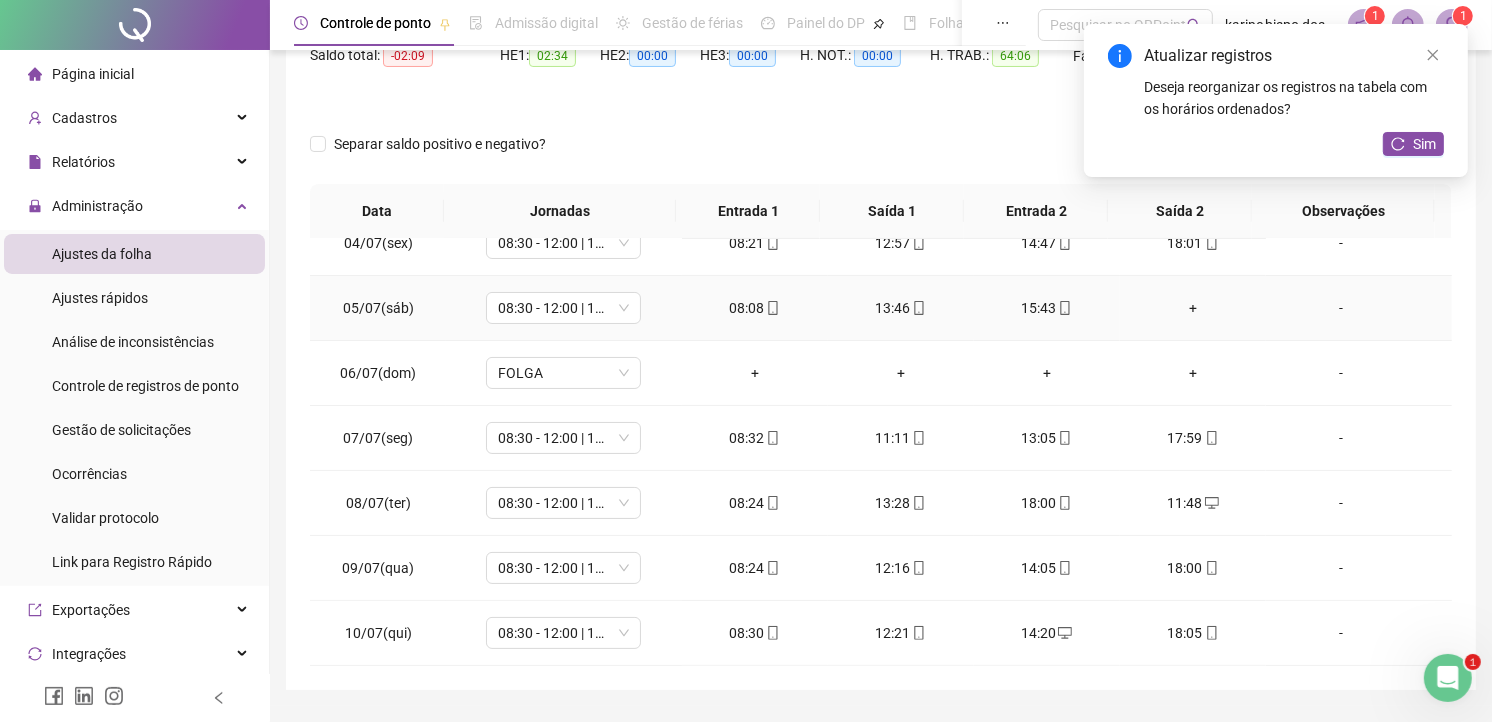 click on "+" at bounding box center (1193, 308) 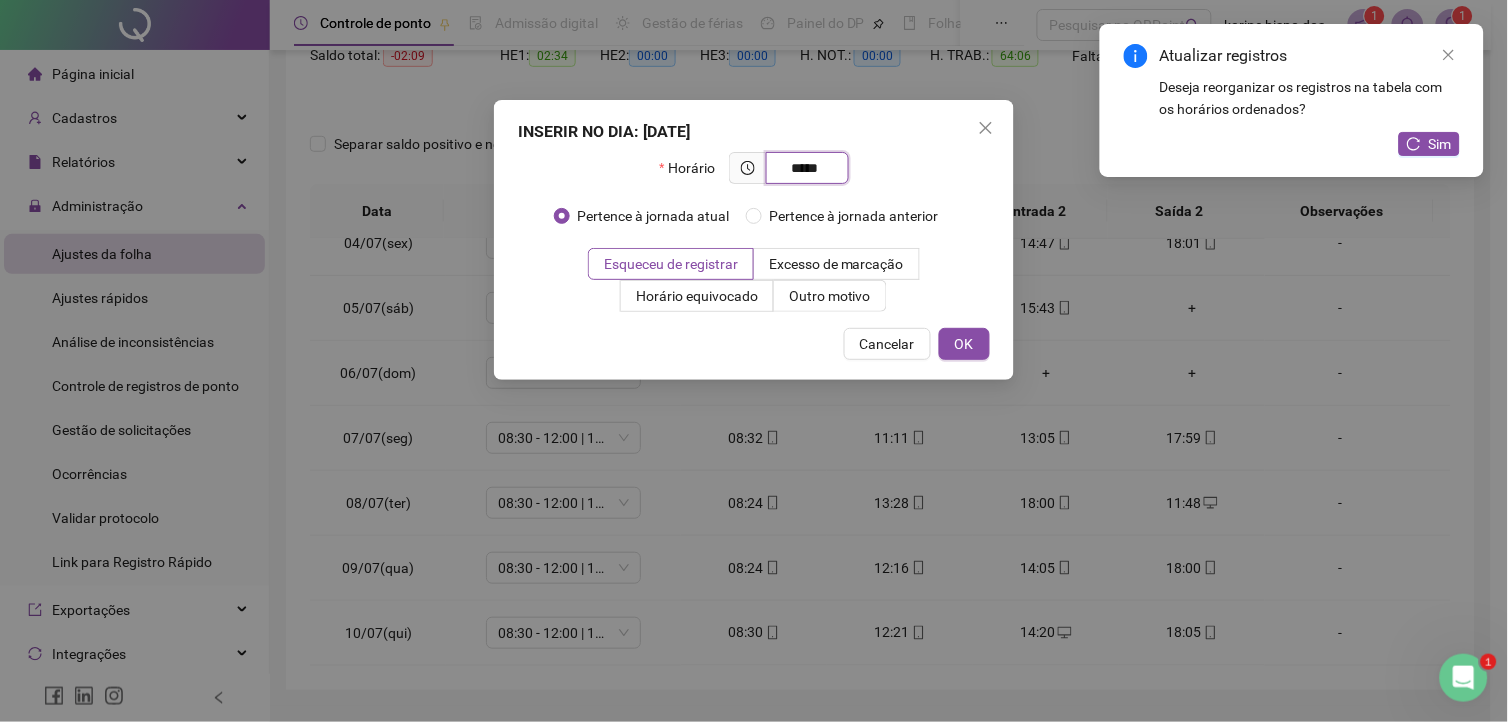 type on "*****" 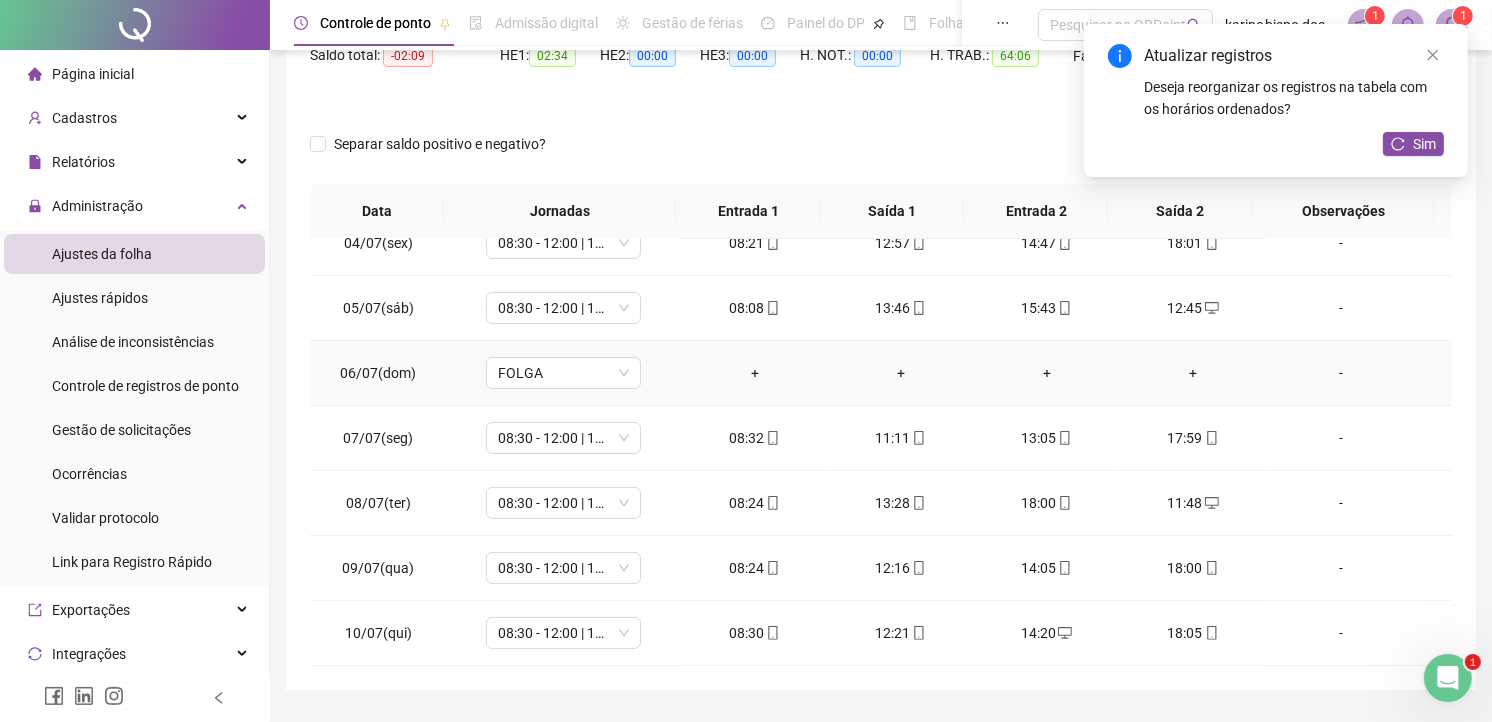scroll, scrollTop: 113, scrollLeft: 0, axis: vertical 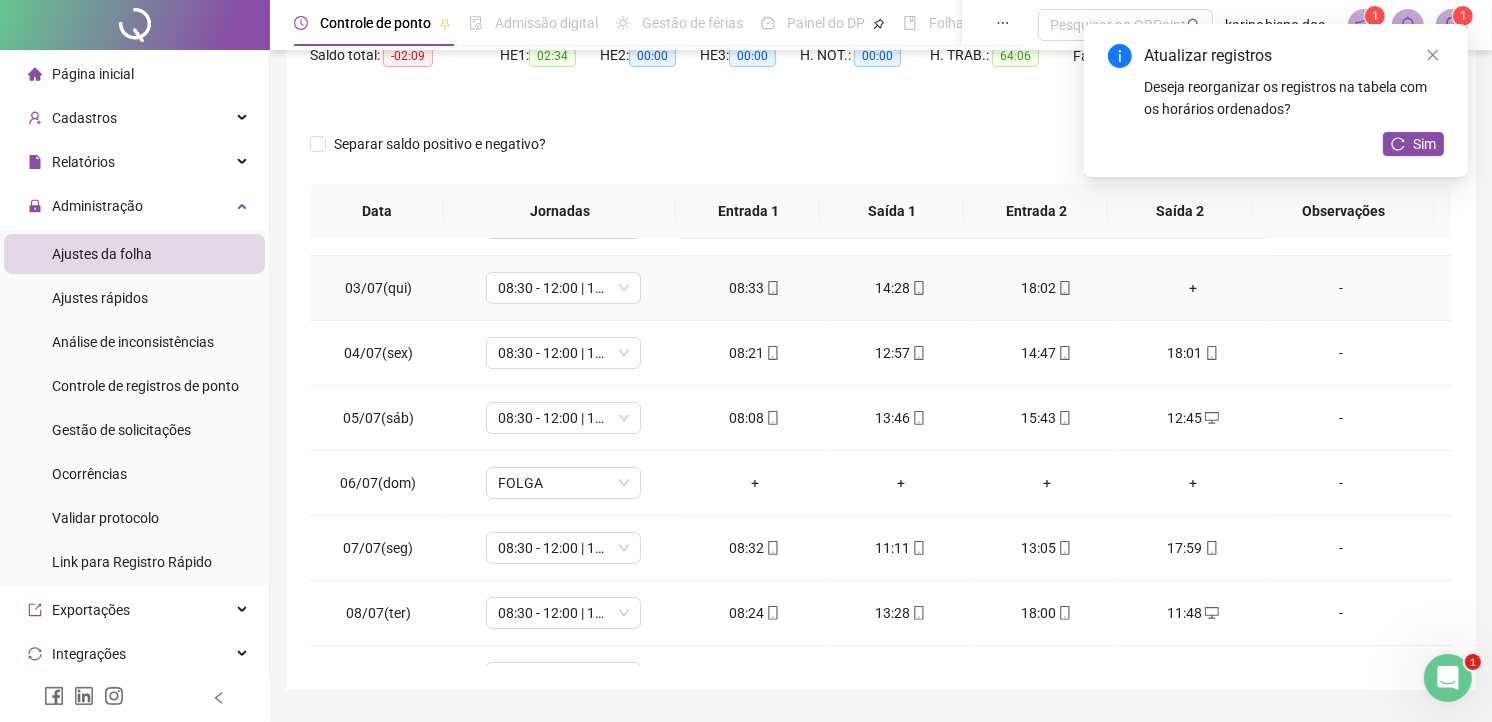click on "+" at bounding box center [1193, 288] 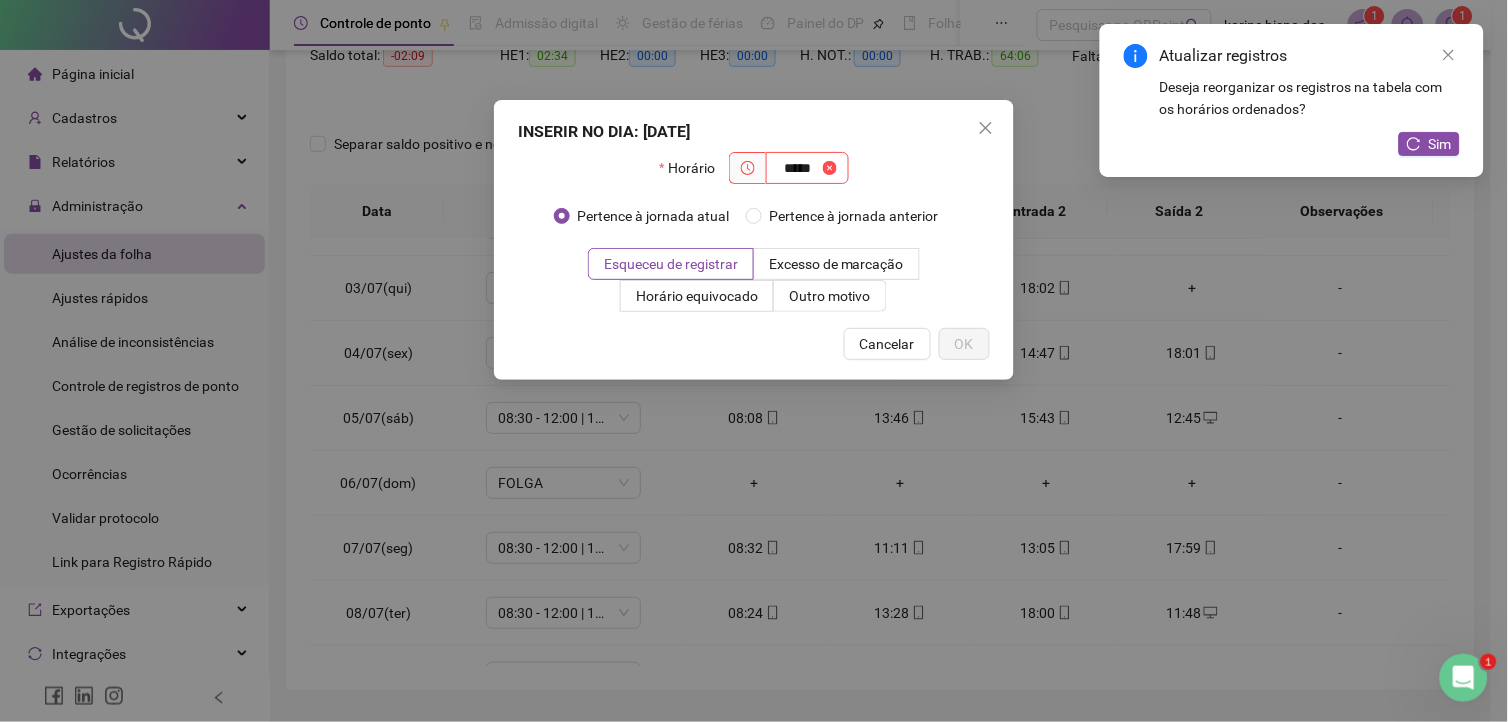 type on "*****" 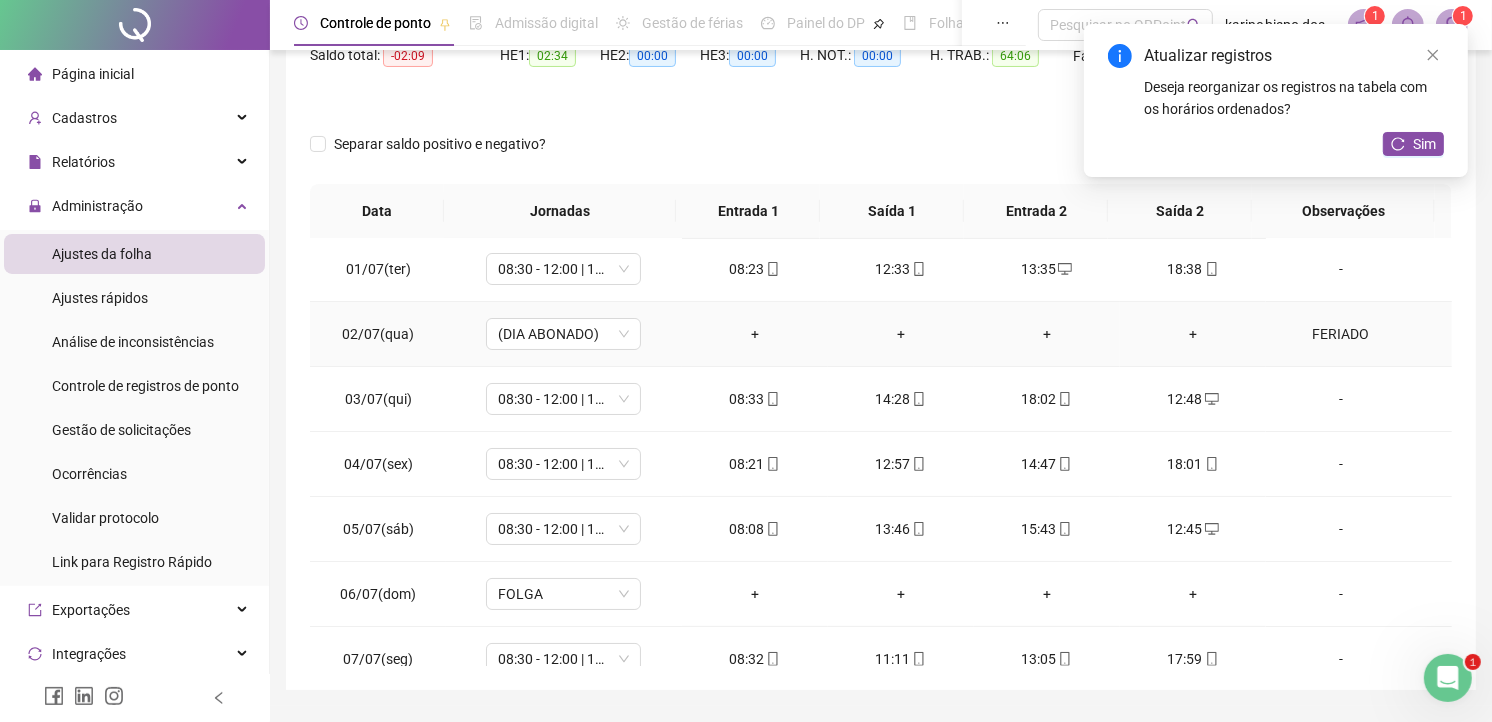 scroll, scrollTop: 0, scrollLeft: 0, axis: both 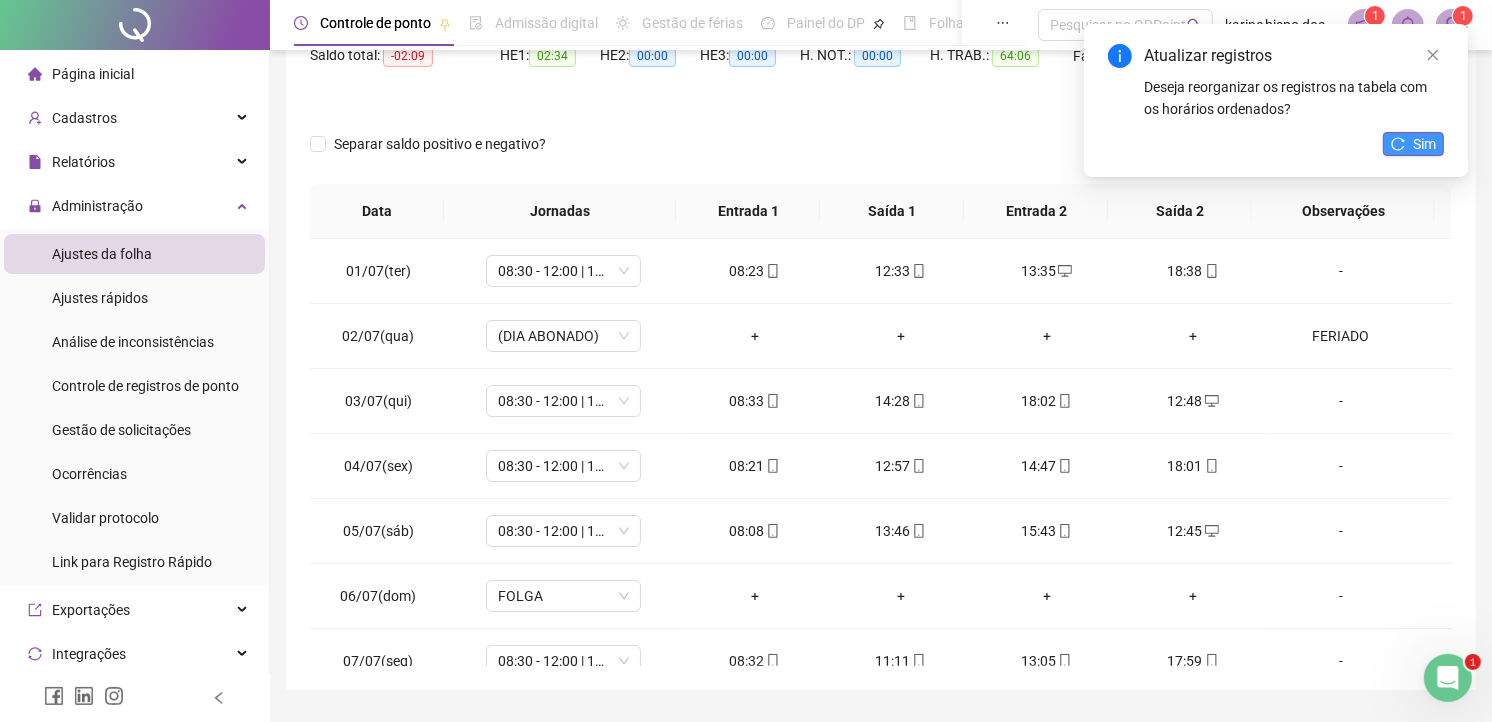 click on "Sim" at bounding box center [1413, 144] 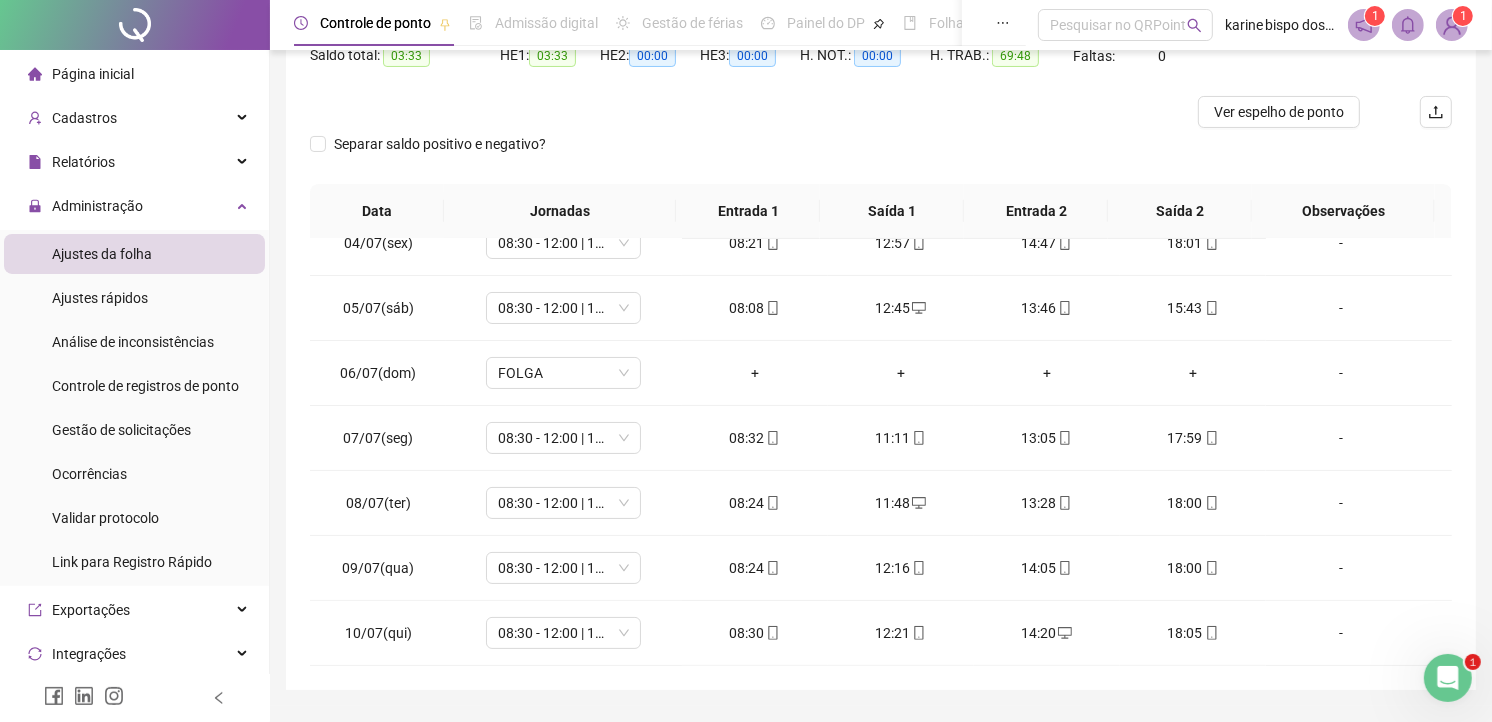 scroll, scrollTop: 0, scrollLeft: 0, axis: both 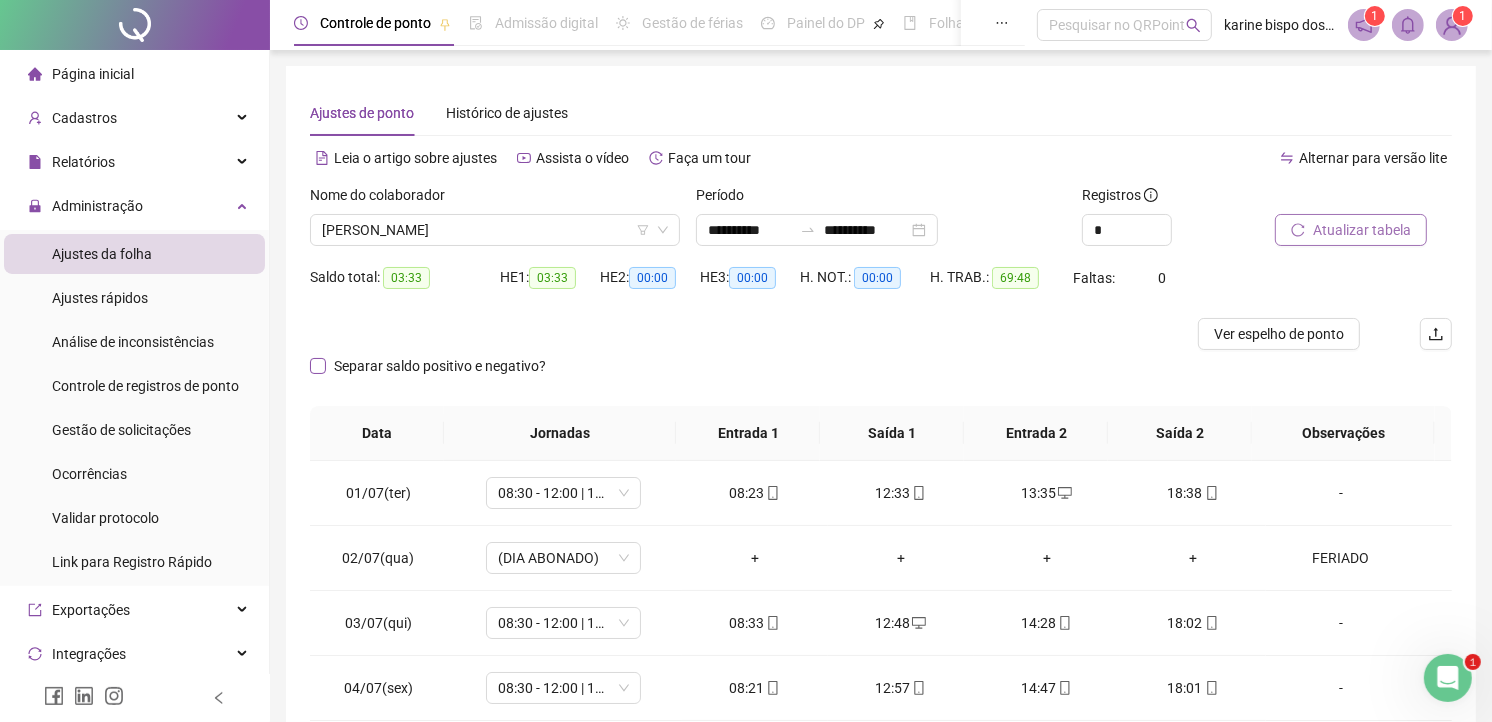 click on "Separar saldo positivo e negativo?" at bounding box center (440, 366) 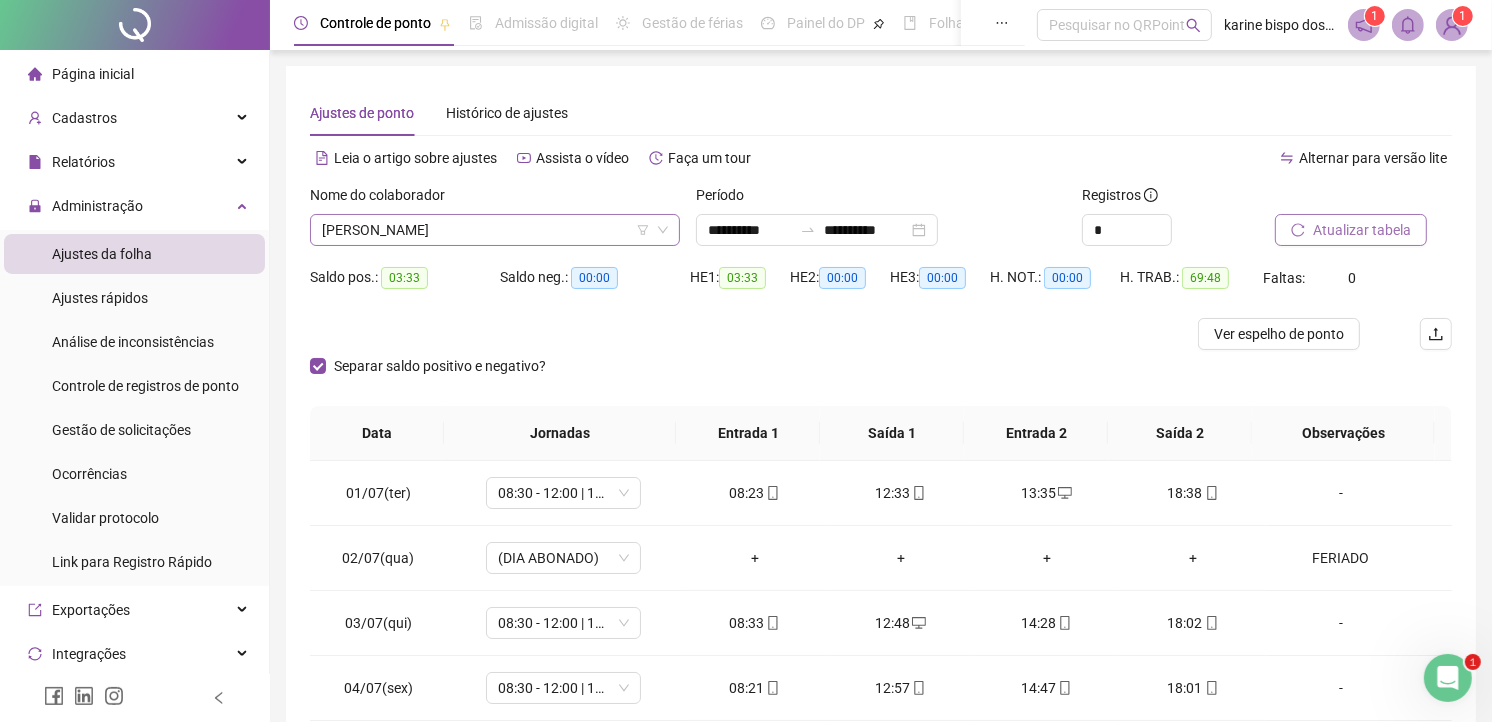 click on "[PERSON_NAME]" at bounding box center [495, 230] 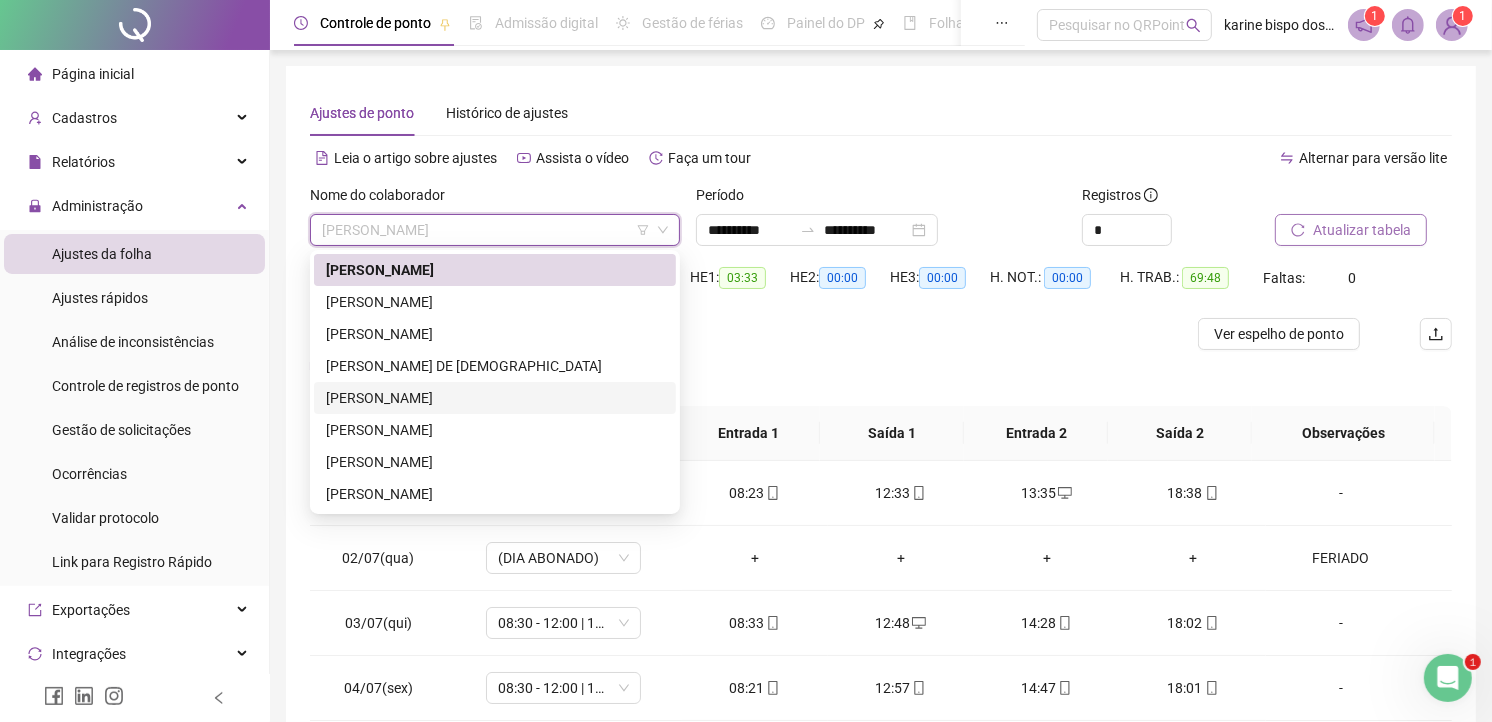 drag, startPoint x: 376, startPoint y: 300, endPoint x: 366, endPoint y: 396, distance: 96.519424 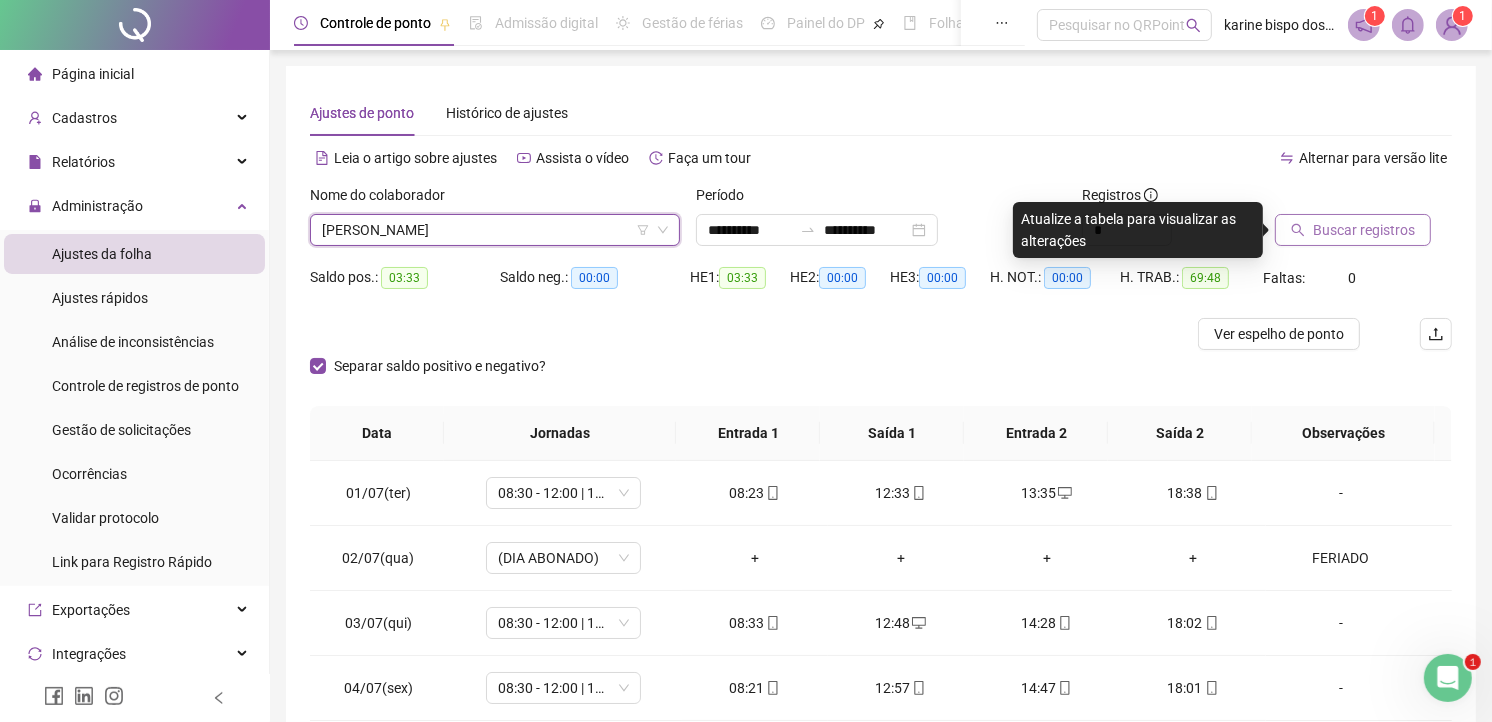 click on "Buscar registros" at bounding box center [1353, 230] 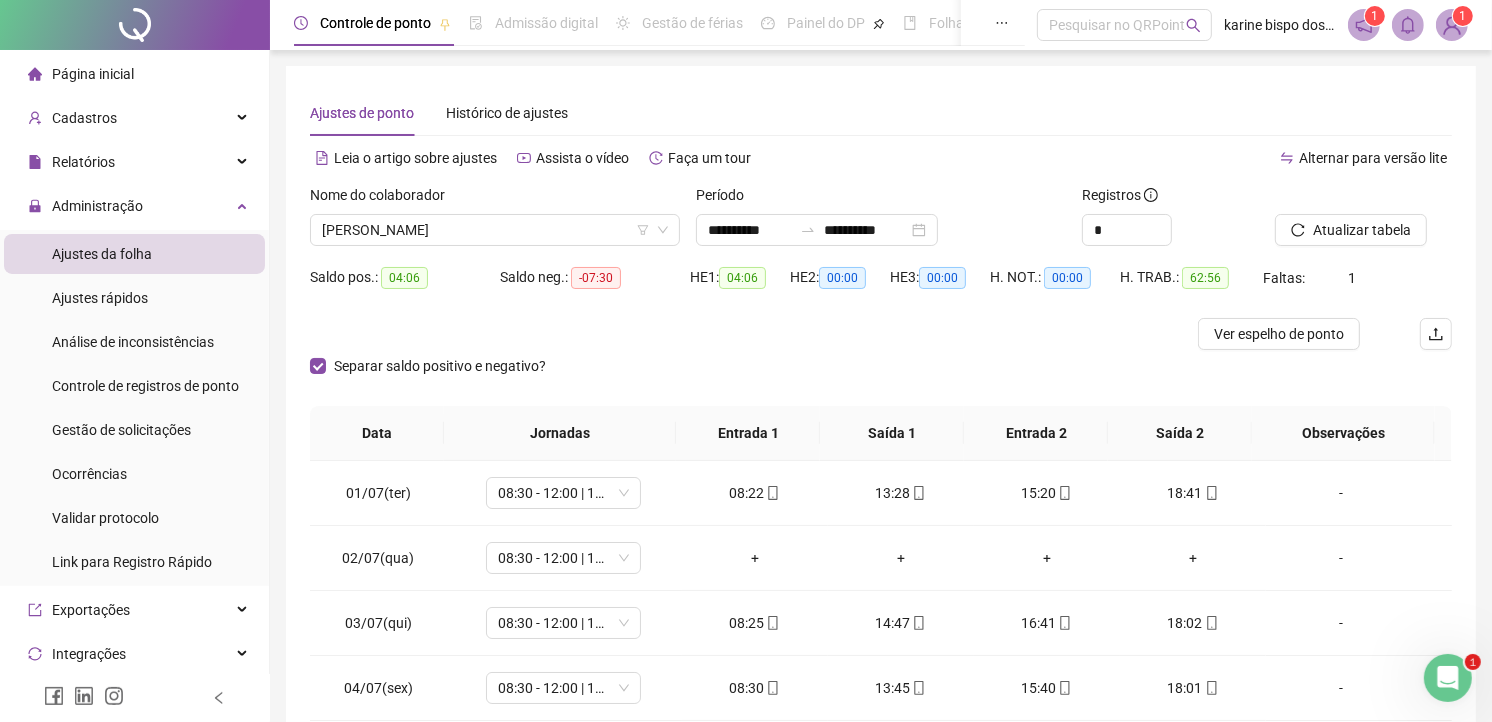scroll, scrollTop: 111, scrollLeft: 0, axis: vertical 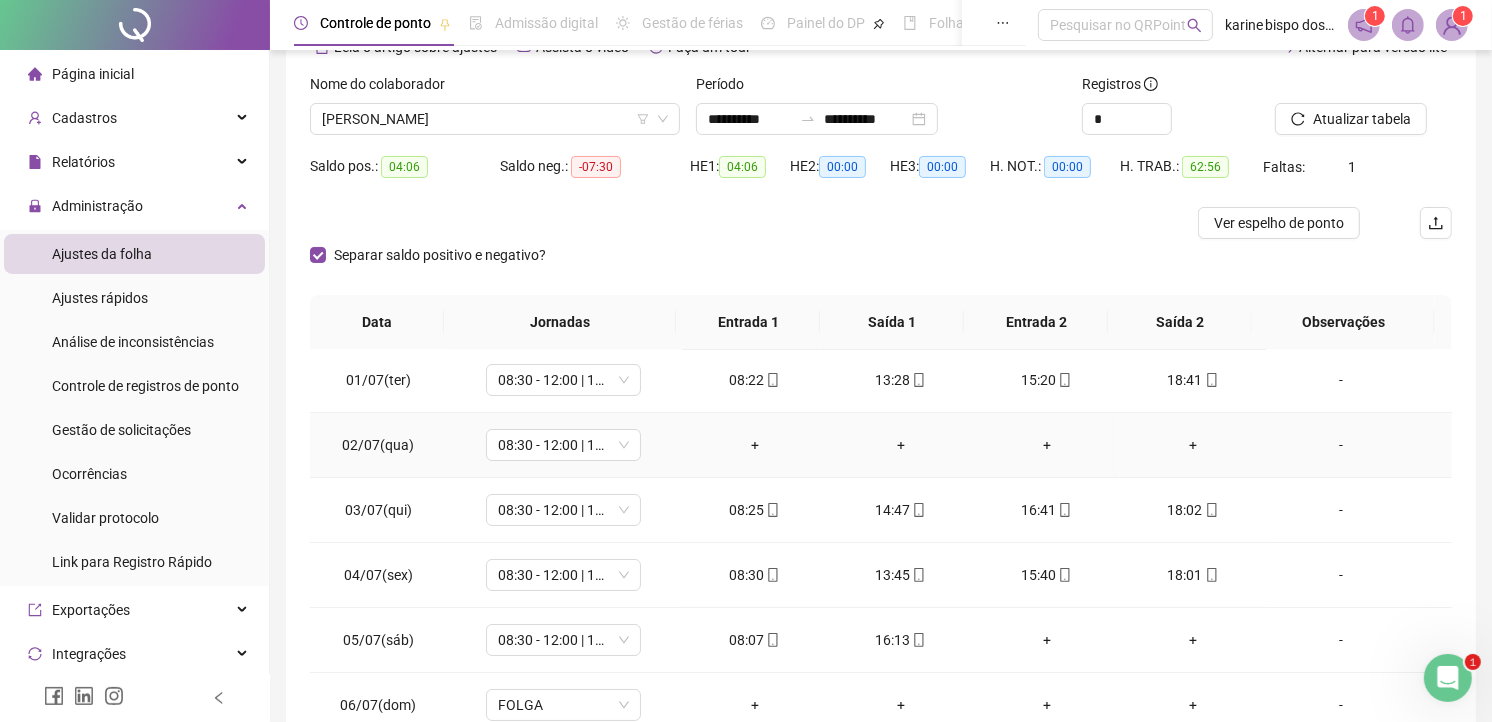click on "-" at bounding box center [1341, 445] 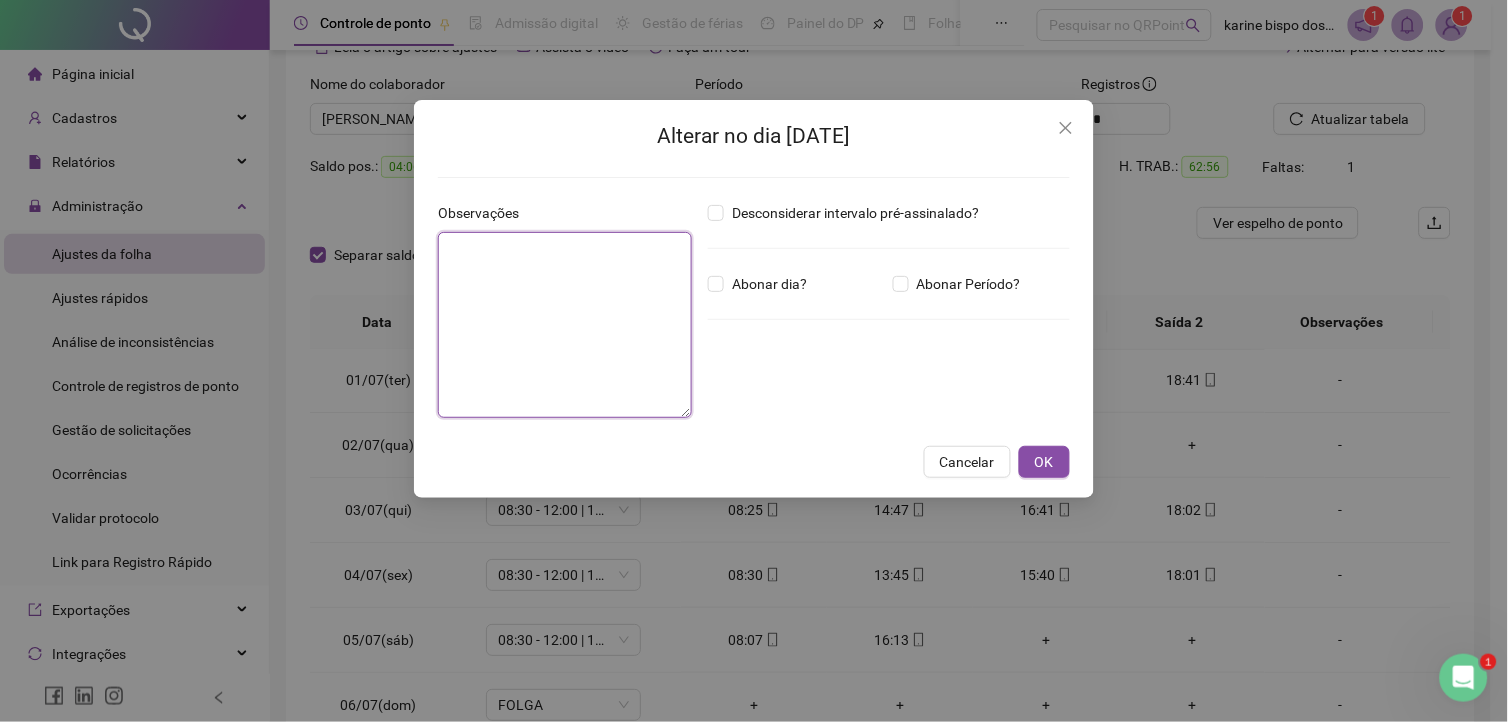 click at bounding box center [565, 325] 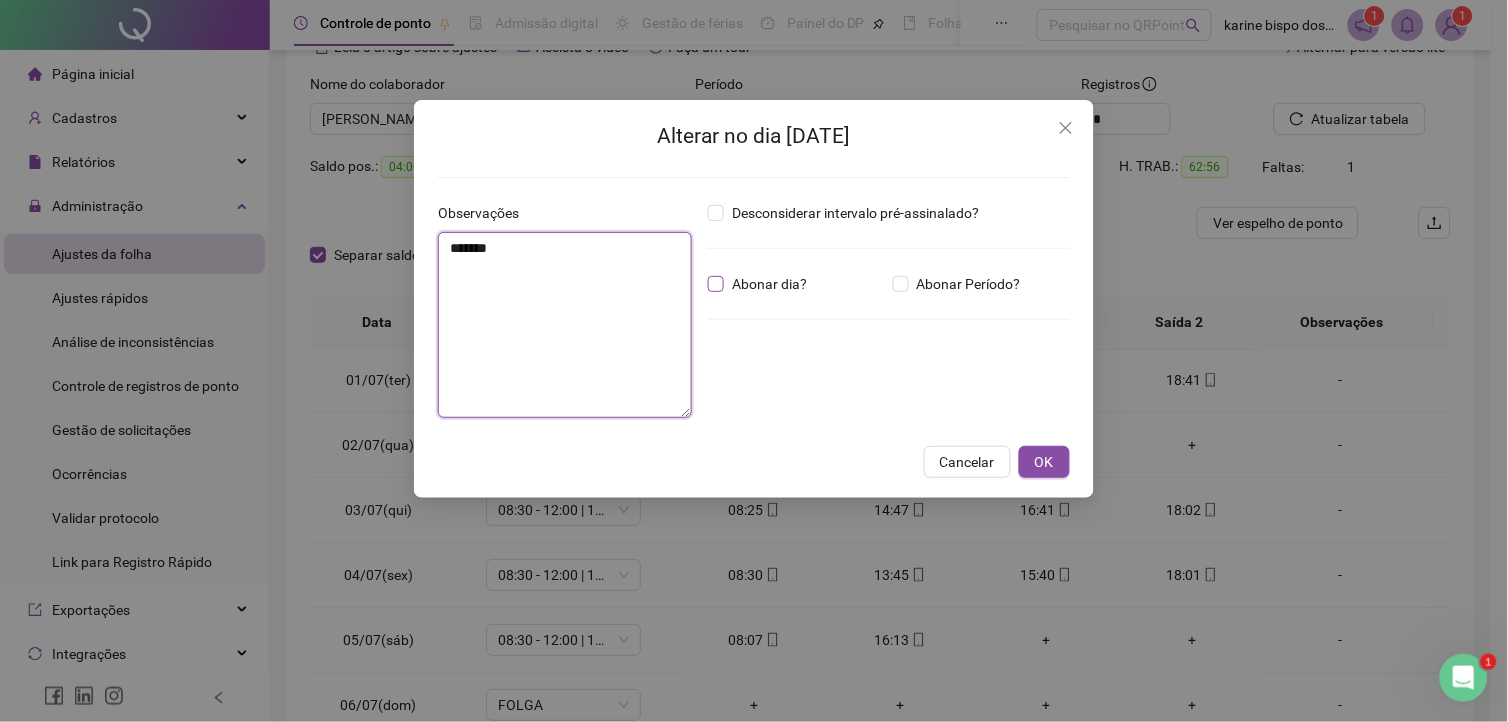 type on "*******" 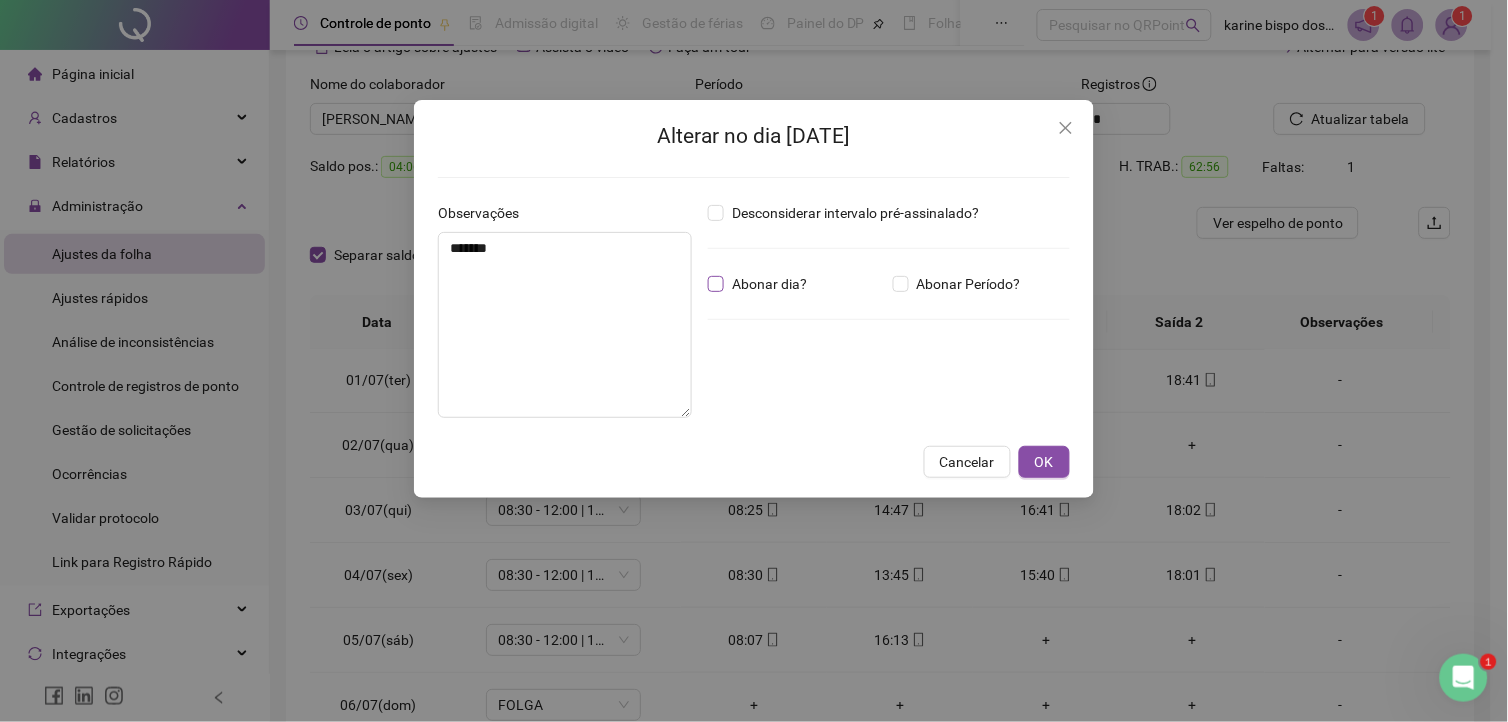 click on "Abonar dia?" at bounding box center (769, 284) 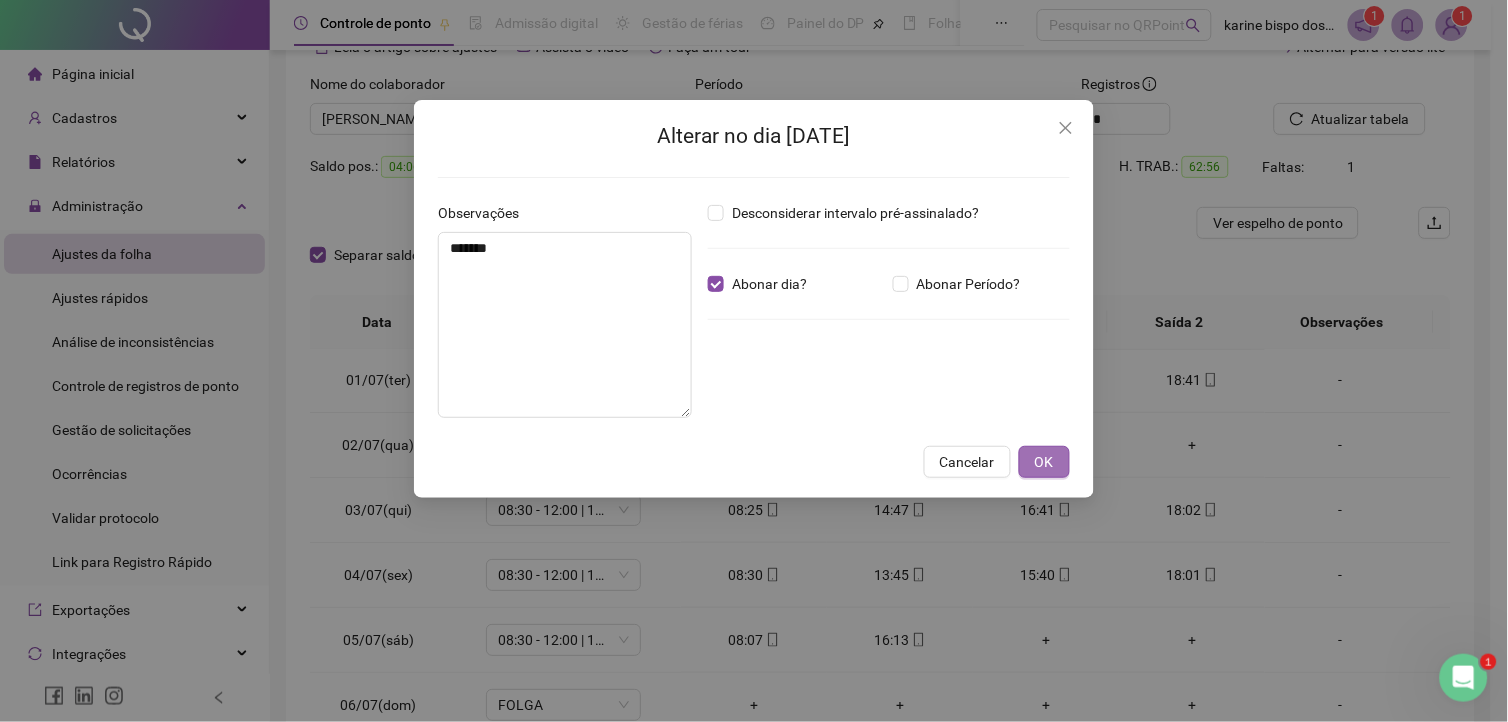 click on "OK" at bounding box center (1044, 462) 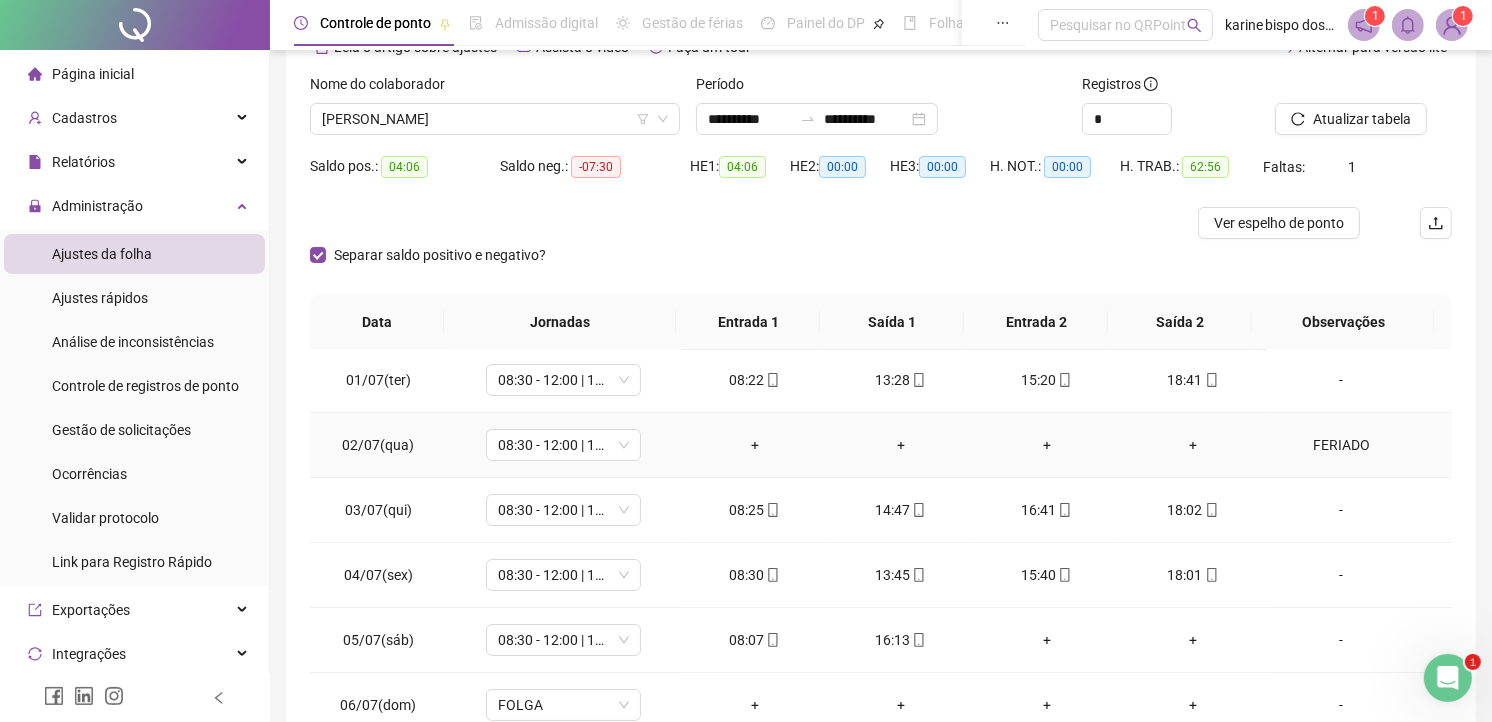 scroll, scrollTop: 224, scrollLeft: 0, axis: vertical 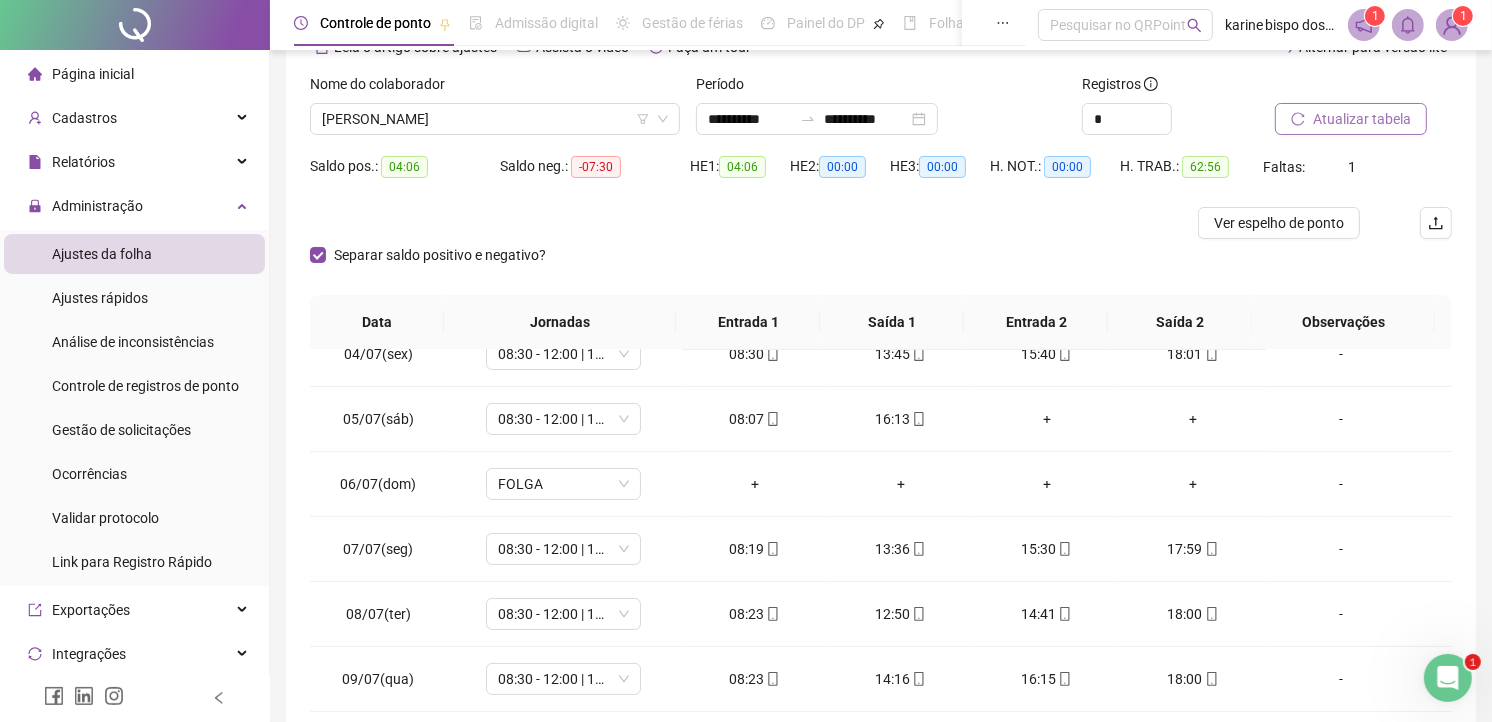 click on "Atualizar tabela" at bounding box center [1362, 119] 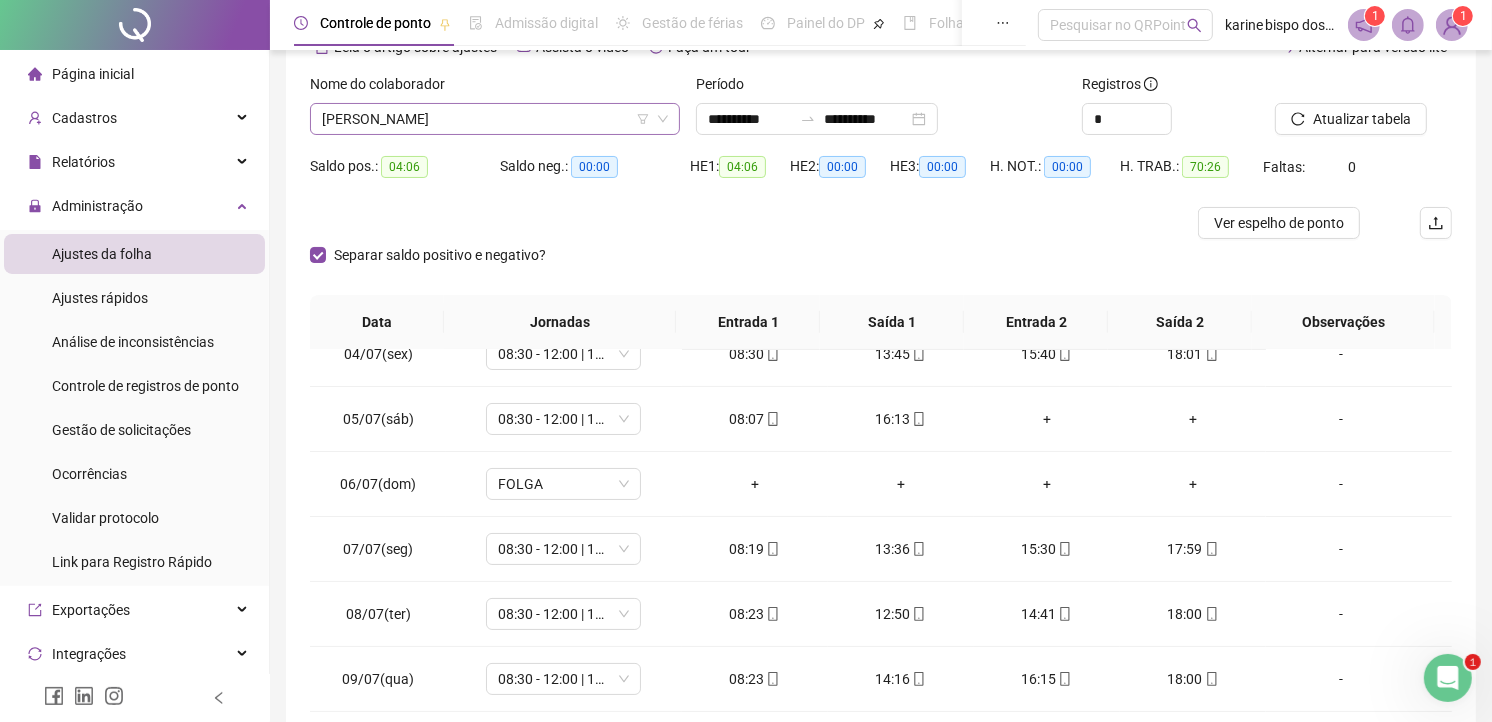 click on "[PERSON_NAME]" at bounding box center [495, 119] 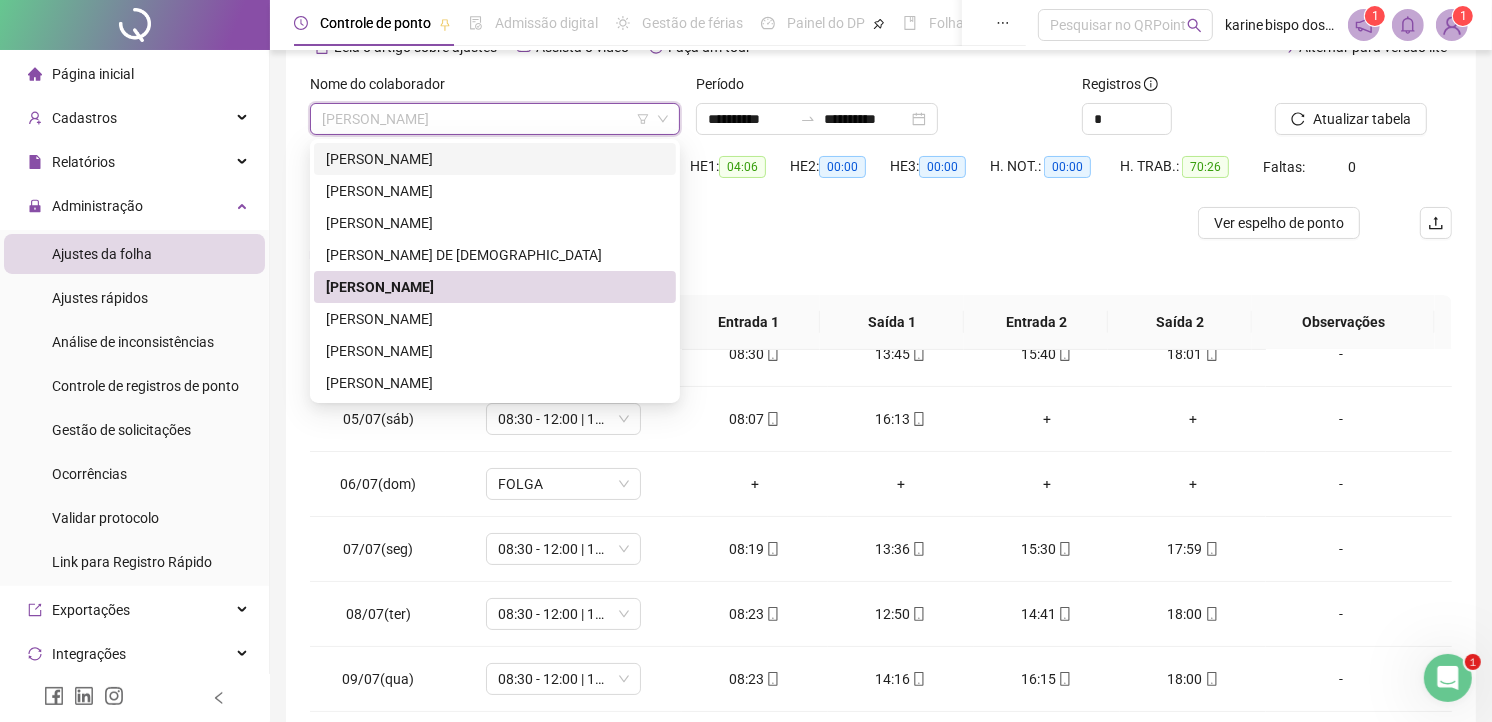 scroll, scrollTop: 0, scrollLeft: 0, axis: both 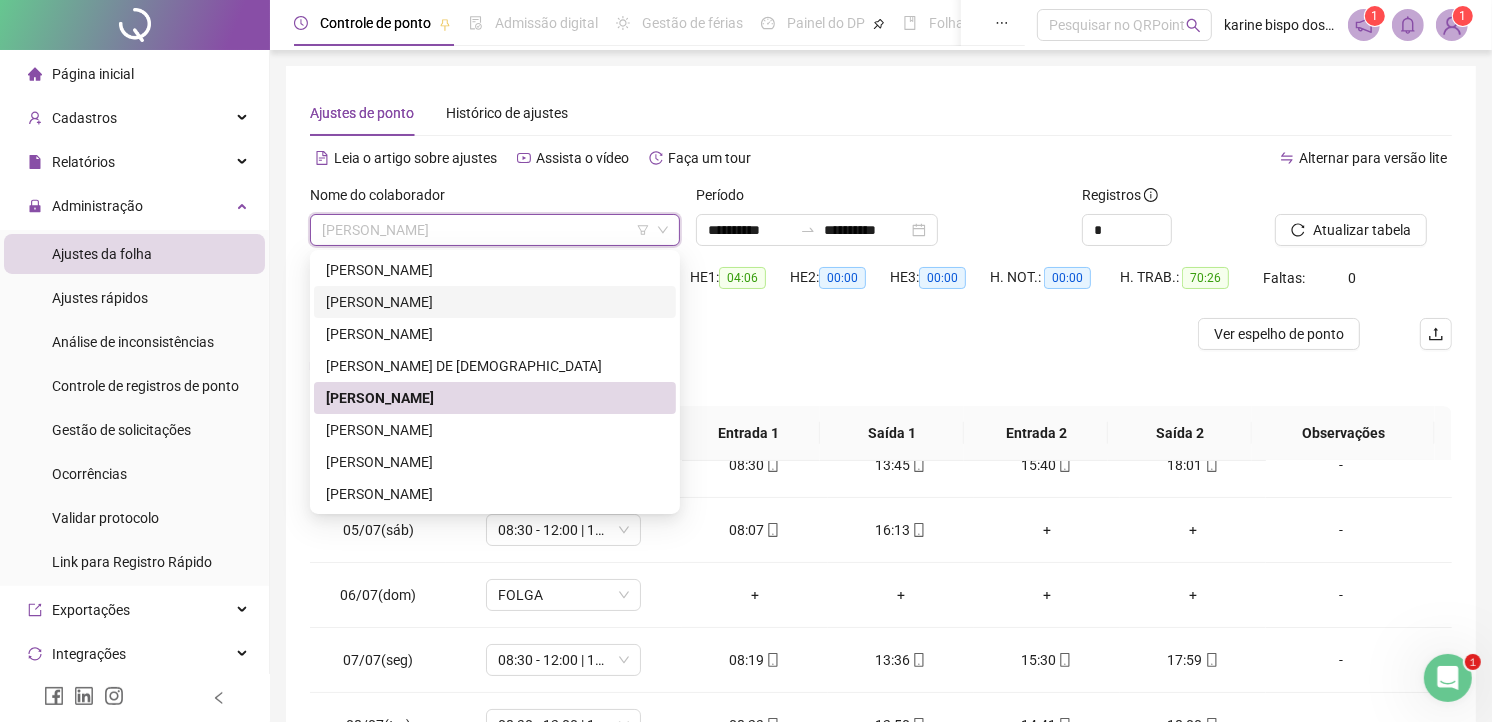 drag, startPoint x: 380, startPoint y: 302, endPoint x: 873, endPoint y: 257, distance: 495.0495 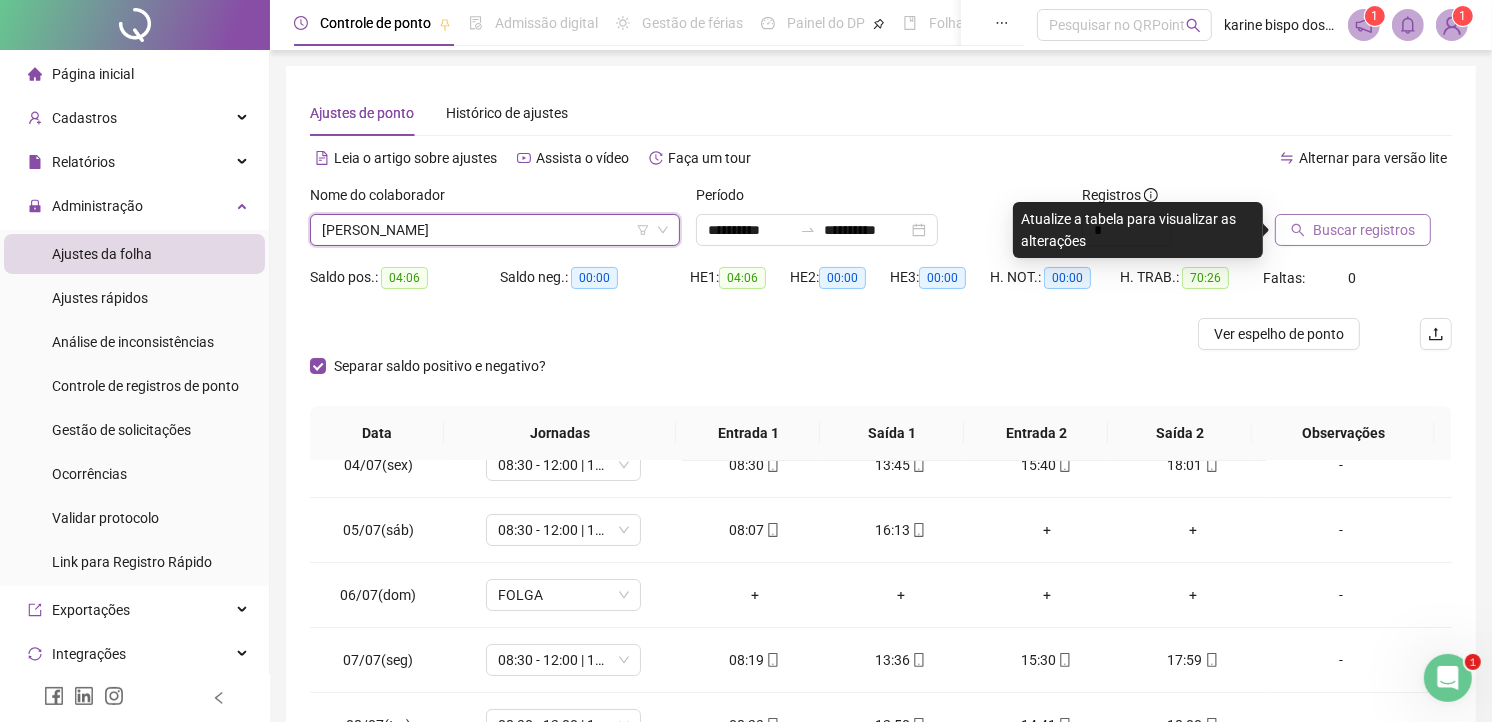 click on "Buscar registros" at bounding box center (1364, 230) 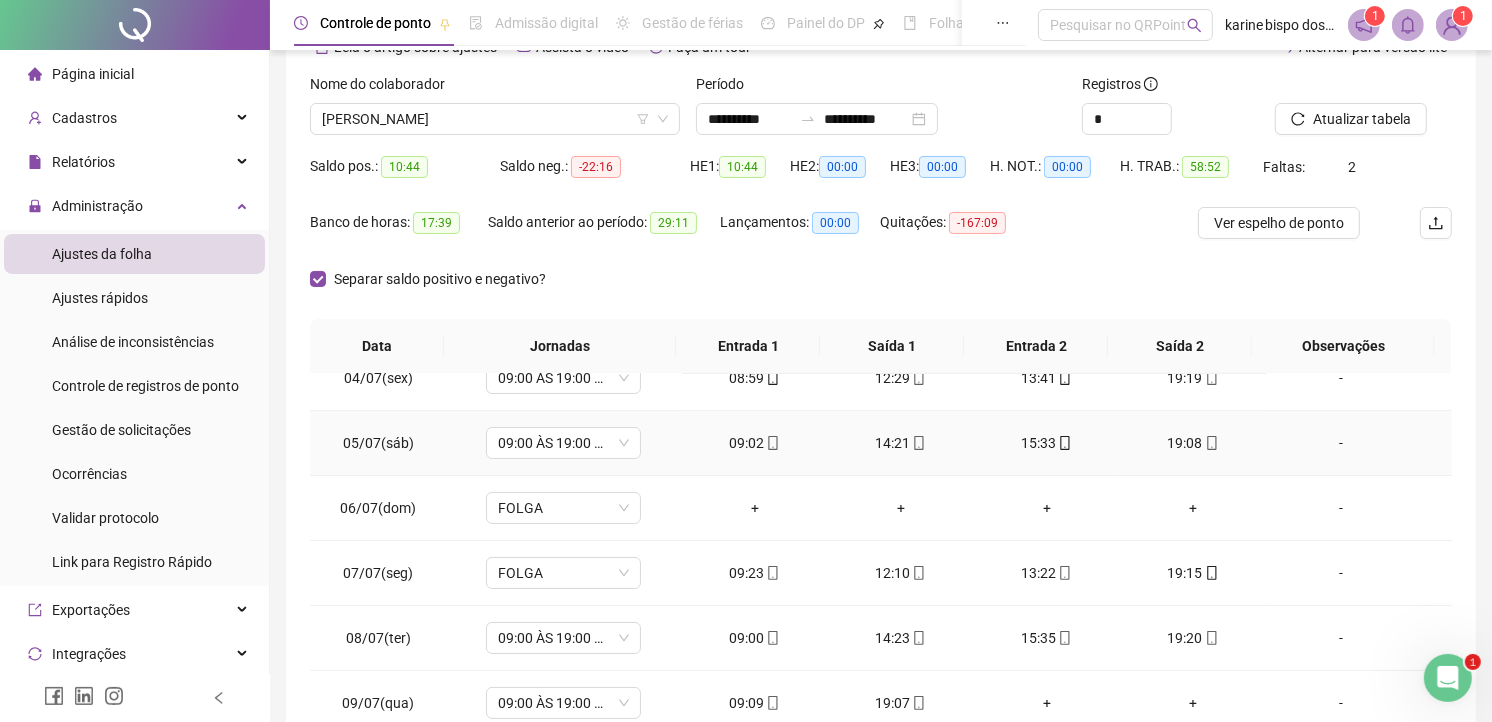 scroll, scrollTop: 222, scrollLeft: 0, axis: vertical 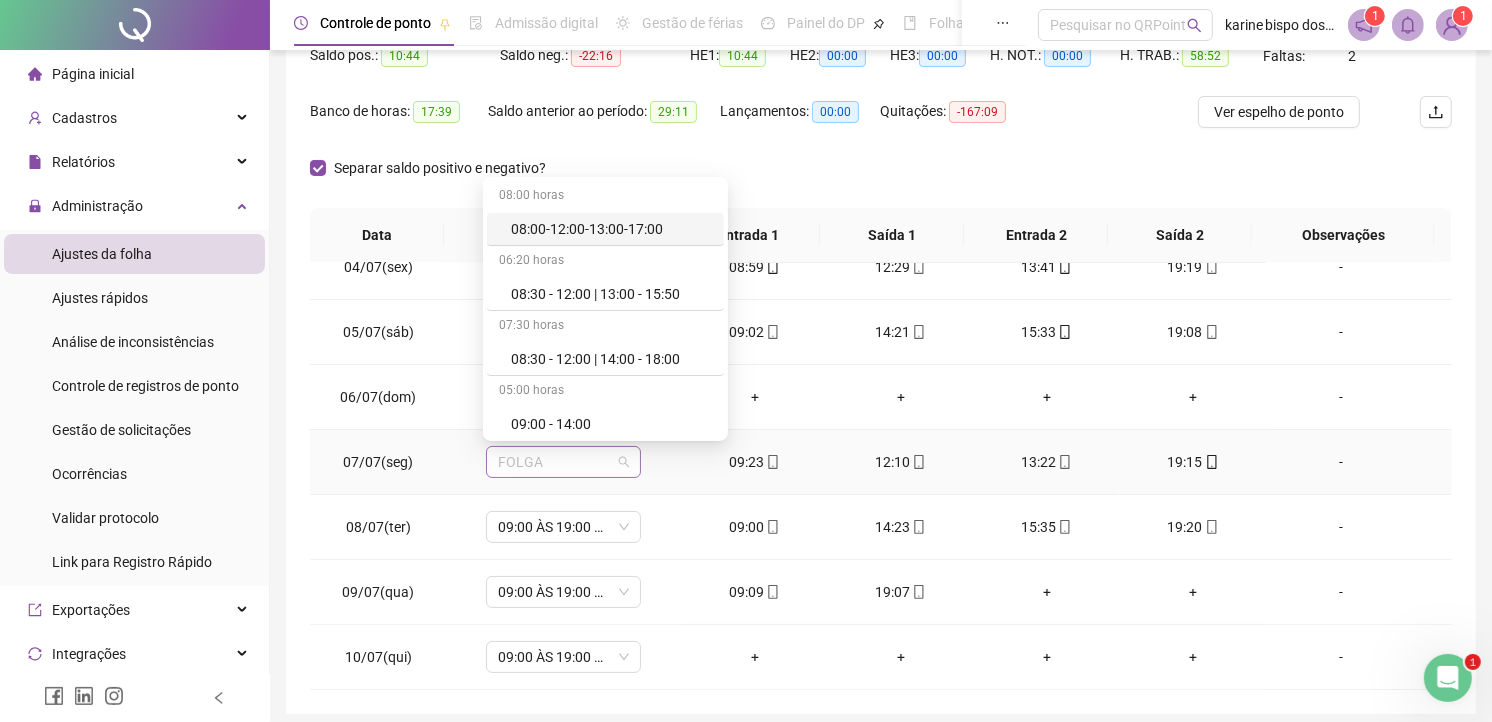 click on "FOLGA" at bounding box center [563, 462] 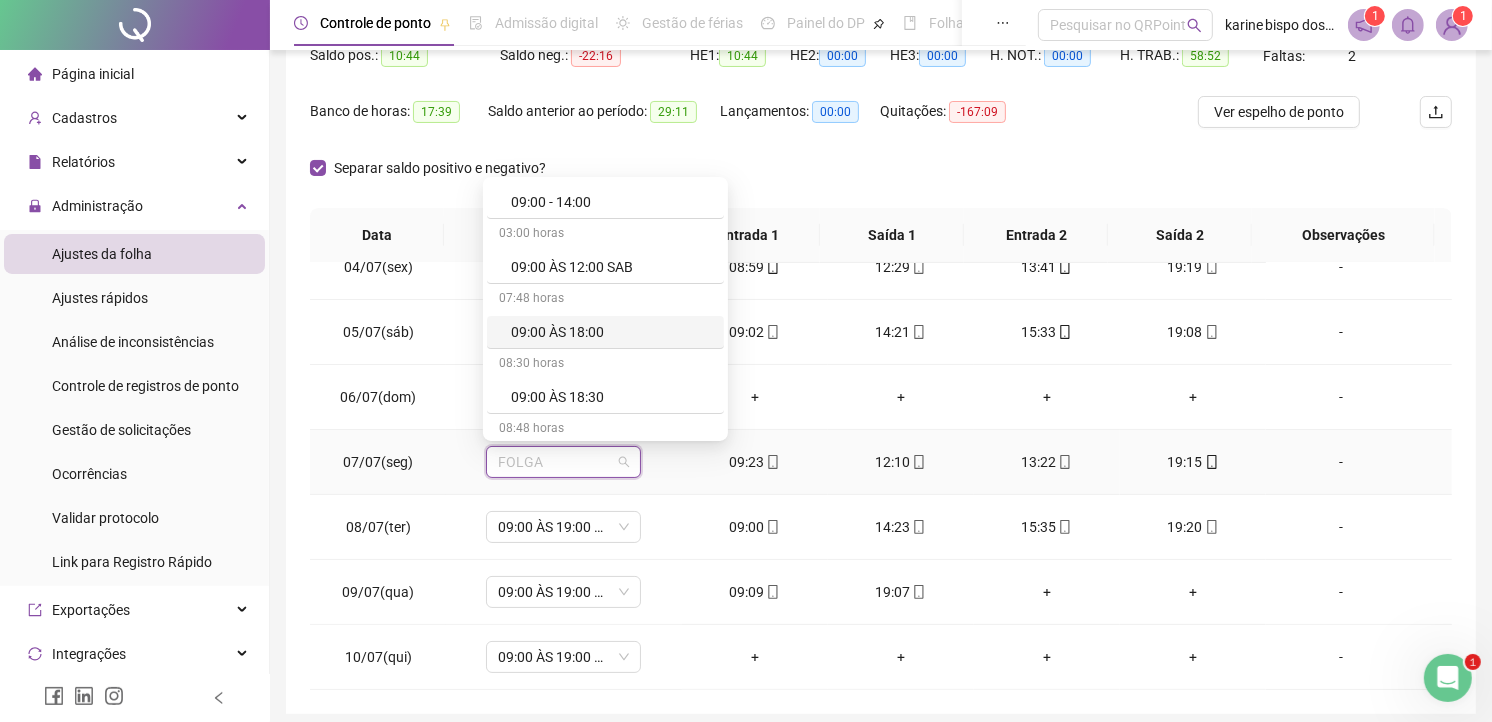 scroll, scrollTop: 333, scrollLeft: 0, axis: vertical 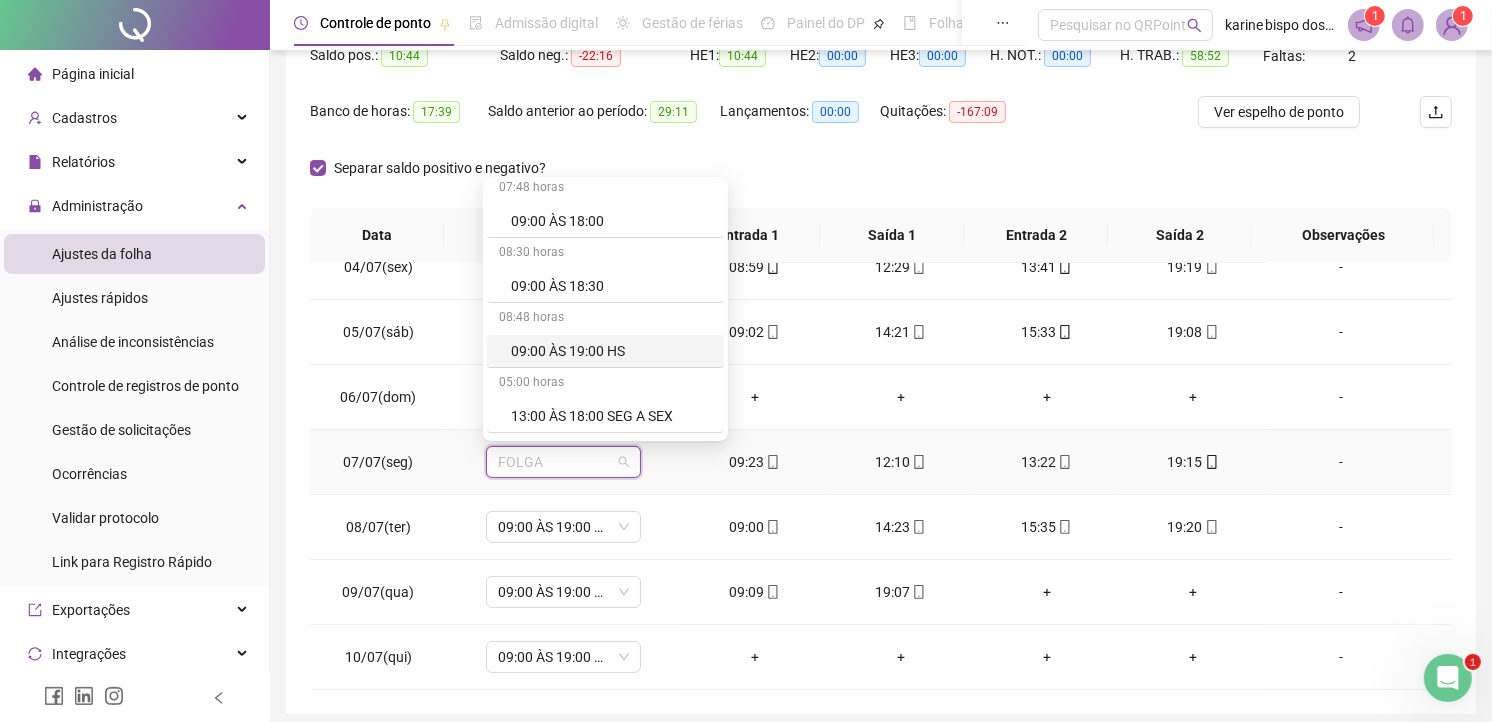 click on "09:00 ÀS 19:00 HS" at bounding box center [611, 351] 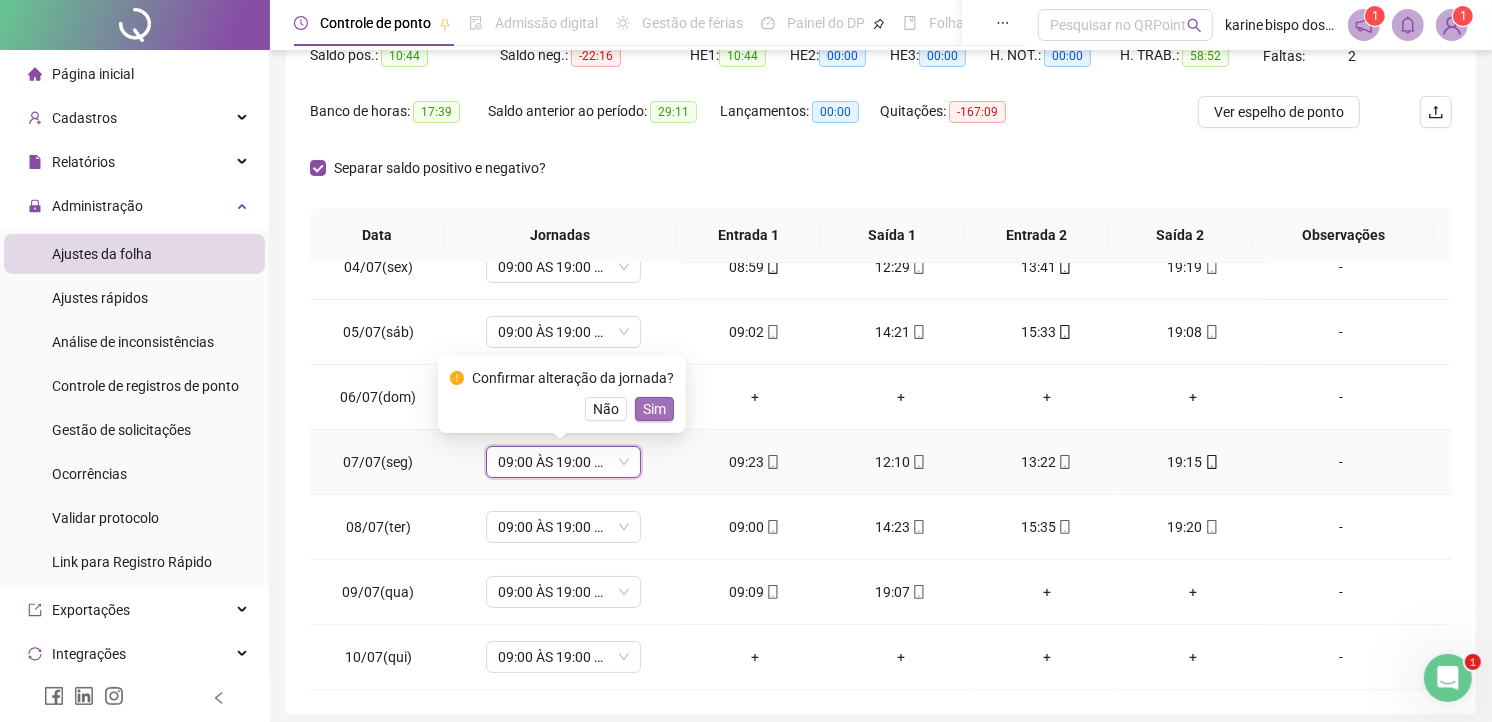 click on "Sim" at bounding box center (654, 409) 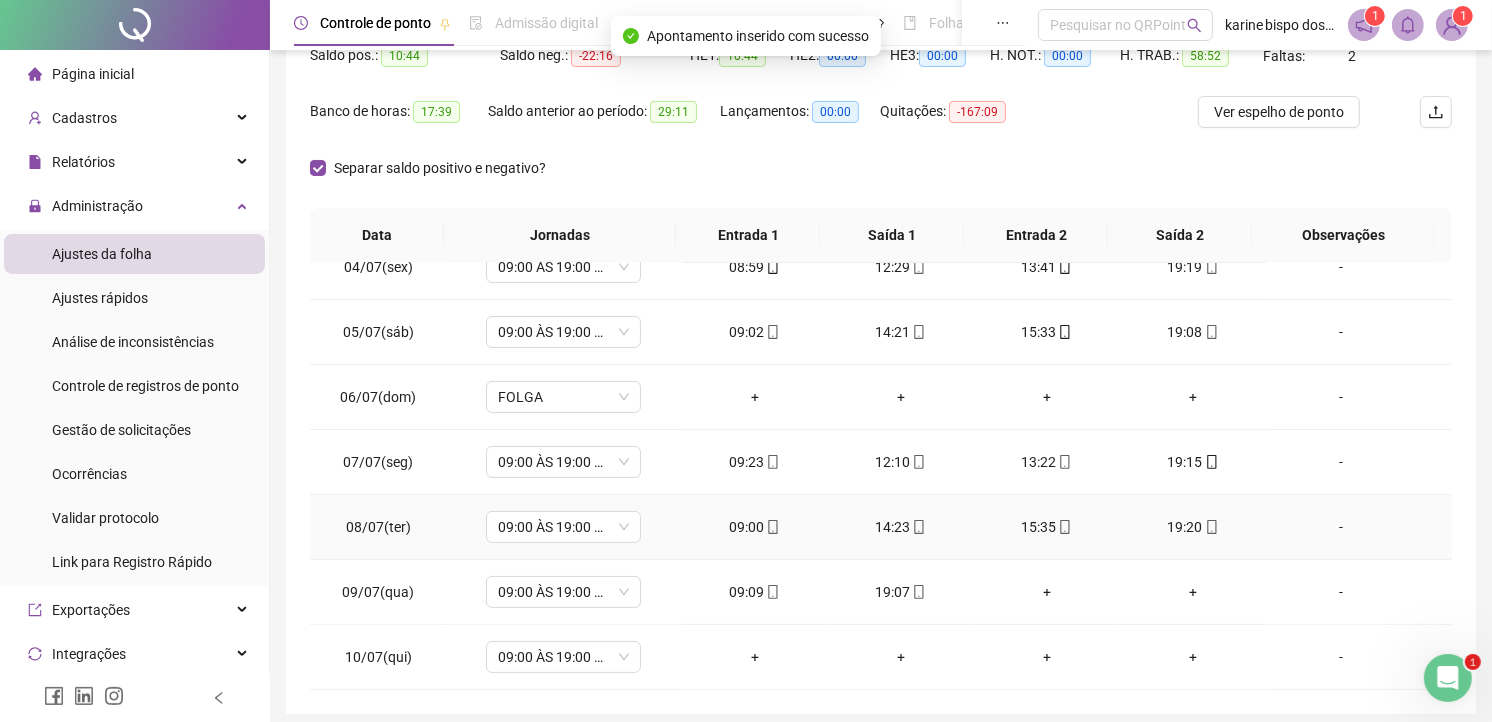 scroll, scrollTop: 223, scrollLeft: 0, axis: vertical 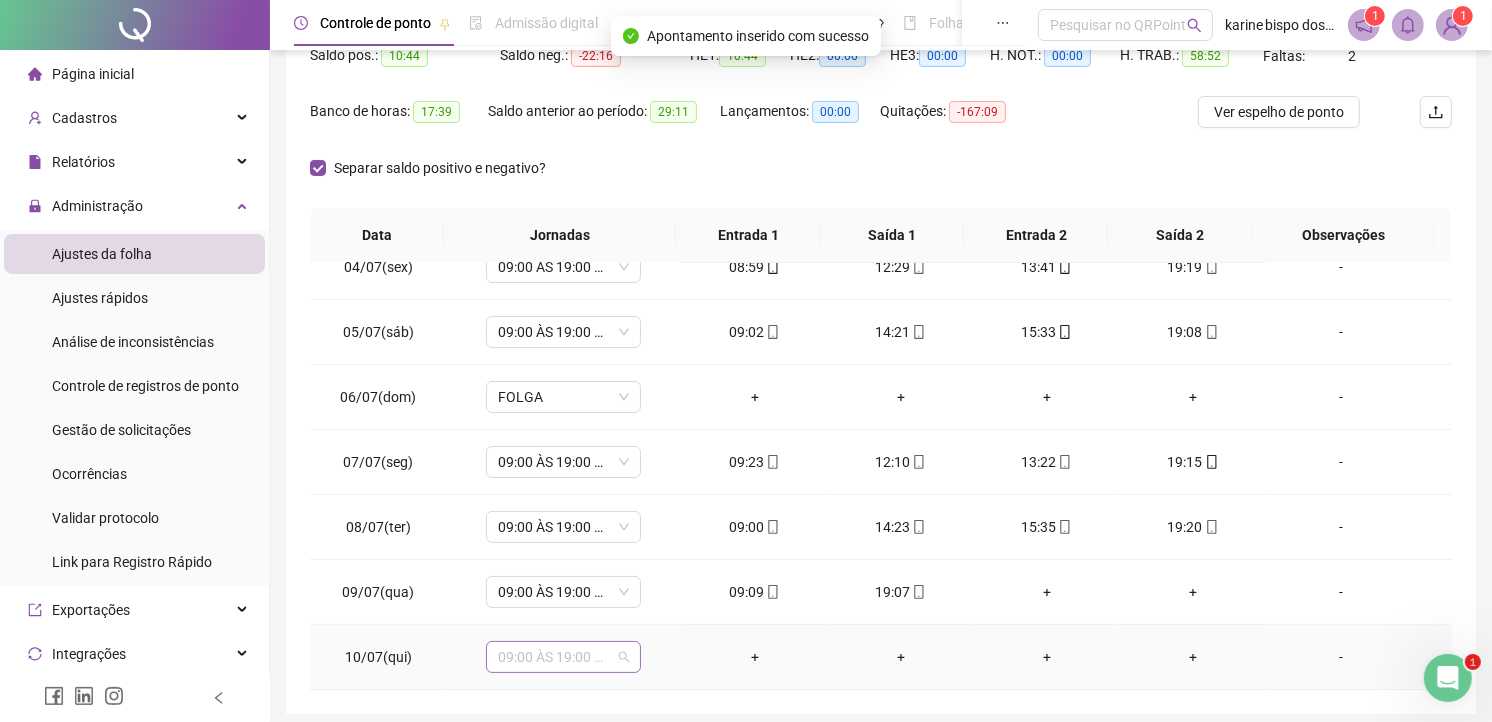 click on "09:00 ÀS 19:00 HS" at bounding box center [563, 657] 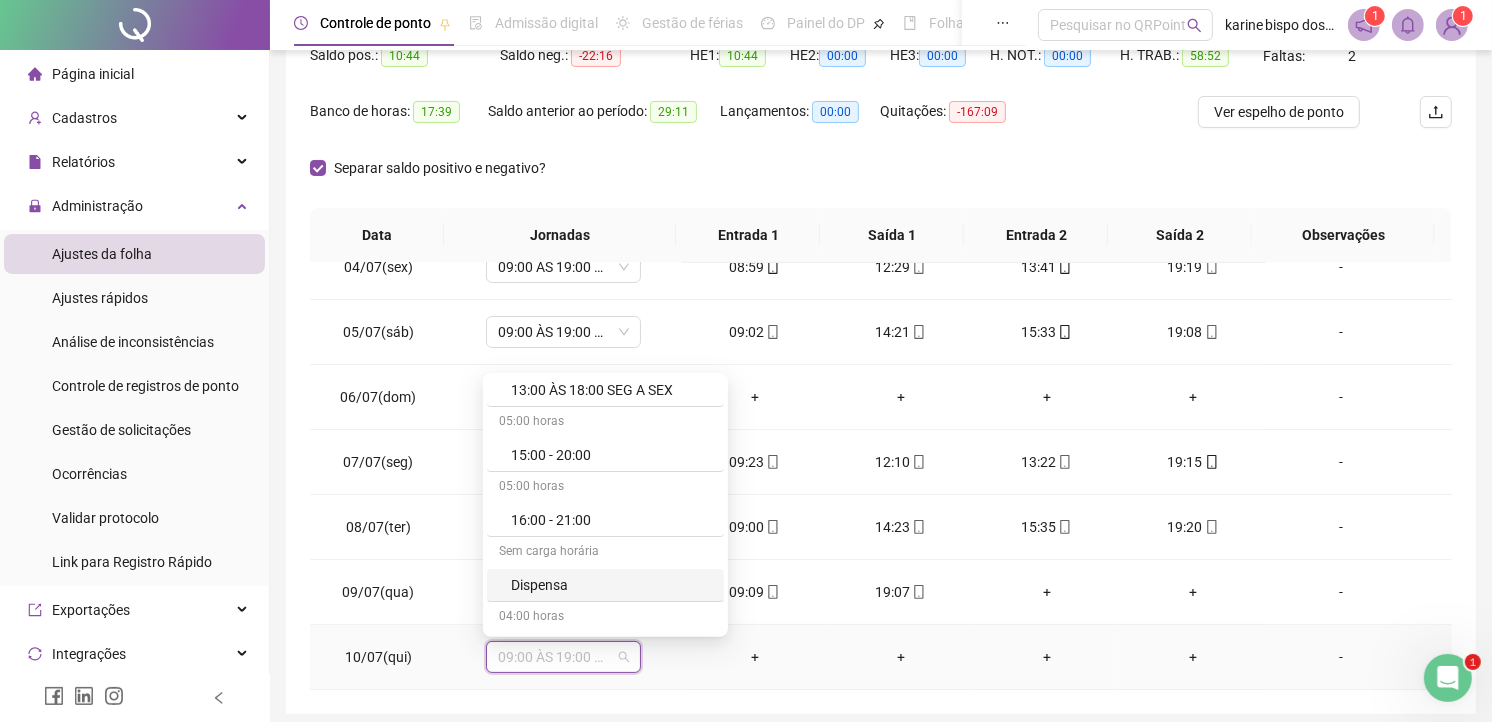 scroll, scrollTop: 777, scrollLeft: 0, axis: vertical 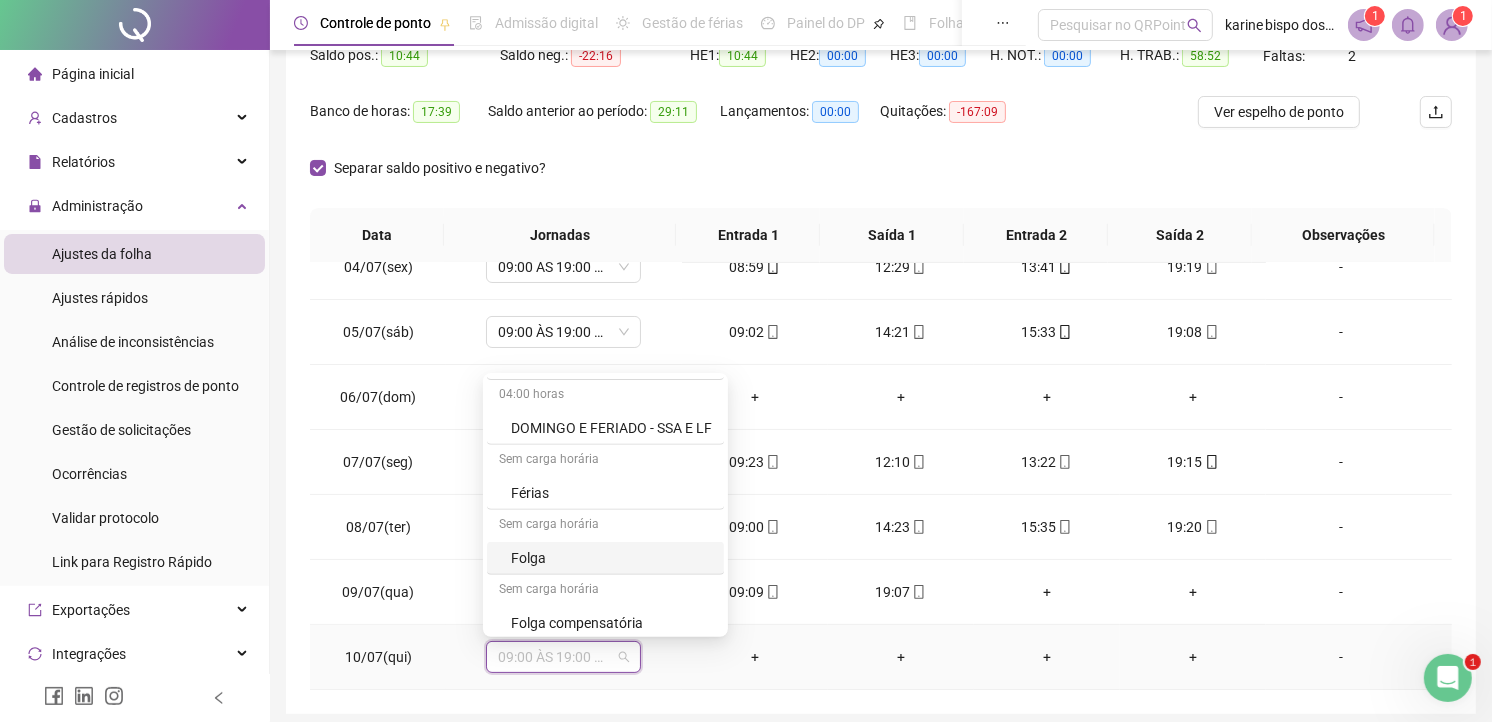 click on "Folga" at bounding box center [611, 558] 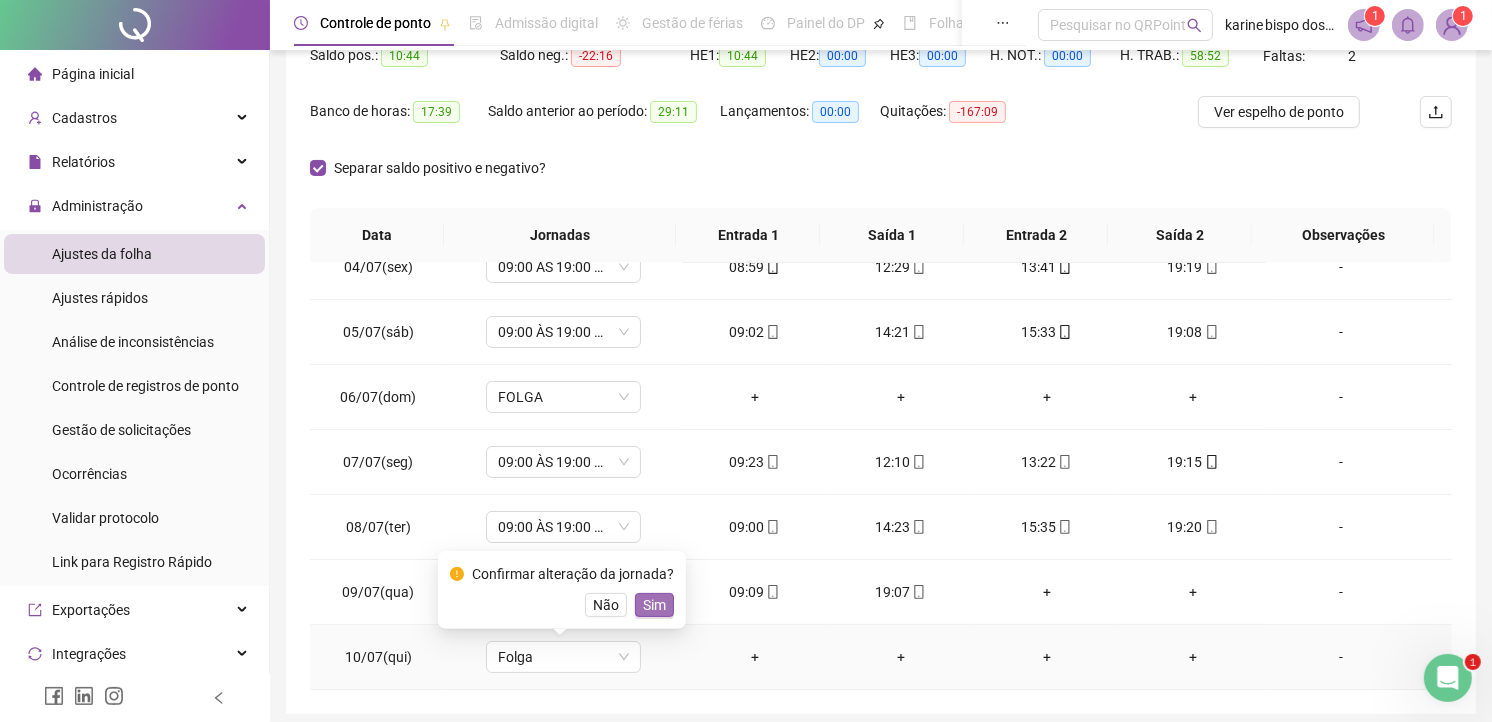 click on "Sim" at bounding box center [654, 605] 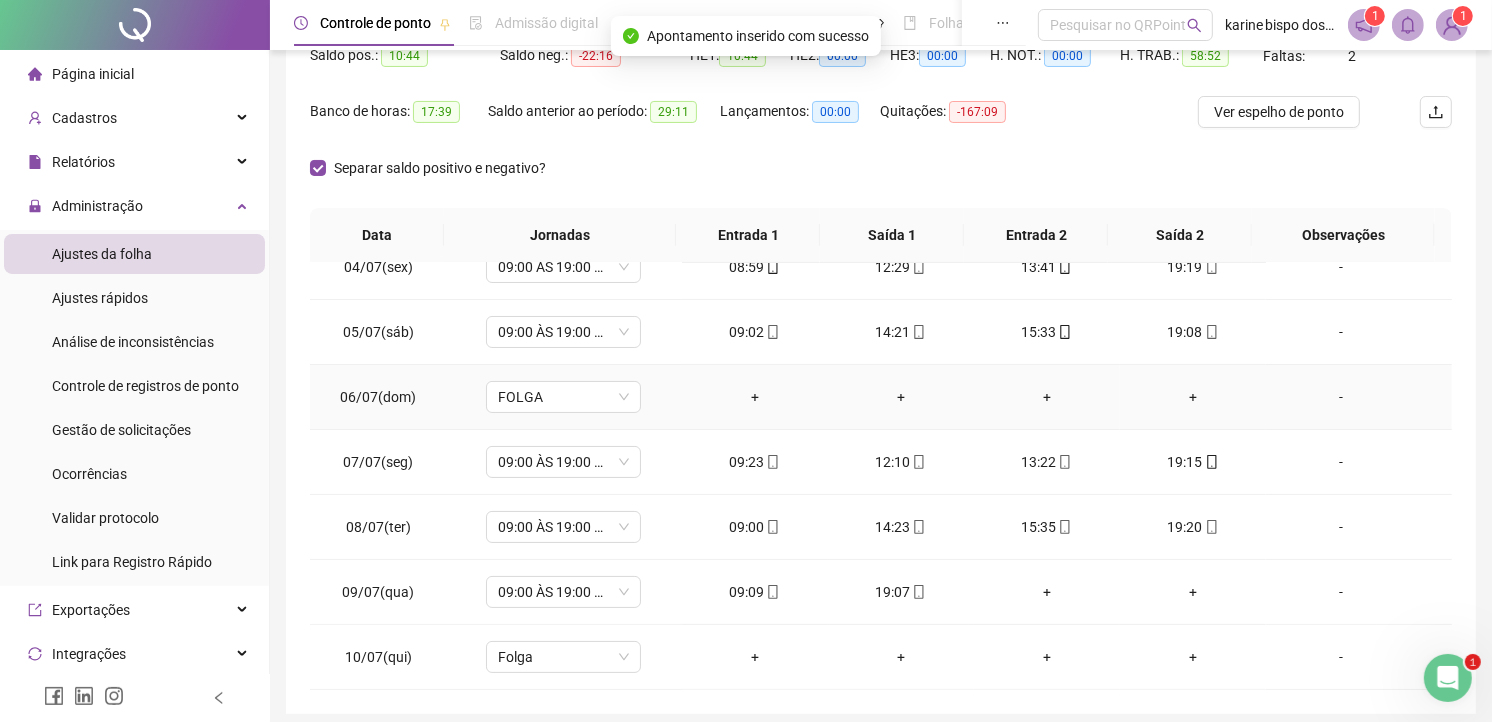 scroll, scrollTop: 0, scrollLeft: 0, axis: both 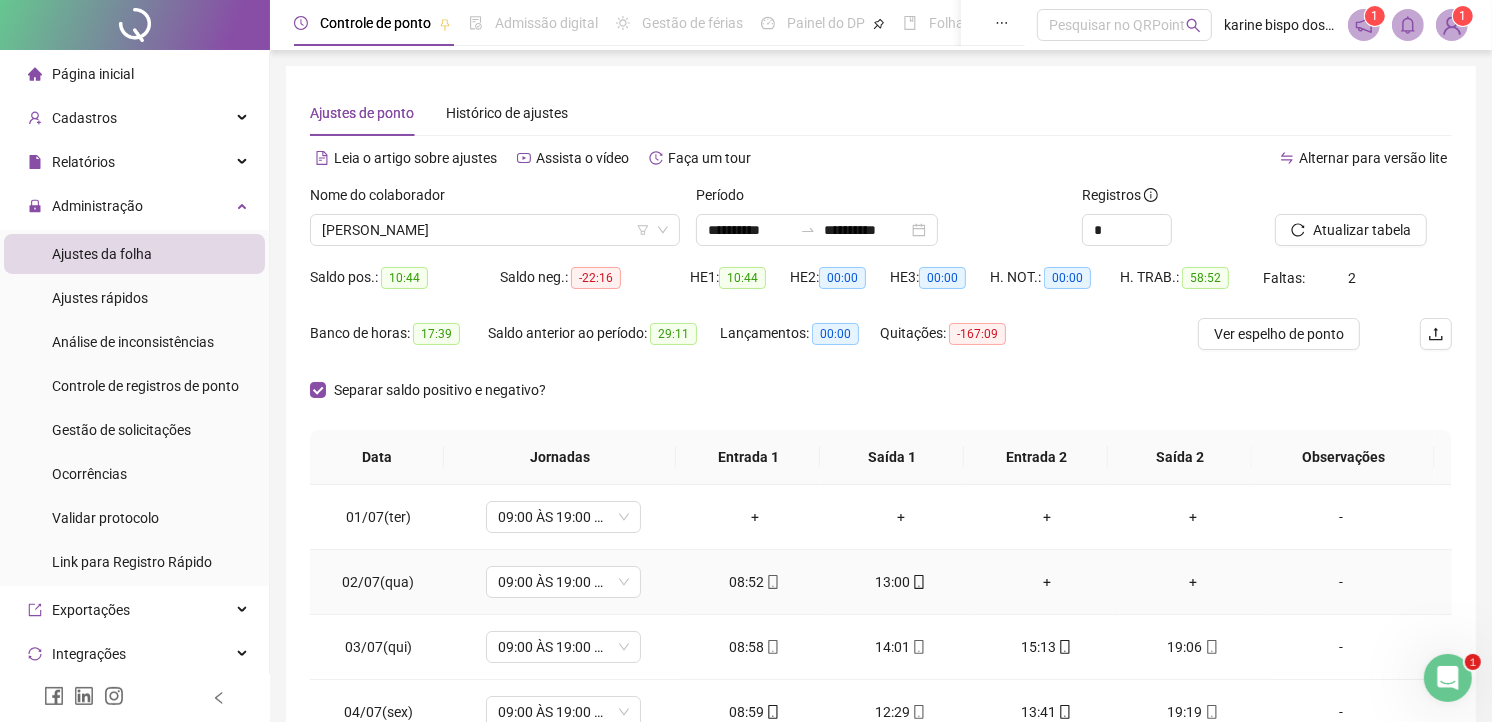 click on "-" at bounding box center (1341, 582) 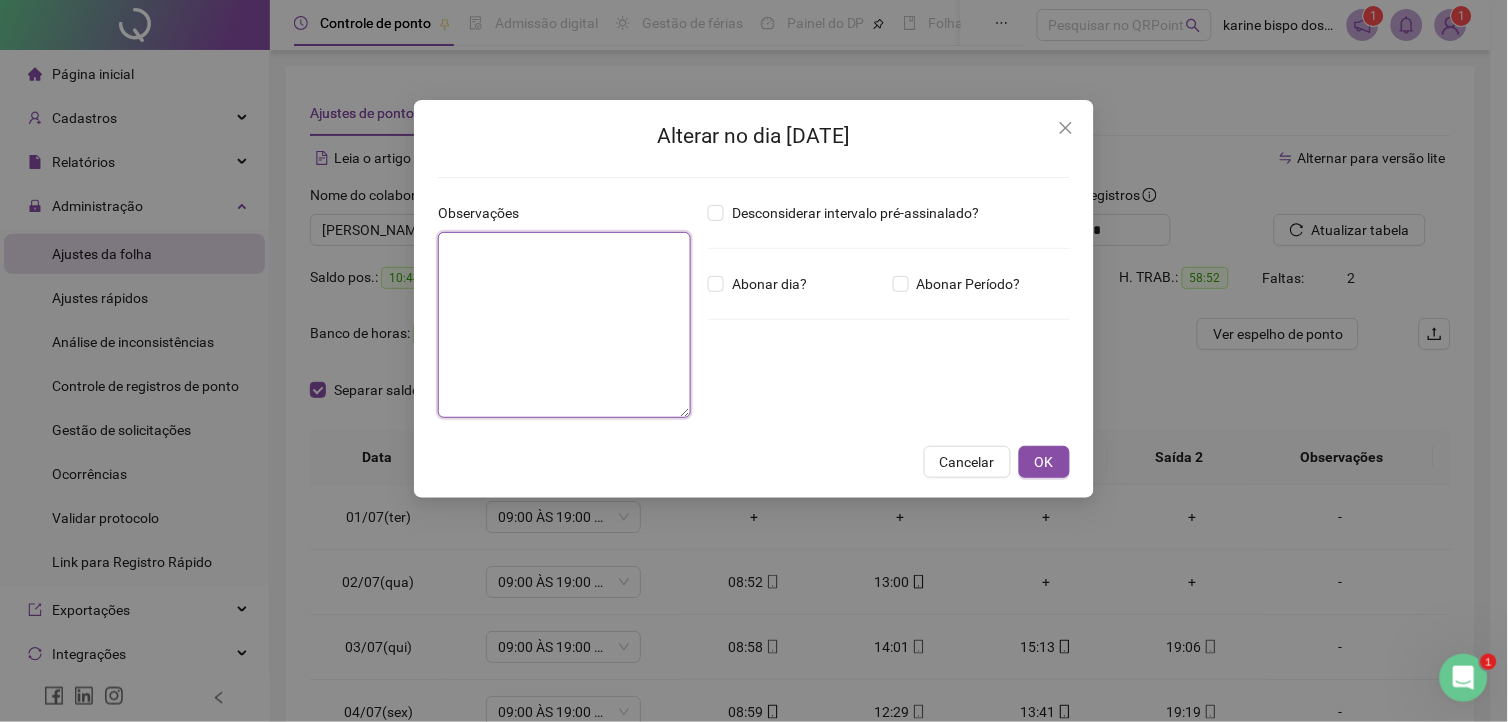 click at bounding box center (564, 325) 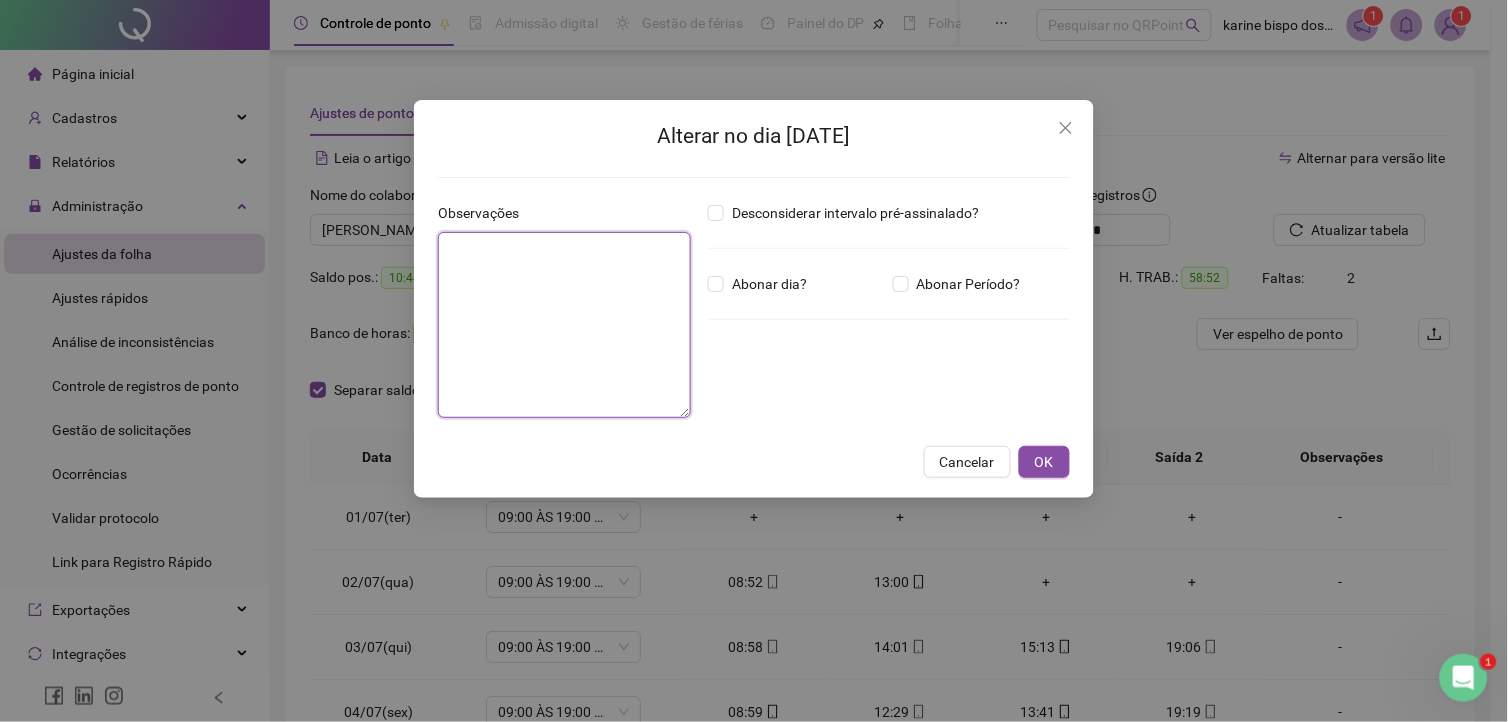 click at bounding box center (564, 325) 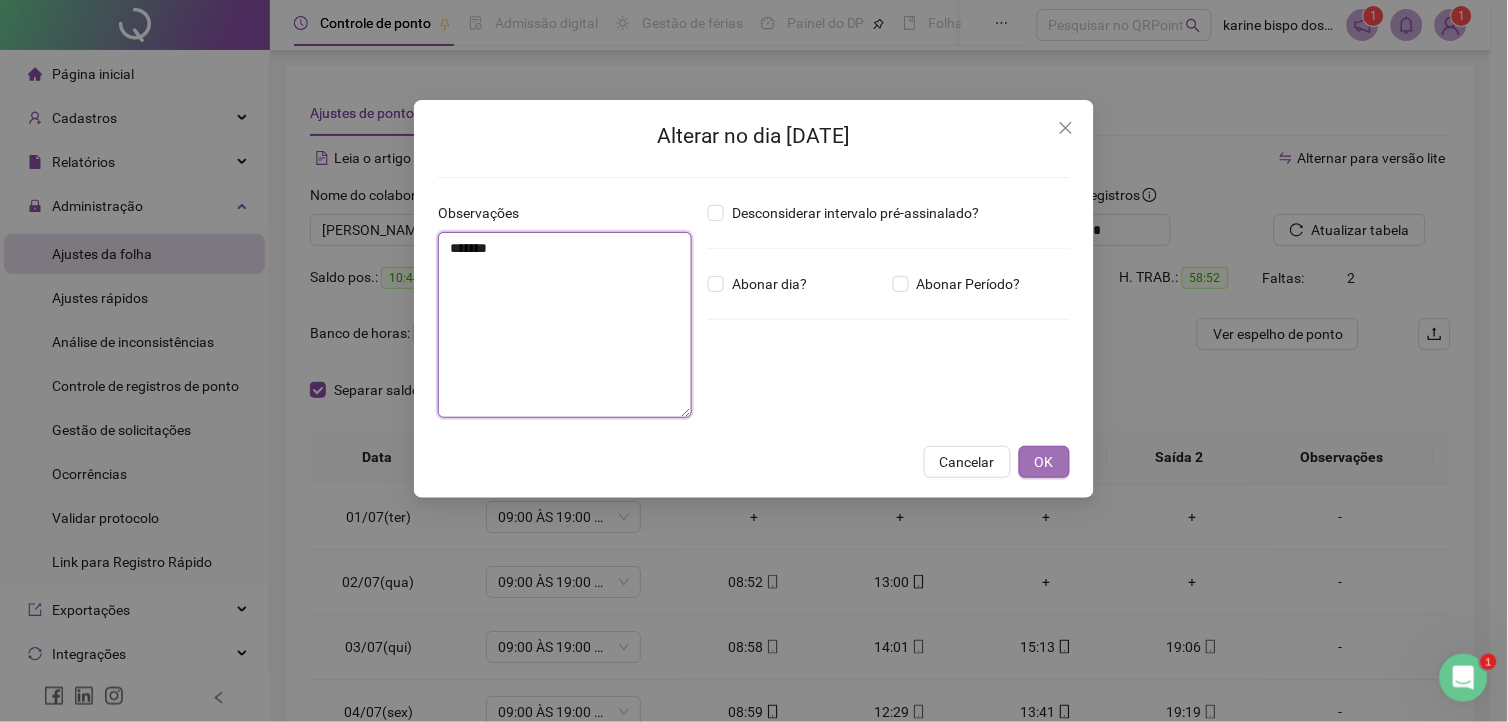 type on "*******" 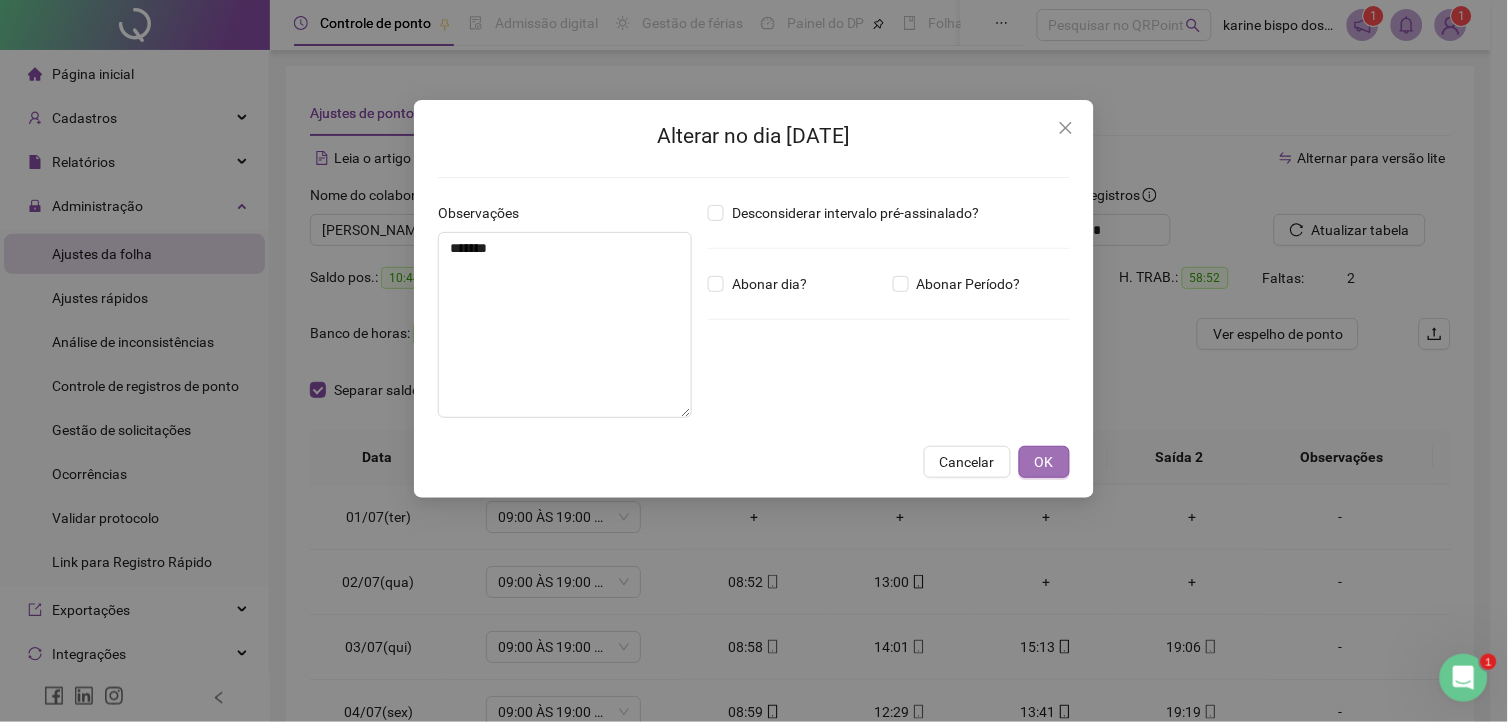 click on "OK" at bounding box center (1044, 462) 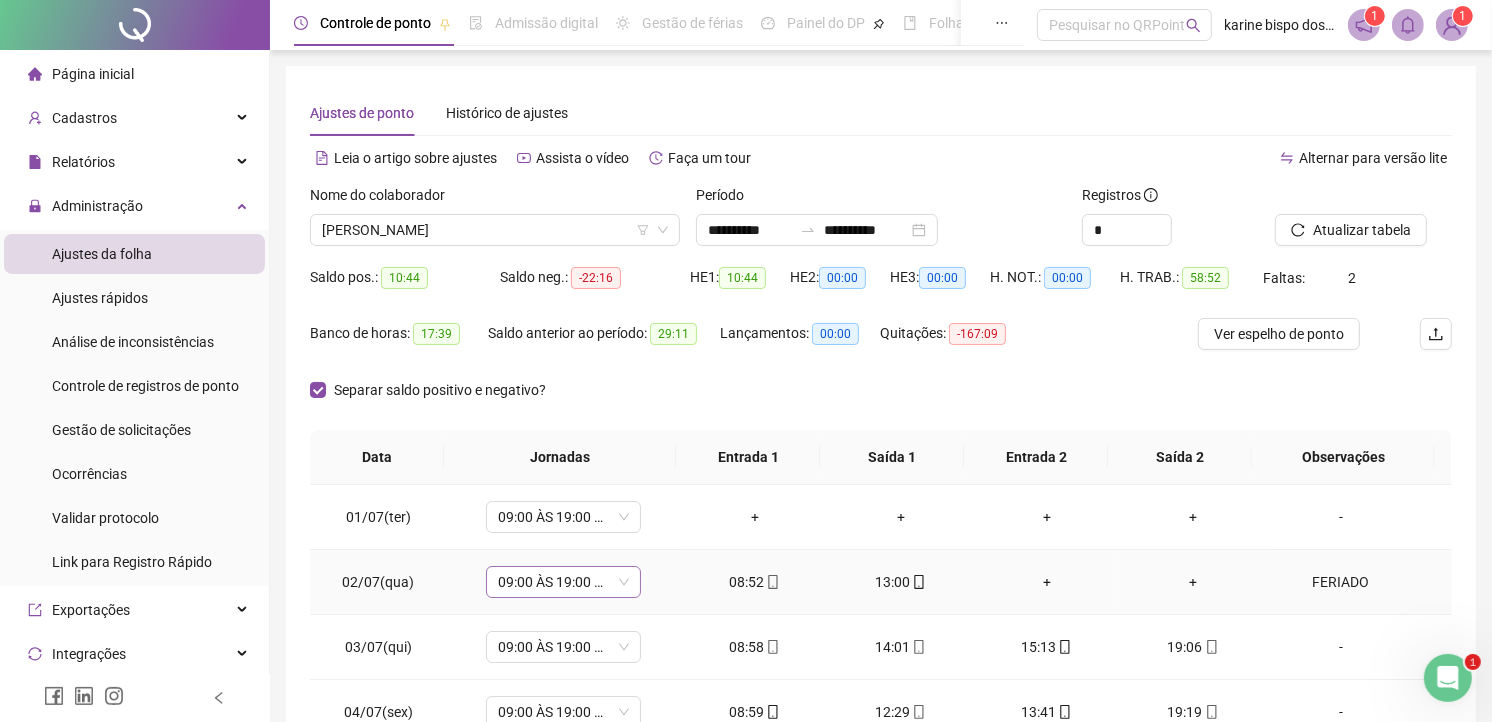 click on "09:00 ÀS 19:00 HS" at bounding box center [563, 582] 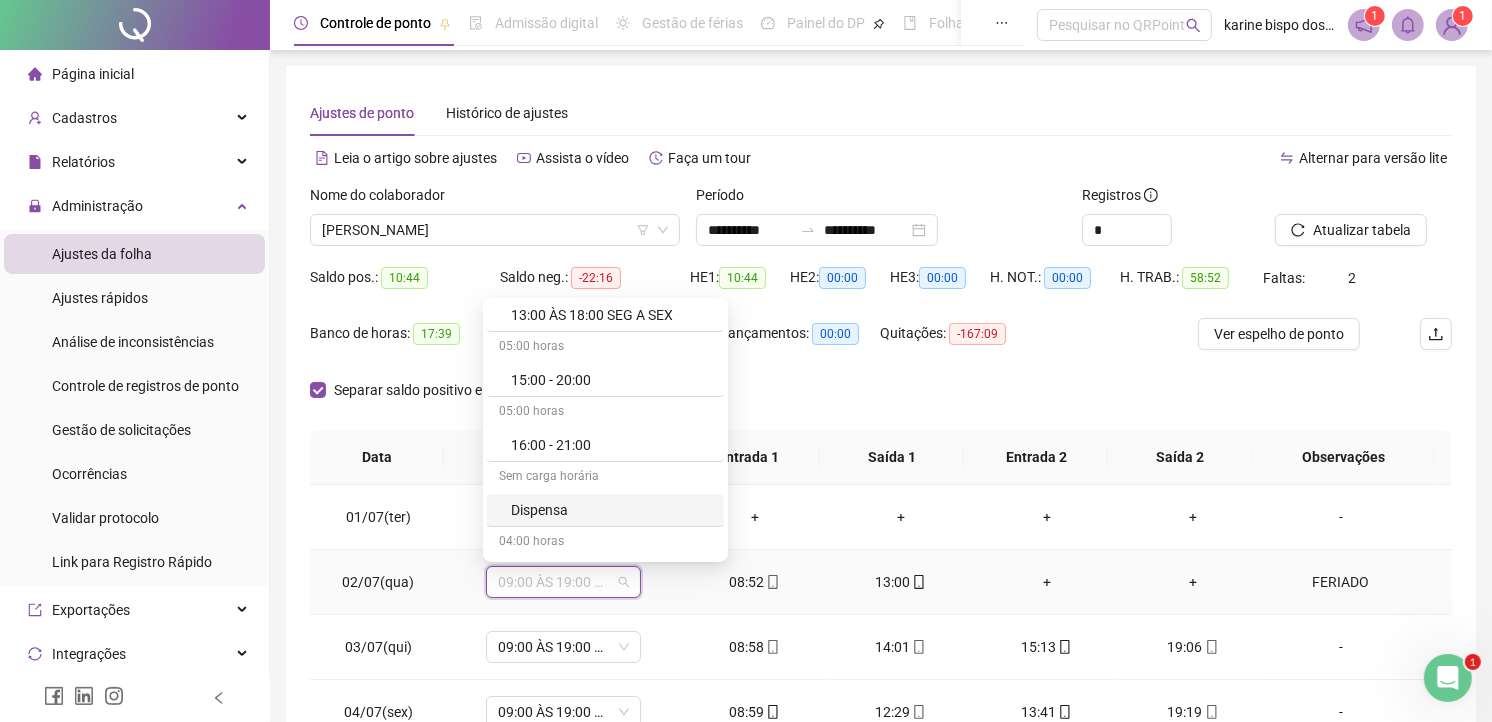 scroll, scrollTop: 777, scrollLeft: 0, axis: vertical 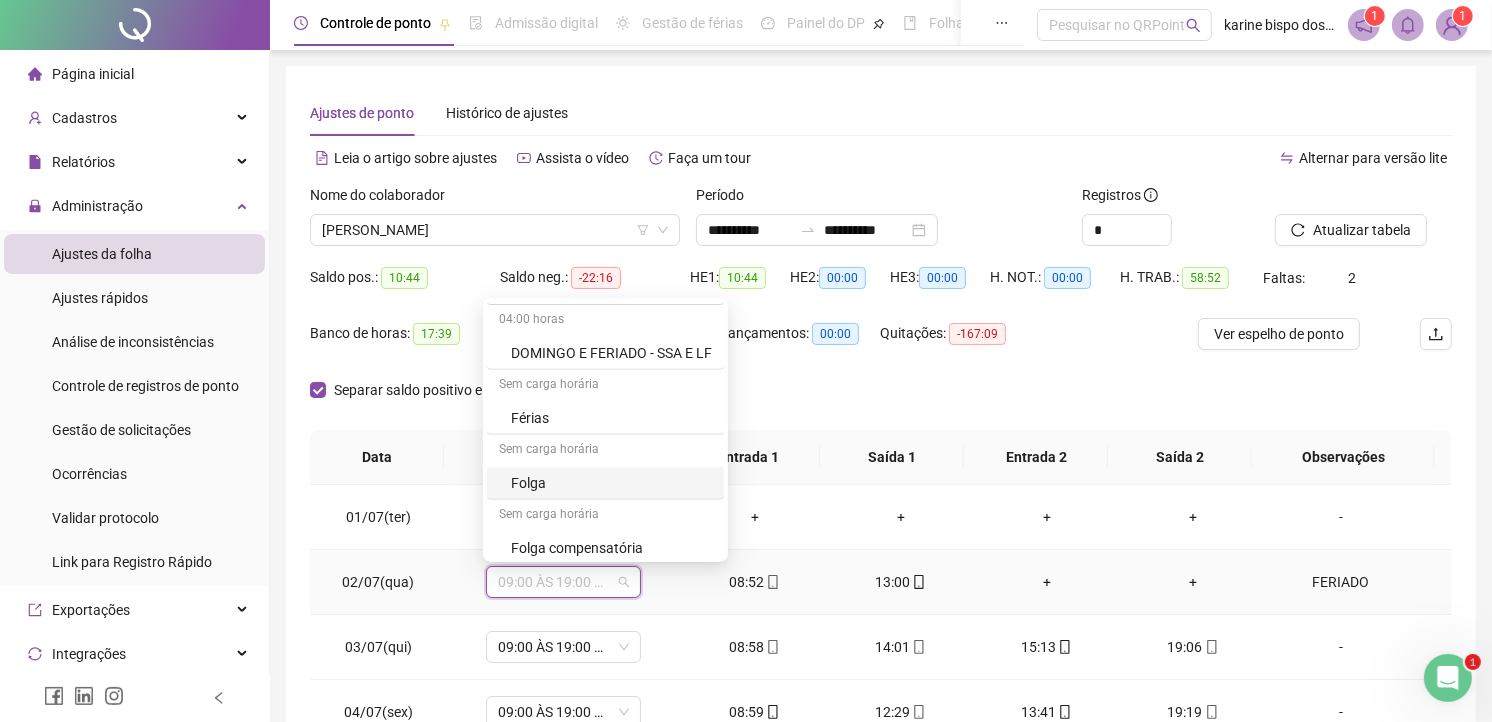 click on "Folga" at bounding box center (611, 483) 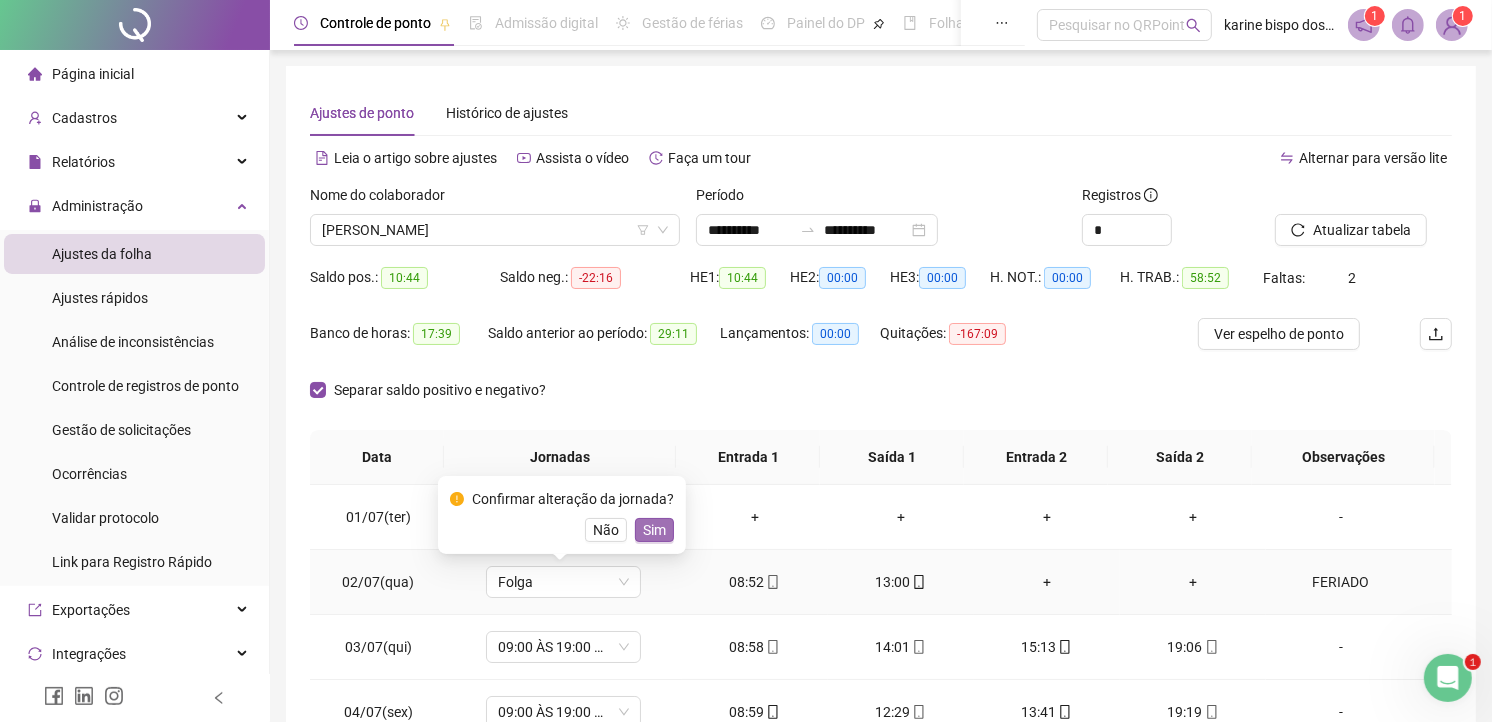 click on "Sim" at bounding box center (654, 530) 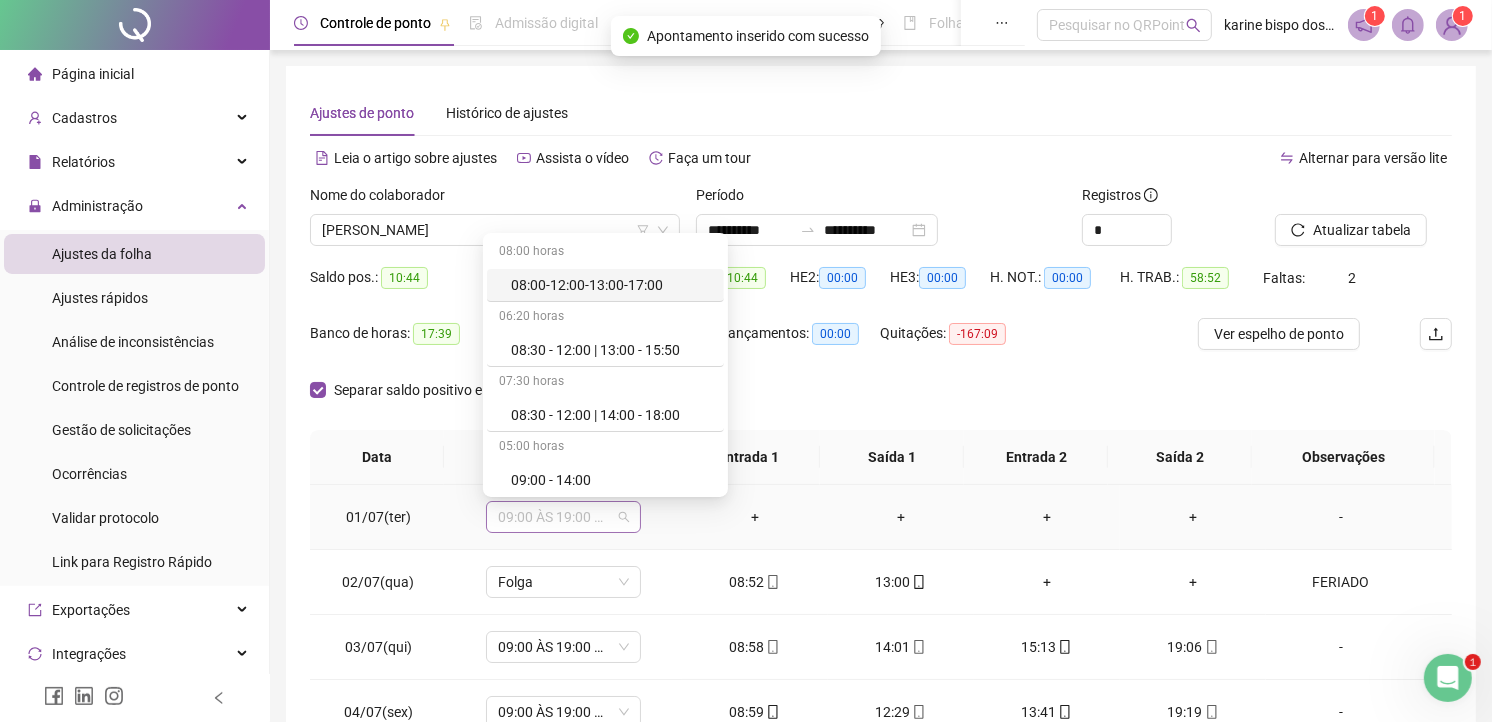 click on "09:00 ÀS 19:00 HS" at bounding box center (563, 517) 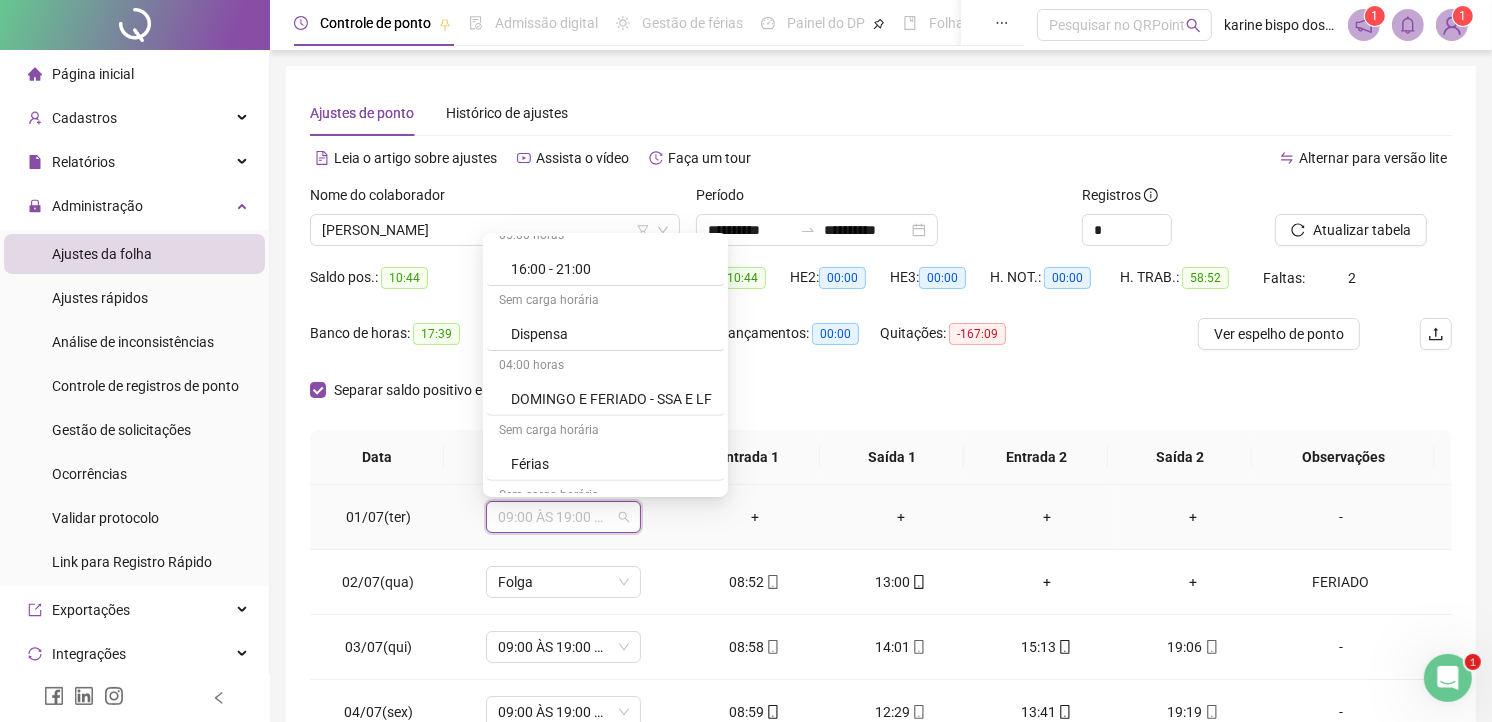 scroll, scrollTop: 777, scrollLeft: 0, axis: vertical 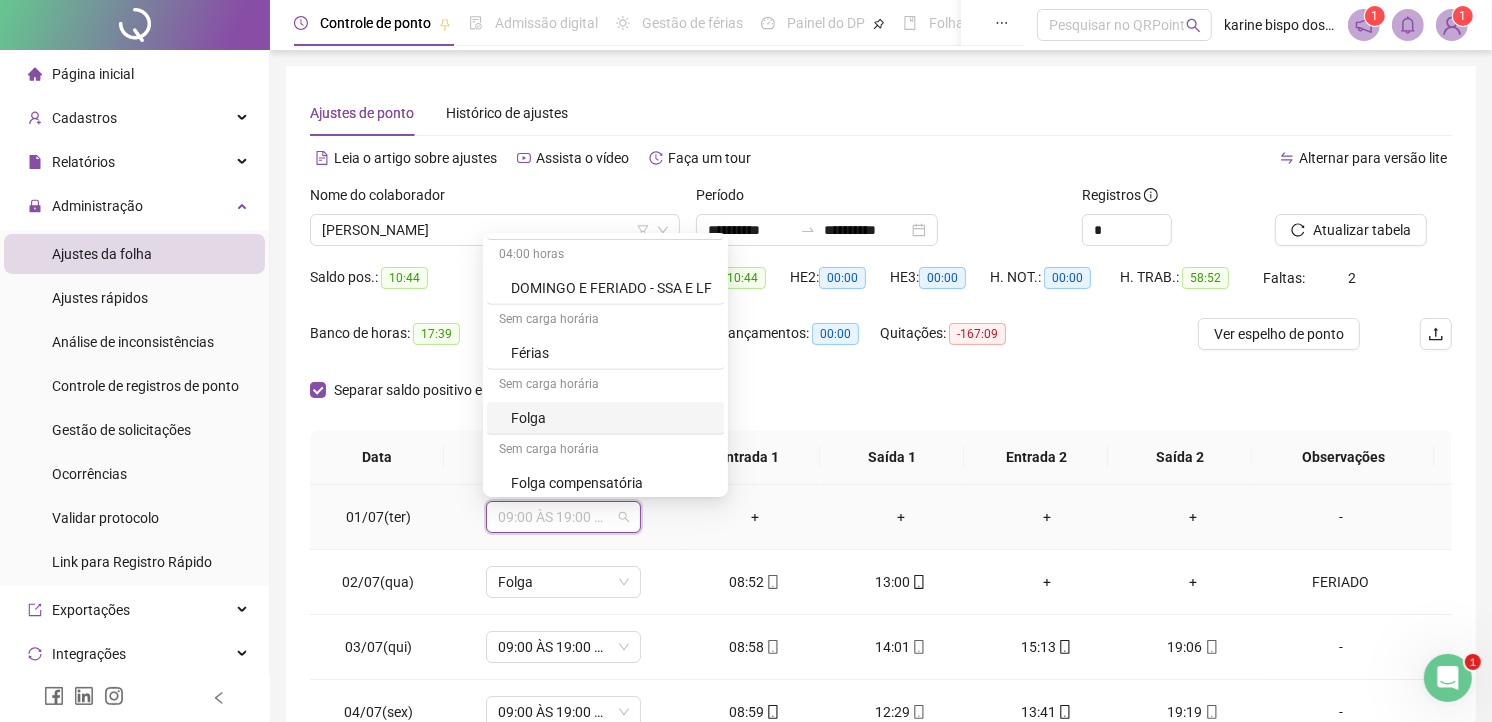 click on "Folga" at bounding box center (611, 418) 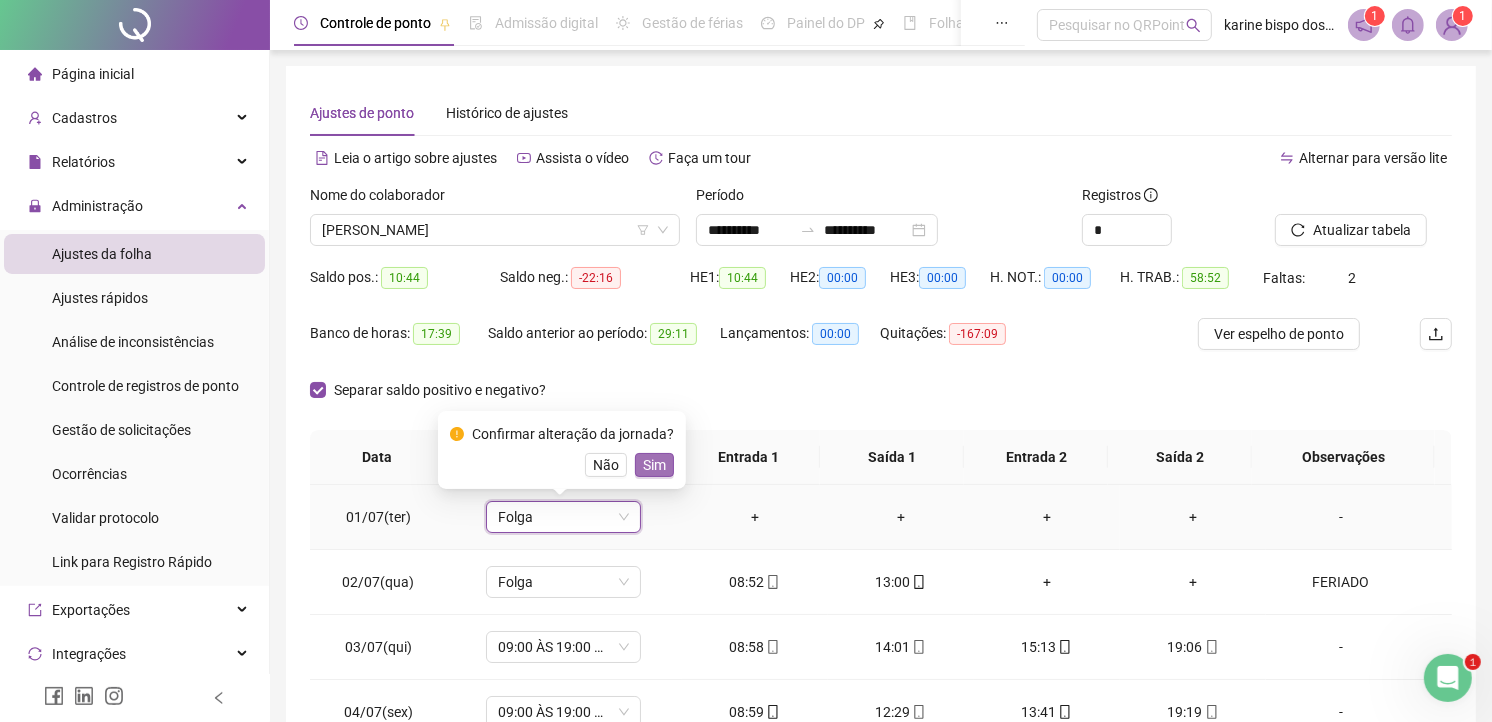 click on "Sim" at bounding box center [654, 465] 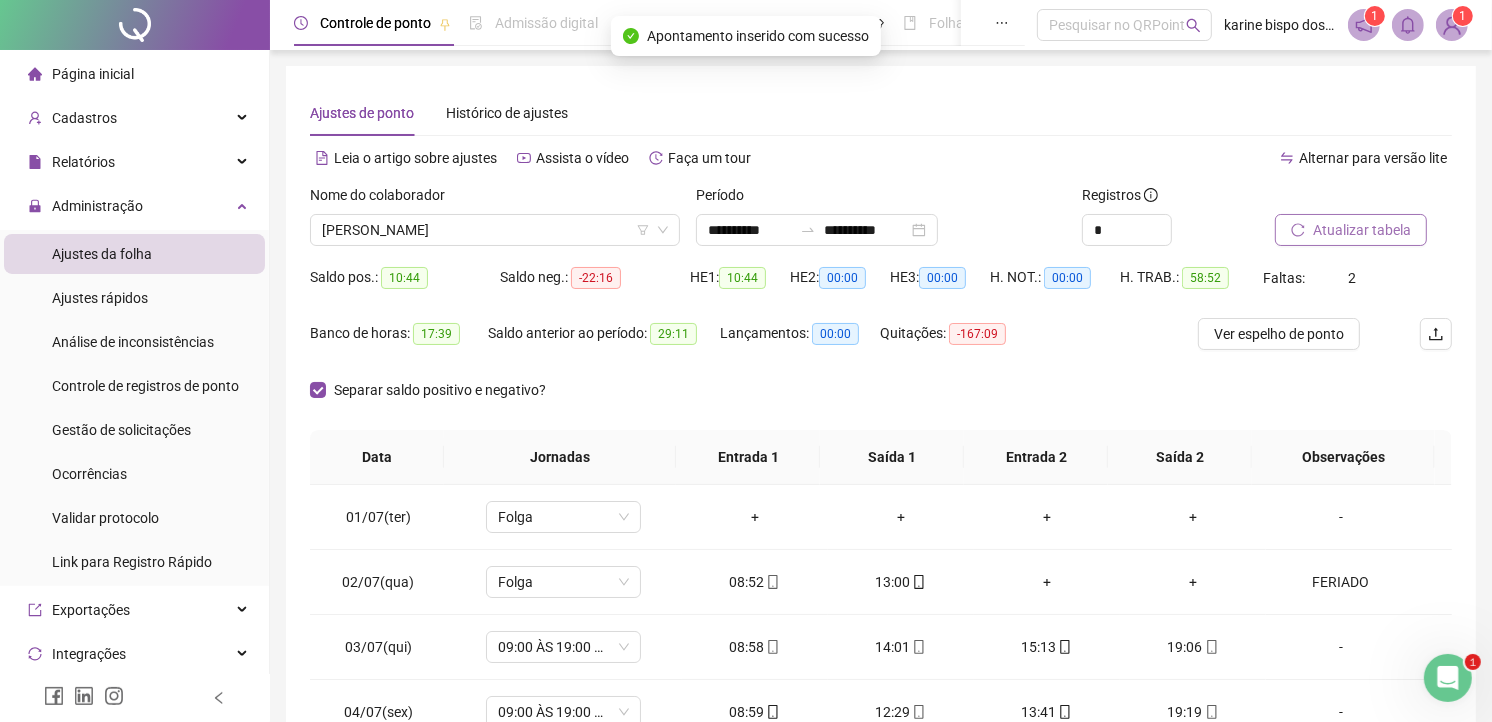 click on "Atualizar tabela" at bounding box center (1362, 230) 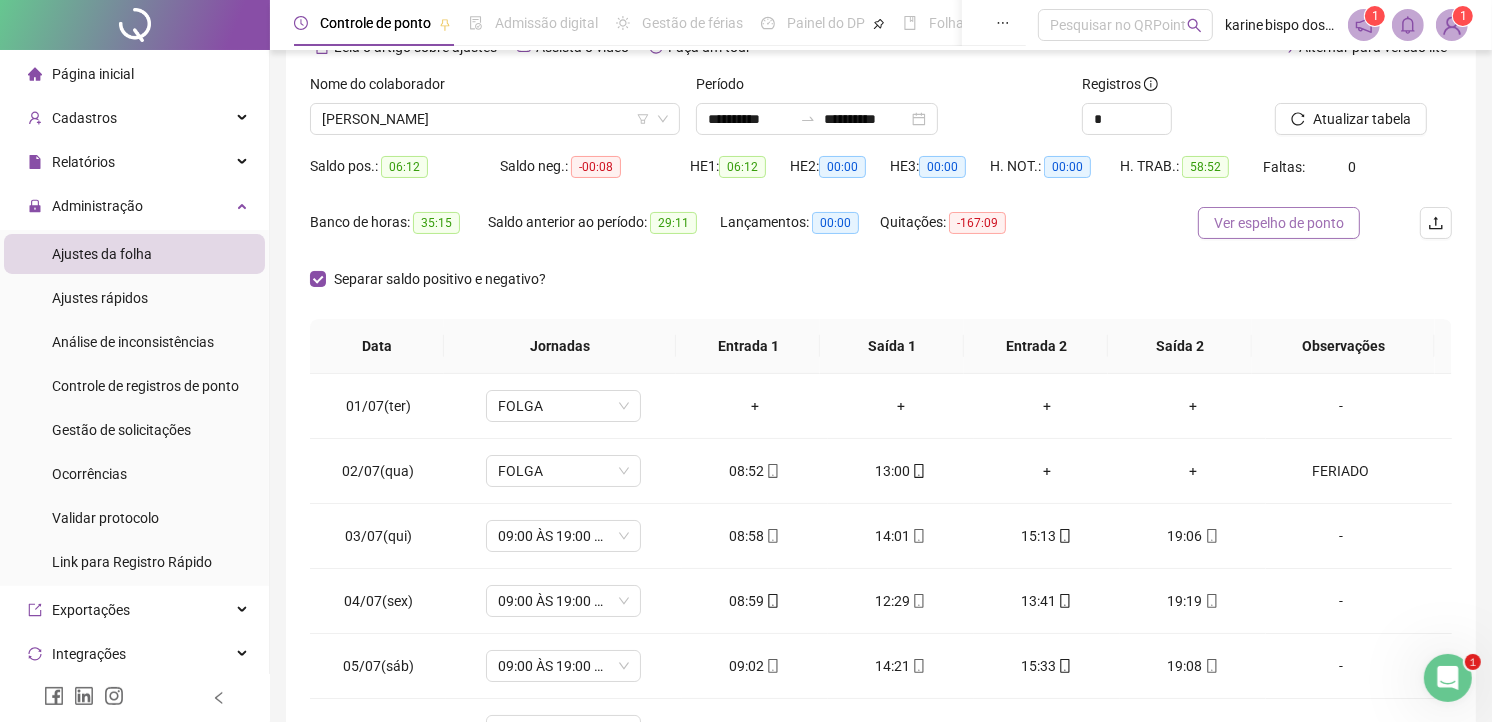 scroll, scrollTop: 300, scrollLeft: 0, axis: vertical 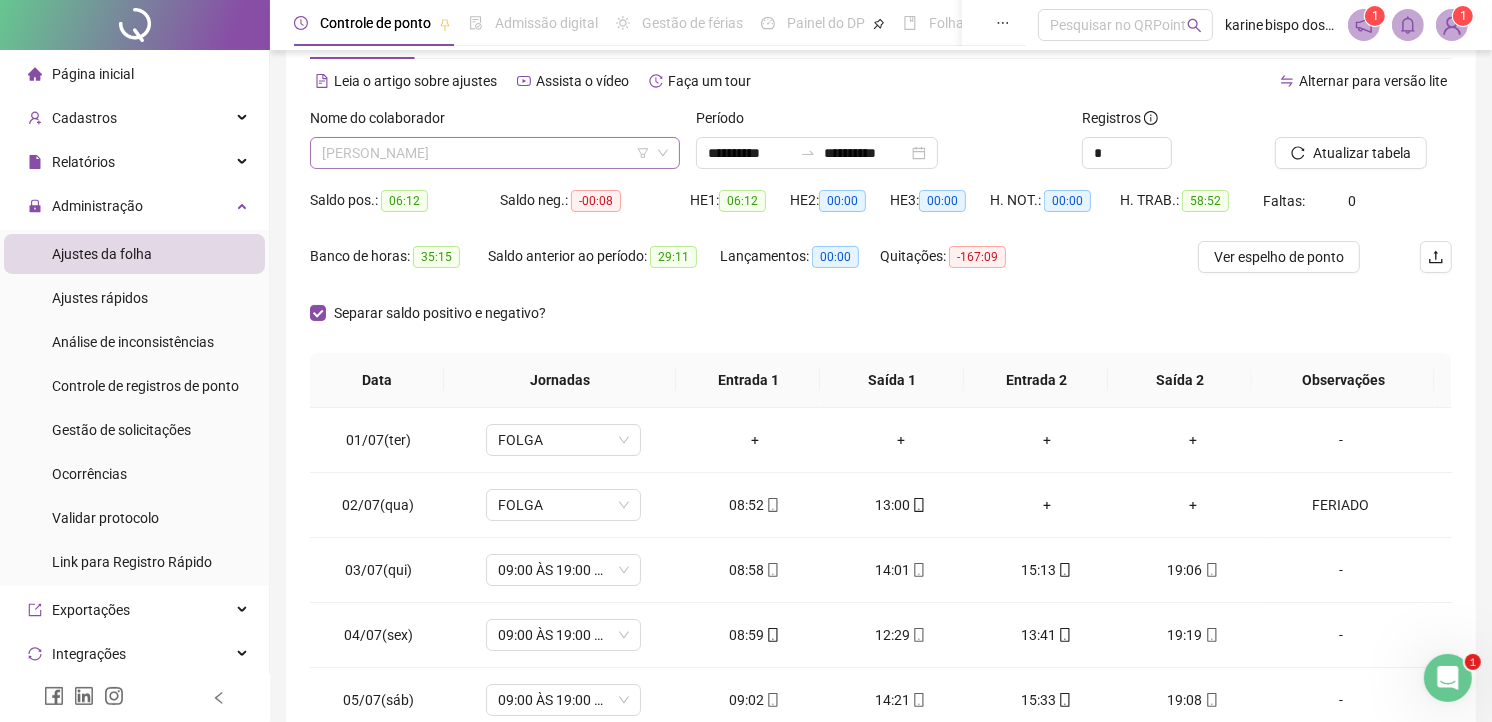 click on "[PERSON_NAME]" at bounding box center (495, 153) 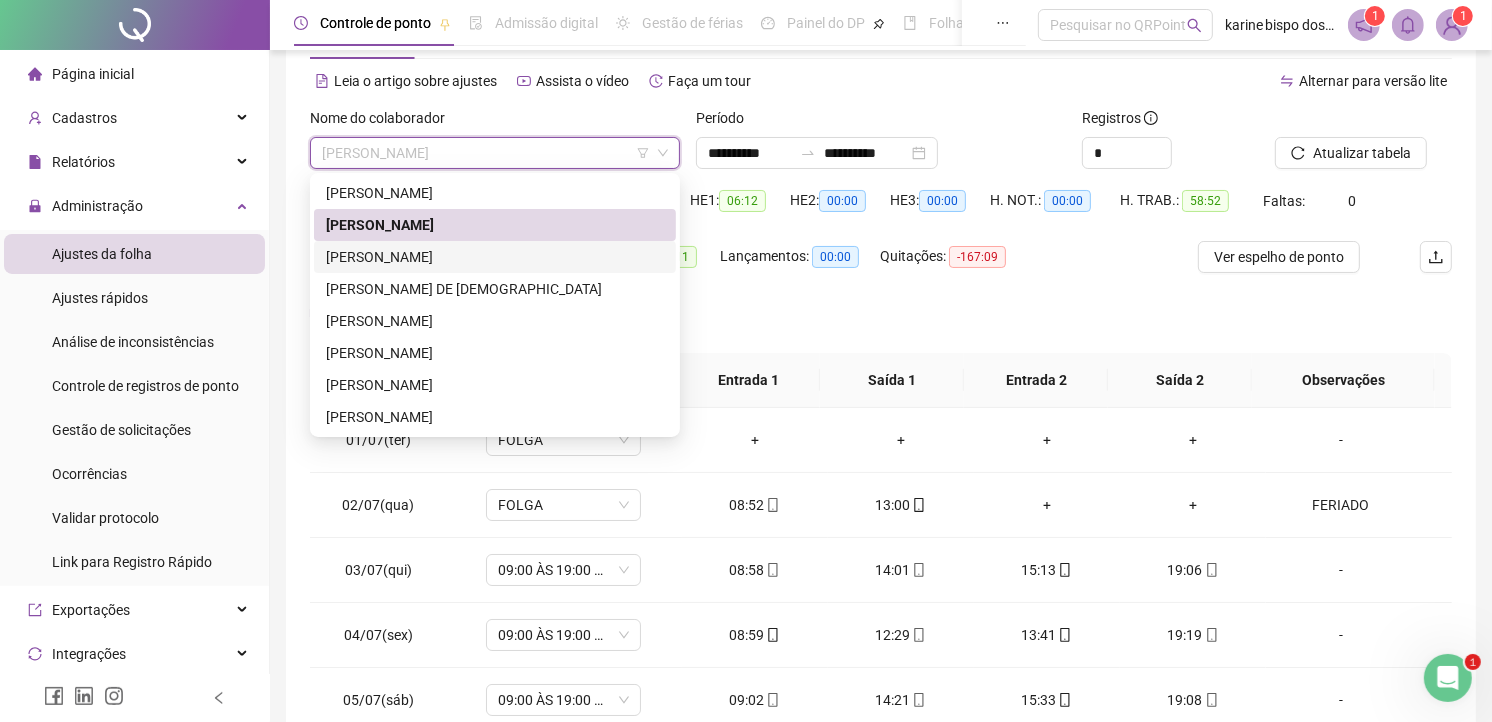 click on "[PERSON_NAME]" at bounding box center (495, 257) 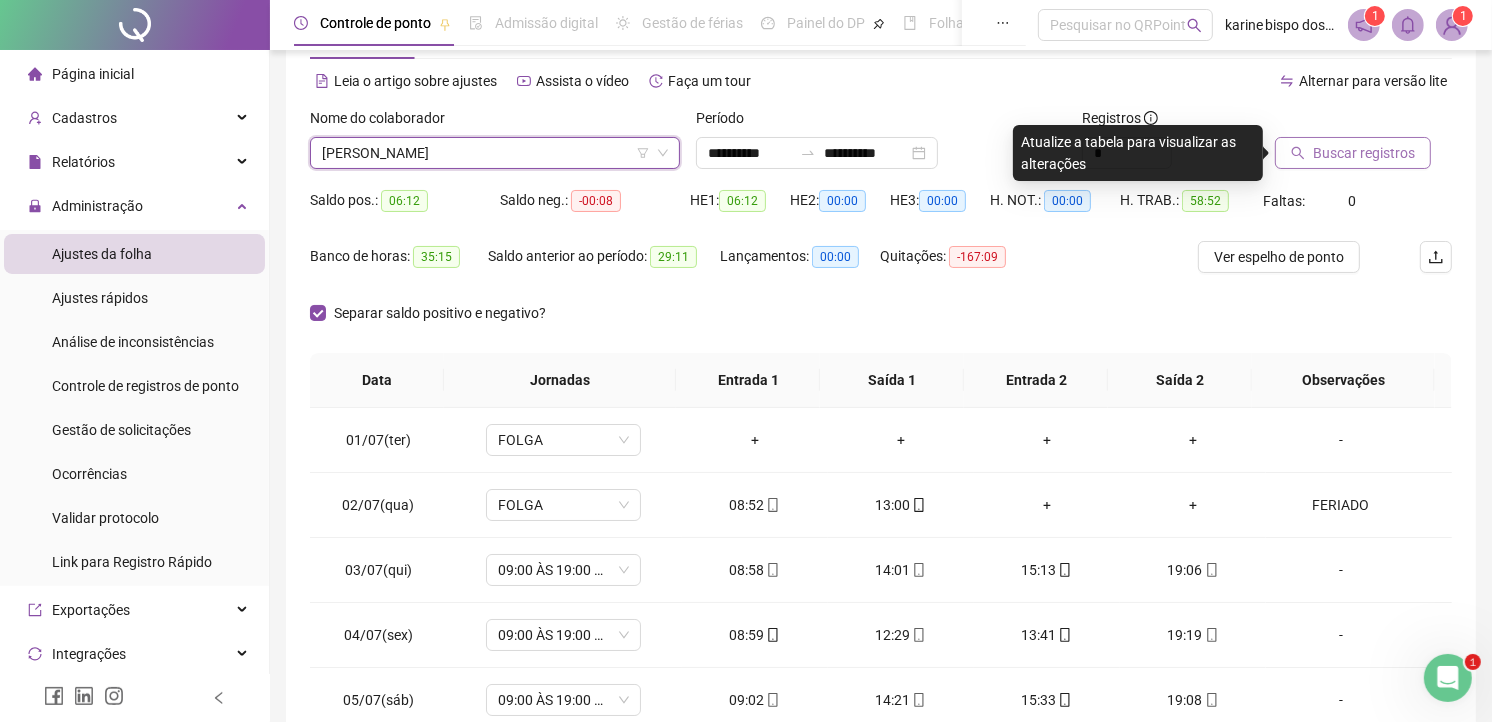 click on "Buscar registros" at bounding box center (1364, 153) 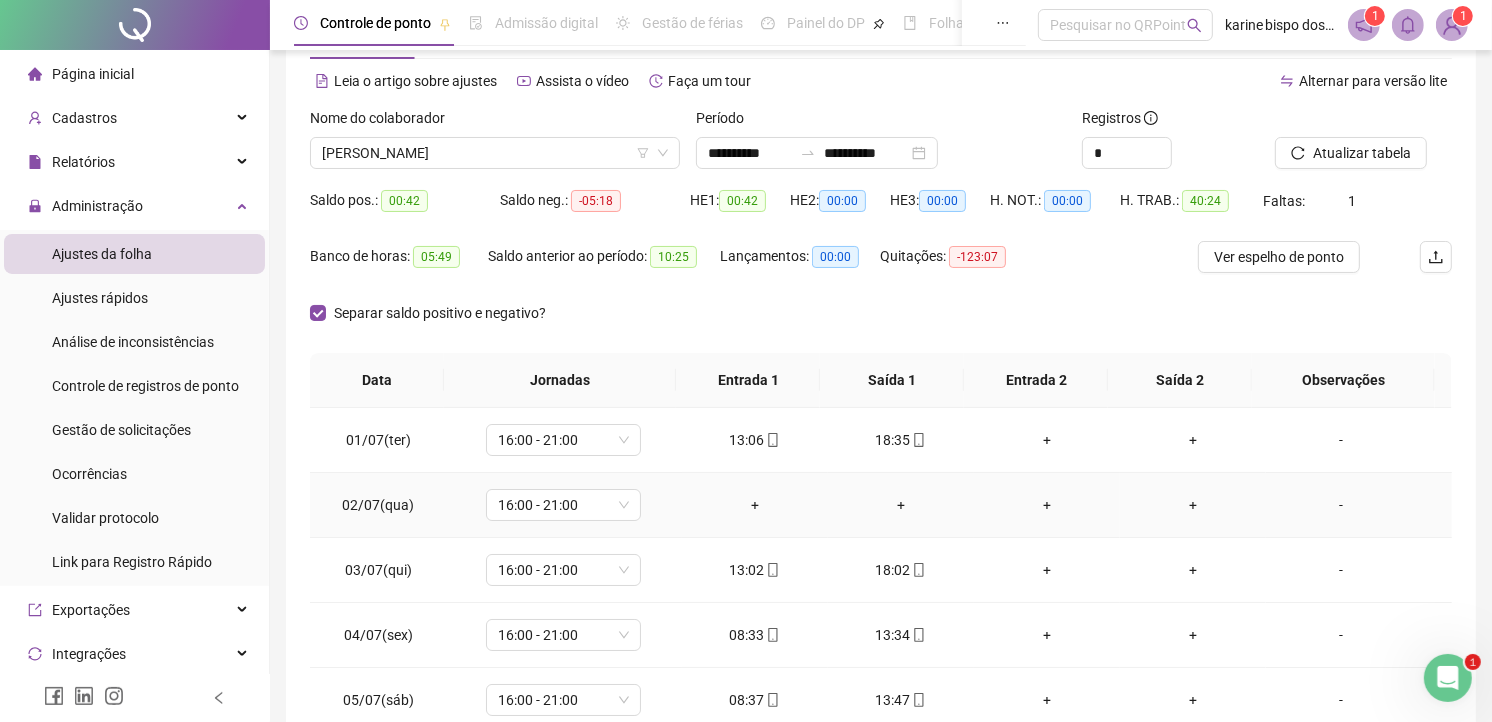 click on "-" at bounding box center [1341, 505] 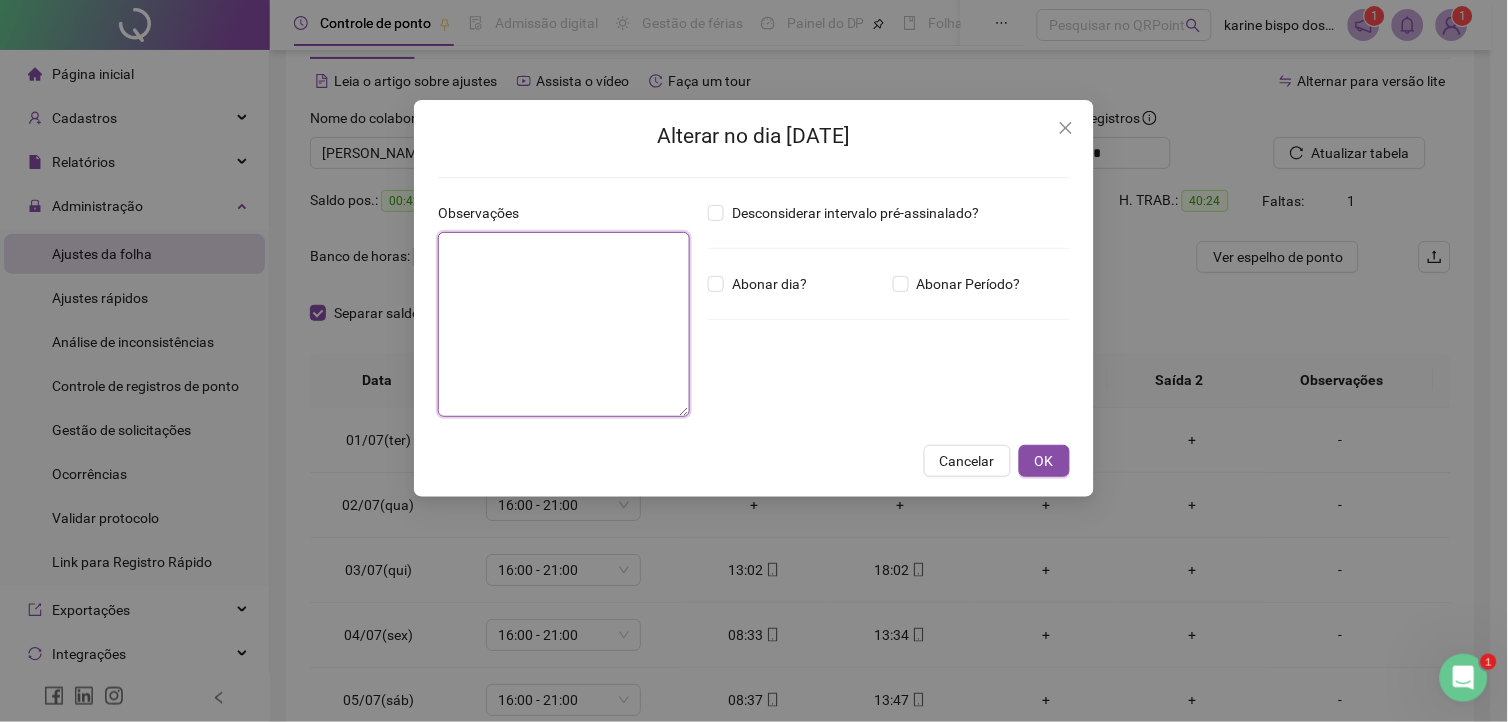 click at bounding box center (564, 324) 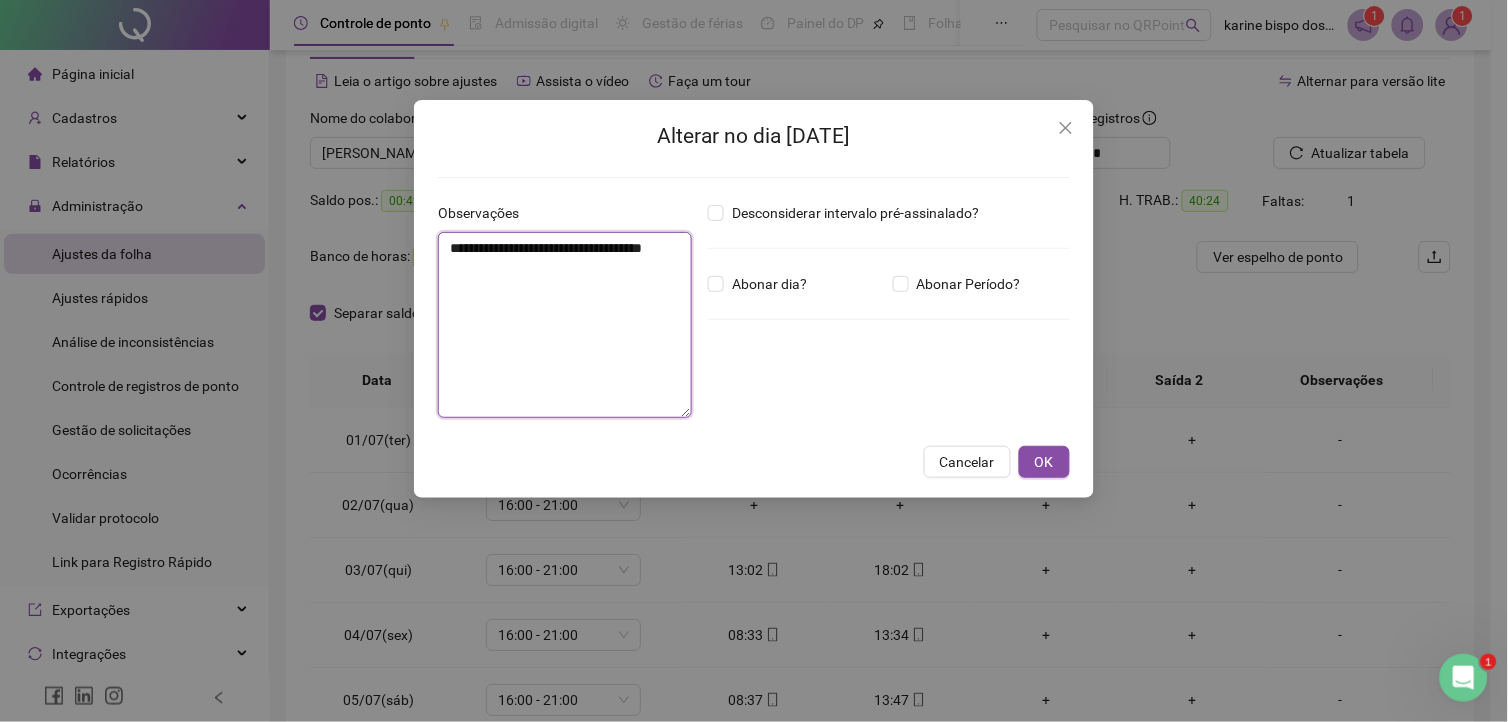drag, startPoint x: 483, startPoint y: 267, endPoint x: 348, endPoint y: 227, distance: 140.80128 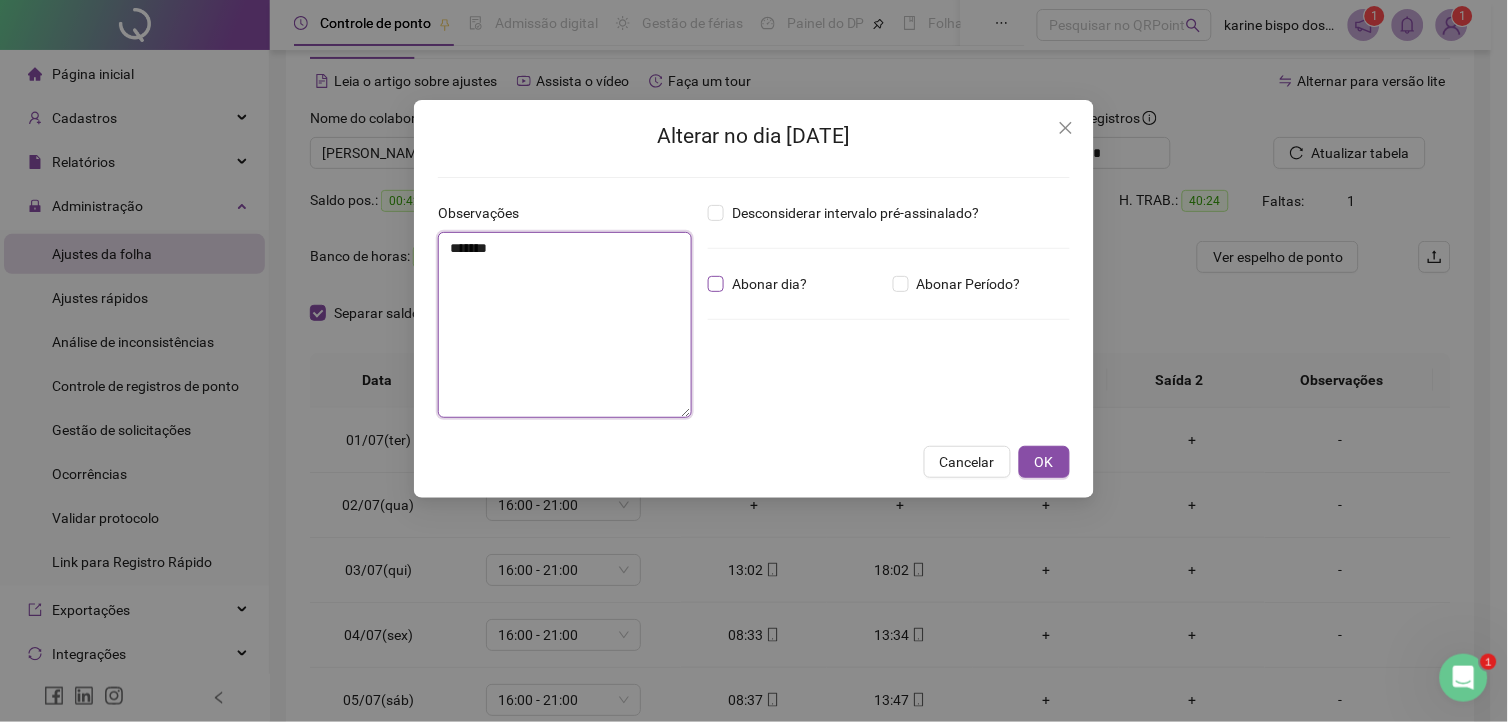 type on "*******" 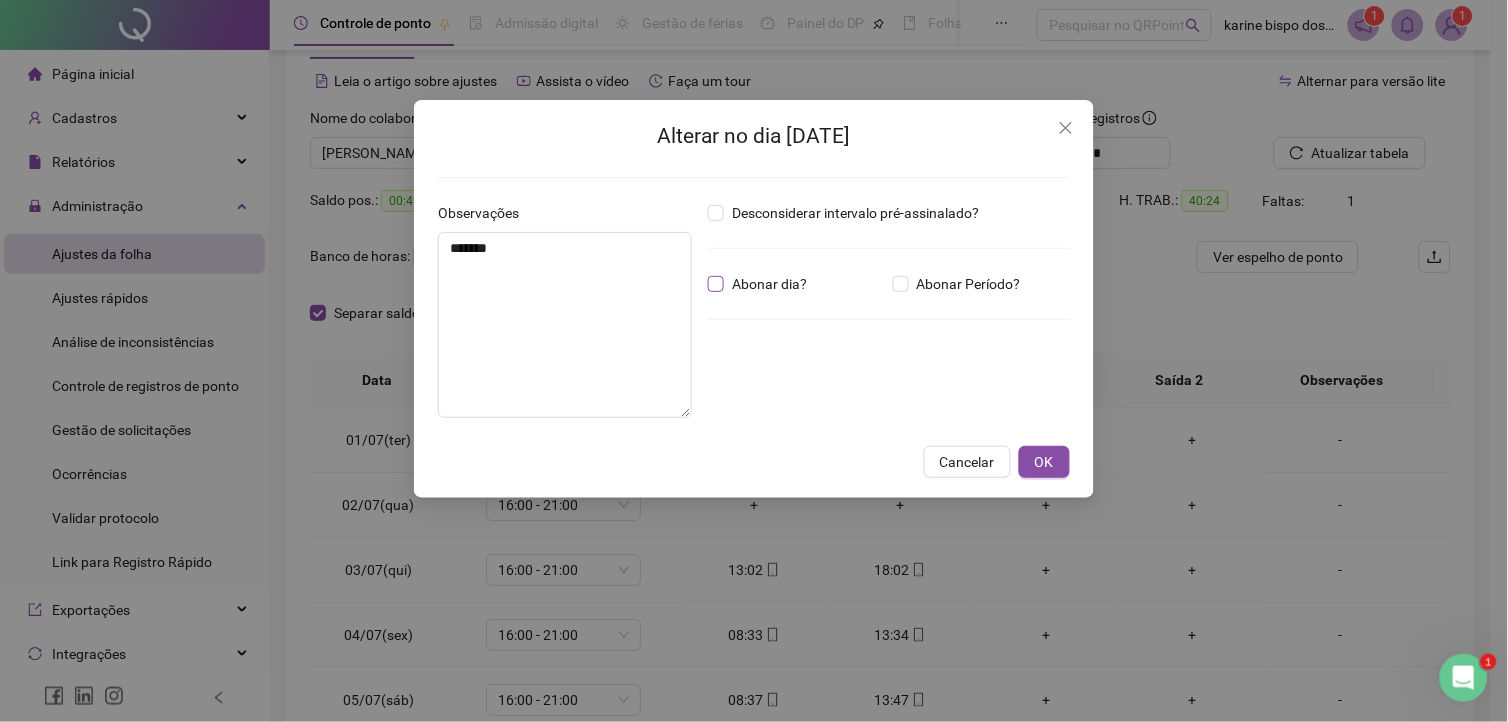 click on "Abonar dia?" at bounding box center [769, 284] 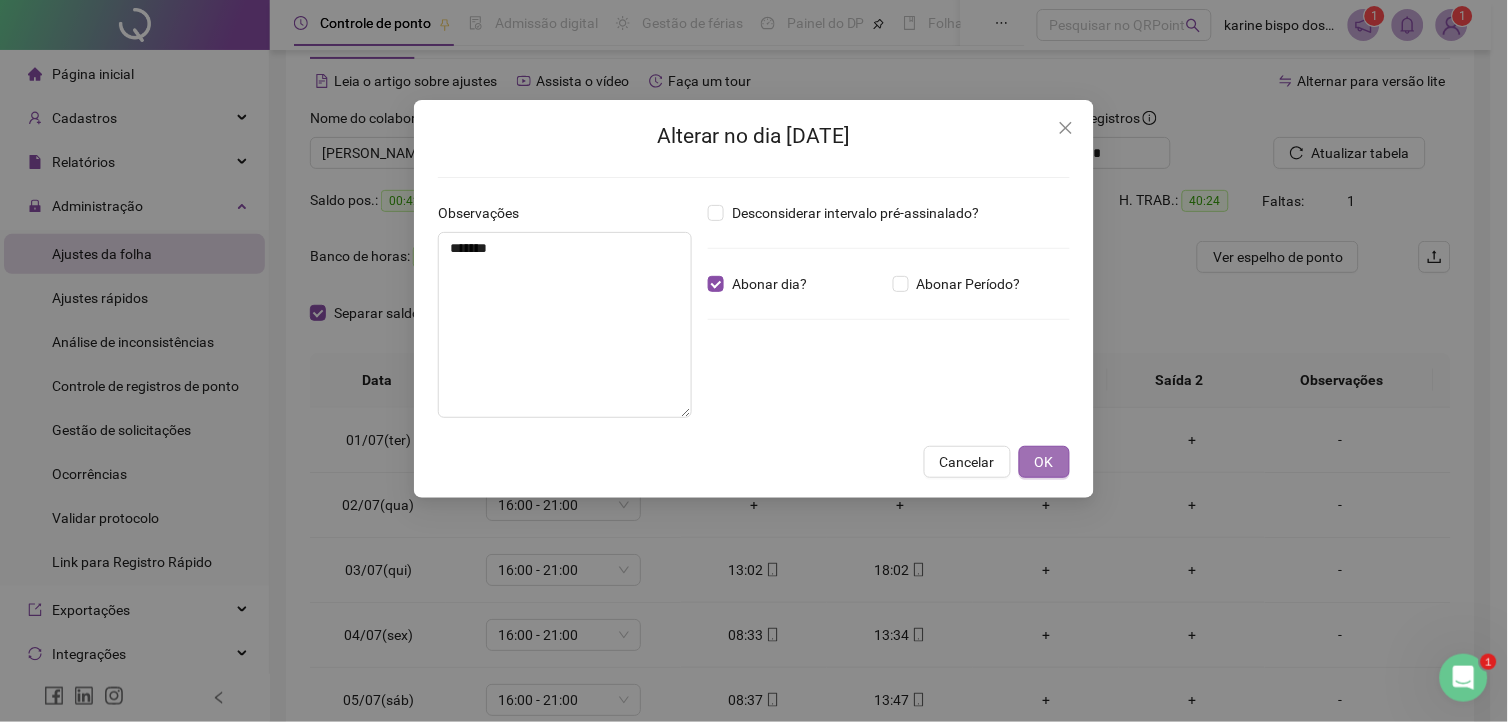 click on "OK" at bounding box center [1044, 462] 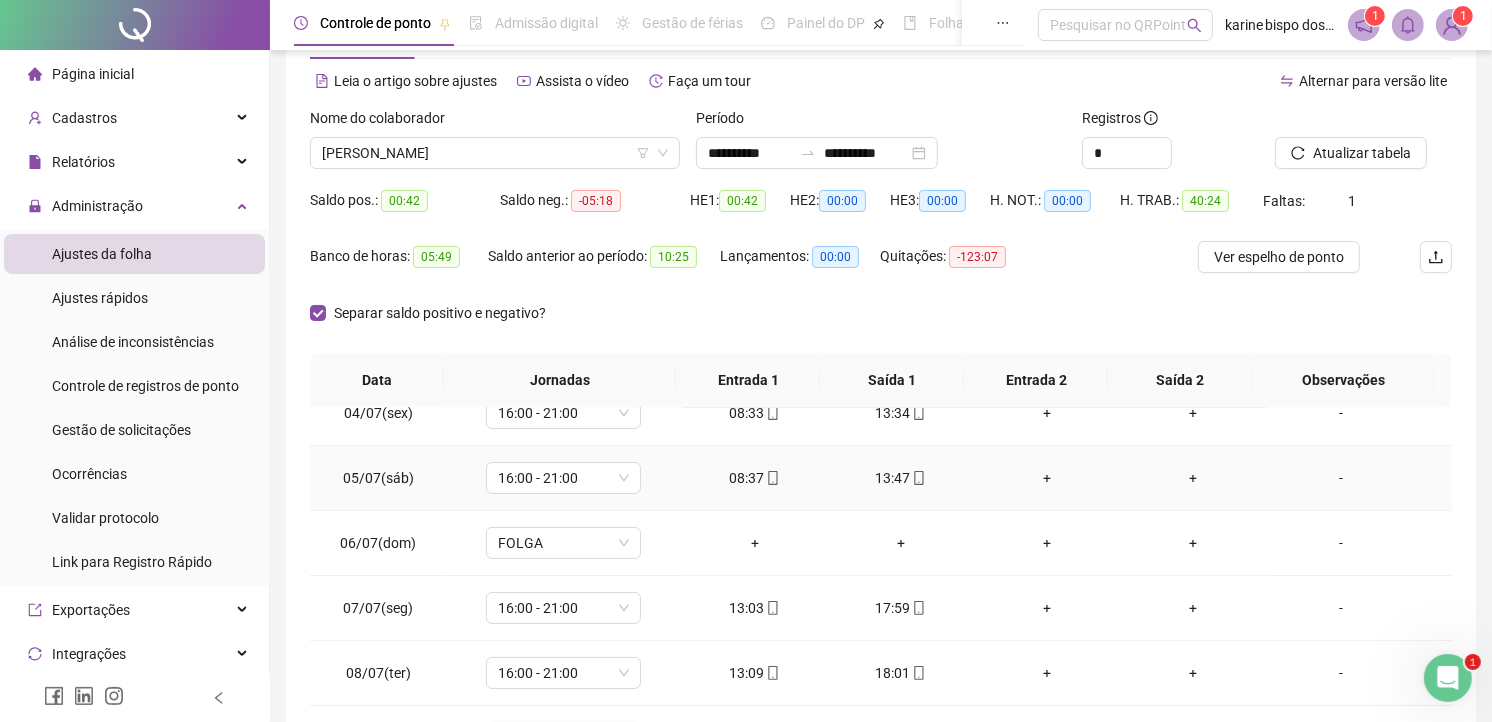 scroll, scrollTop: 223, scrollLeft: 0, axis: vertical 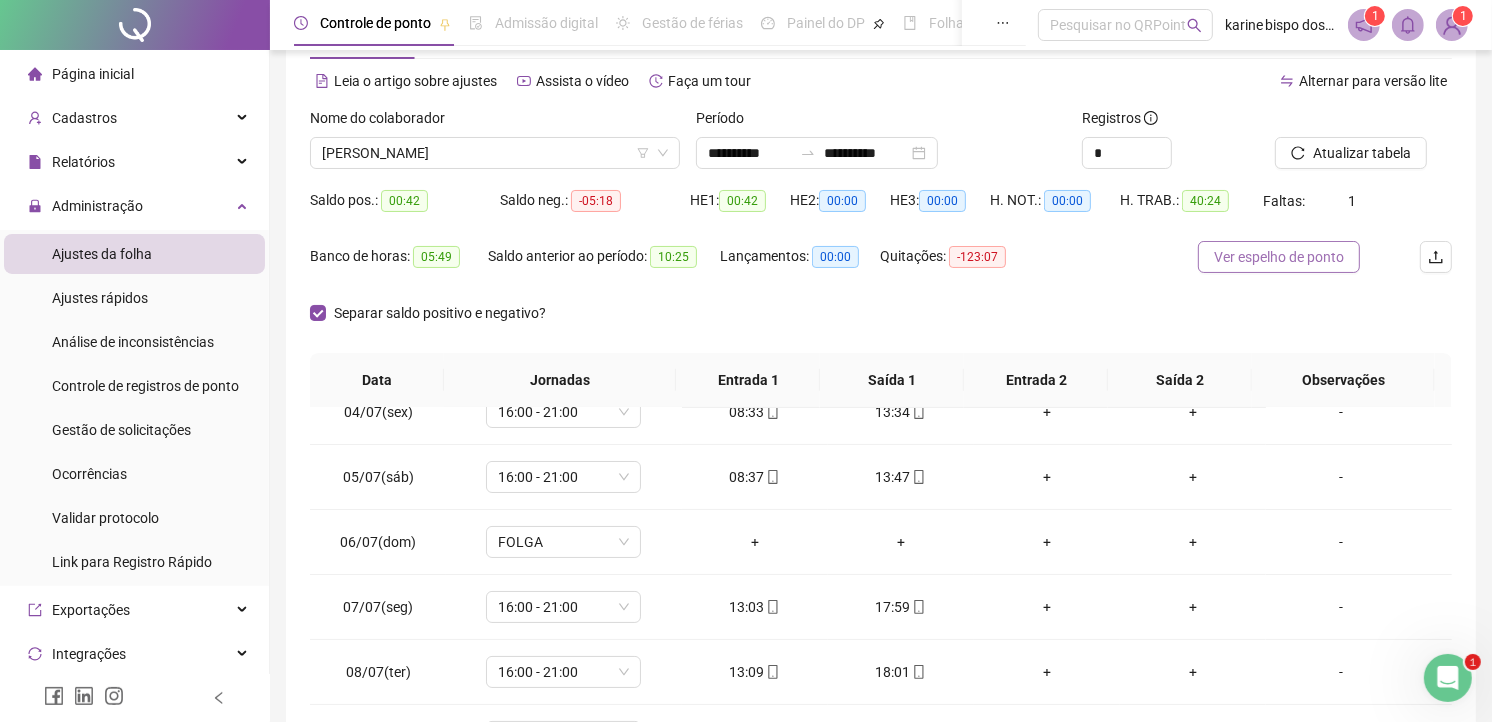 click on "Ver espelho de ponto" at bounding box center (1279, 257) 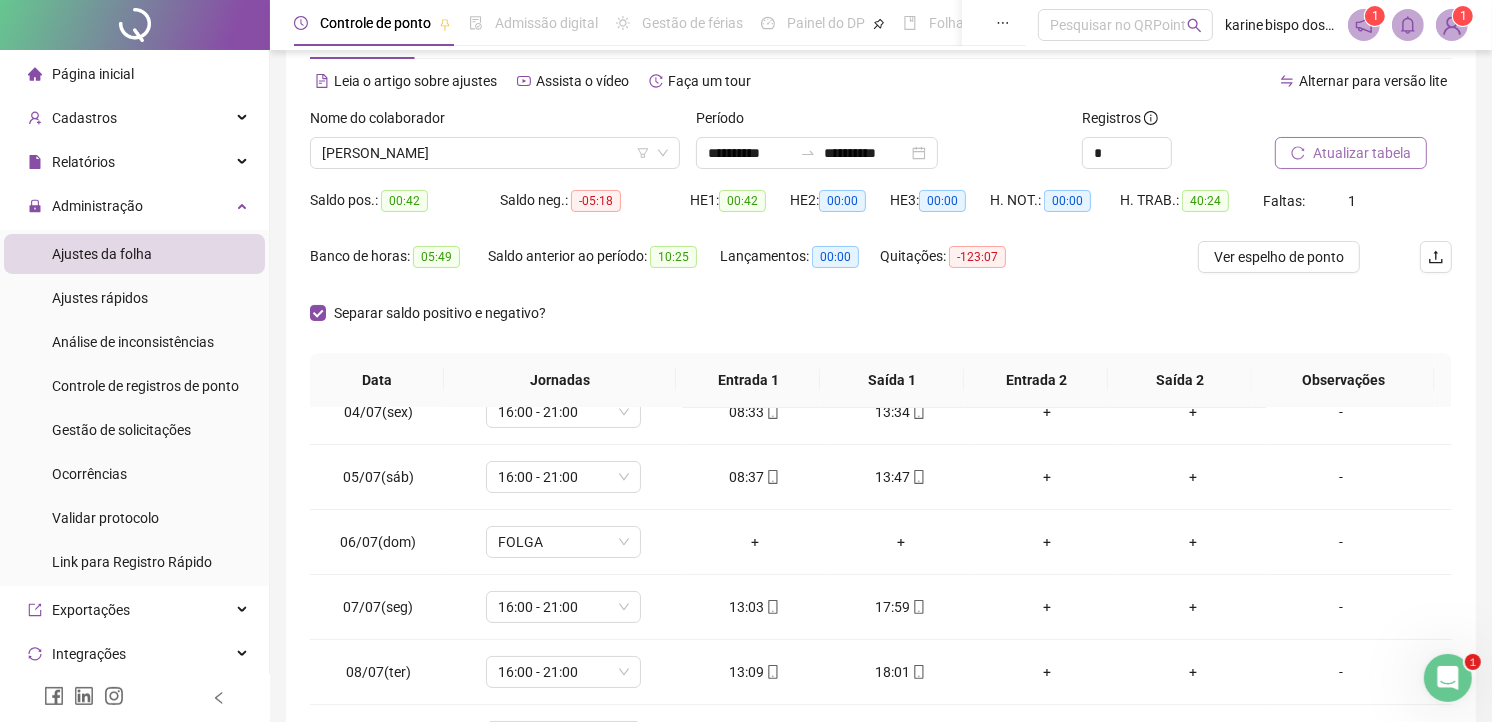 click on "Atualizar tabela" at bounding box center [1351, 153] 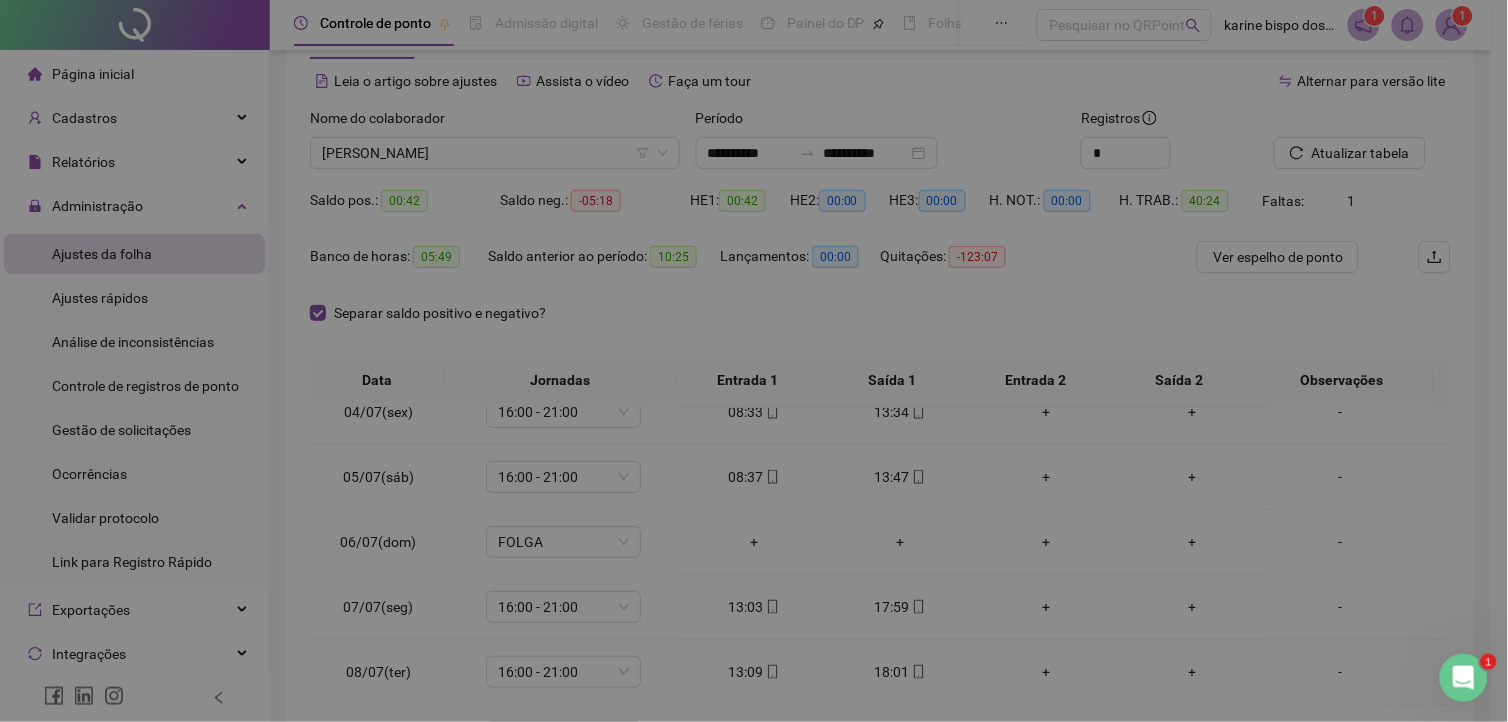 click on "Atualizando tabela Atualizando e reorganizando os registros... OK" at bounding box center (754, 361) 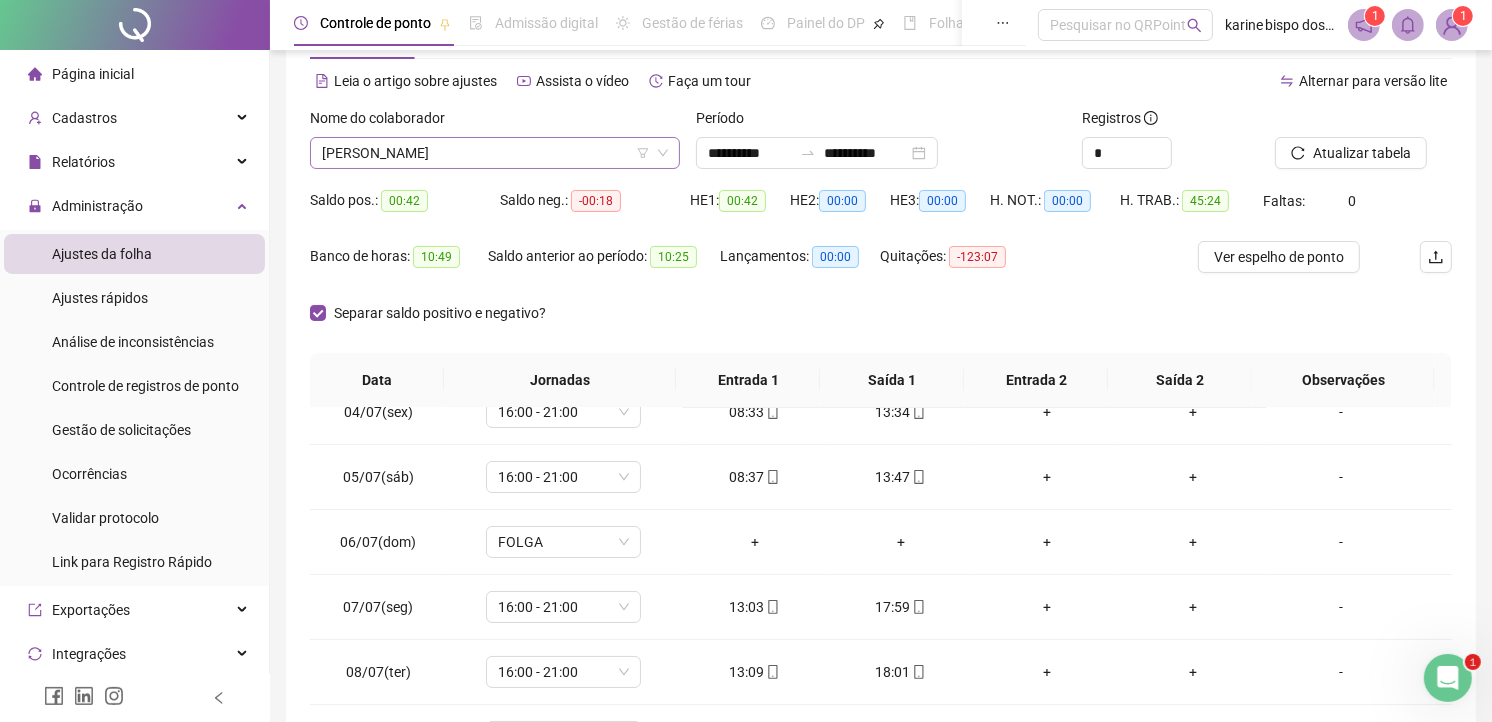 click on "[PERSON_NAME]" at bounding box center (495, 153) 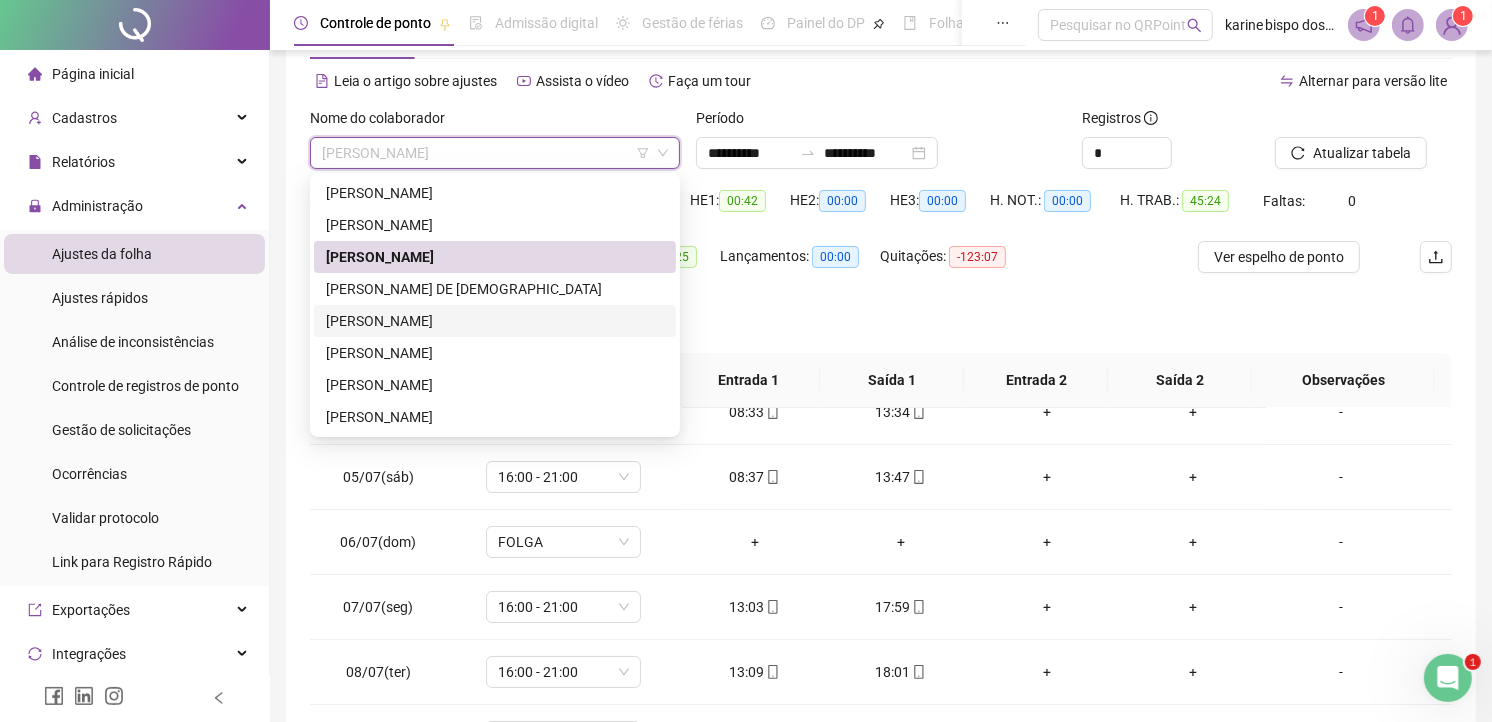 click on "[PERSON_NAME]" at bounding box center [495, 321] 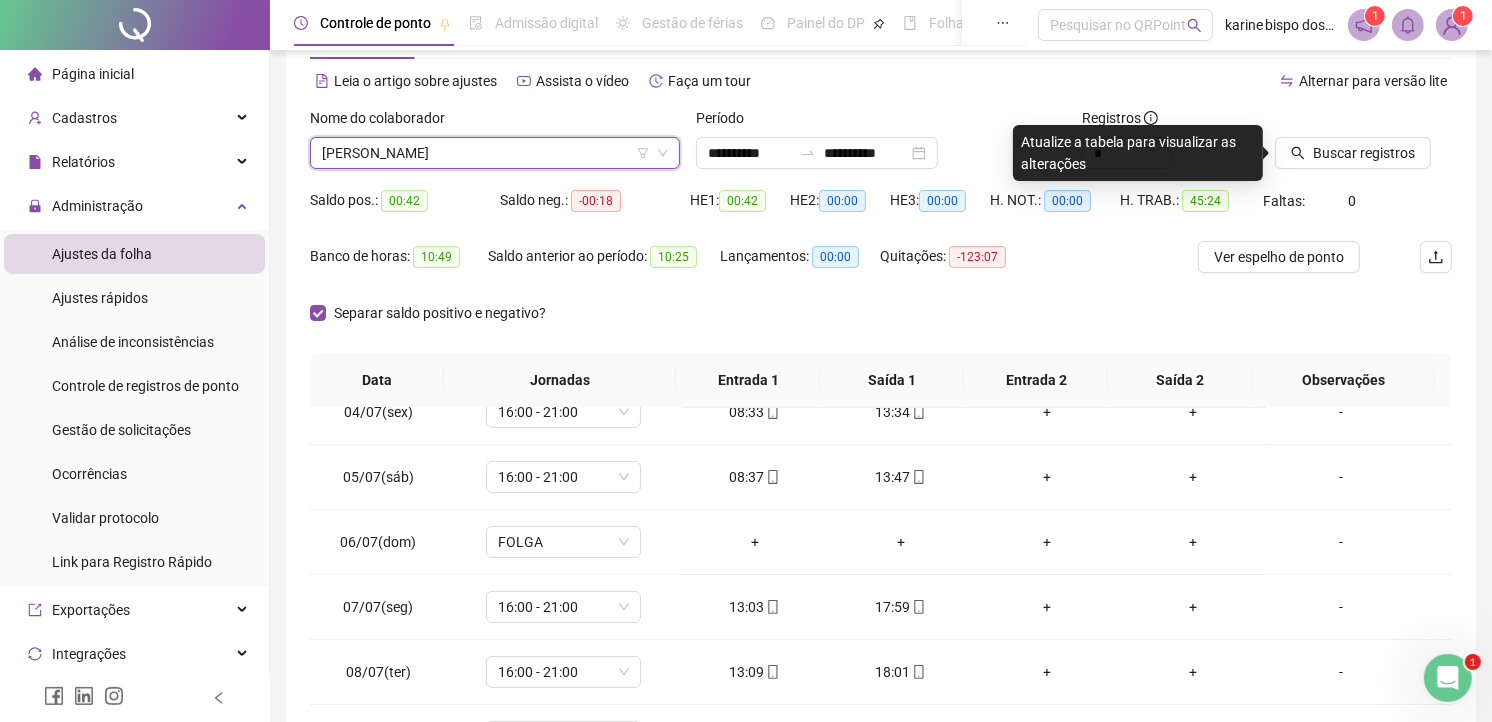 click on "[PERSON_NAME]" at bounding box center [495, 153] 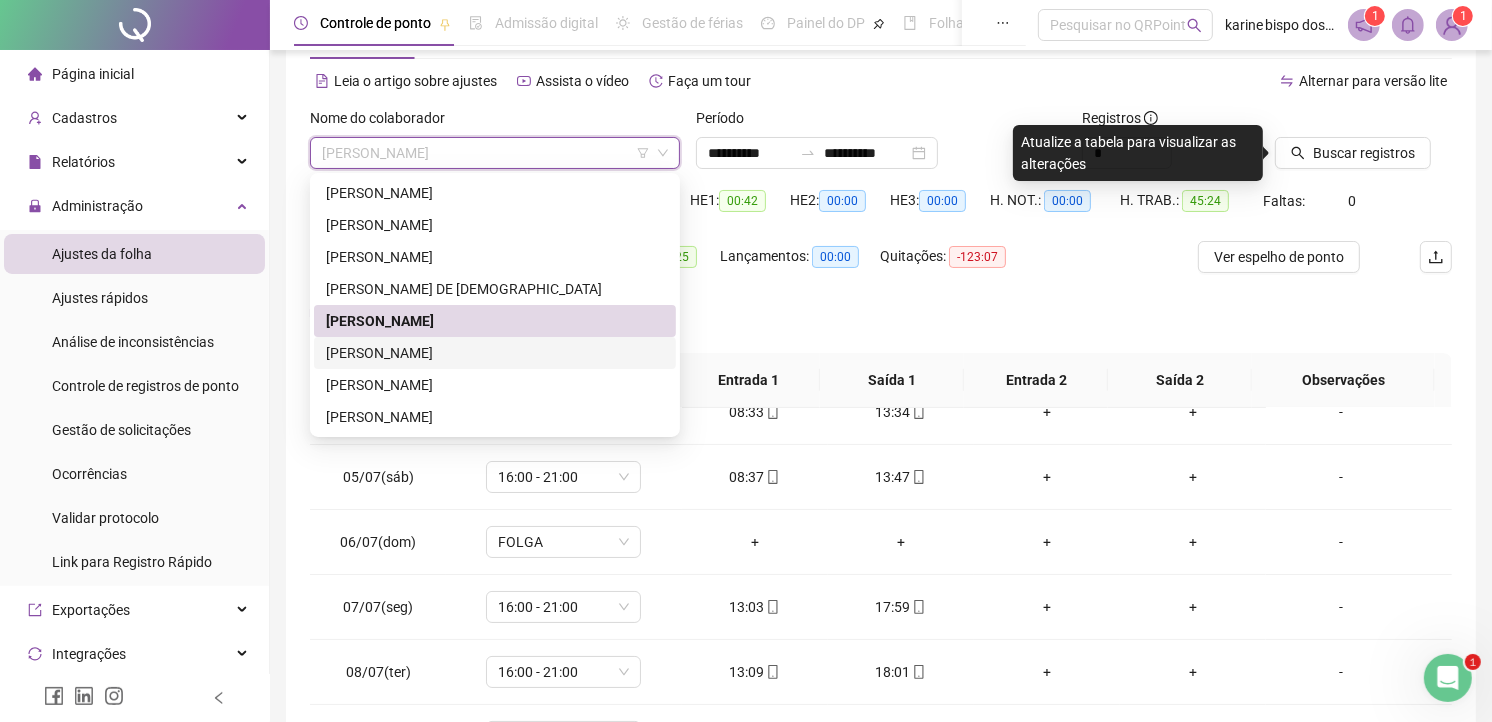 click on "[PERSON_NAME]" at bounding box center (495, 353) 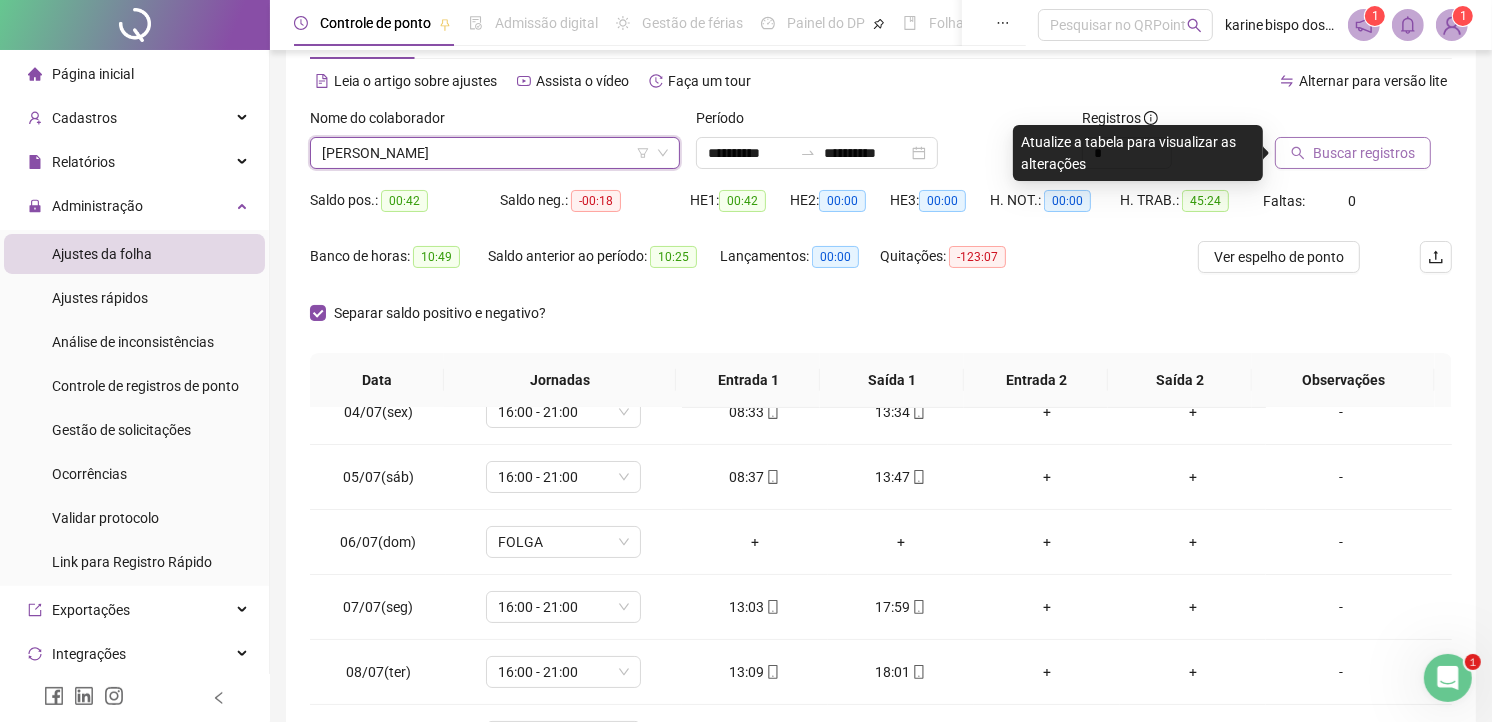 click on "Buscar registros" at bounding box center [1364, 153] 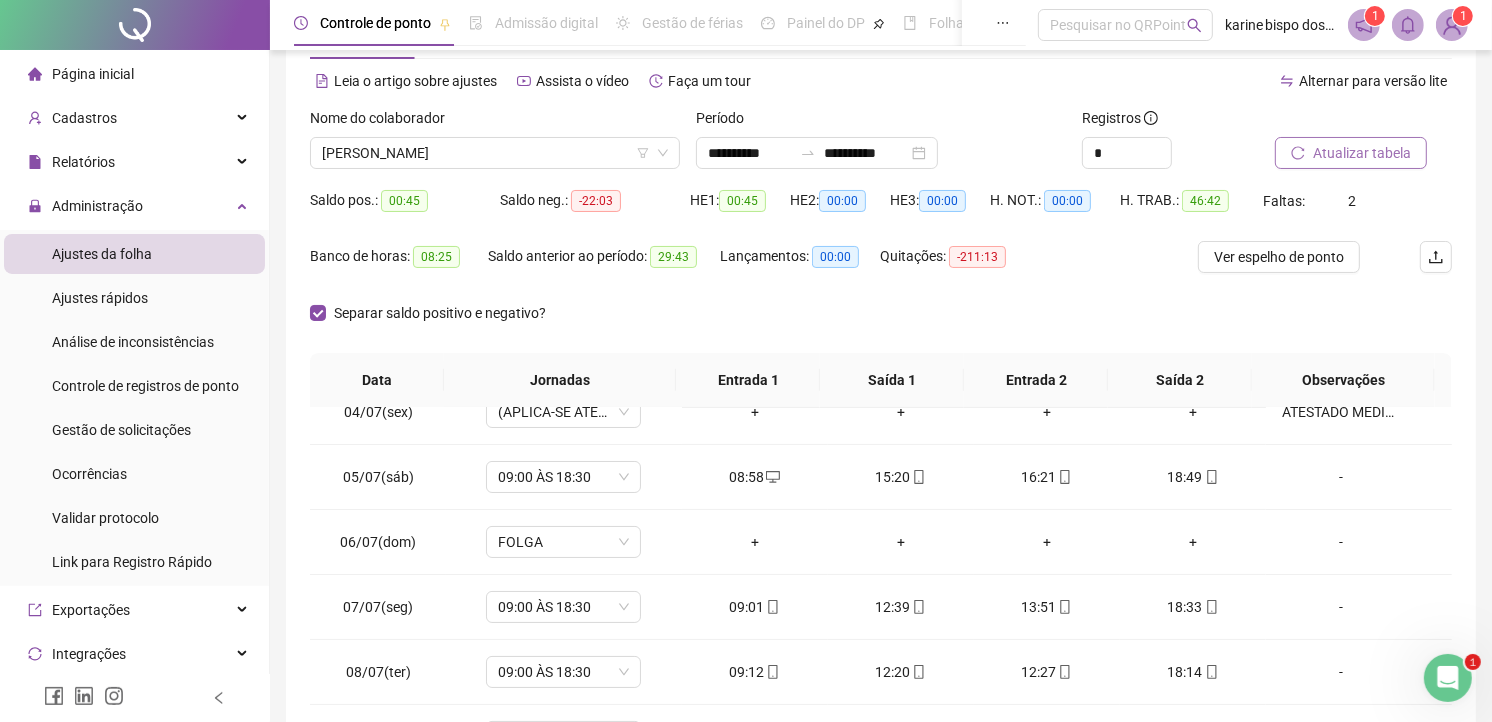 scroll, scrollTop: 188, scrollLeft: 0, axis: vertical 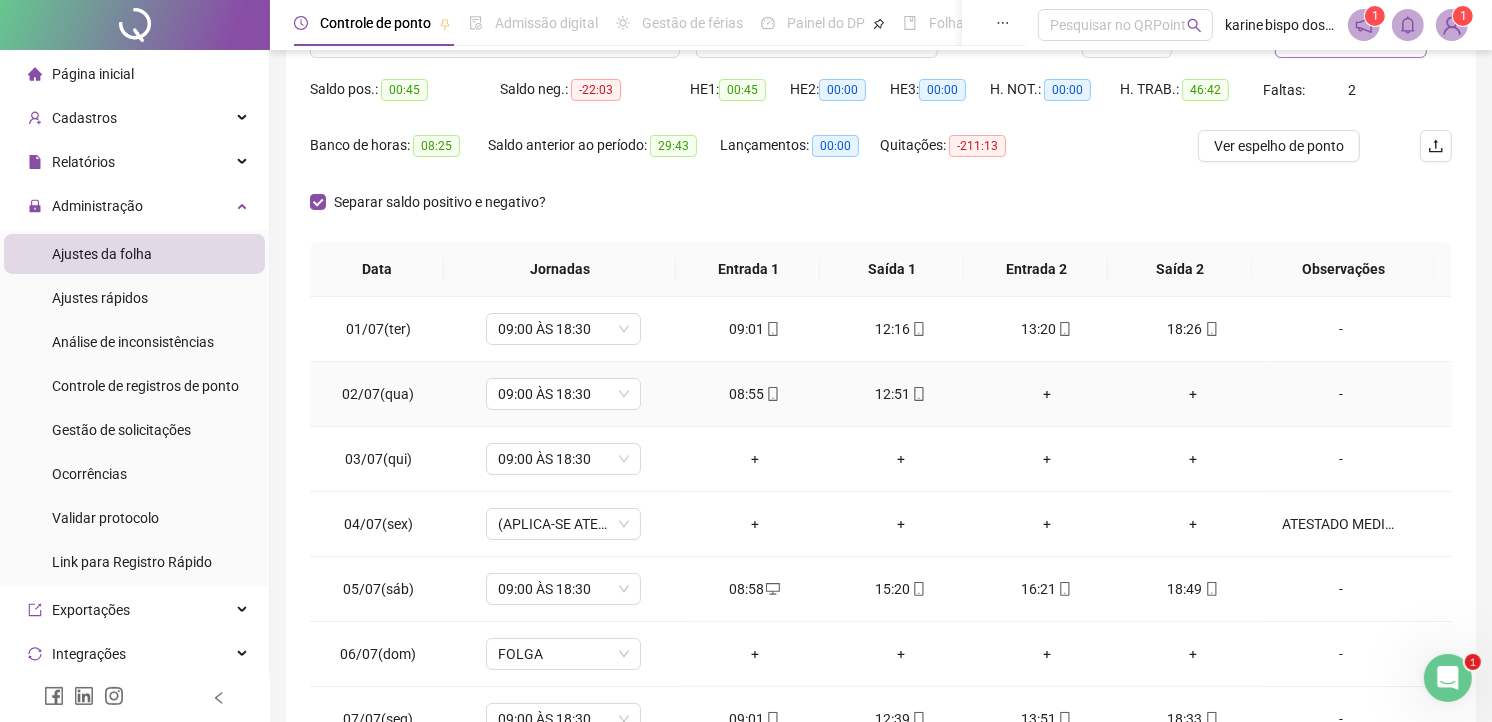 click on "-" at bounding box center (1341, 394) 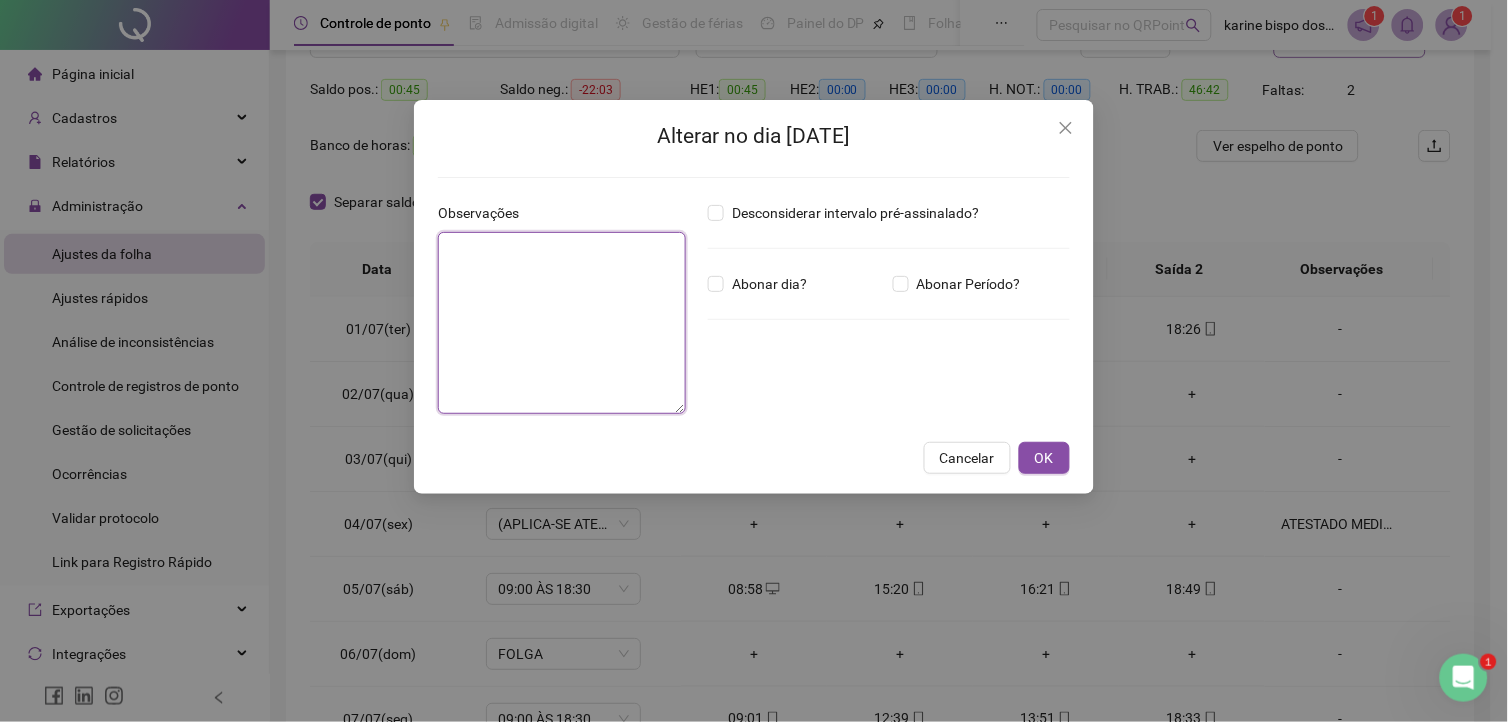 click at bounding box center (562, 323) 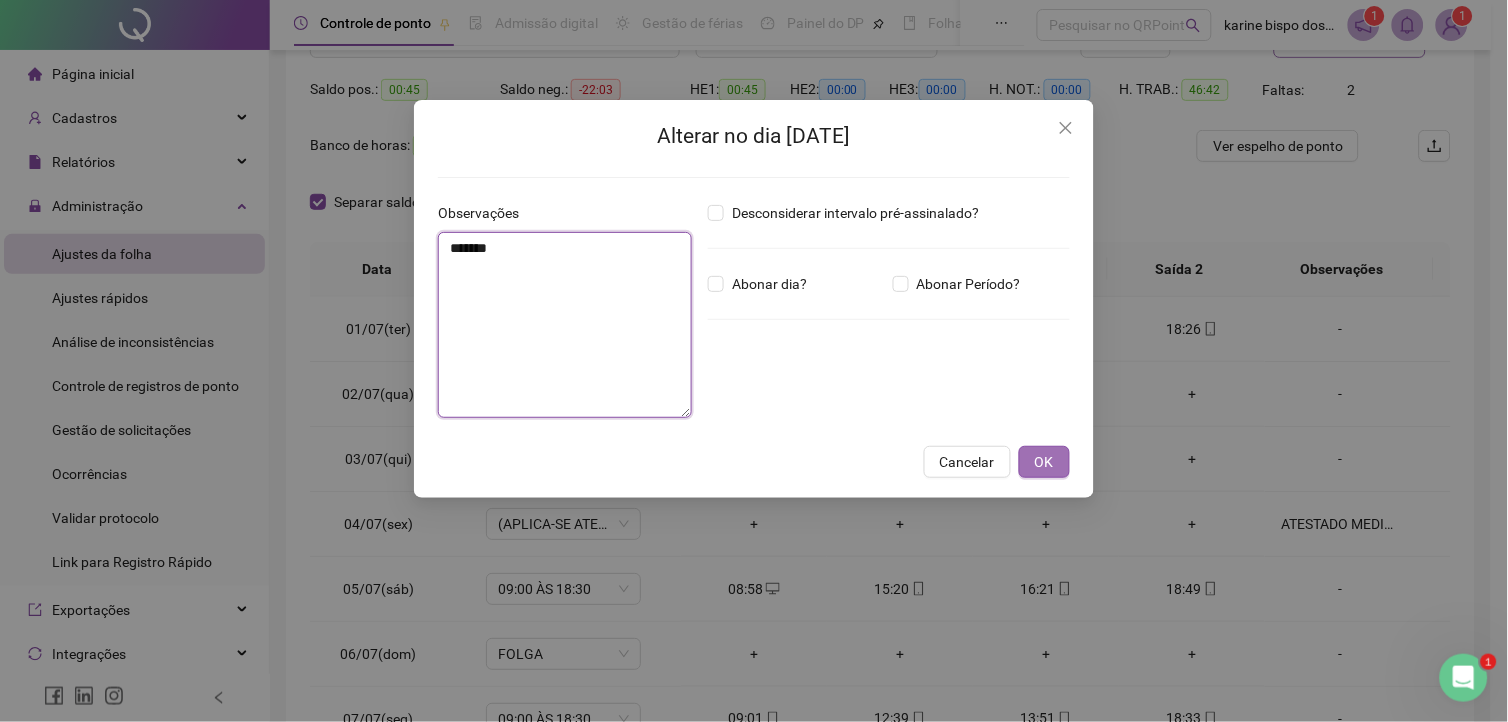 type on "*******" 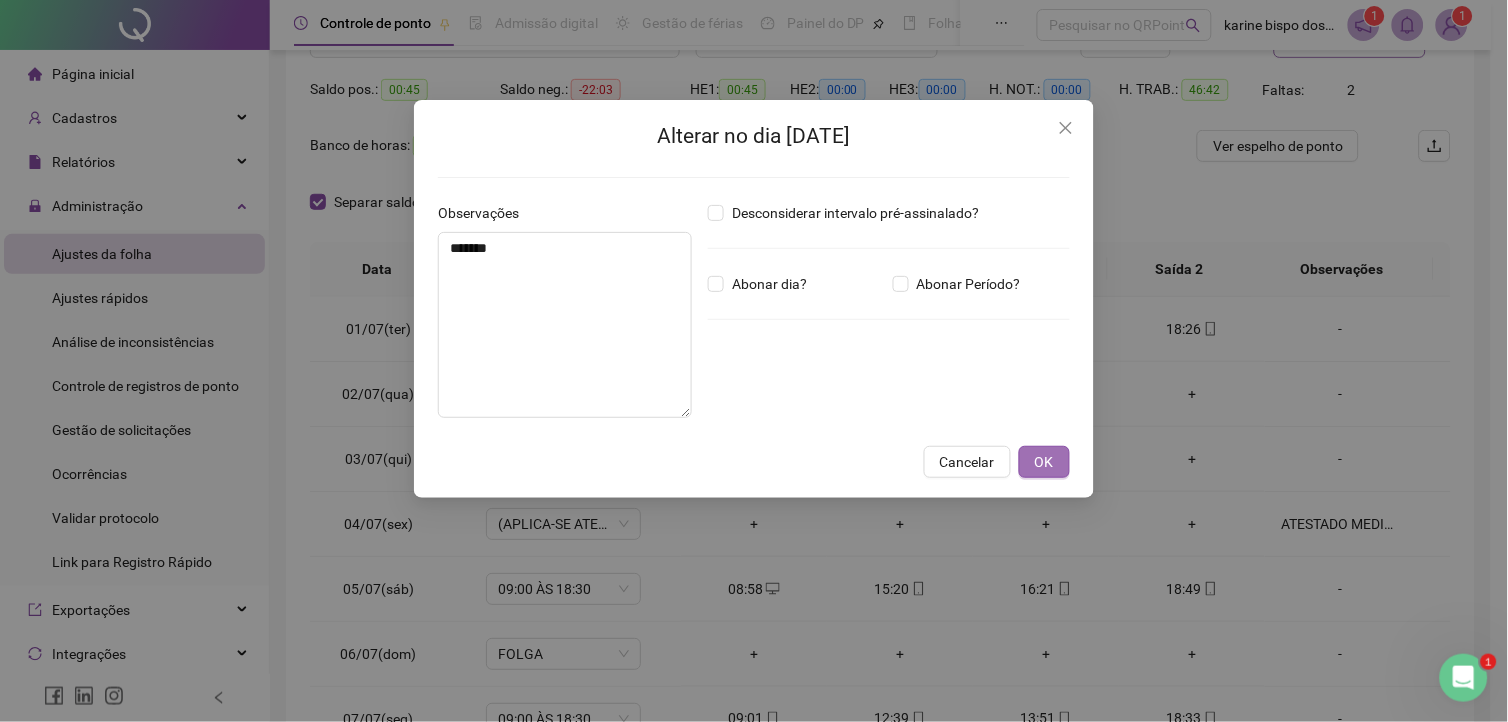 click on "OK" at bounding box center [1044, 462] 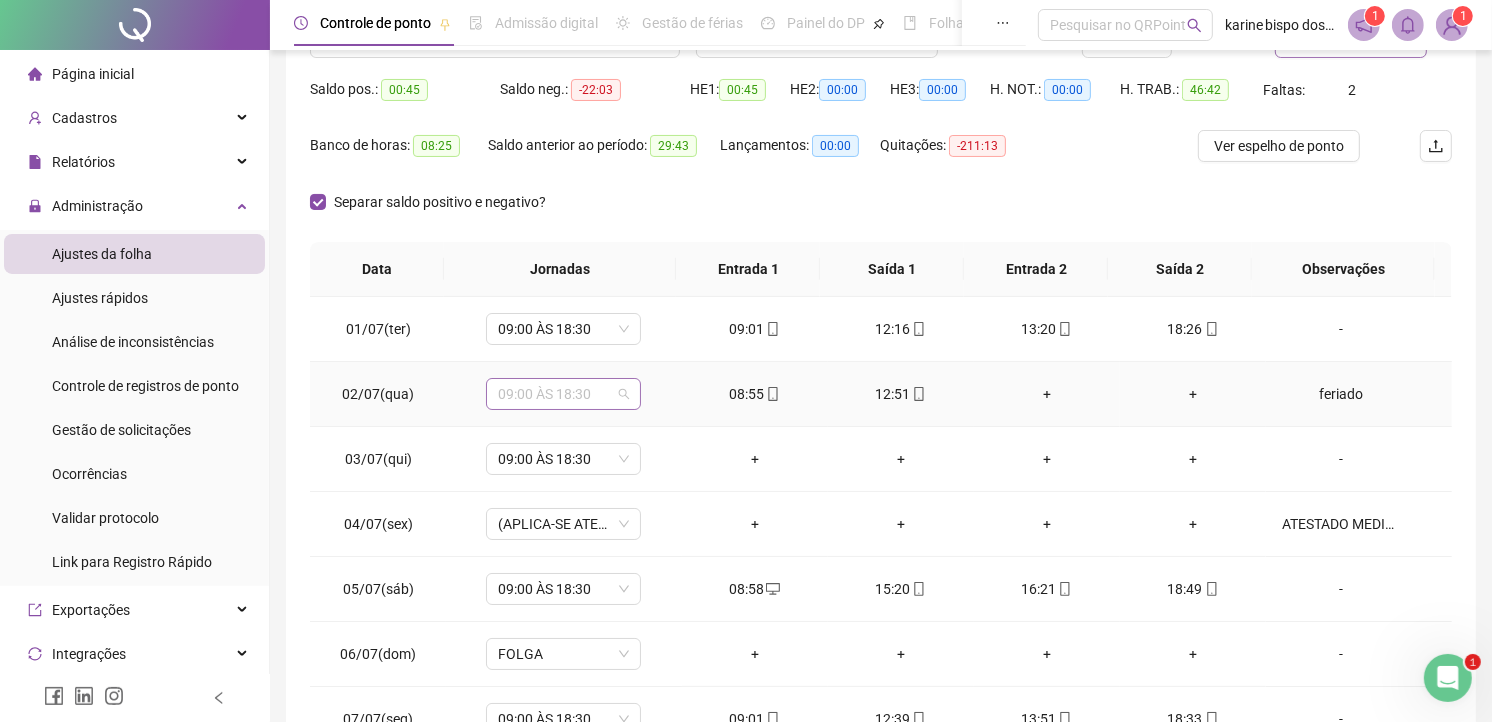 click on "09:00 ÀS 18:30" at bounding box center [563, 394] 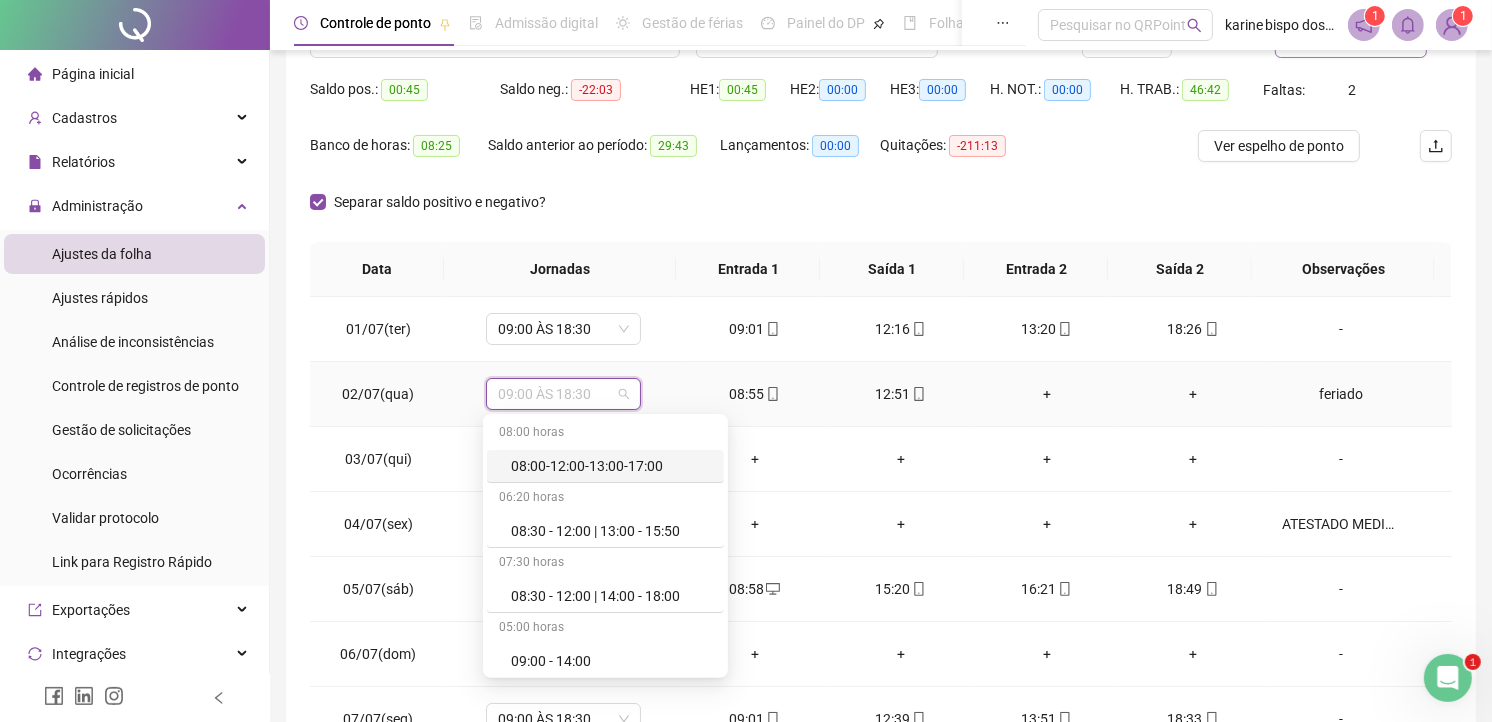 scroll, scrollTop: 300, scrollLeft: 0, axis: vertical 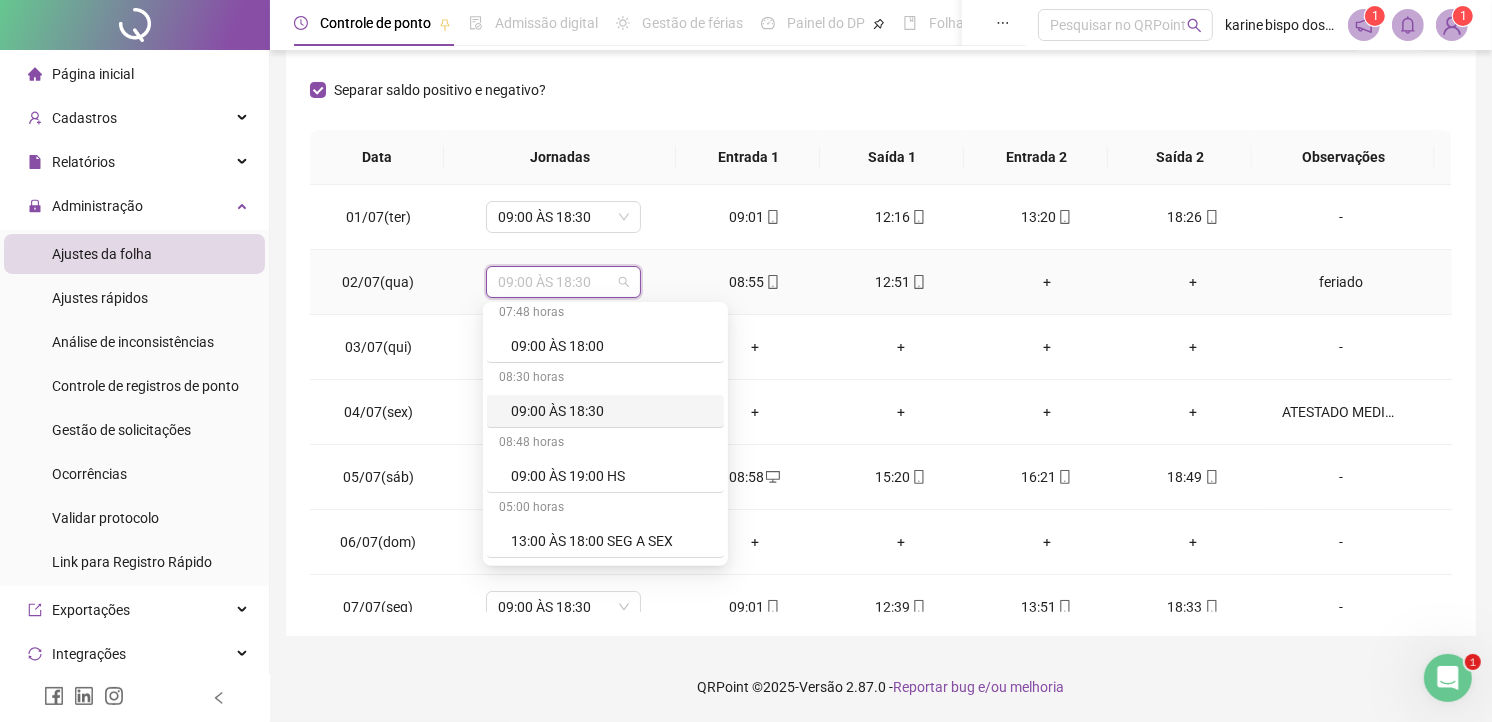 click on "09:00 ÀS 18:30" at bounding box center [611, 411] 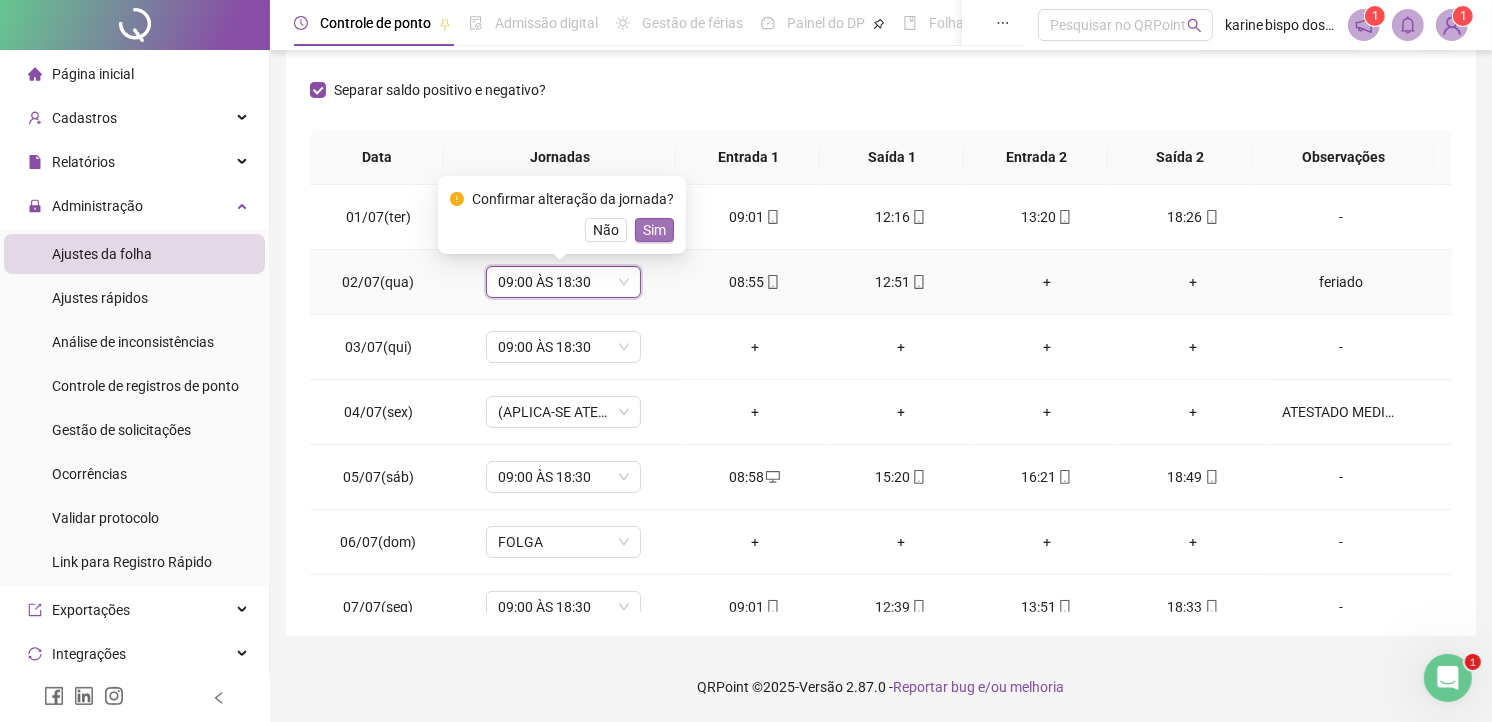 click on "Sim" at bounding box center (654, 230) 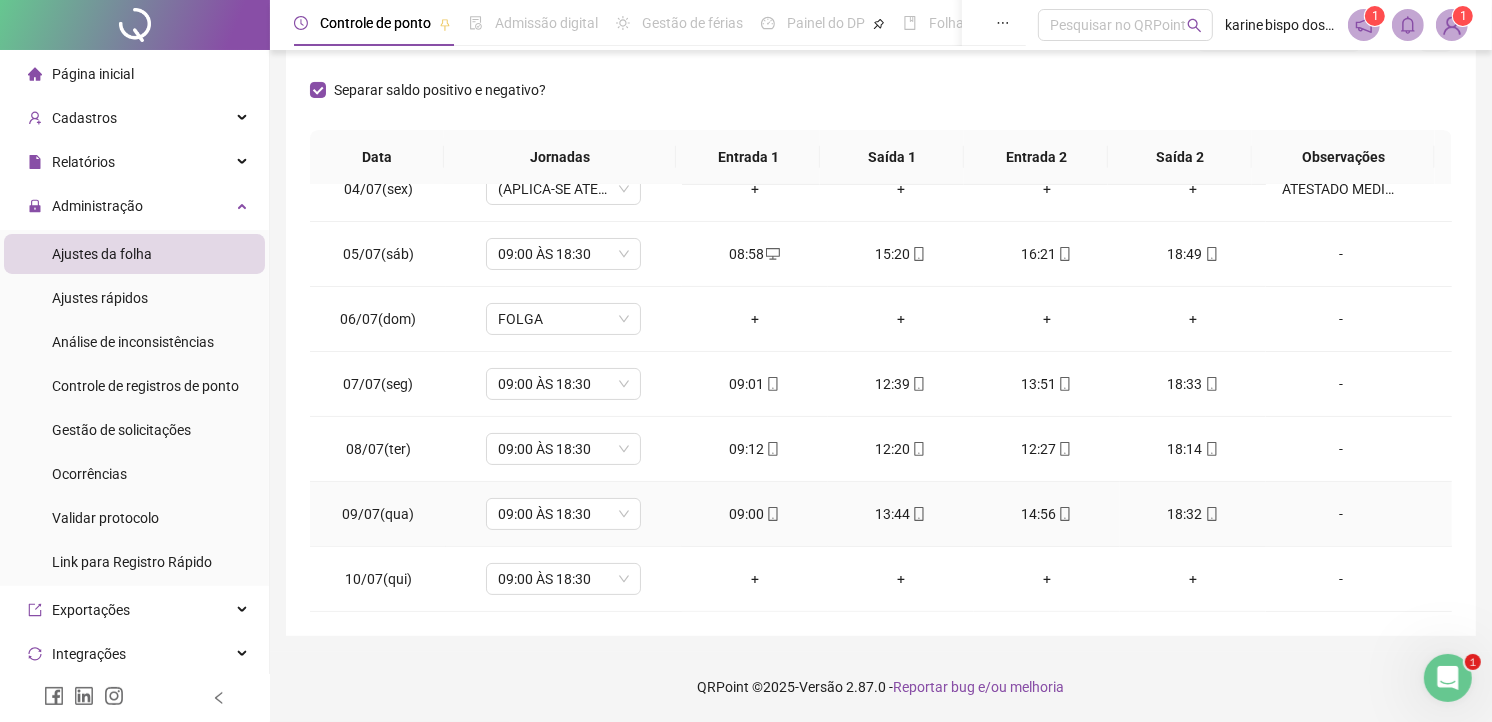 scroll, scrollTop: 0, scrollLeft: 0, axis: both 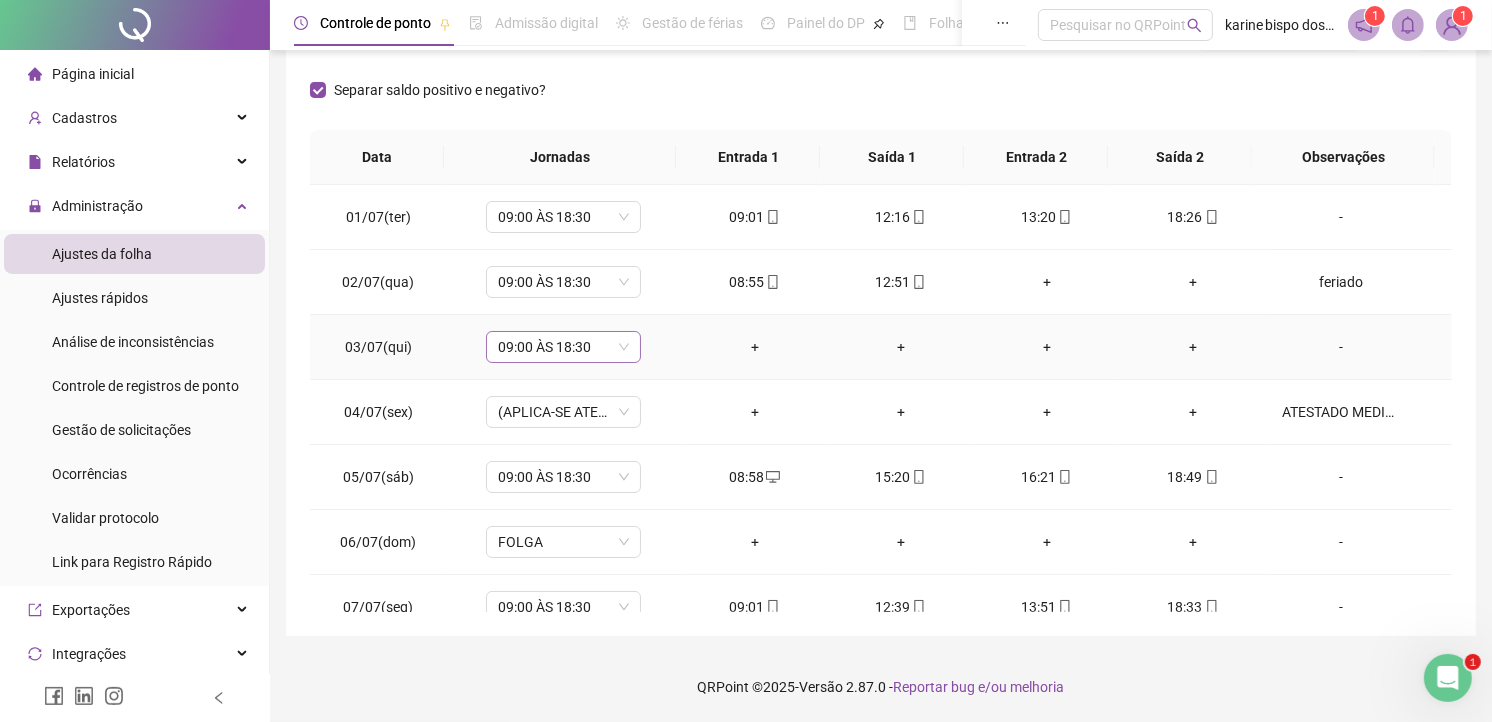 click on "09:00 ÀS 18:30" at bounding box center (563, 347) 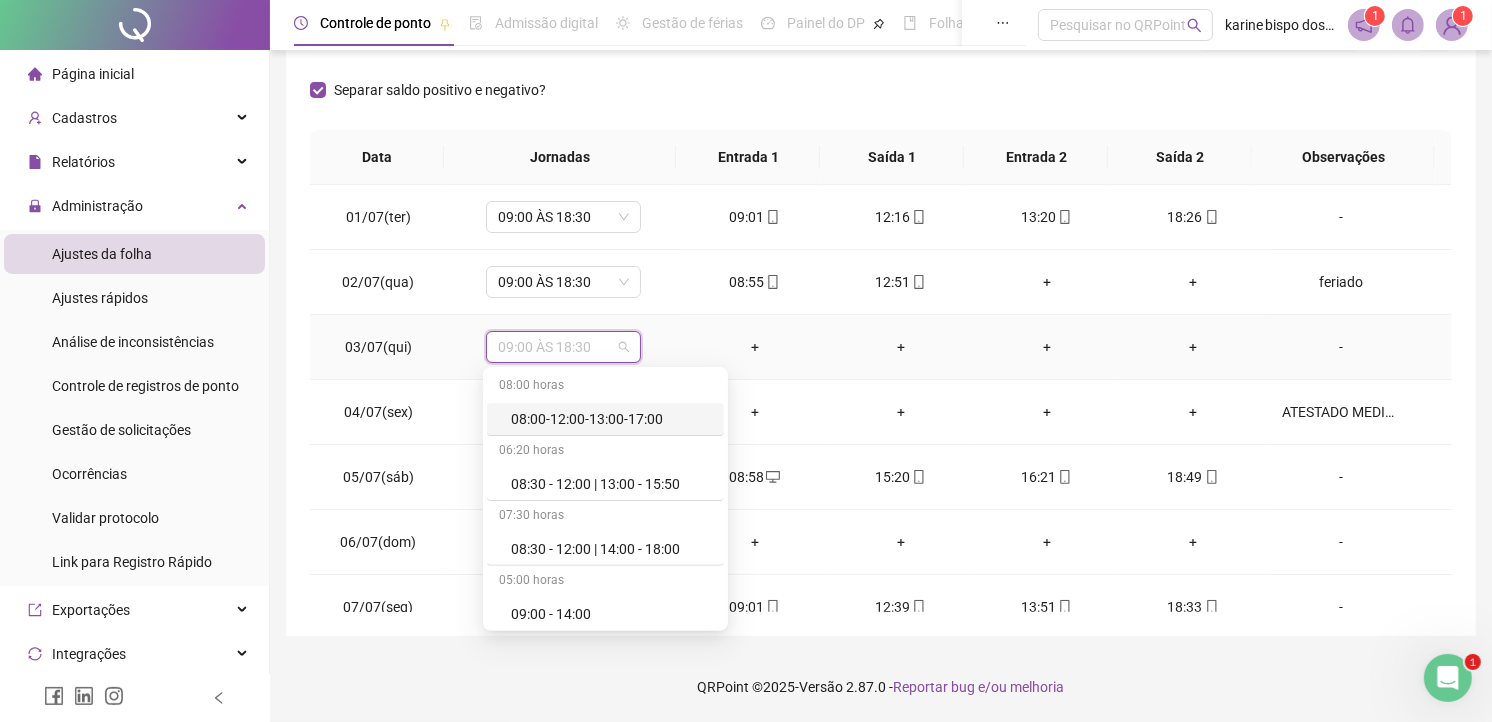 scroll, scrollTop: 111, scrollLeft: 0, axis: vertical 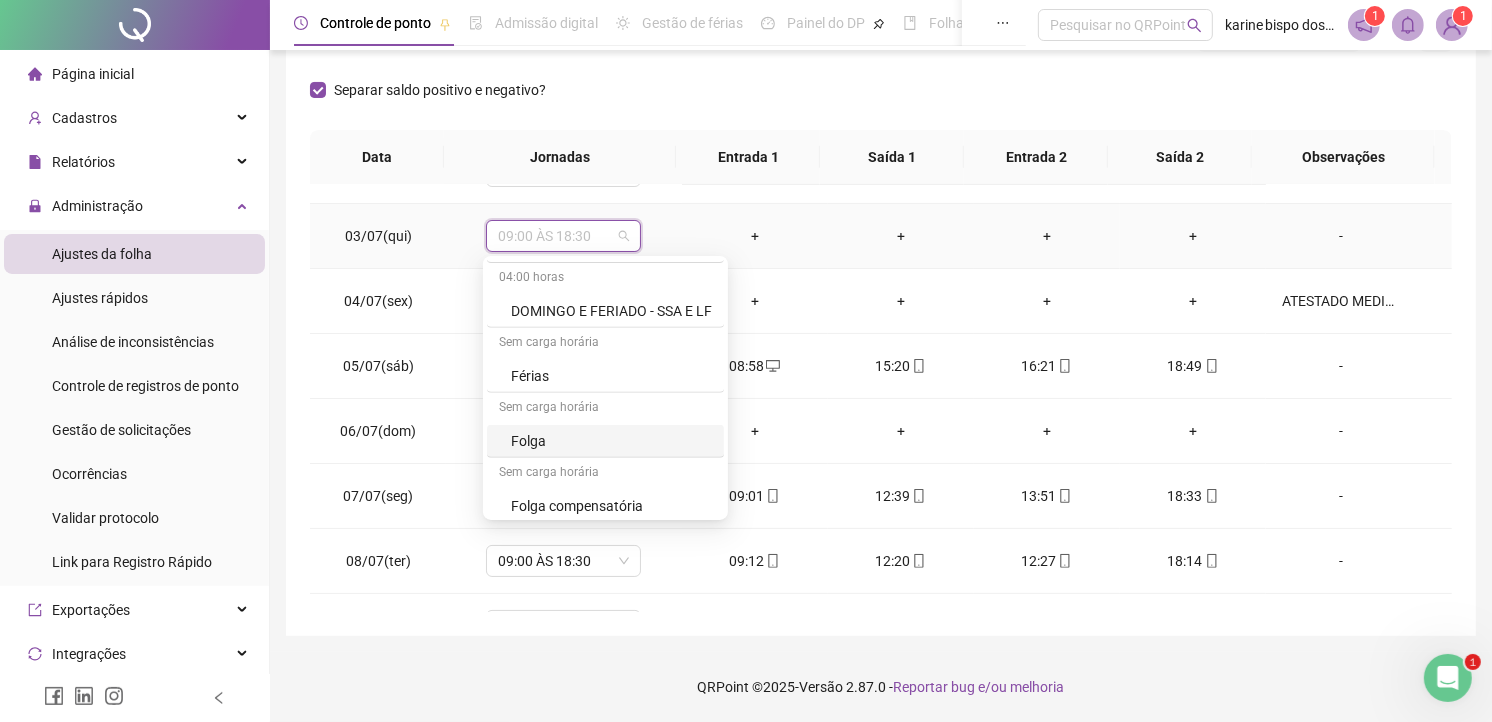 click on "Folga" at bounding box center (611, 441) 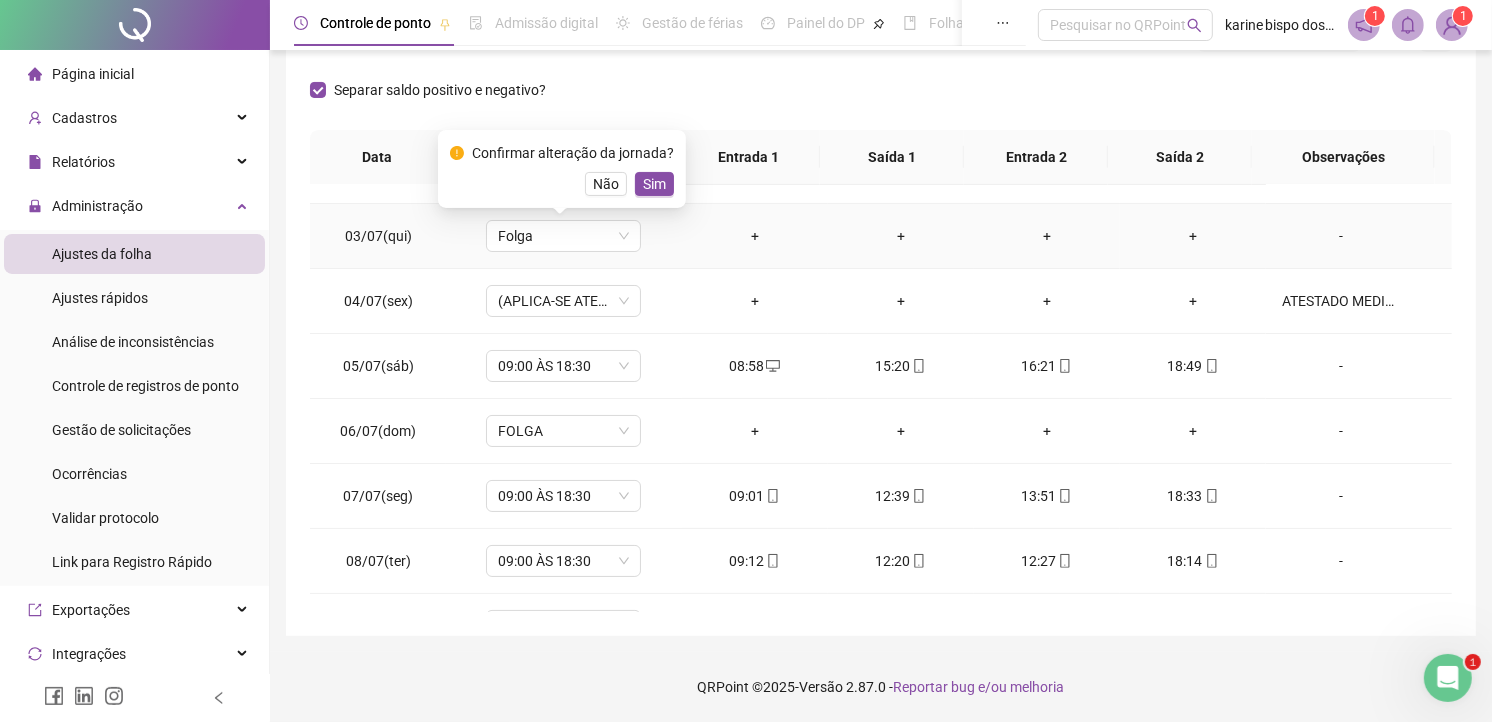 click on "Confirmar alteração da jornada?" at bounding box center [573, 153] 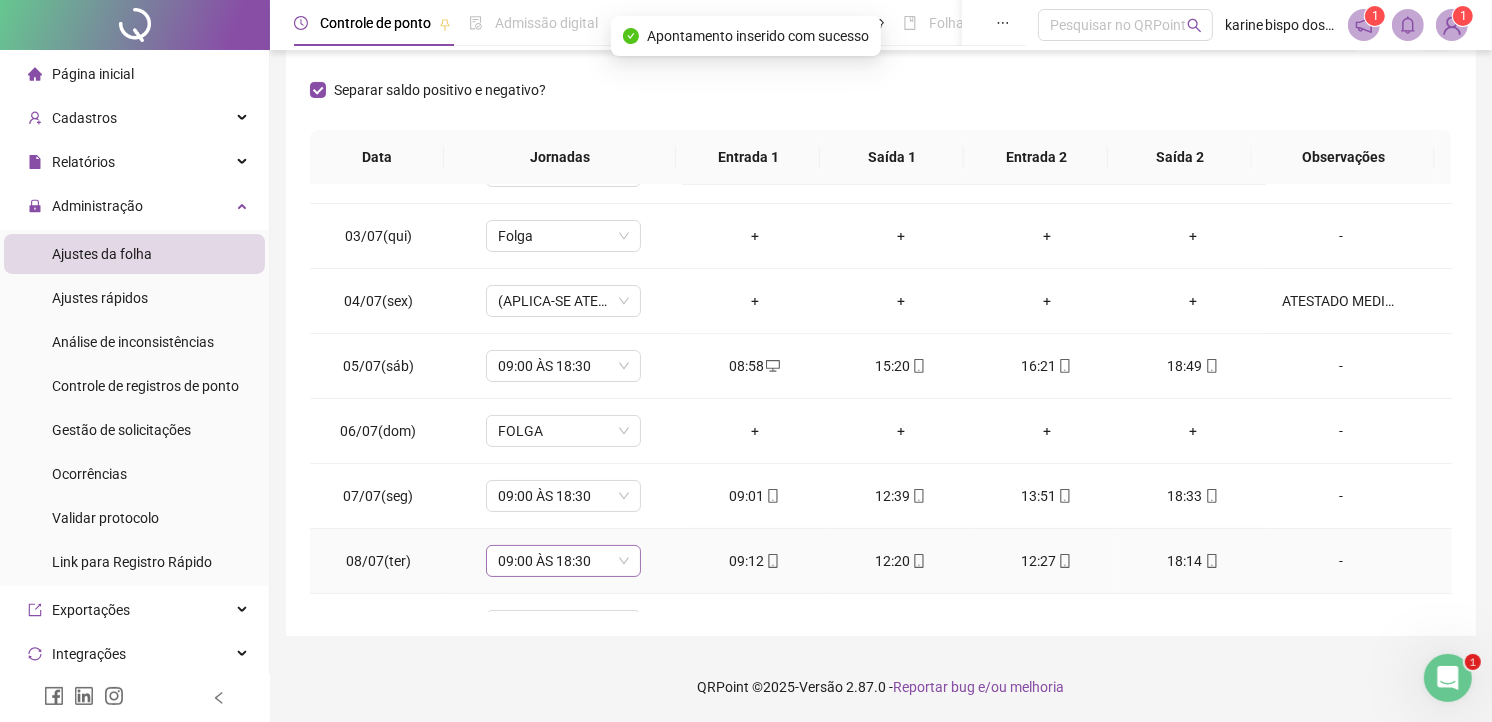 scroll, scrollTop: 223, scrollLeft: 0, axis: vertical 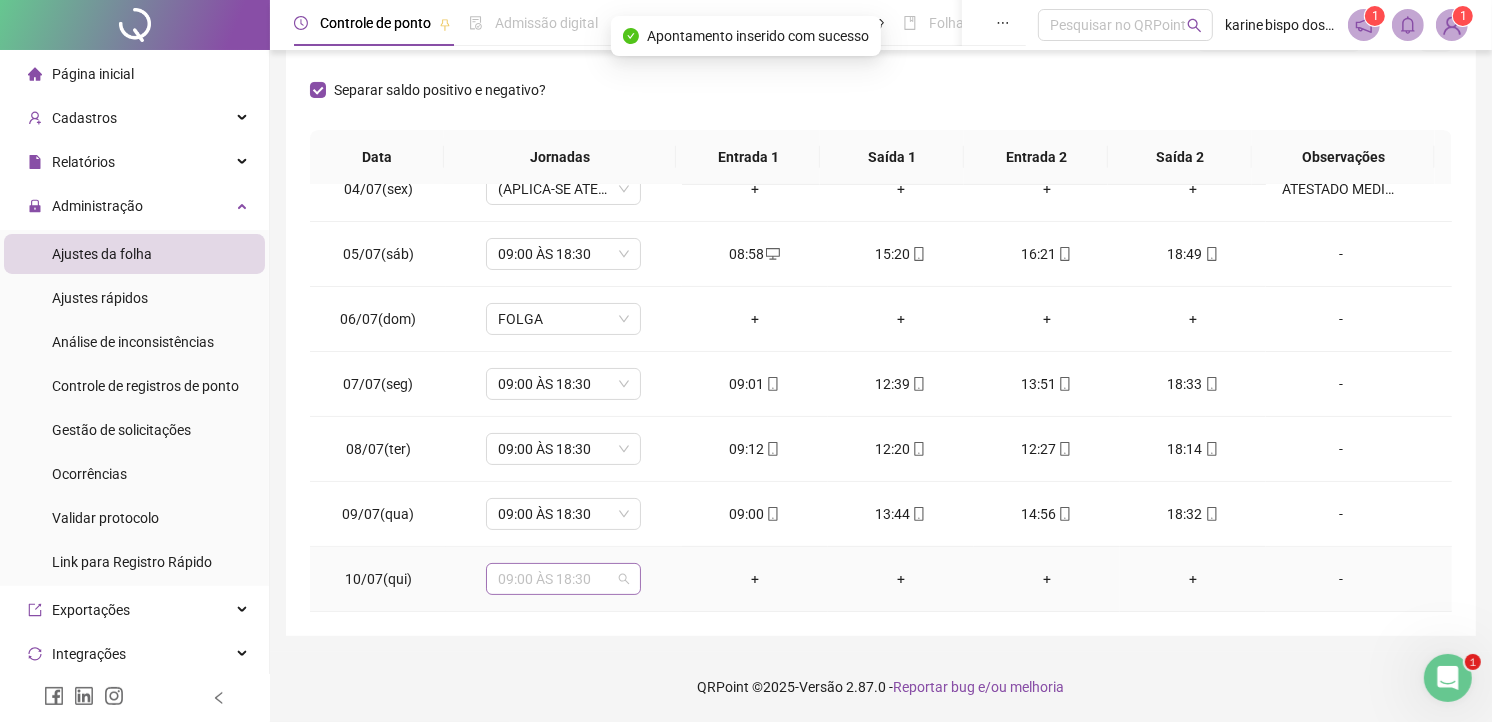click on "09:00 ÀS 18:30" at bounding box center [563, 579] 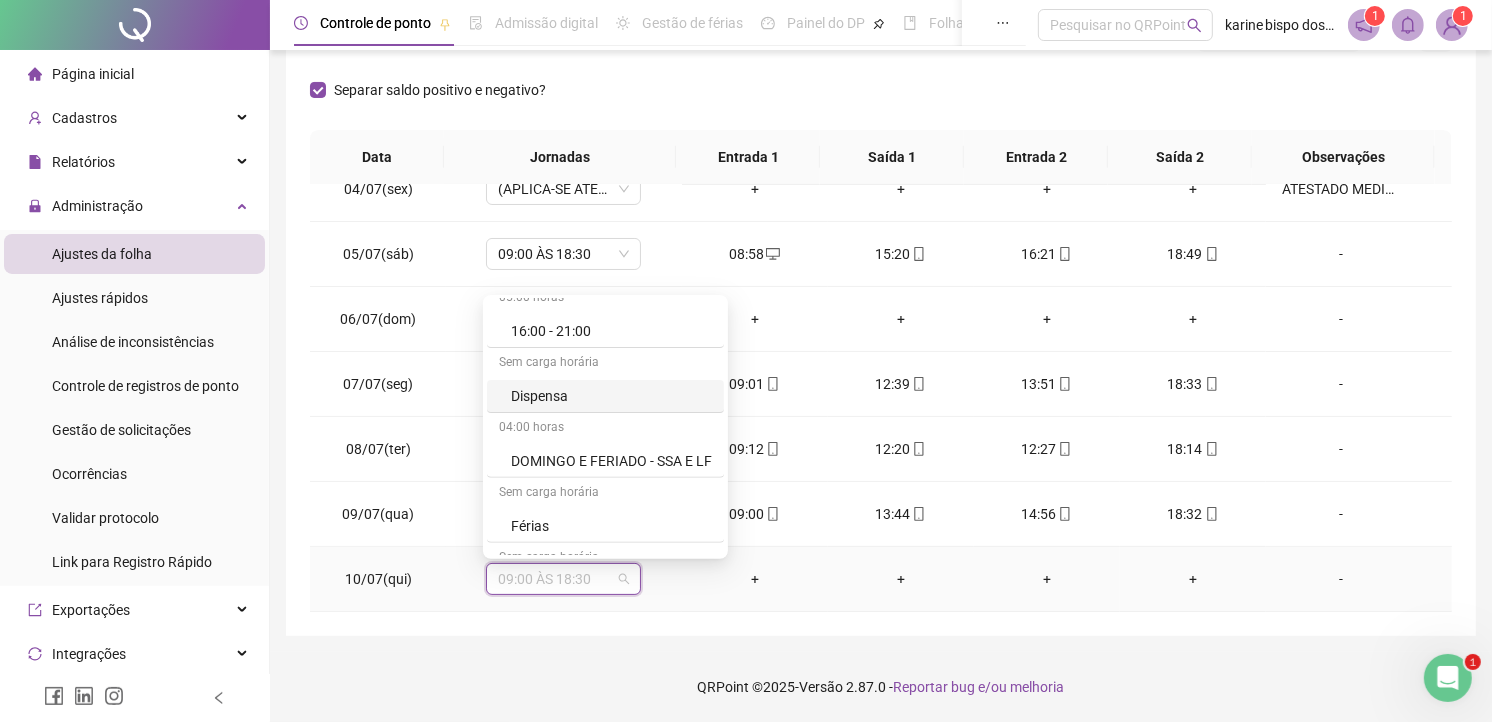 scroll, scrollTop: 777, scrollLeft: 0, axis: vertical 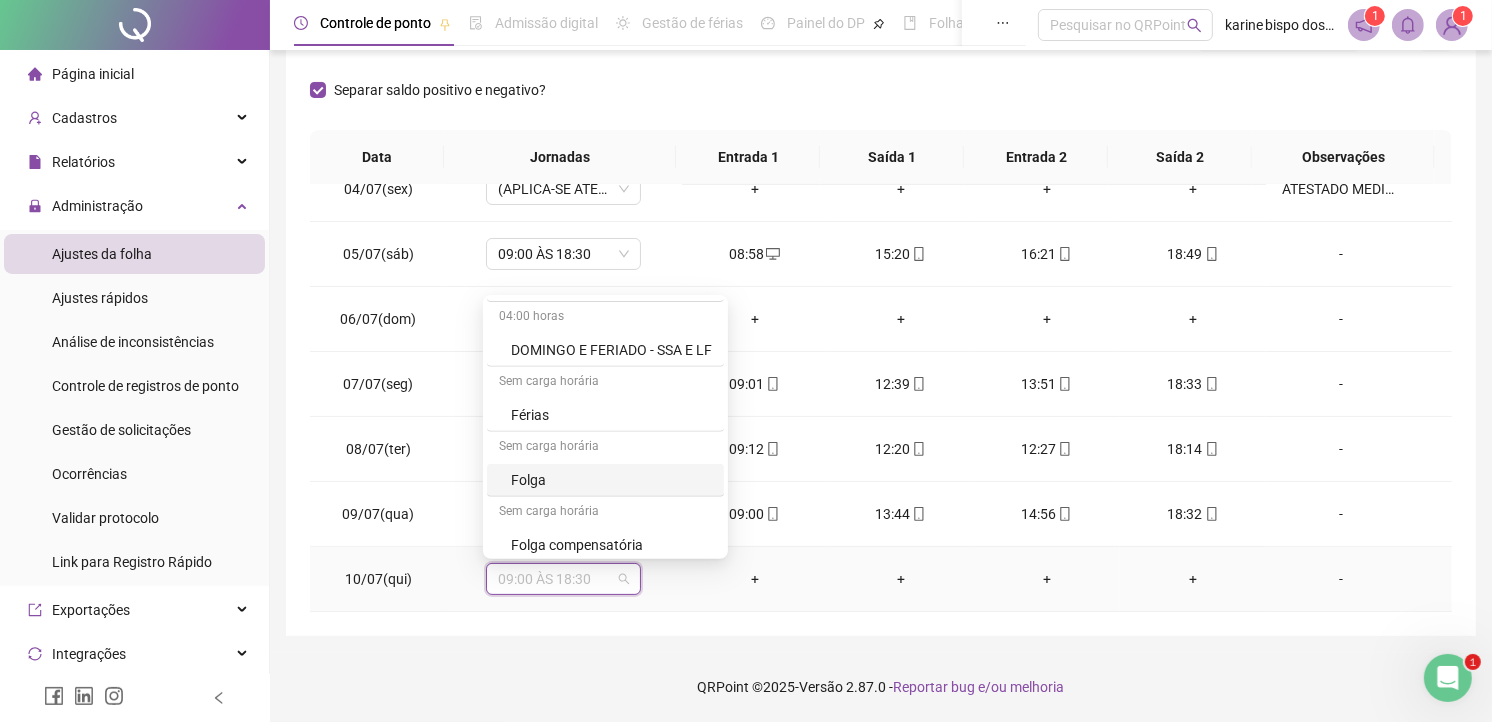 click on "Folga" at bounding box center [611, 480] 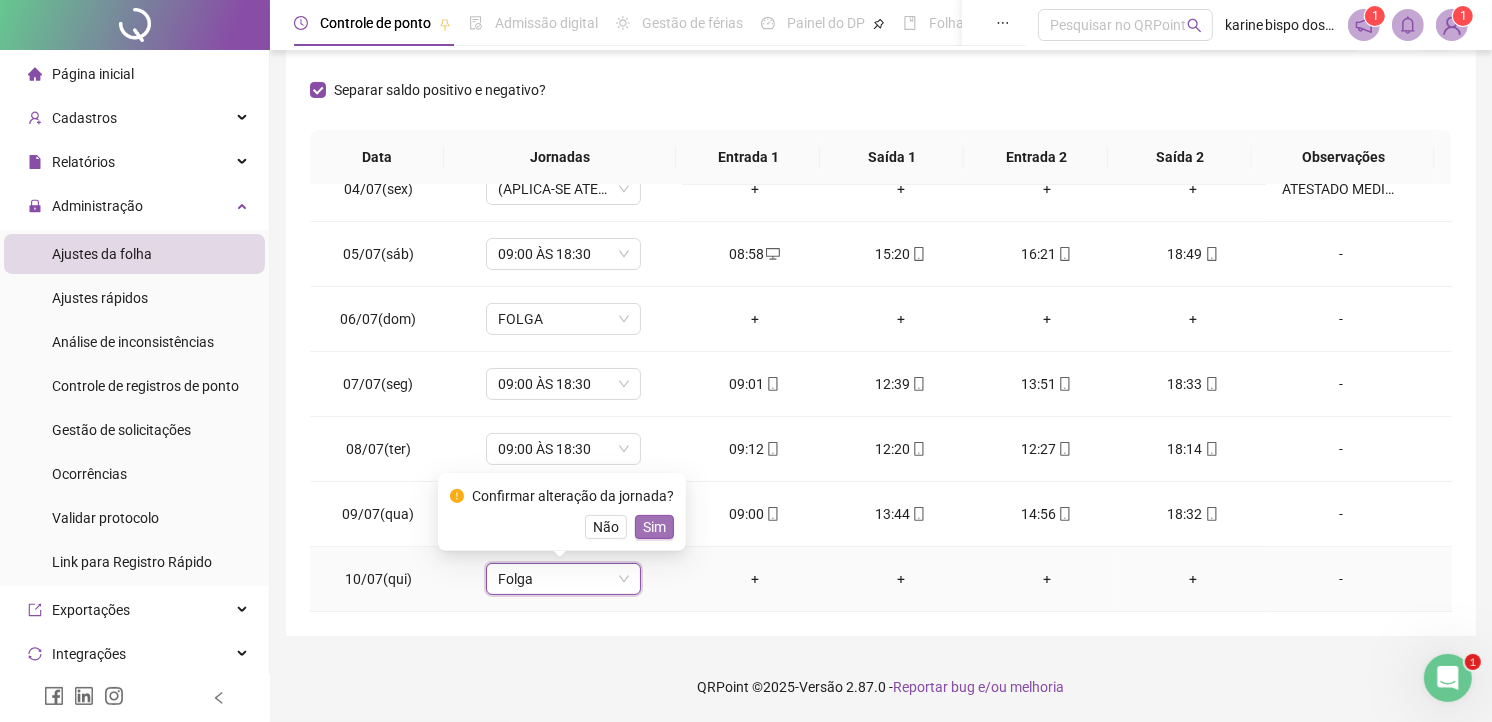 click on "Sim" at bounding box center [654, 527] 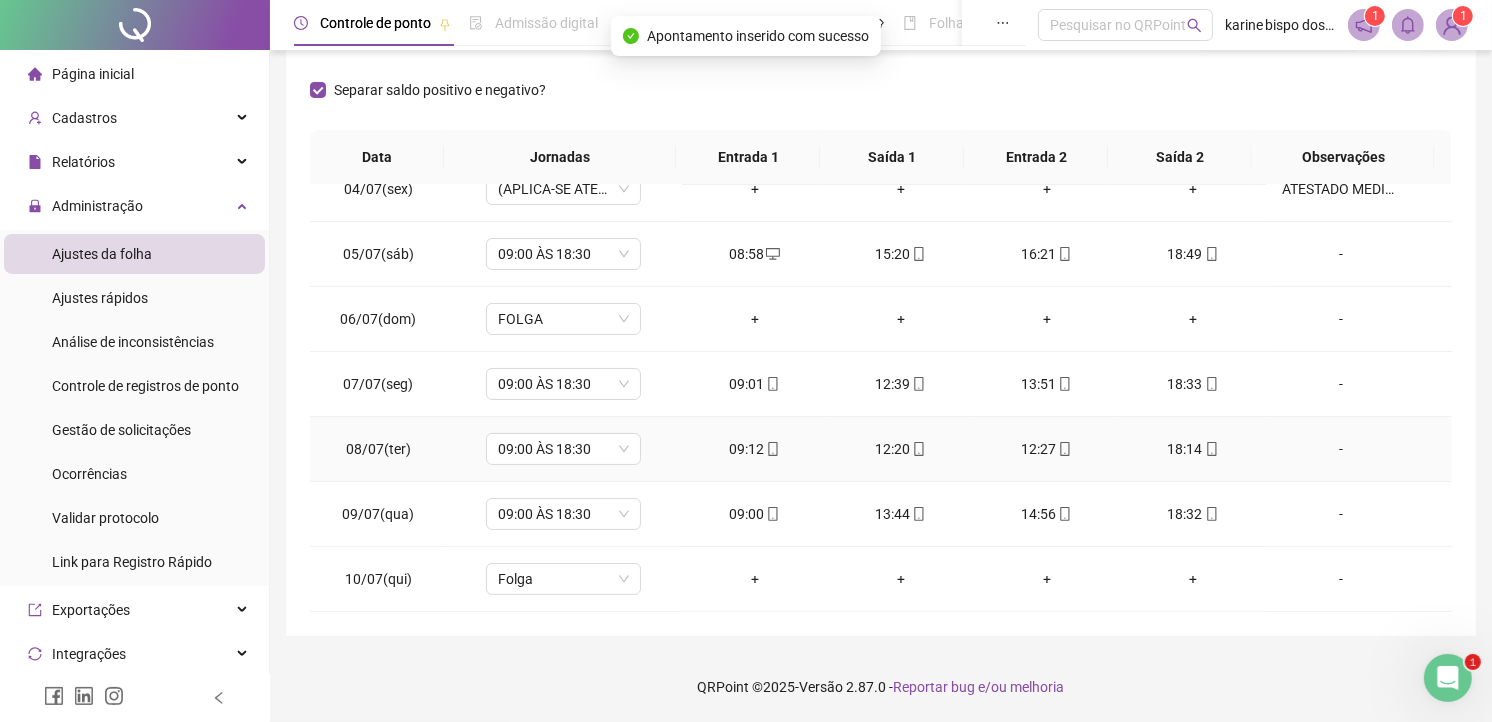 scroll, scrollTop: 0, scrollLeft: 0, axis: both 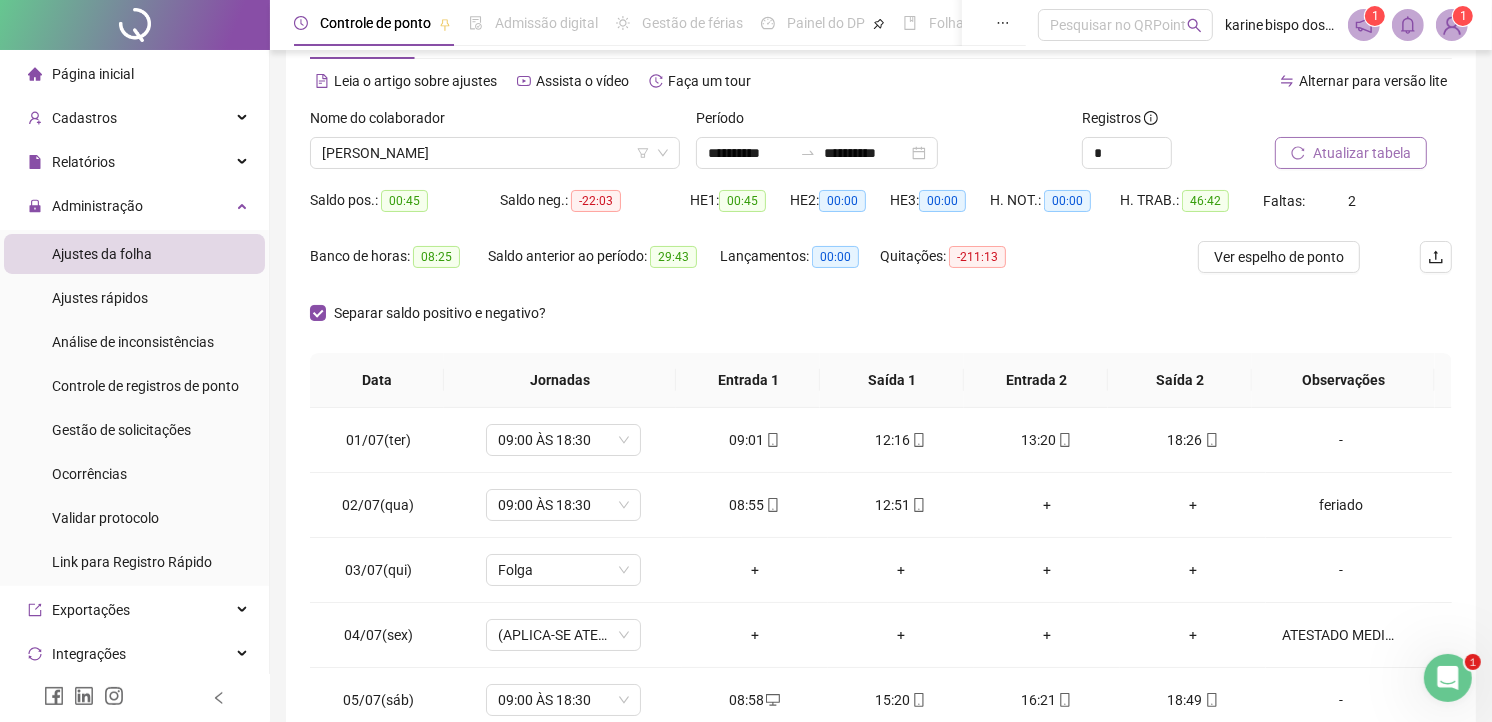 click on "Atualizar tabela" at bounding box center [1362, 153] 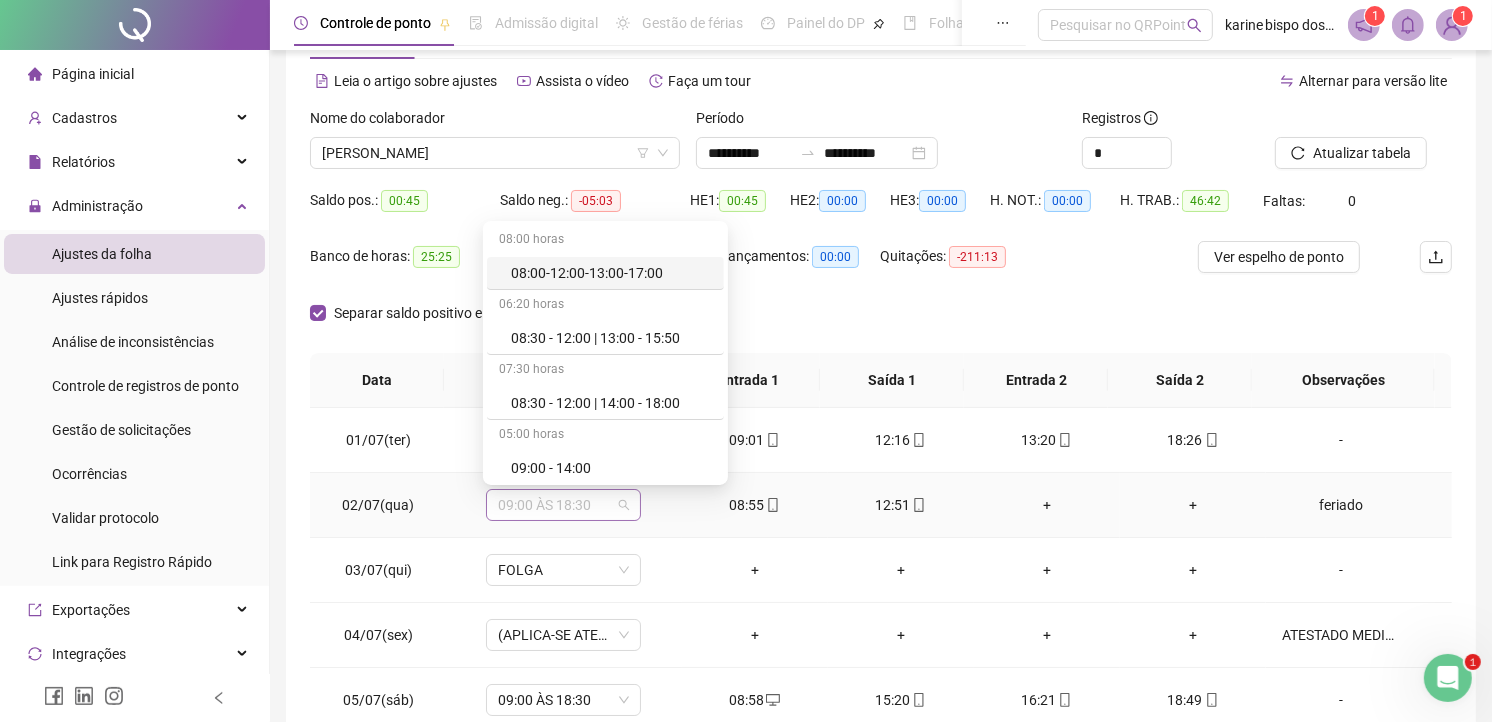 click on "09:00 ÀS 18:30" at bounding box center [563, 505] 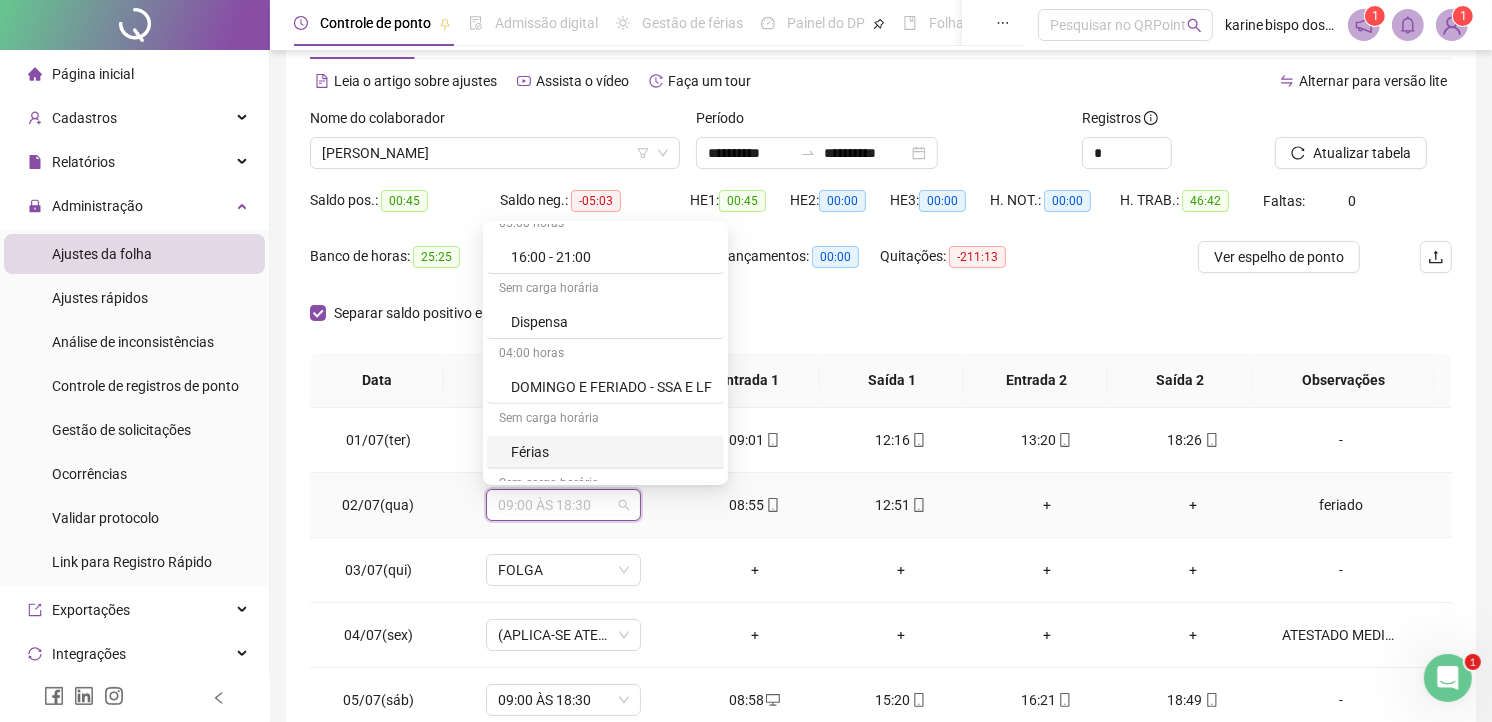 scroll, scrollTop: 777, scrollLeft: 0, axis: vertical 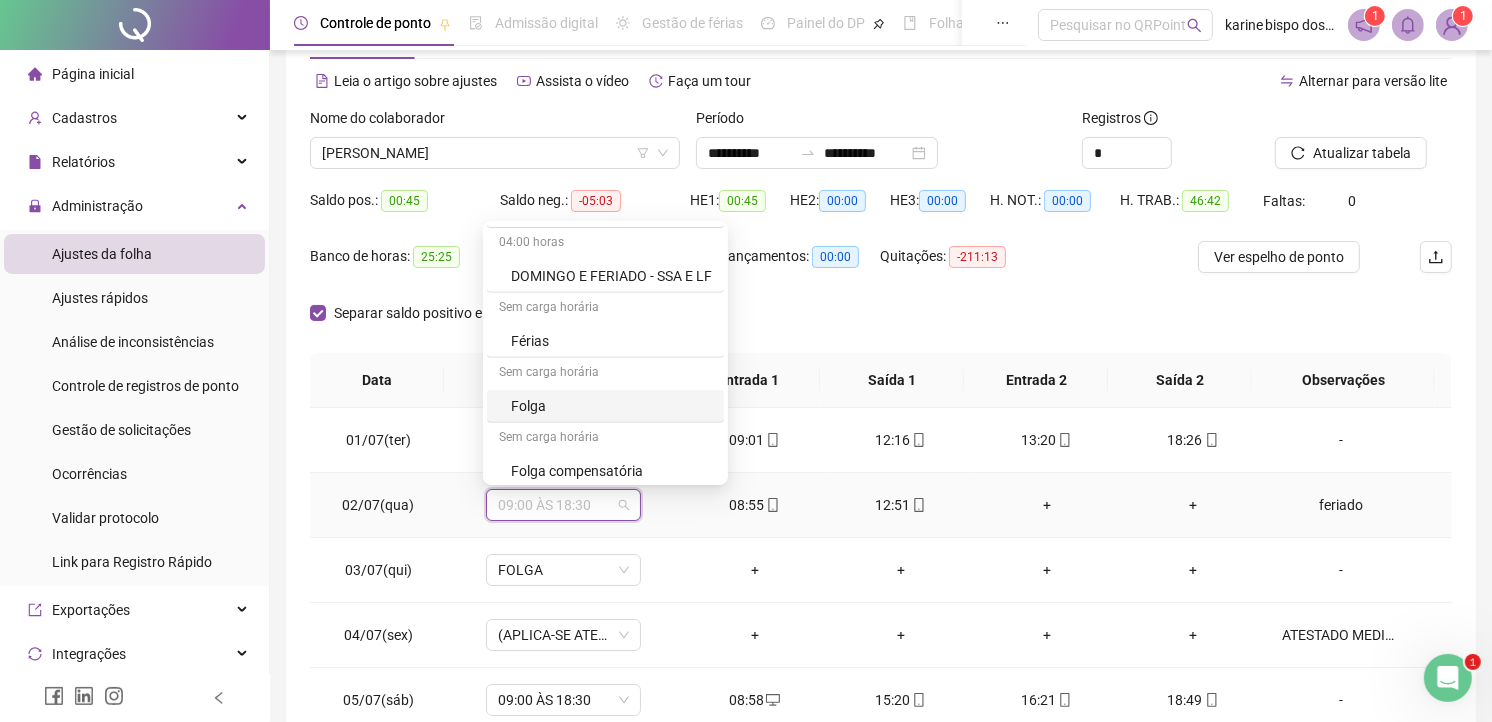 click on "Folga" at bounding box center (611, 406) 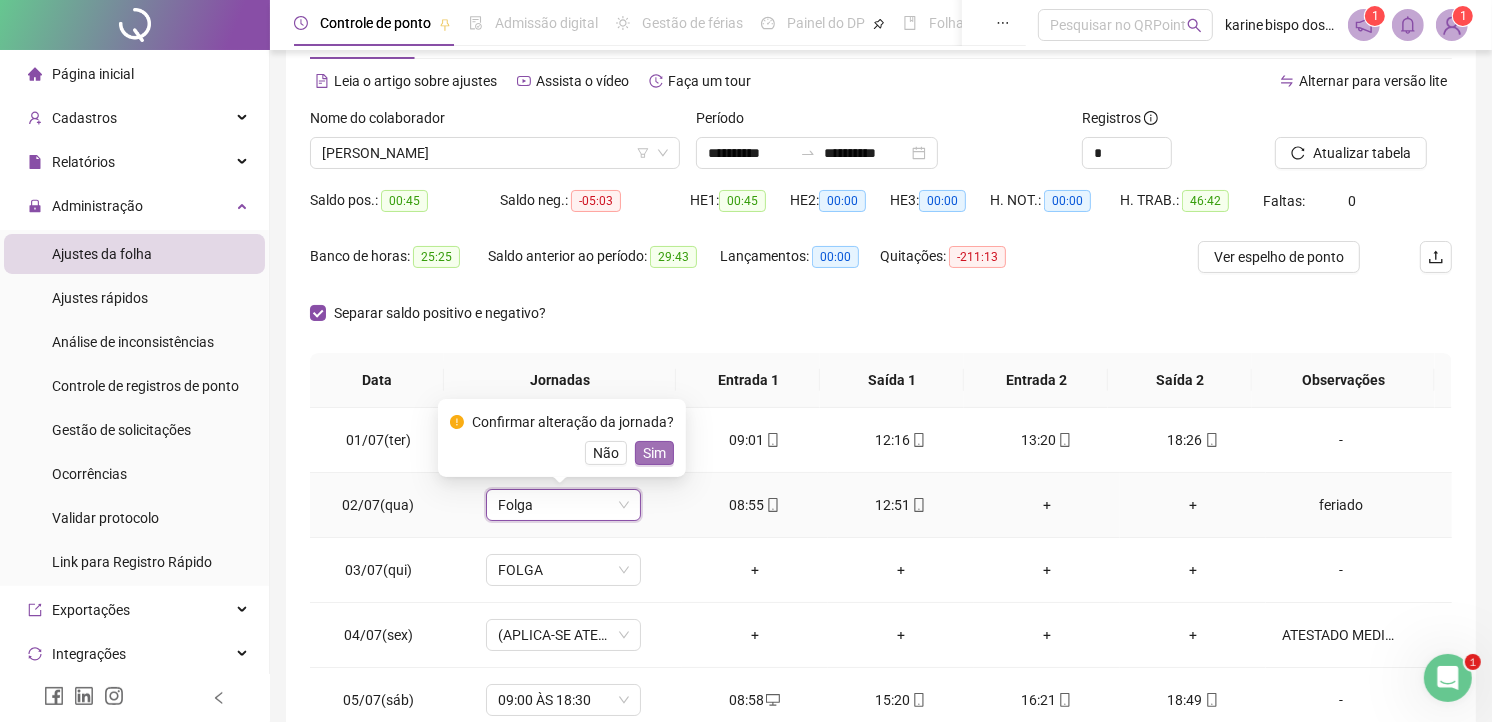 click on "Sim" at bounding box center (654, 453) 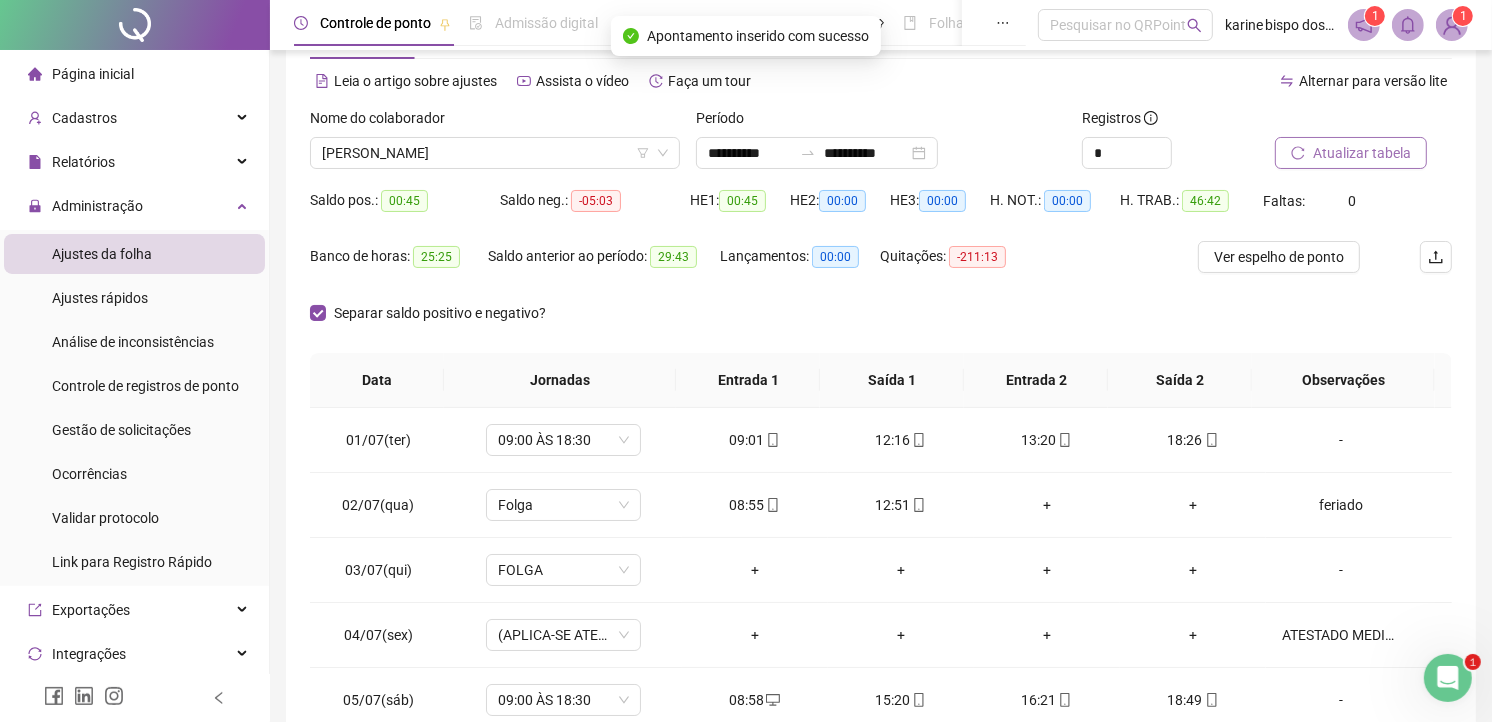 click on "Atualizar tabela" at bounding box center (1362, 153) 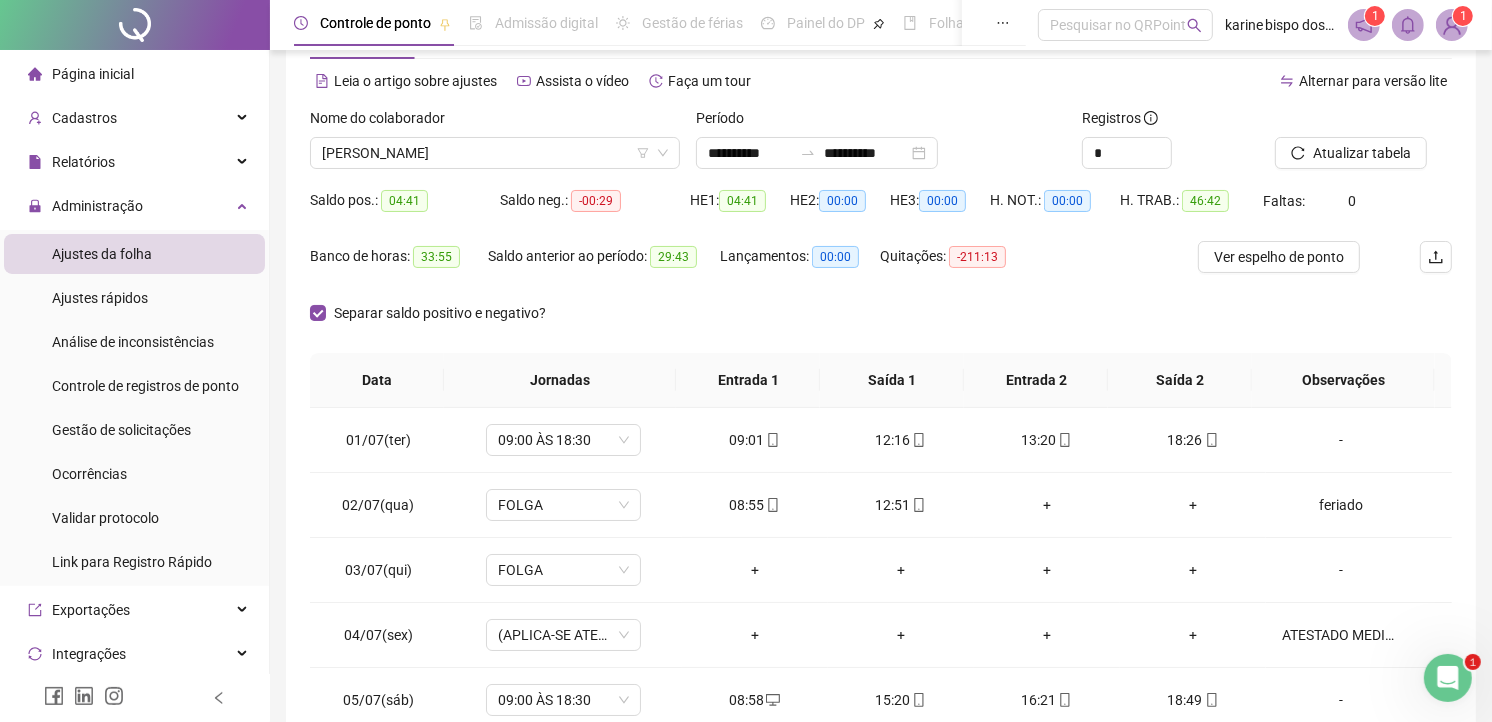 scroll, scrollTop: 188, scrollLeft: 0, axis: vertical 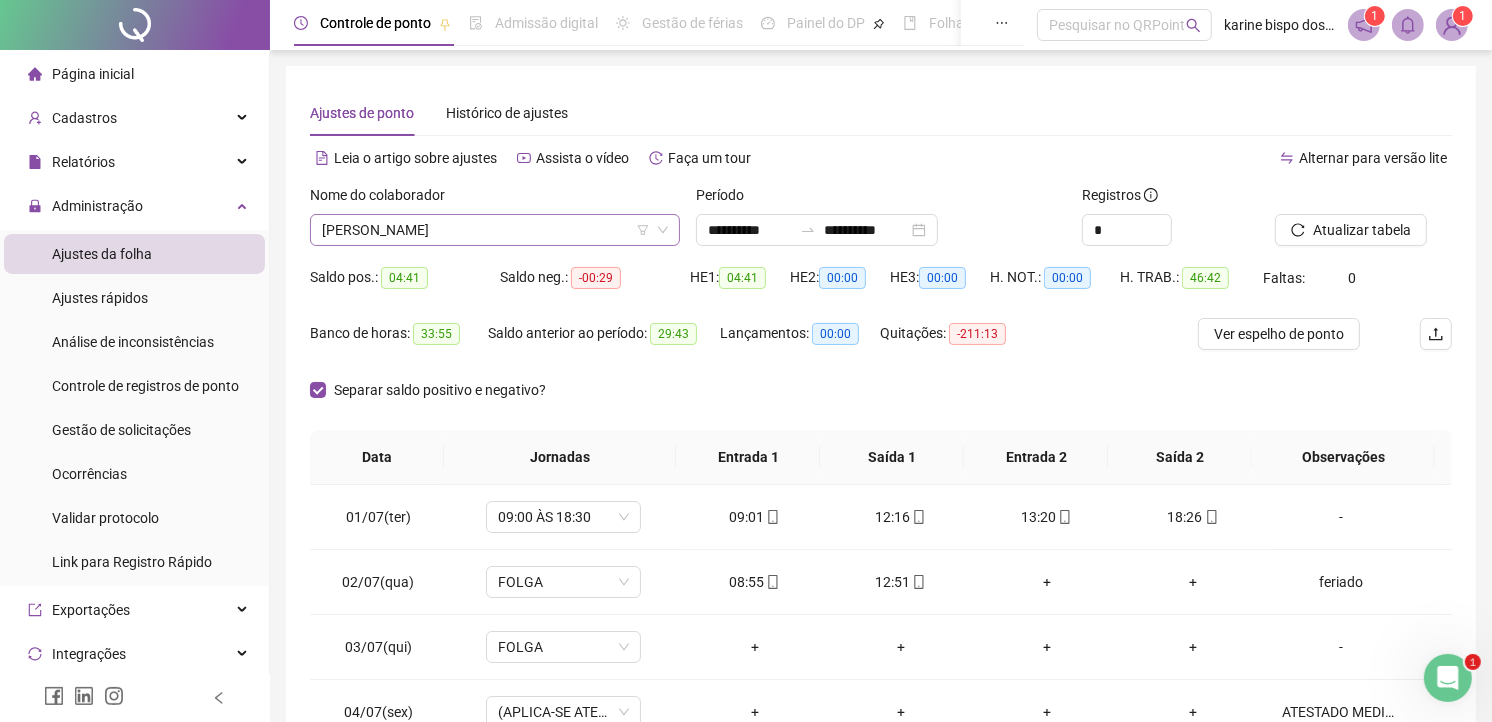 click on "[PERSON_NAME]" at bounding box center [495, 230] 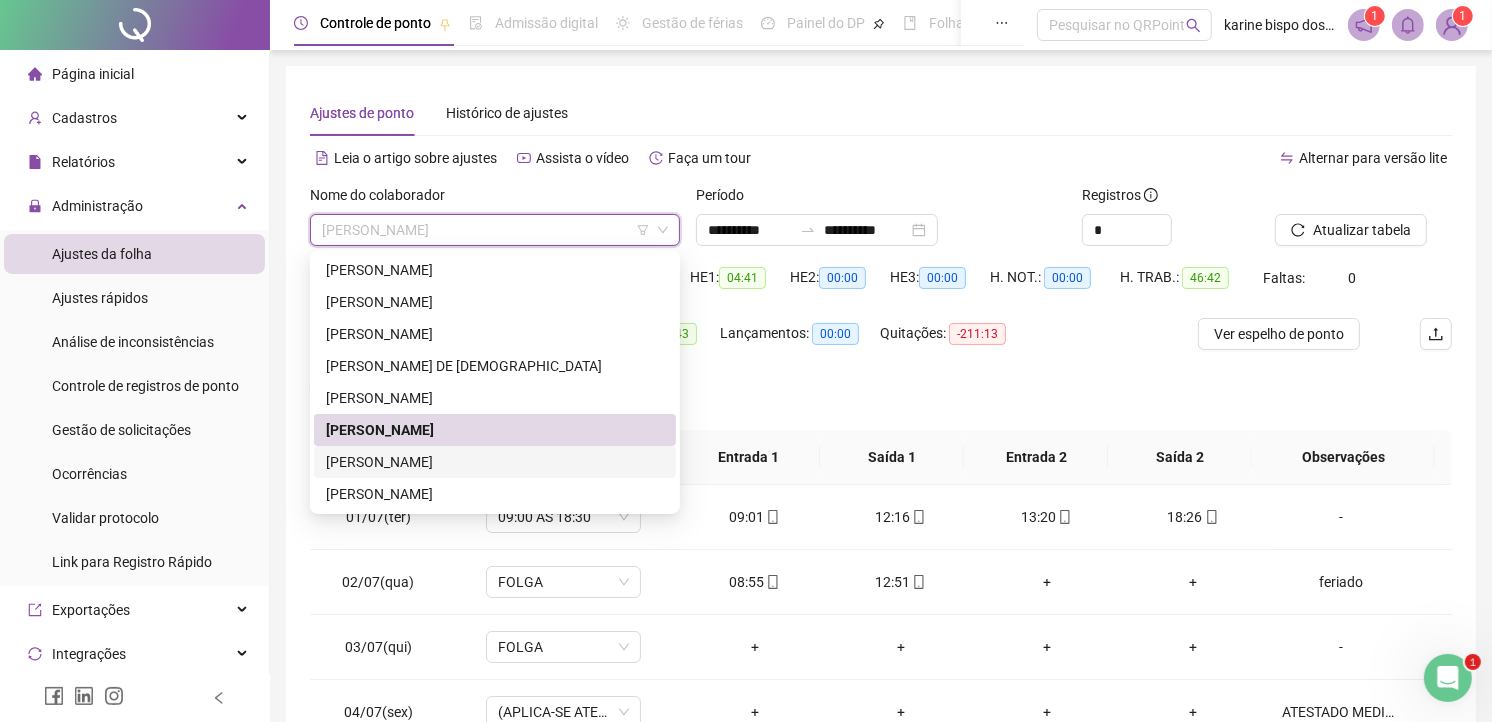 click on "[PERSON_NAME]" at bounding box center [495, 462] 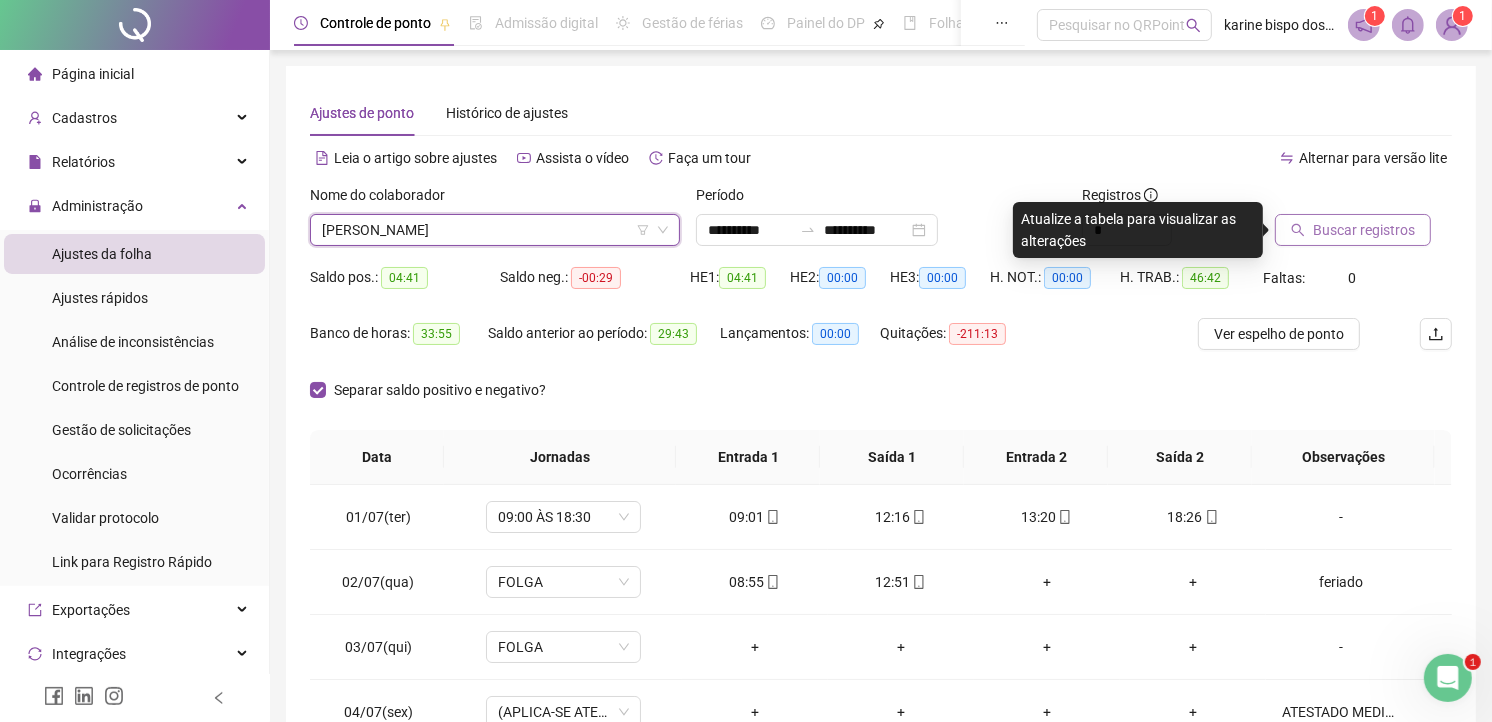 click on "Buscar registros" at bounding box center [1364, 230] 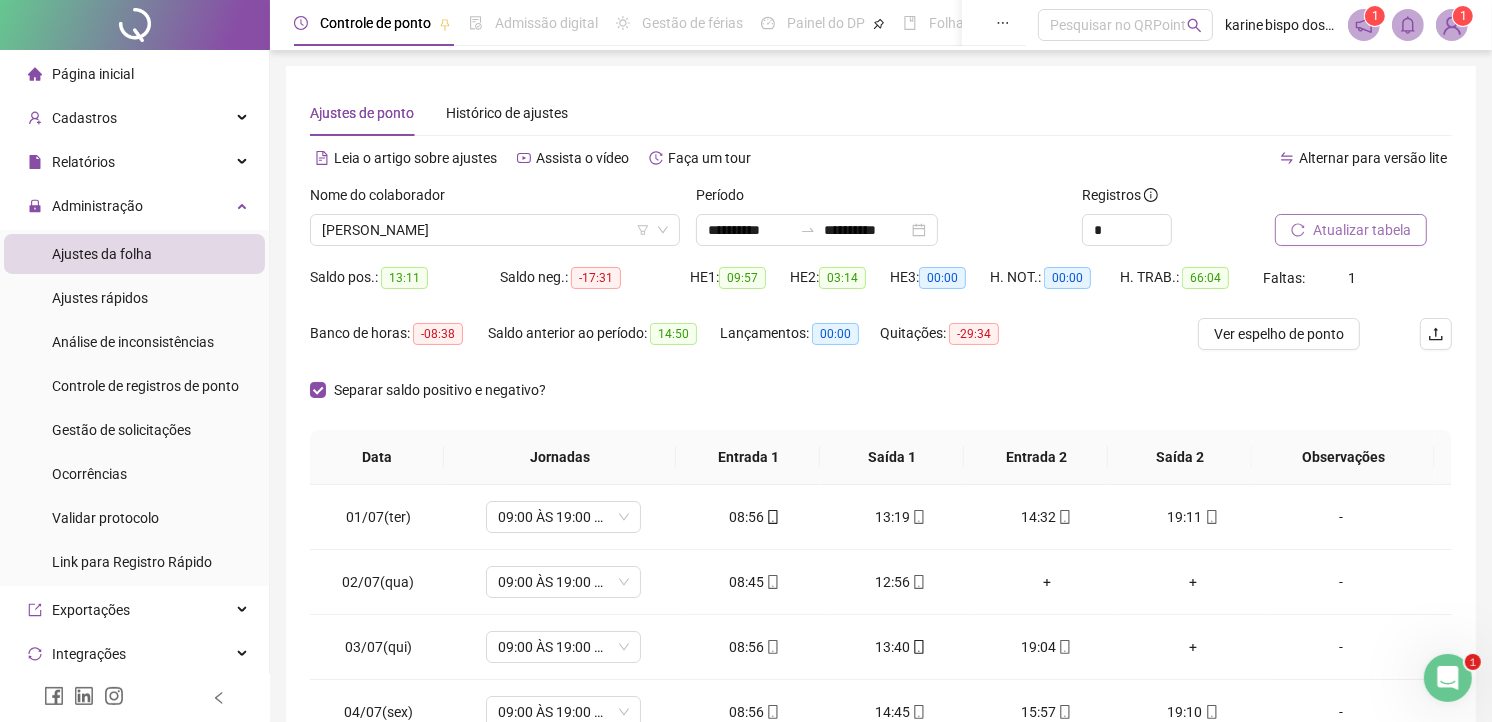 scroll, scrollTop: 111, scrollLeft: 0, axis: vertical 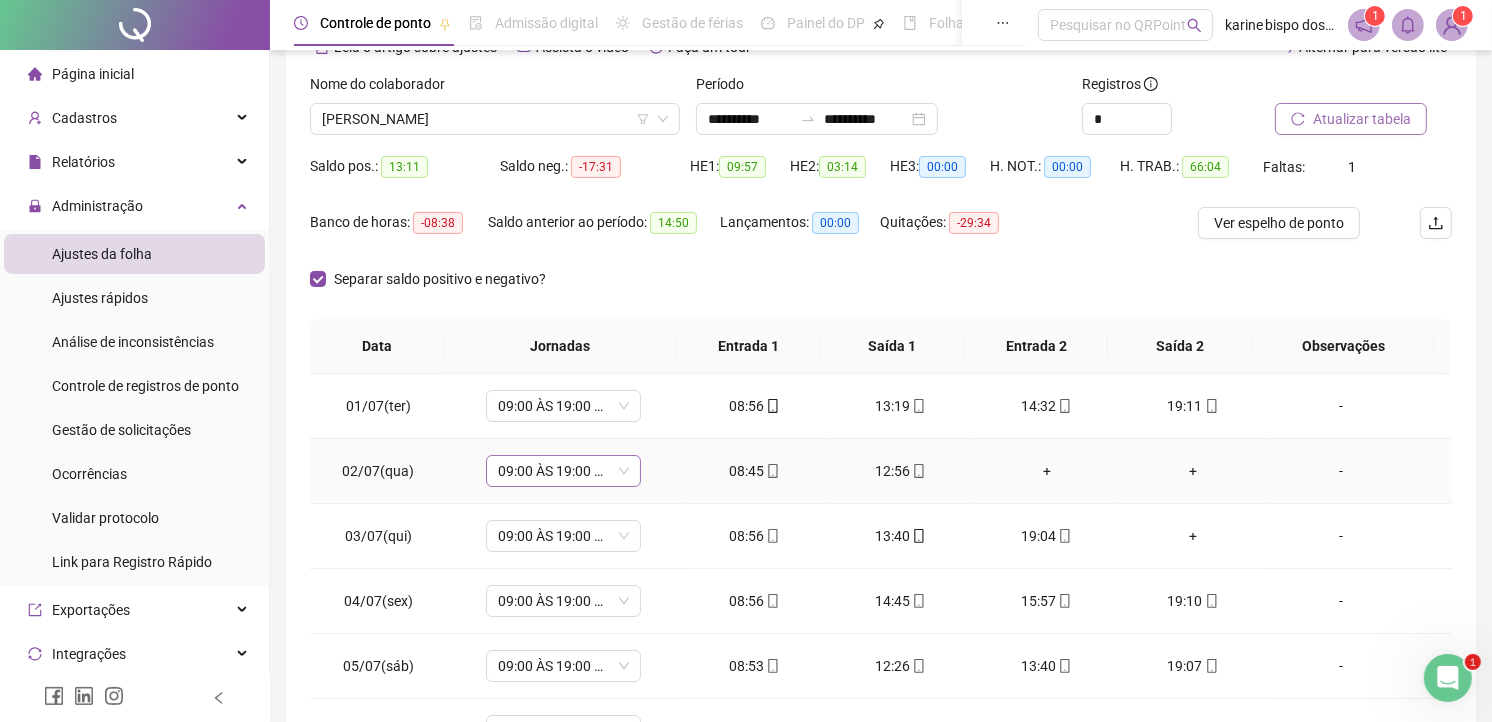 click on "09:00 ÀS 19:00 HS" at bounding box center (563, 471) 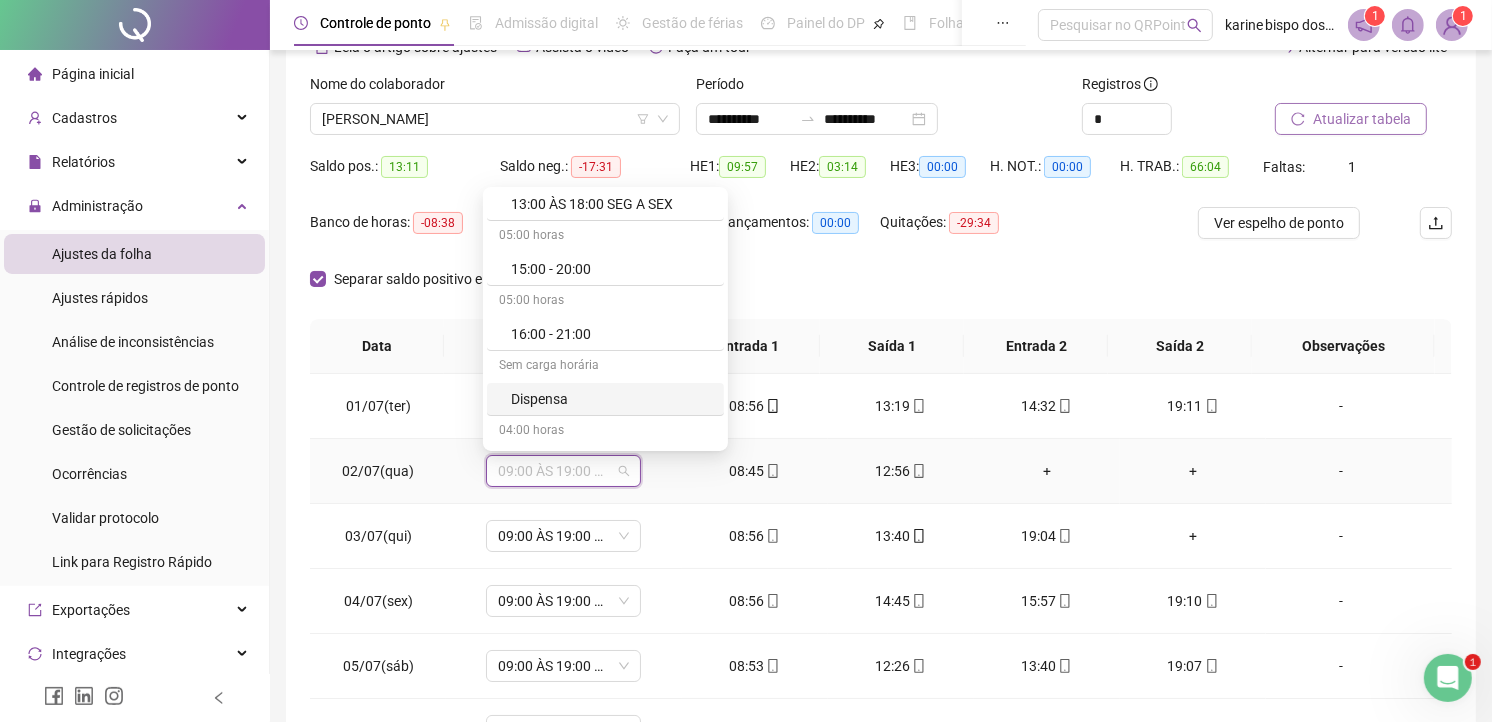 scroll, scrollTop: 888, scrollLeft: 0, axis: vertical 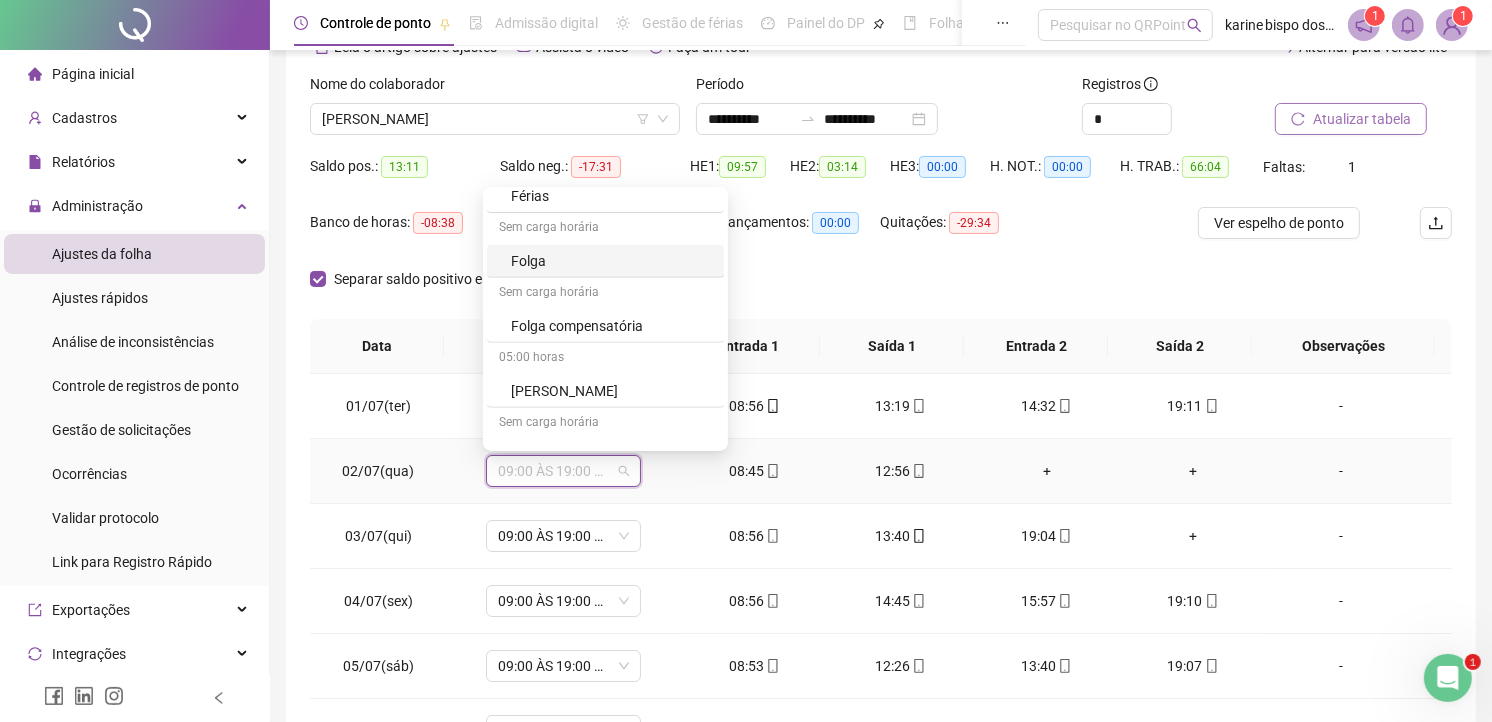 click on "Folga" at bounding box center [611, 261] 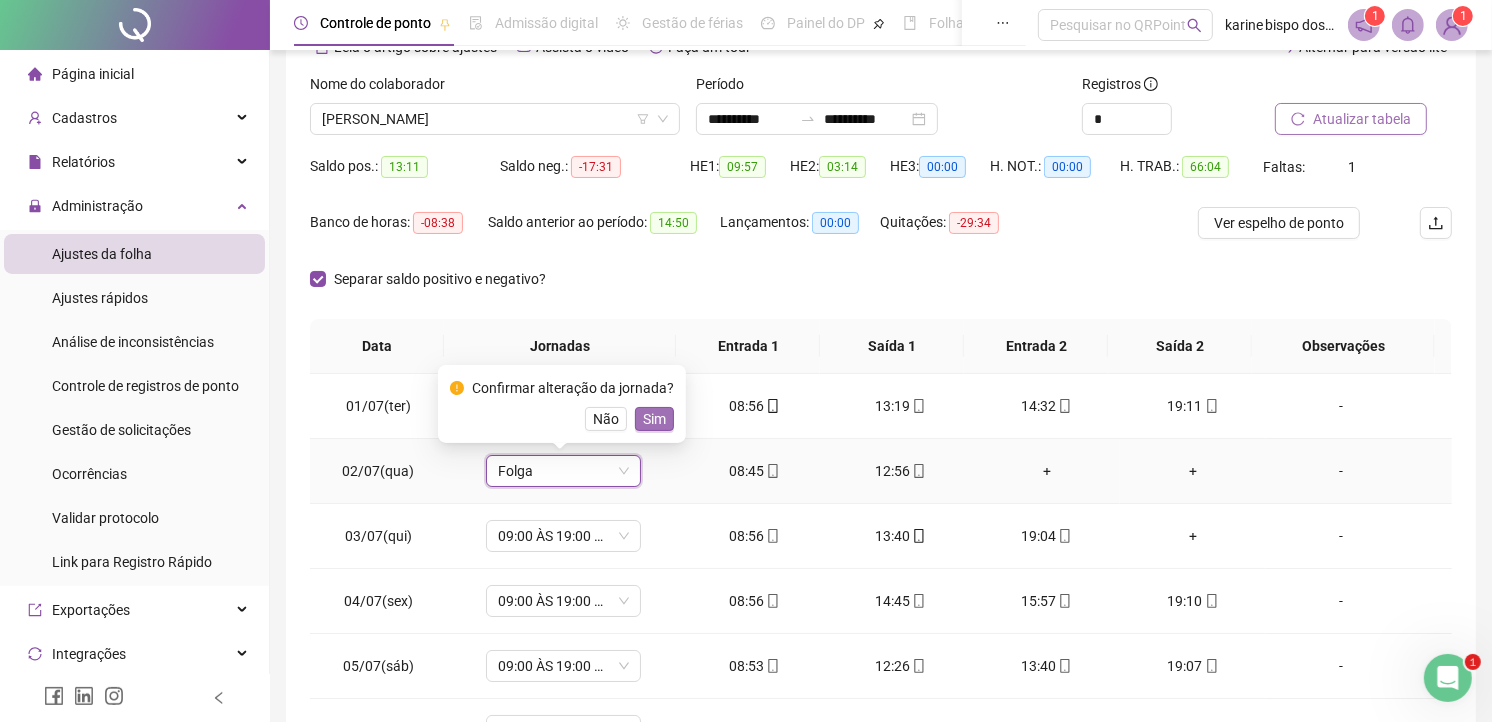click on "Sim" at bounding box center [654, 419] 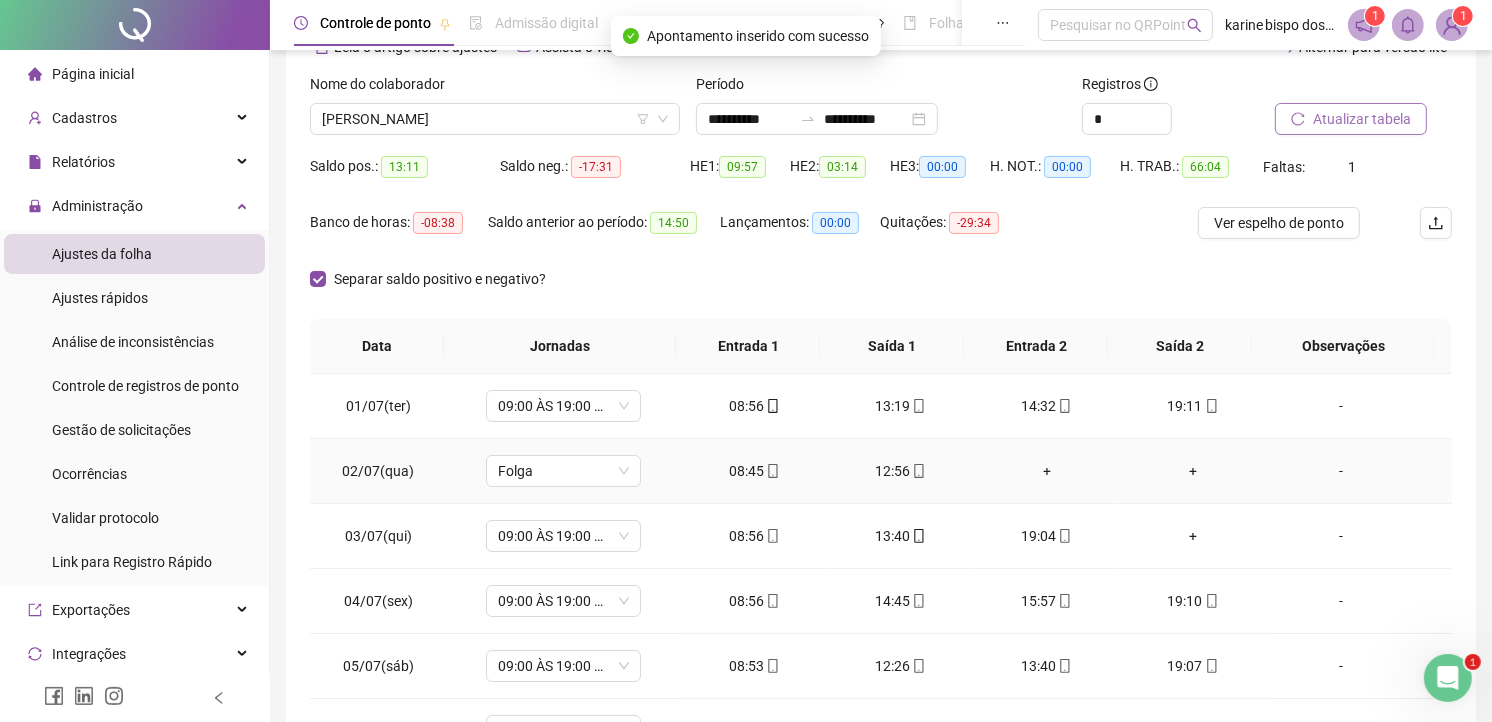 click on "-" at bounding box center [1341, 471] 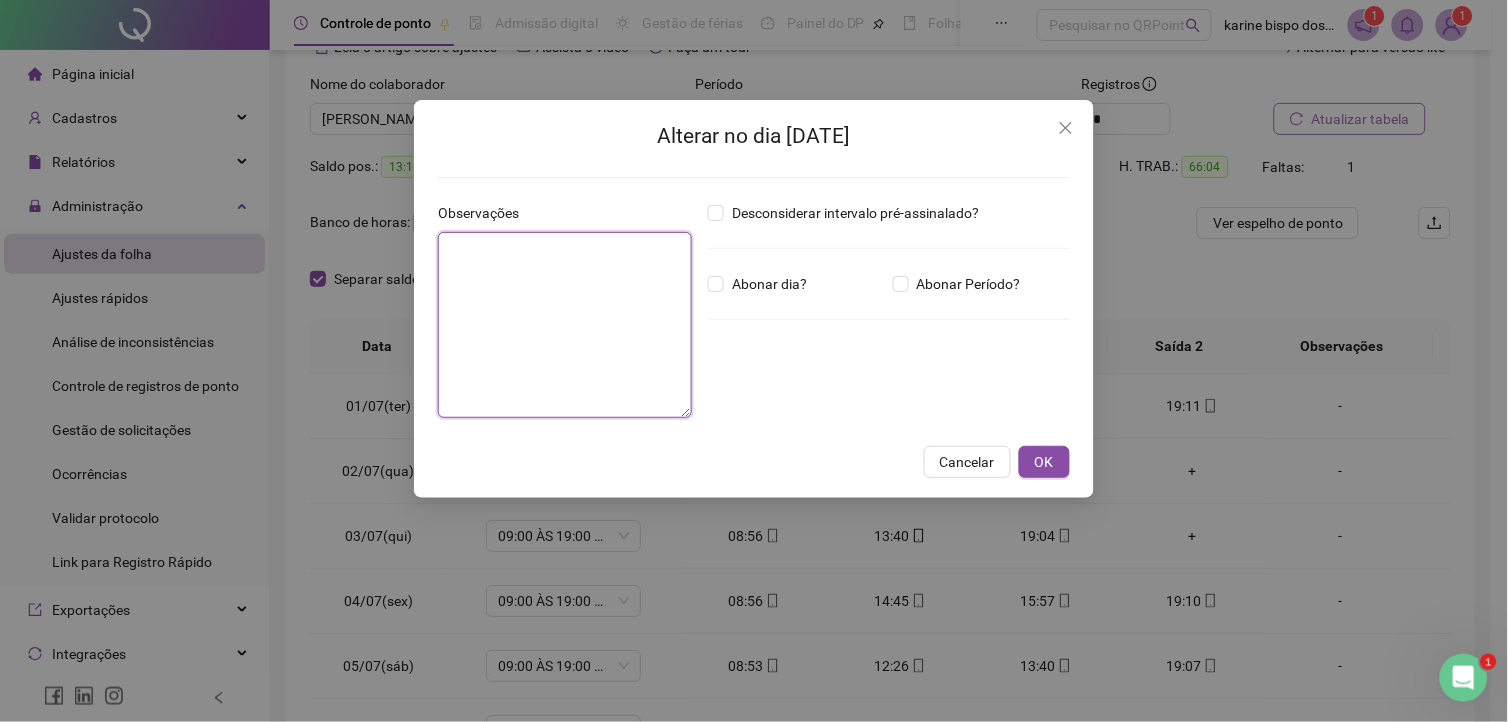 click at bounding box center [565, 325] 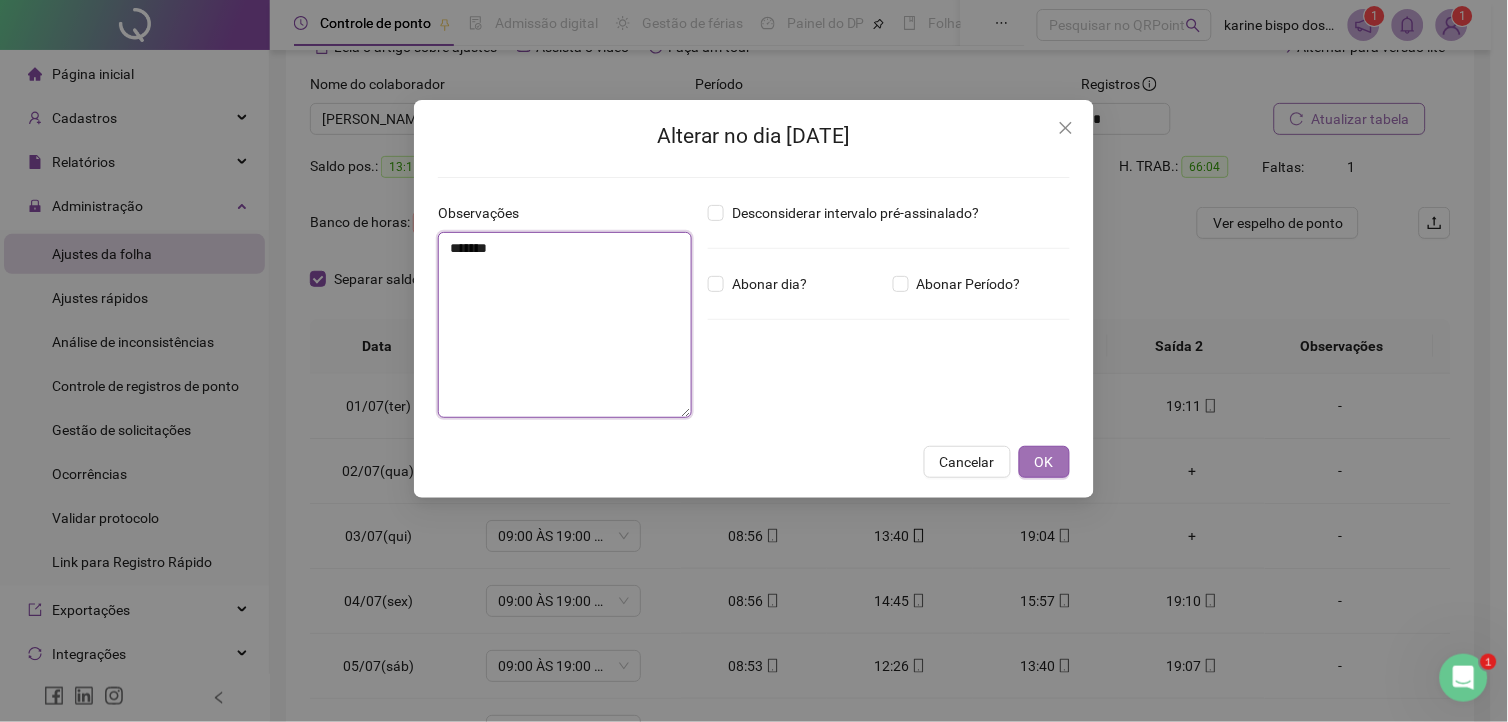 type on "*******" 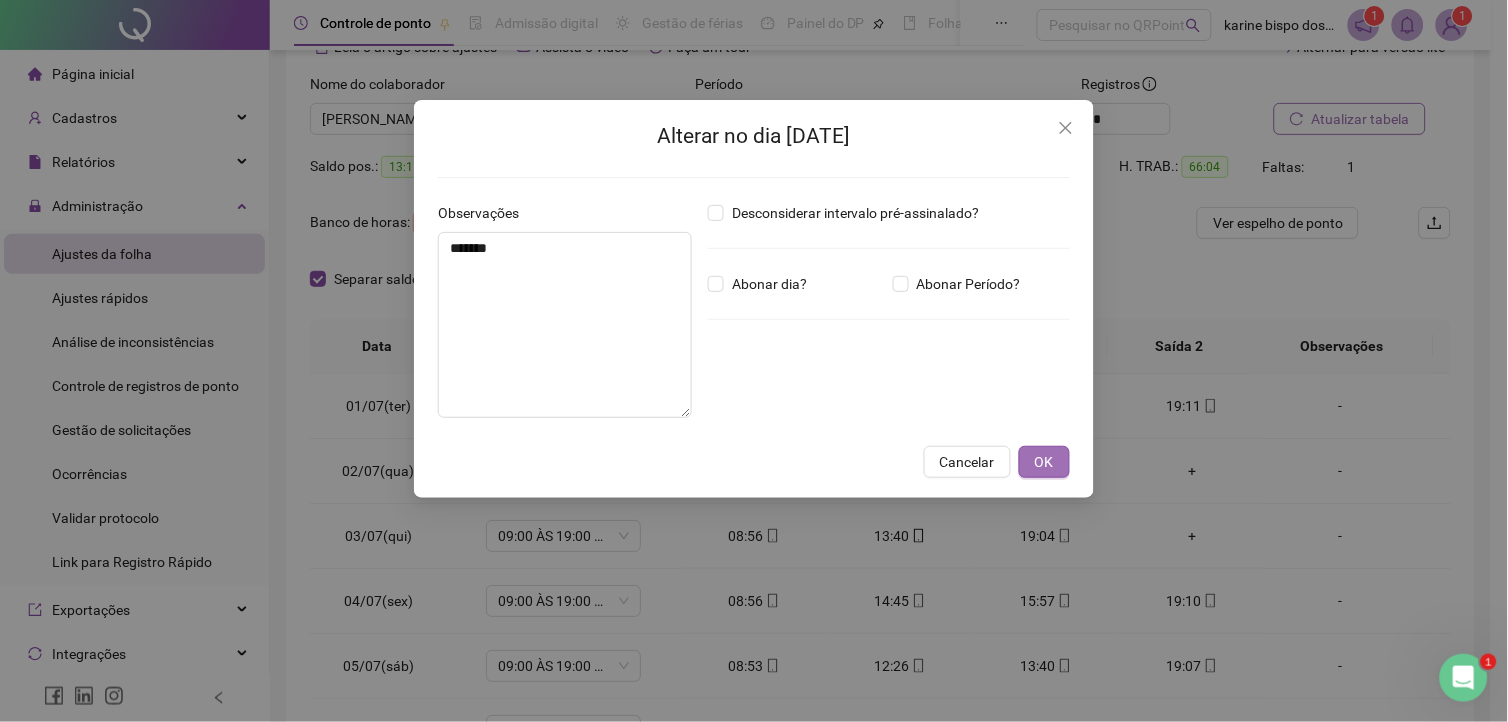 click on "OK" at bounding box center (1044, 462) 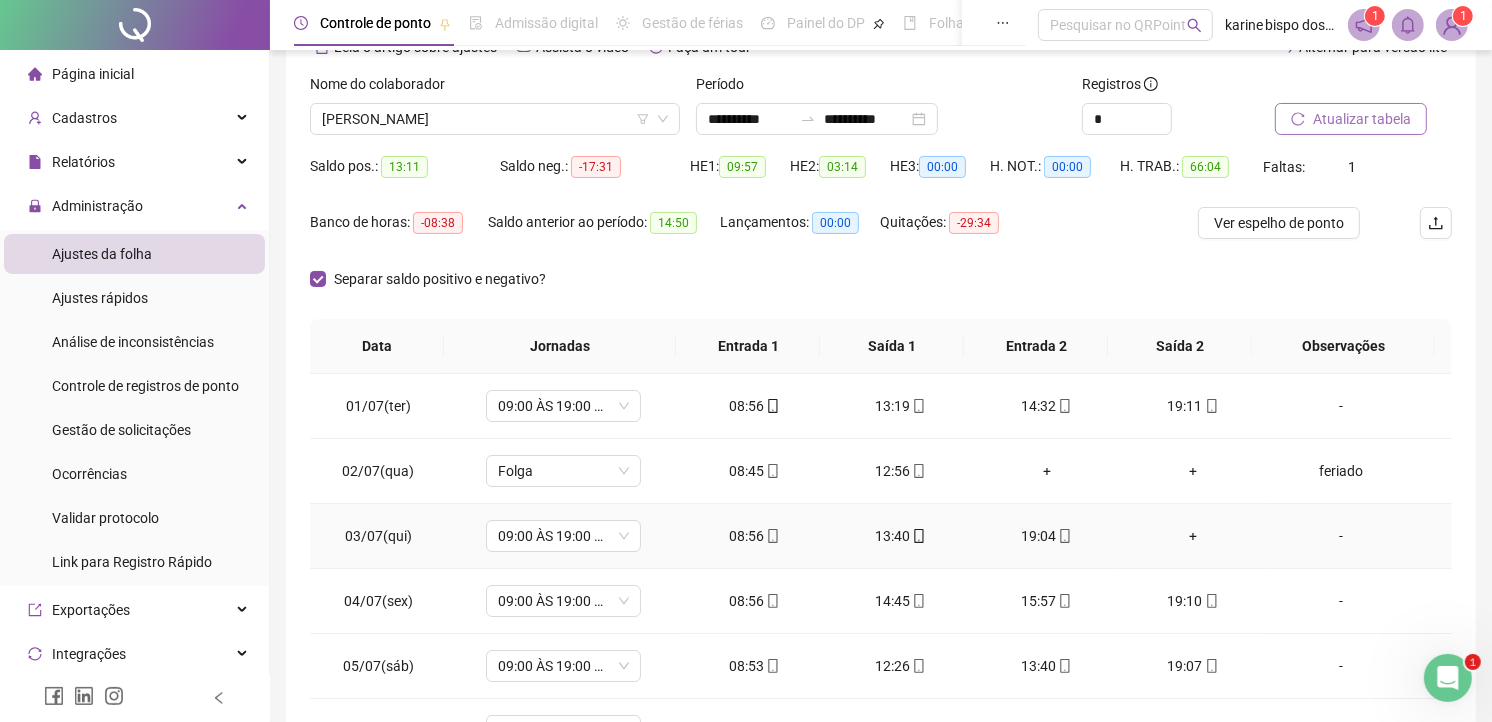 click on "+" at bounding box center (1193, 536) 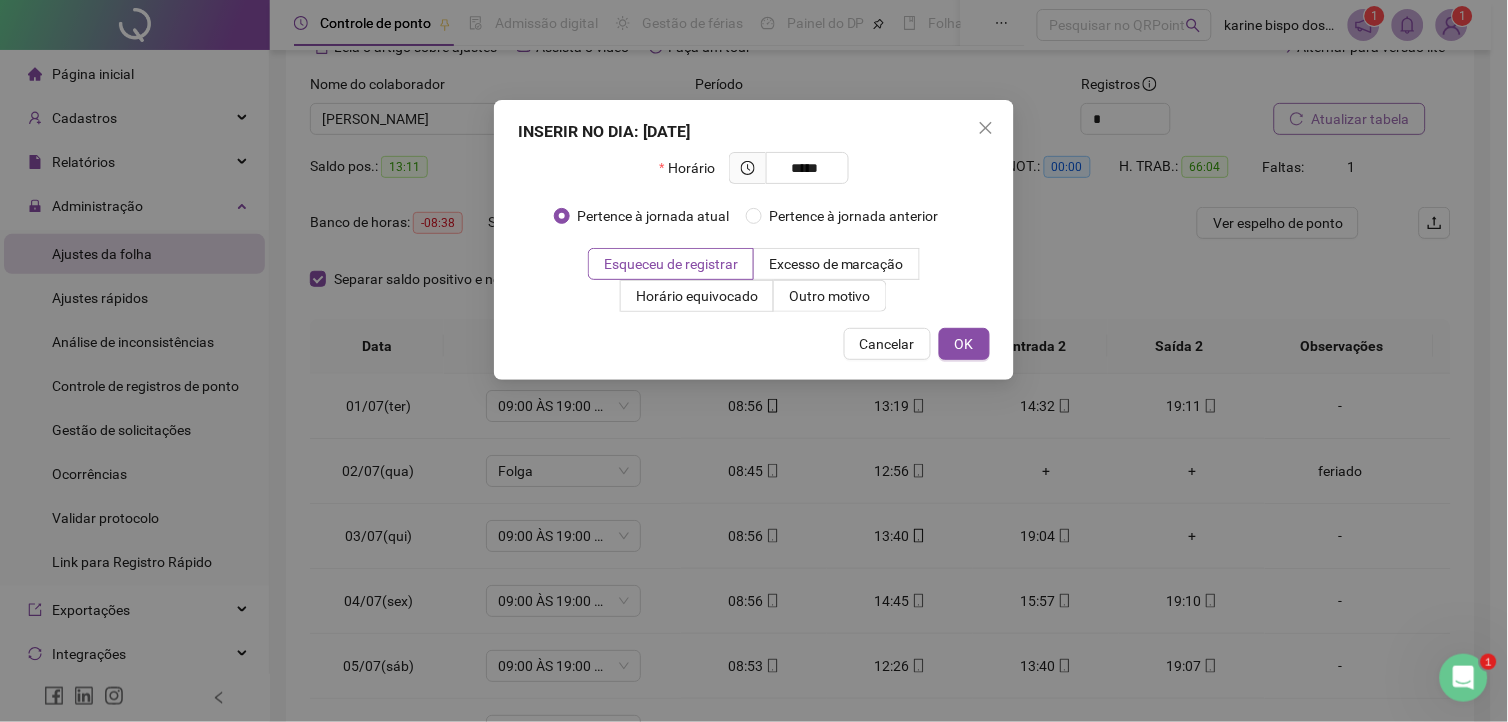 type on "*****" 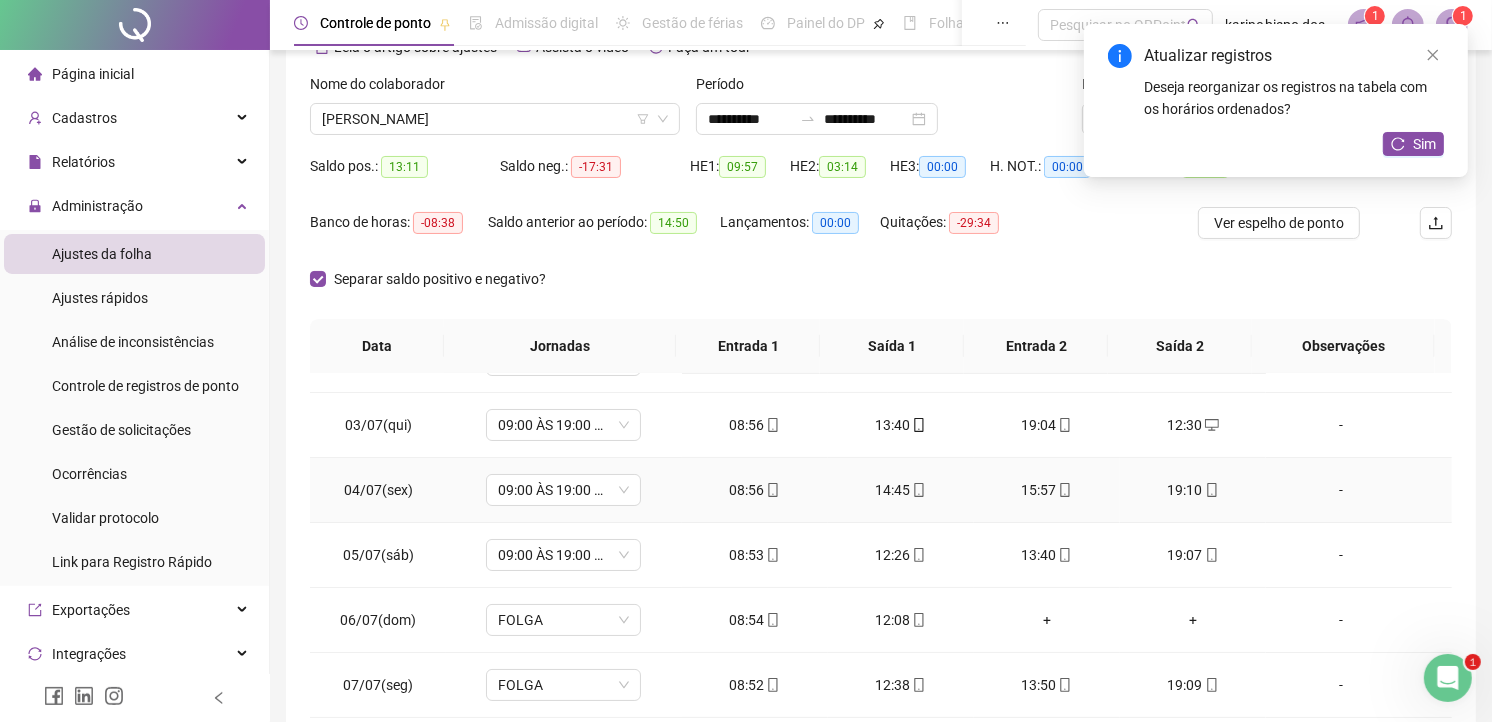 scroll, scrollTop: 222, scrollLeft: 0, axis: vertical 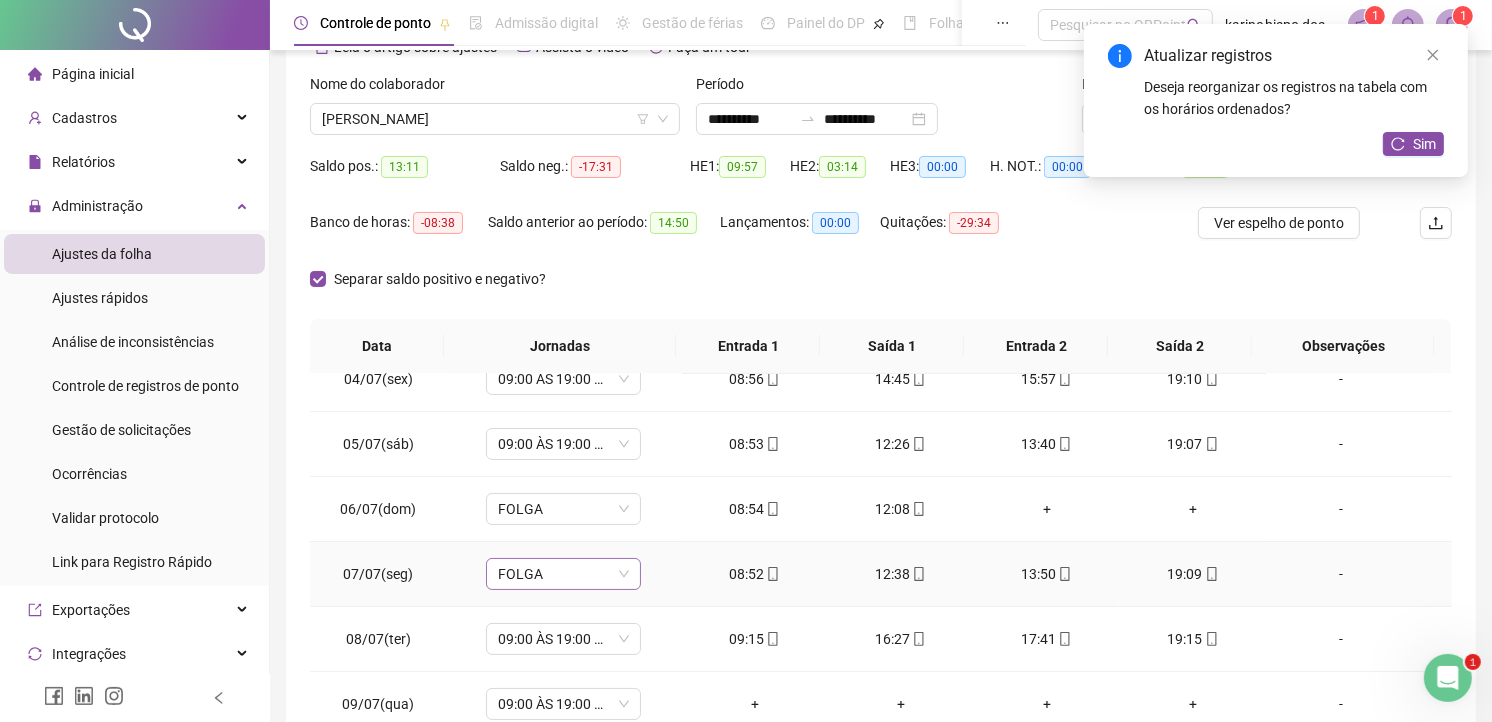 click on "FOLGA" at bounding box center (563, 574) 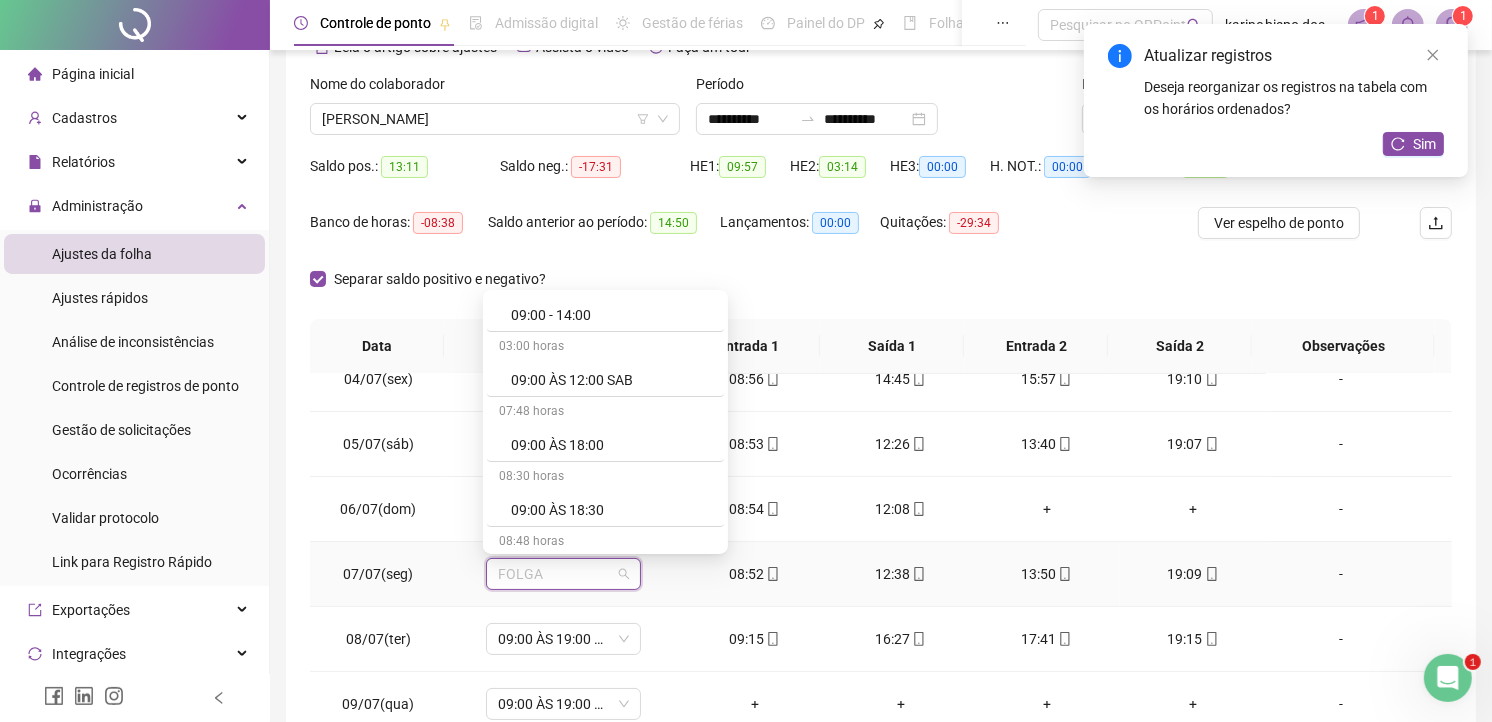 scroll, scrollTop: 333, scrollLeft: 0, axis: vertical 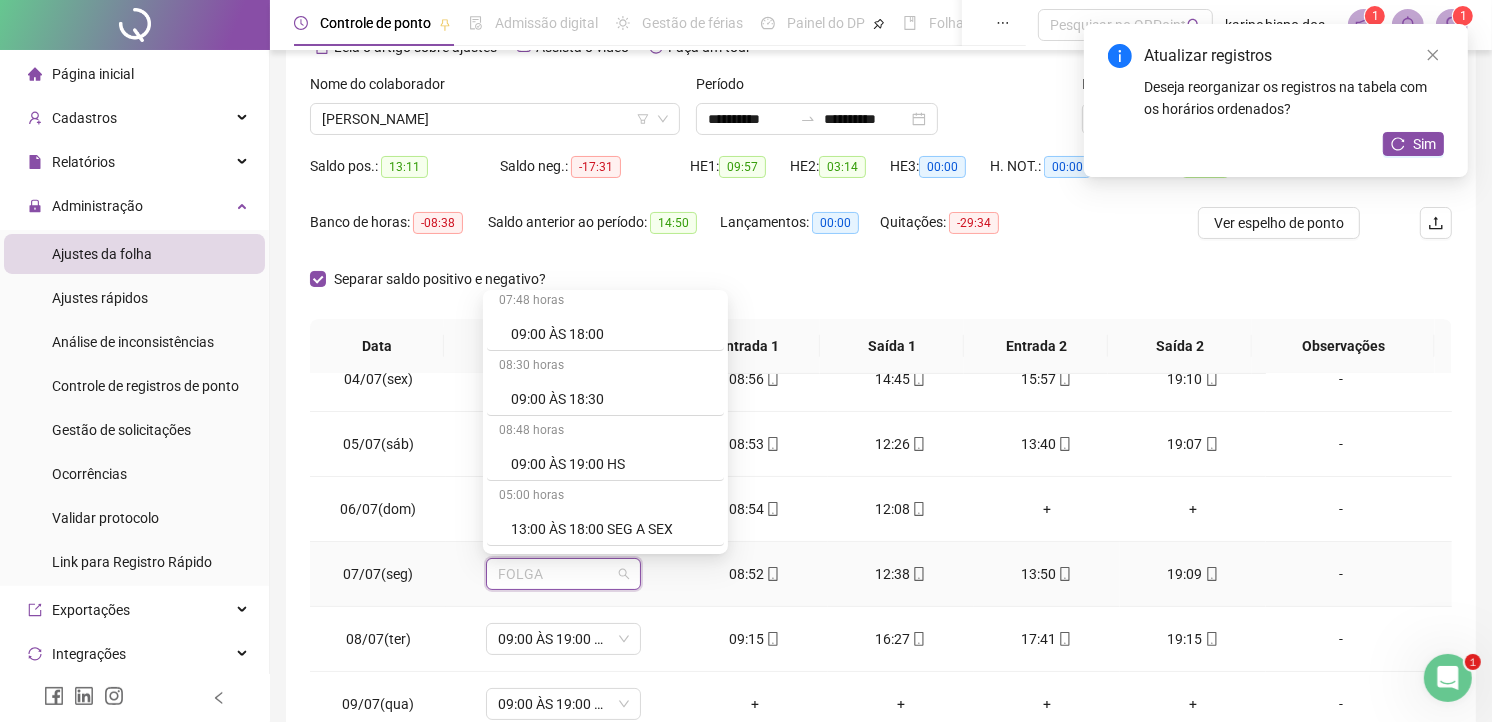 click on "09:00 ÀS 19:00 HS" at bounding box center (611, 464) 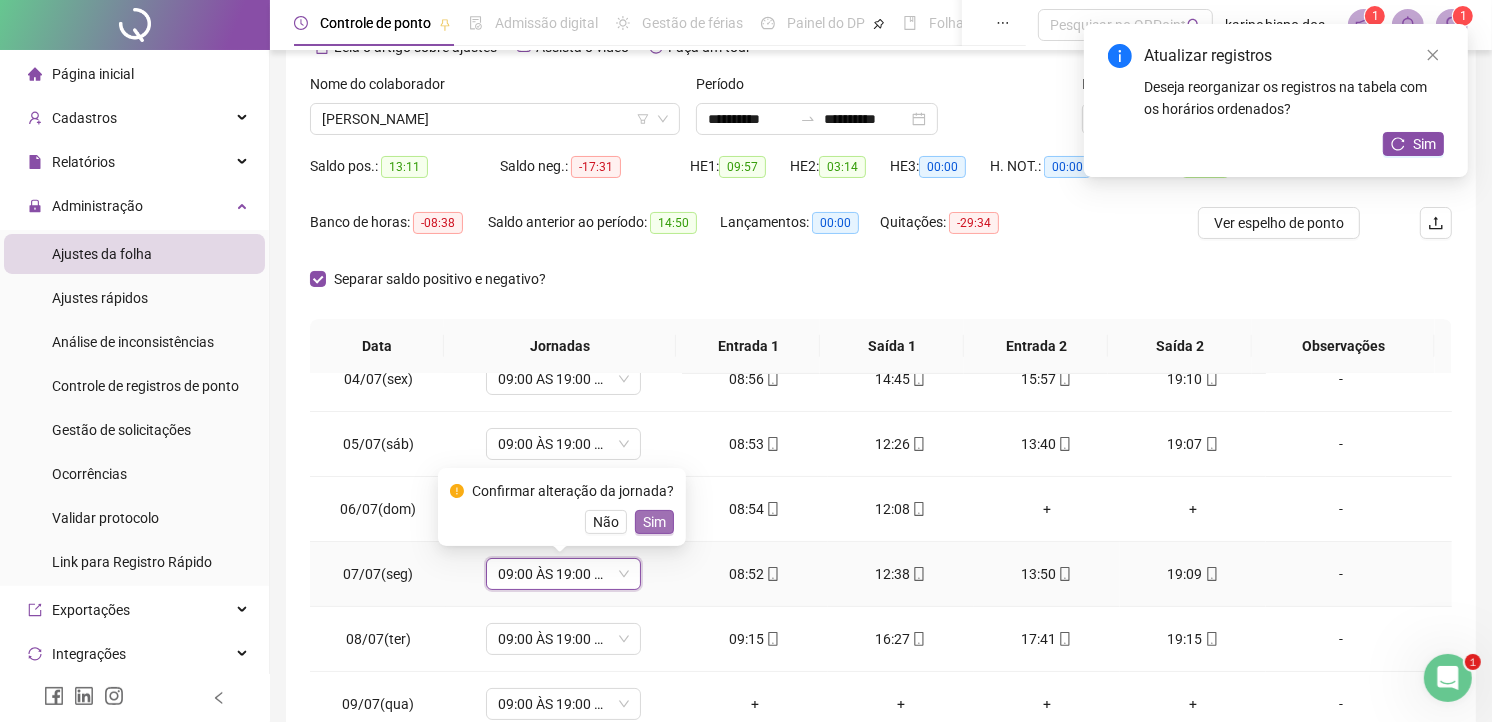 click on "Sim" at bounding box center (654, 522) 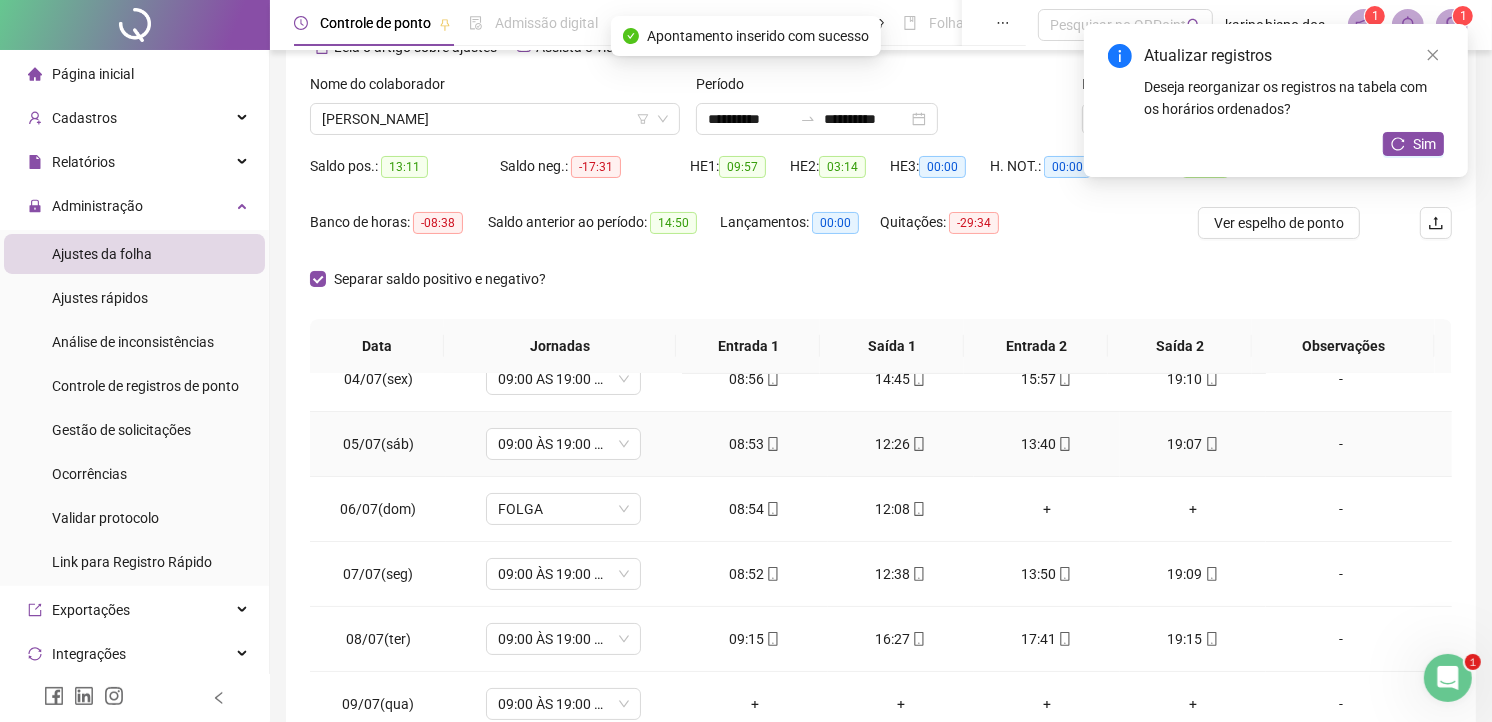 scroll, scrollTop: 223, scrollLeft: 0, axis: vertical 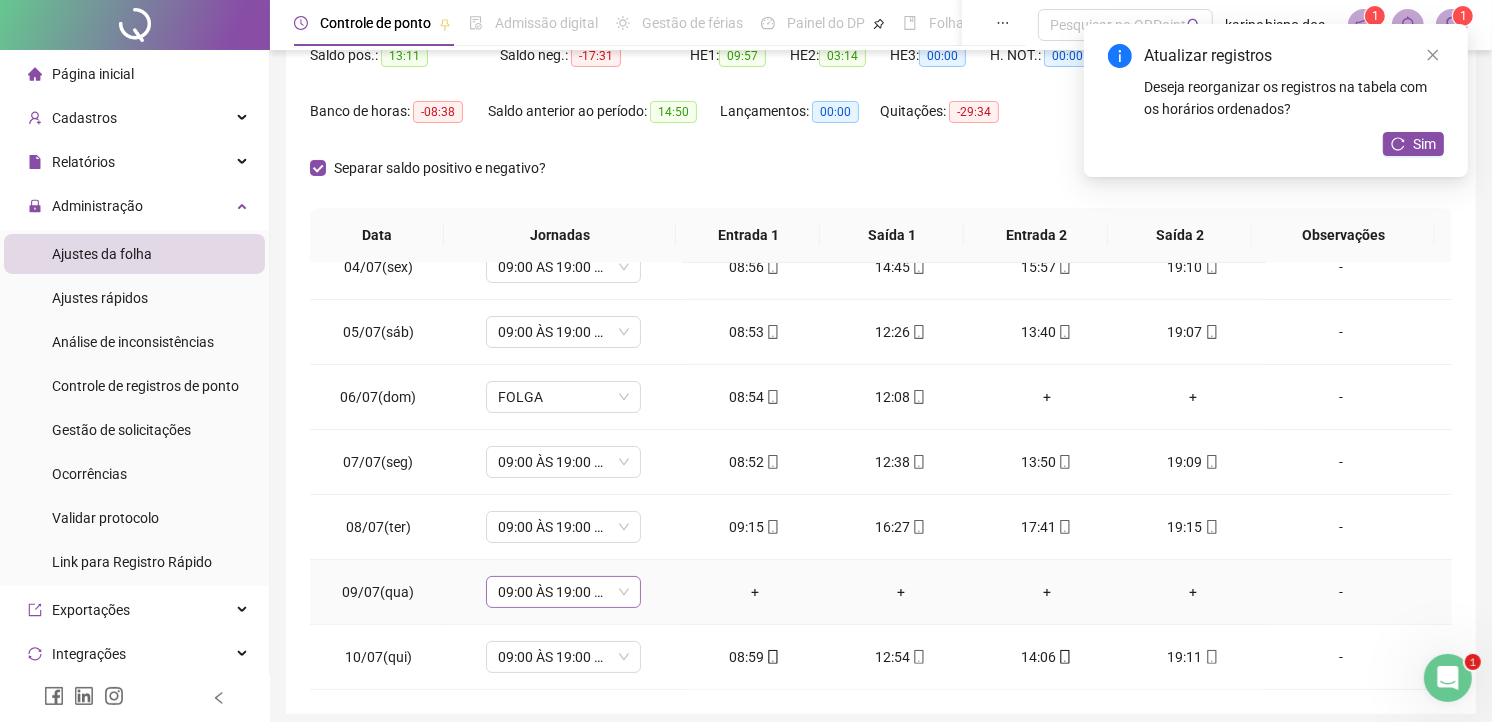click on "09:00 ÀS 19:00 HS" at bounding box center (563, 592) 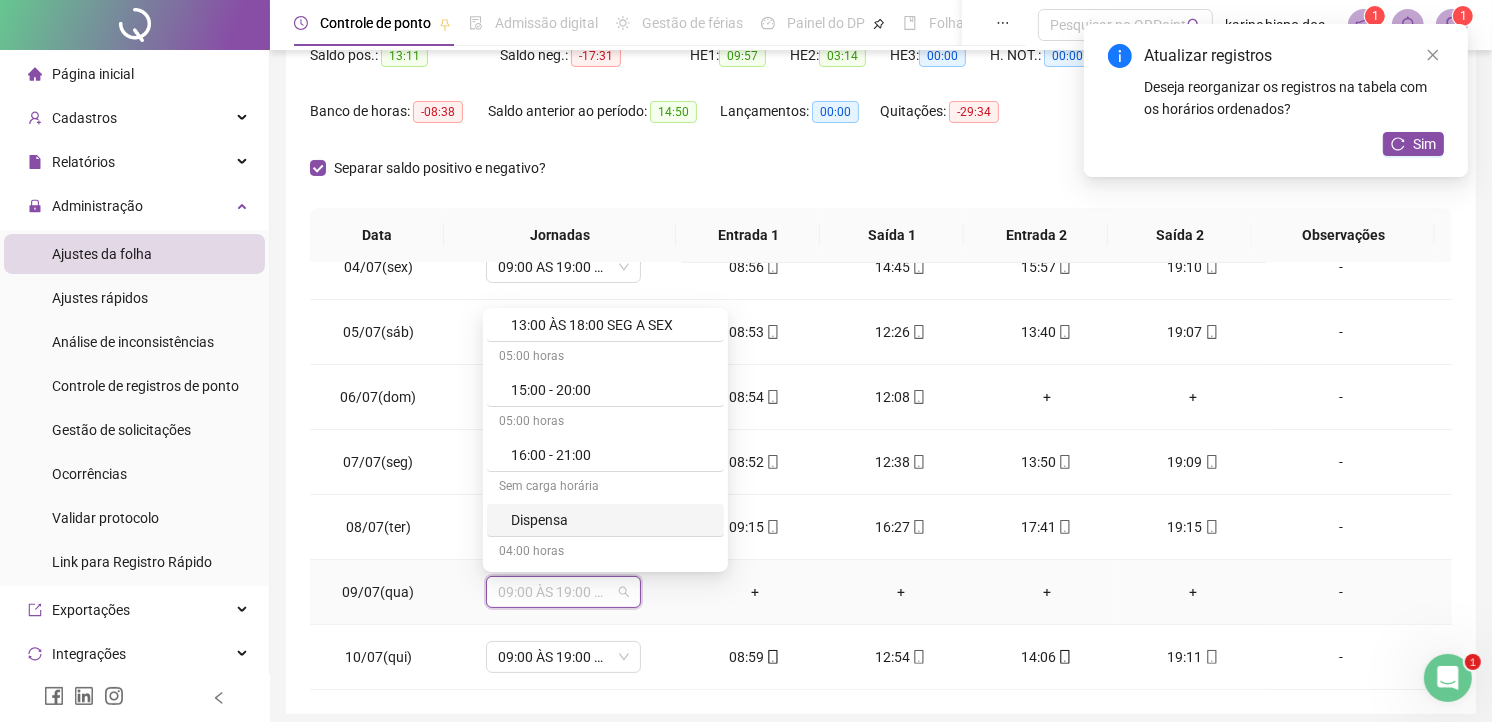 scroll, scrollTop: 777, scrollLeft: 0, axis: vertical 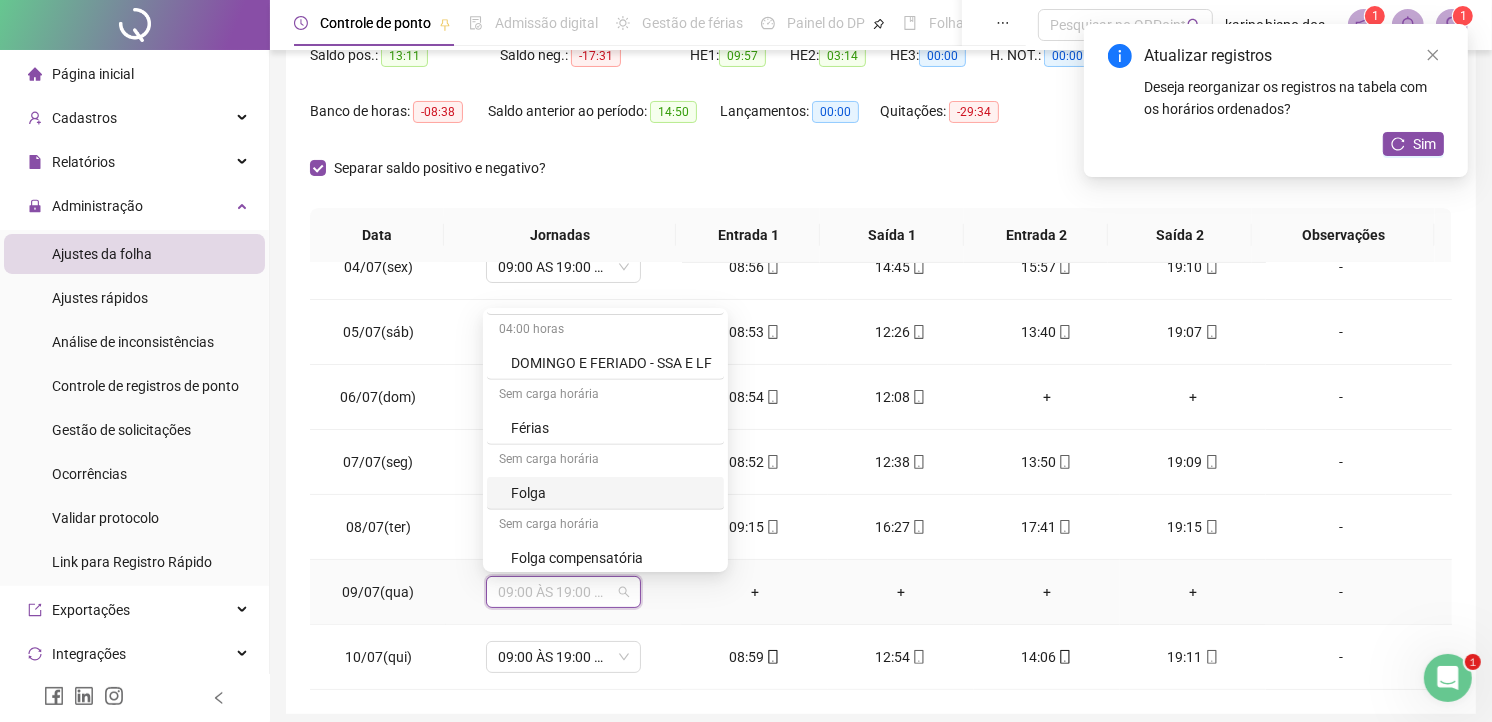 click on "Folga" at bounding box center (611, 493) 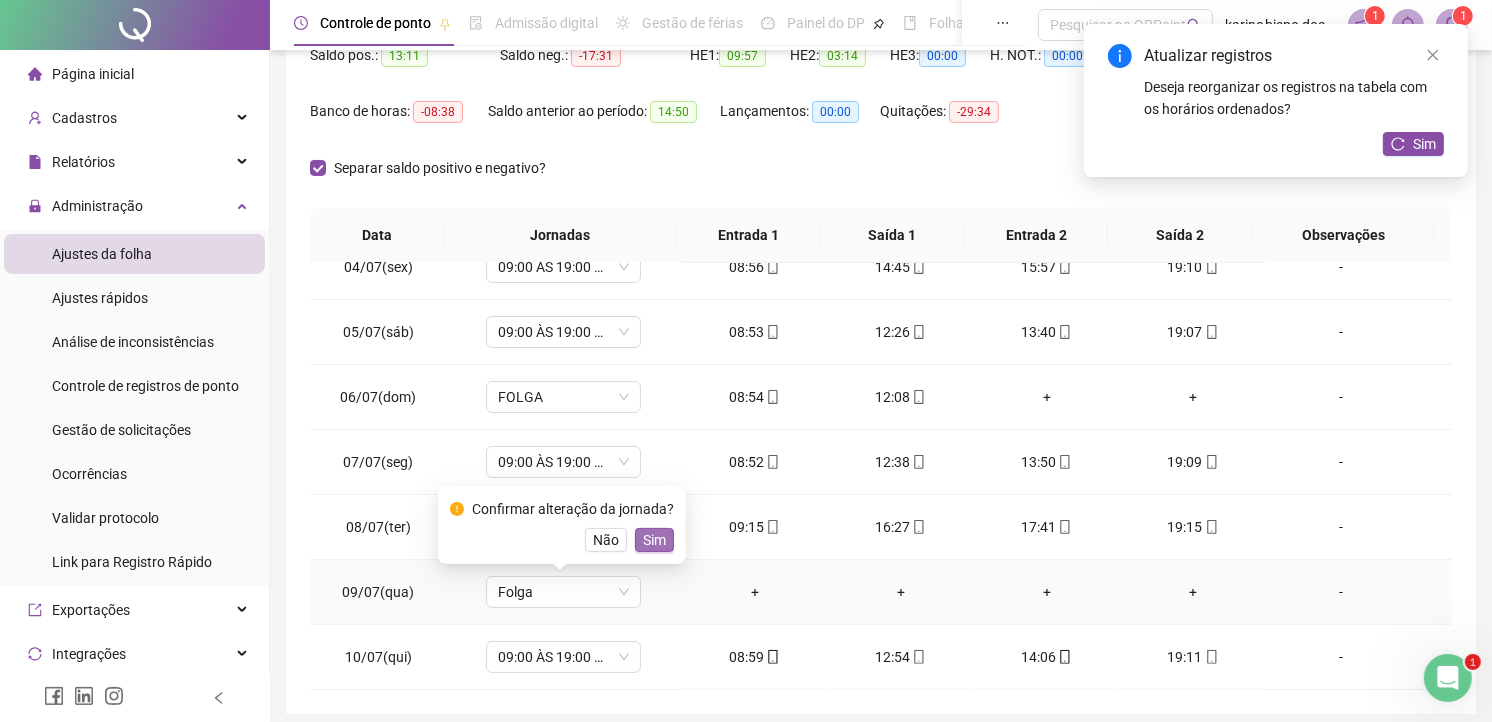 click on "Sim" at bounding box center [654, 540] 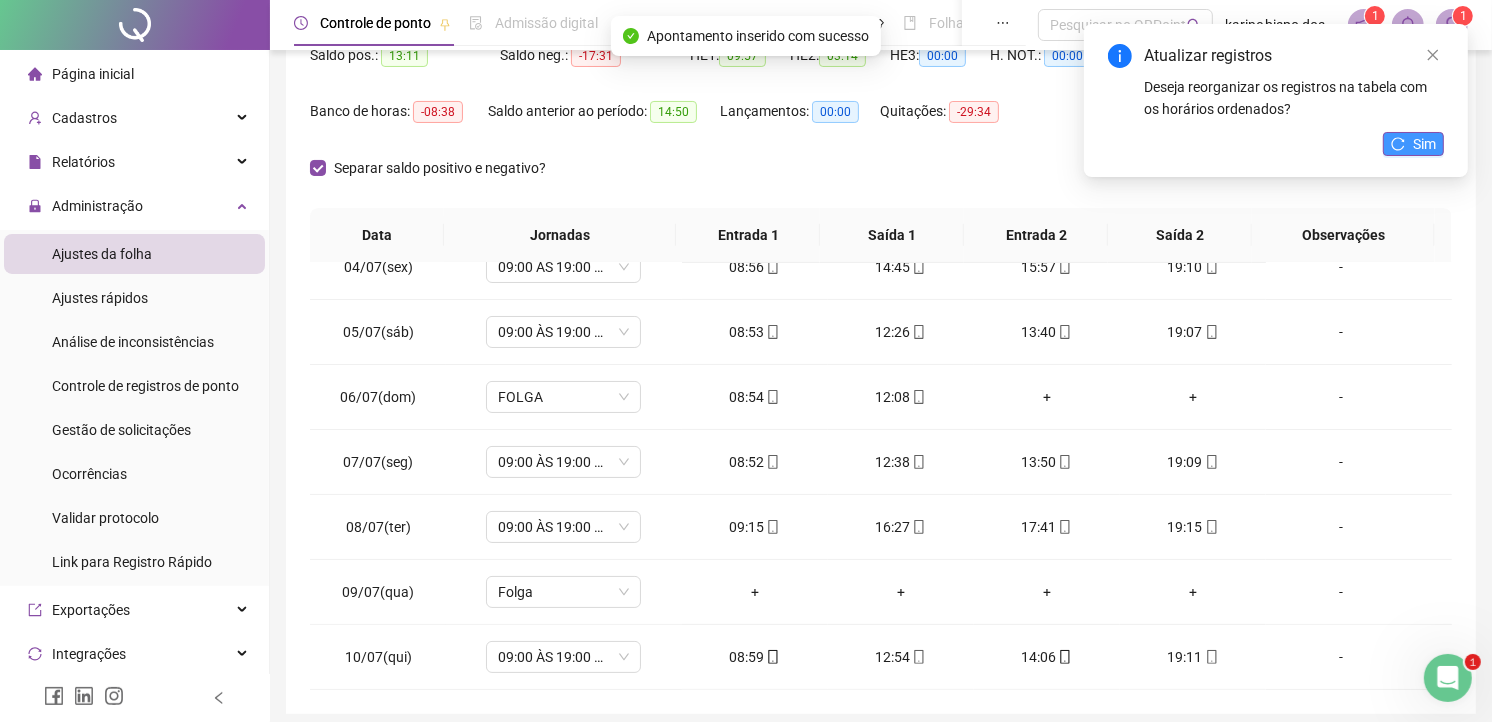 click on "Sim" at bounding box center (1424, 144) 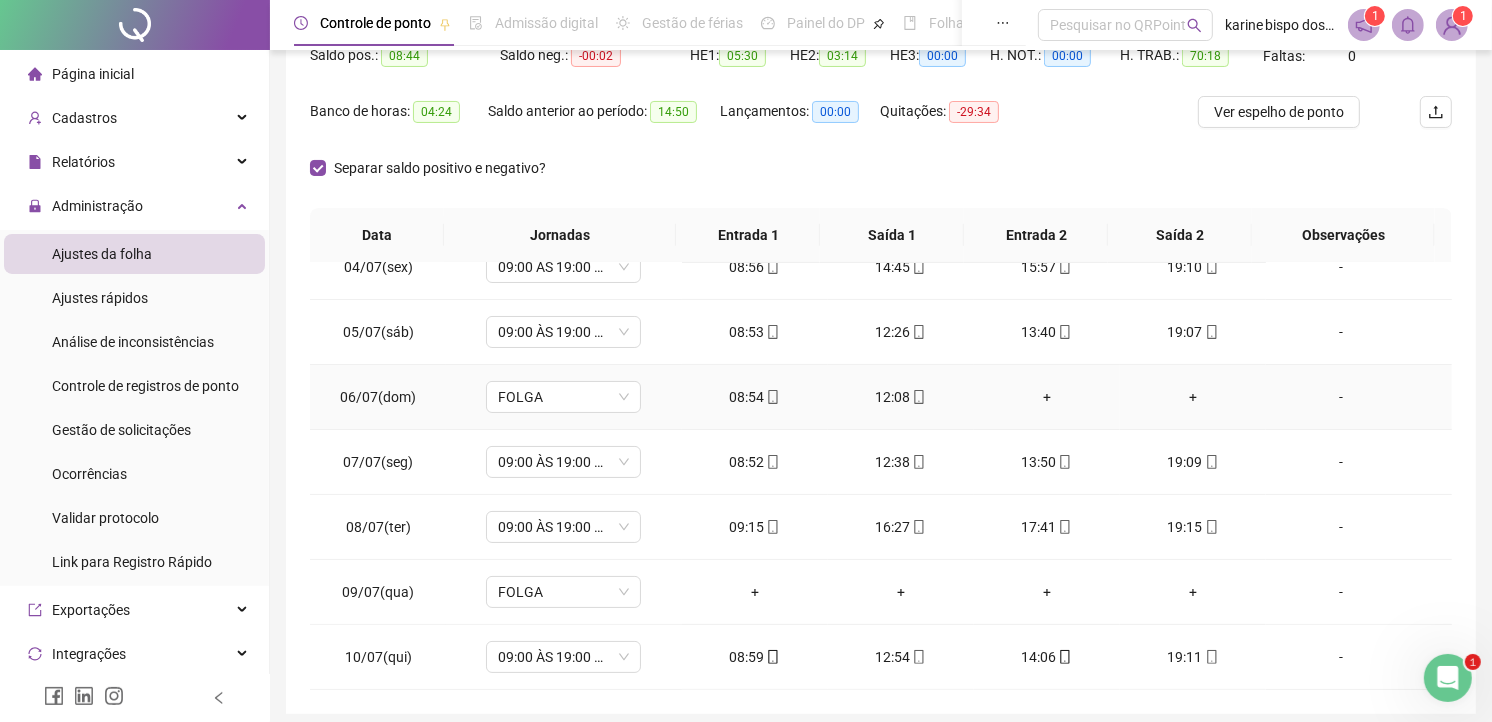 scroll, scrollTop: 300, scrollLeft: 0, axis: vertical 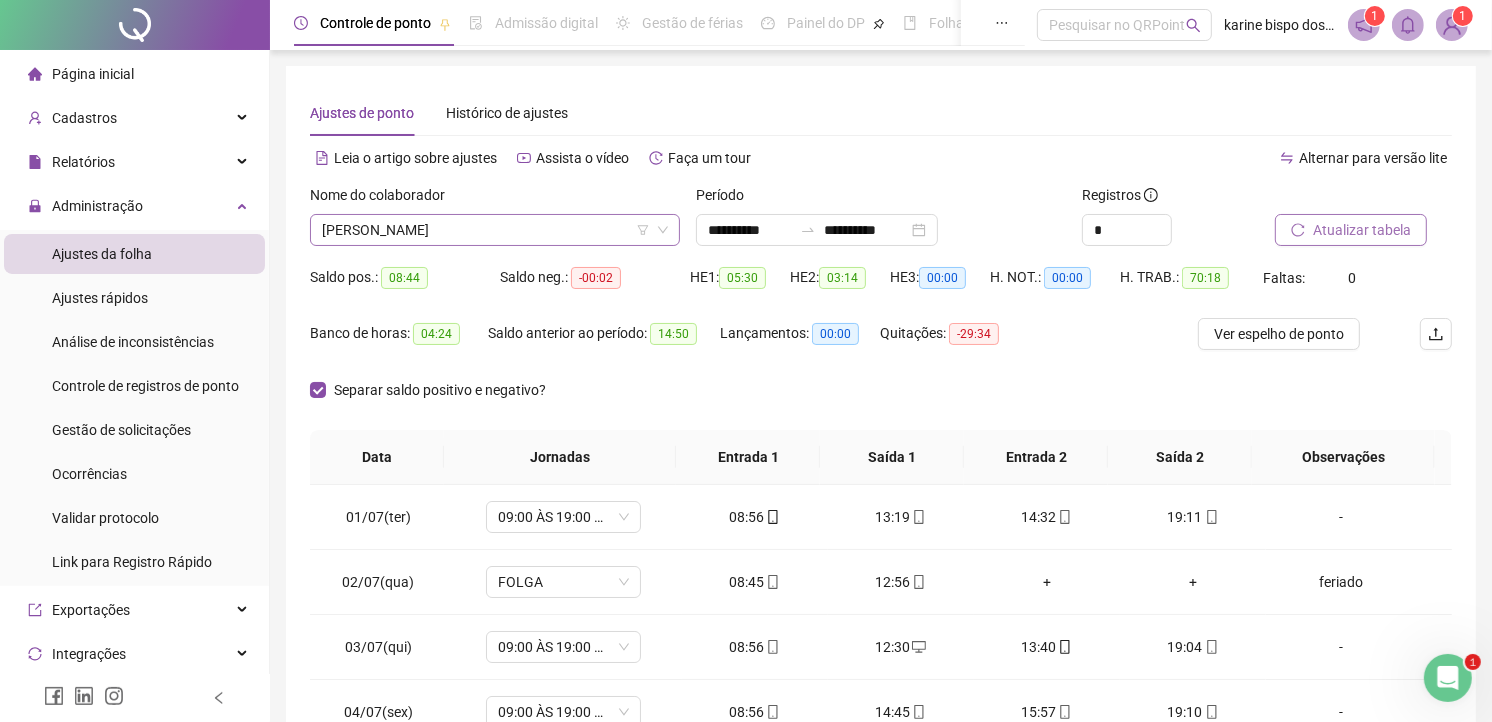 click on "[PERSON_NAME]" at bounding box center (495, 230) 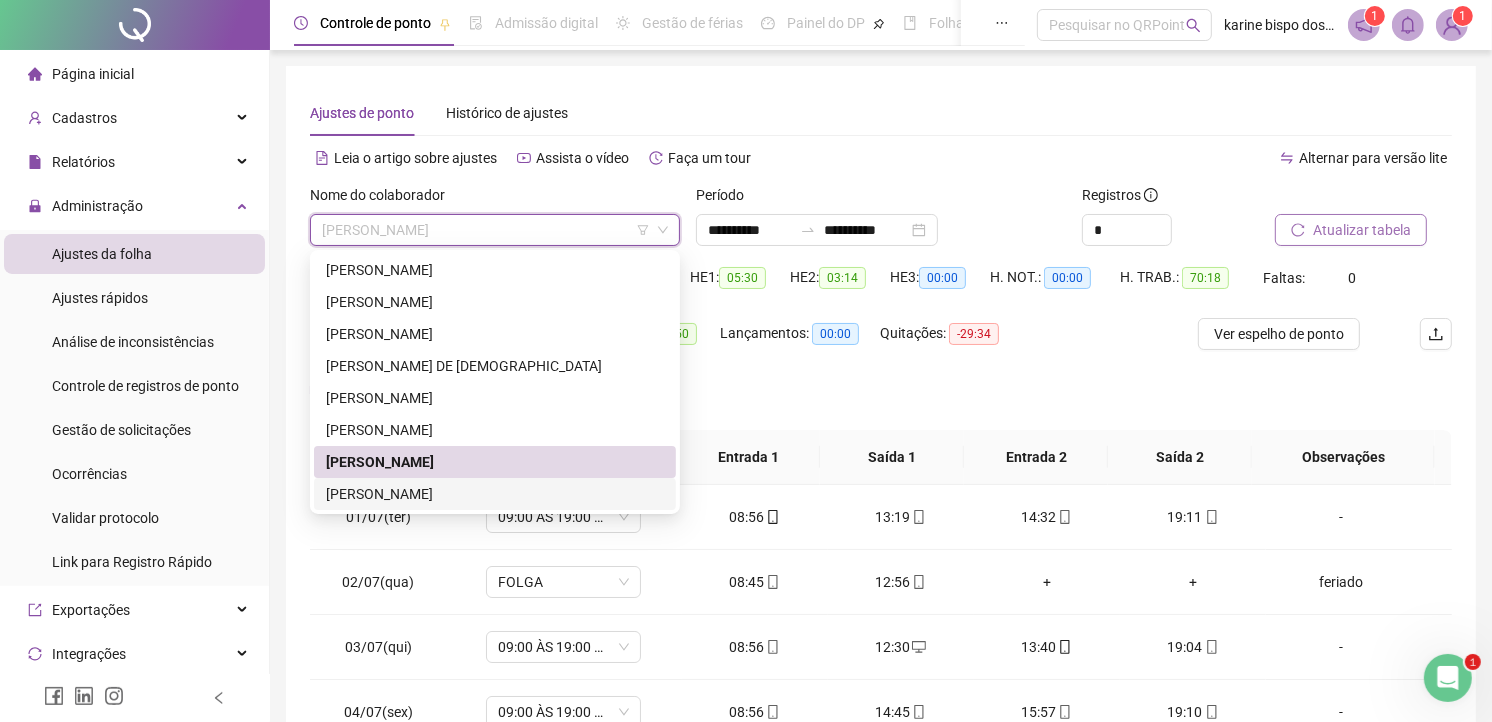 click on "[PERSON_NAME]" at bounding box center (495, 494) 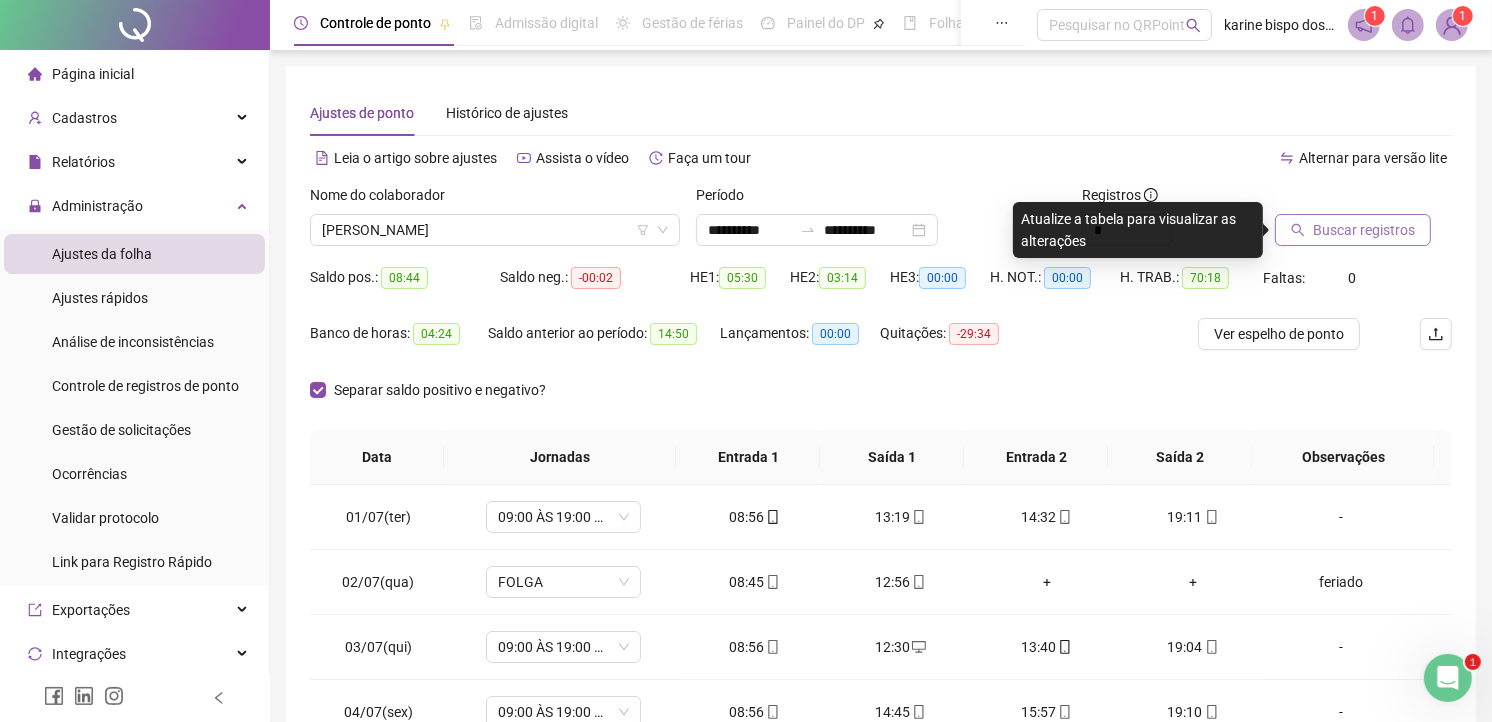 click on "Buscar registros" at bounding box center (1364, 230) 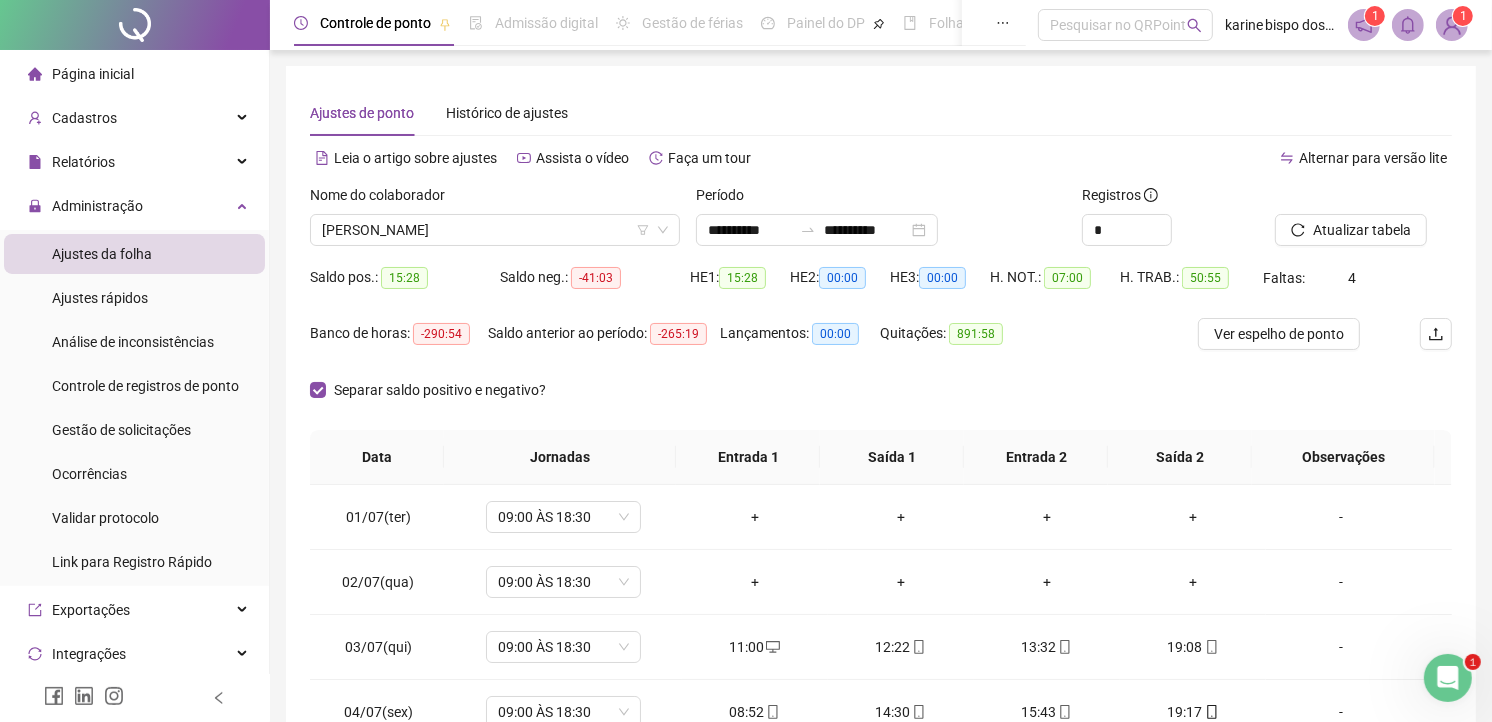 scroll, scrollTop: 111, scrollLeft: 0, axis: vertical 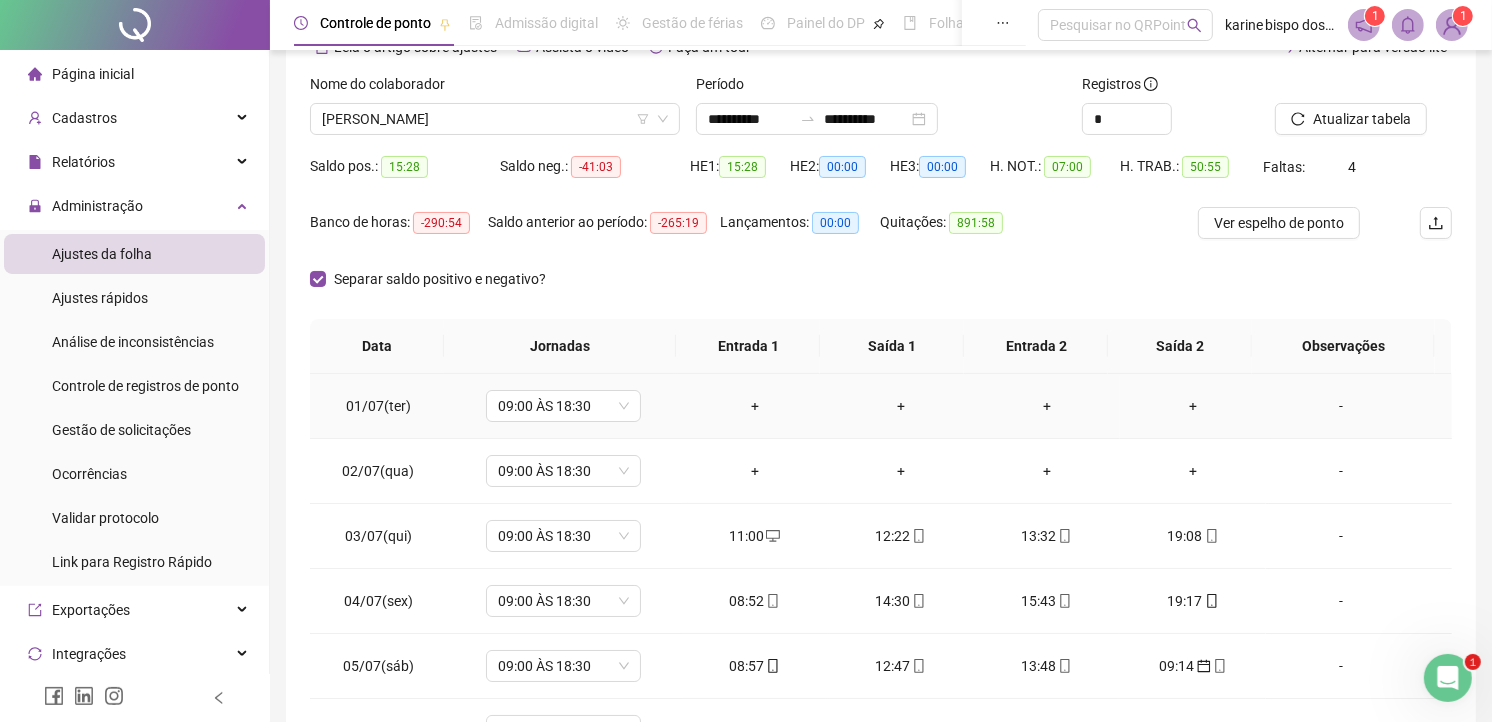 click on "-" at bounding box center (1341, 406) 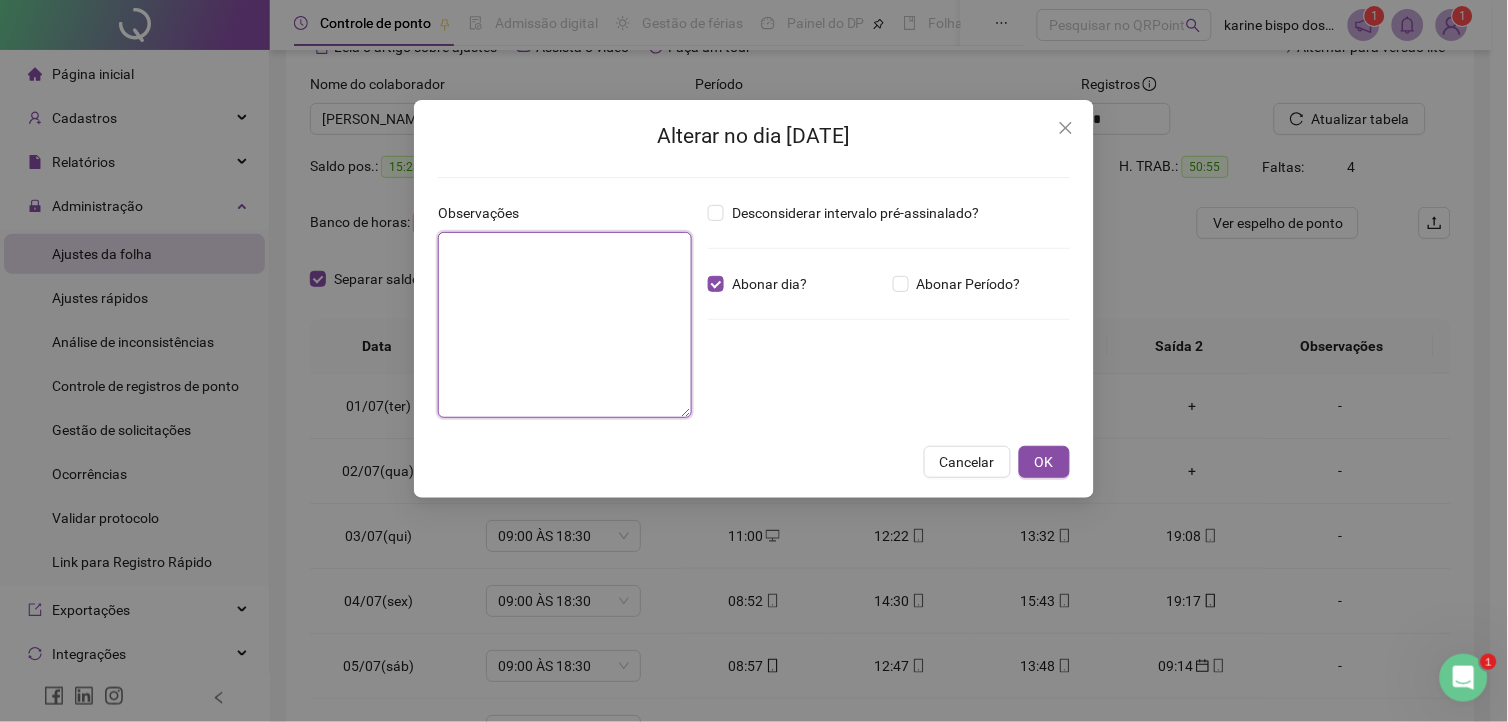 click at bounding box center (565, 325) 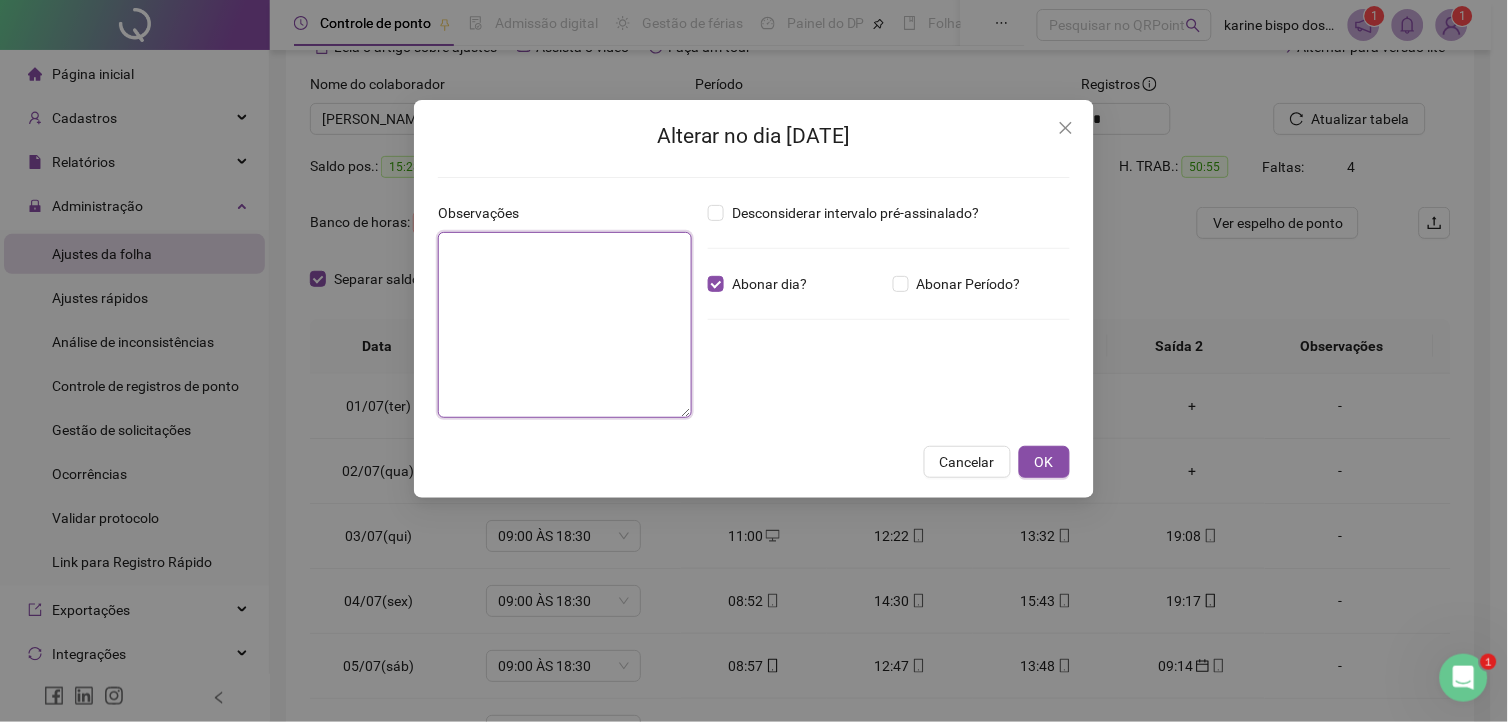 type on "*" 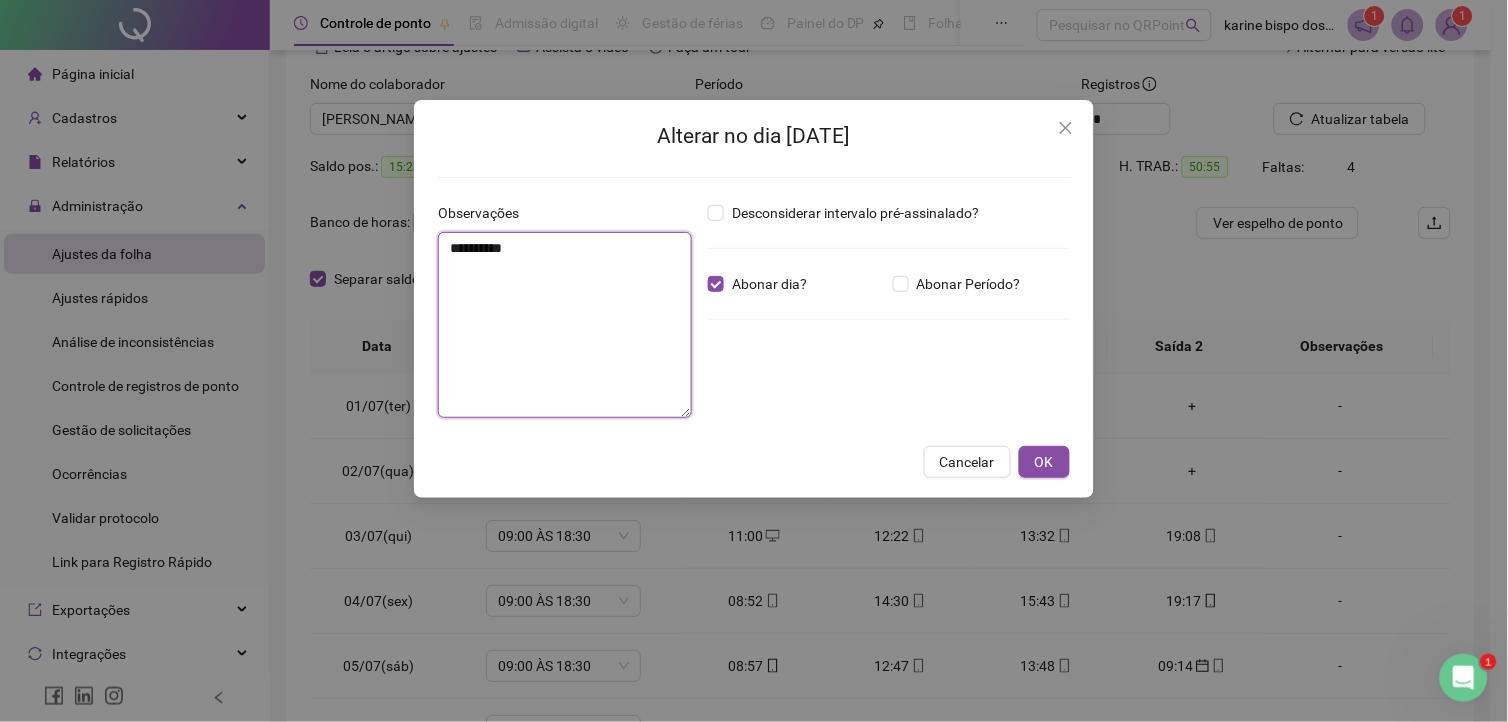 type on "**********" 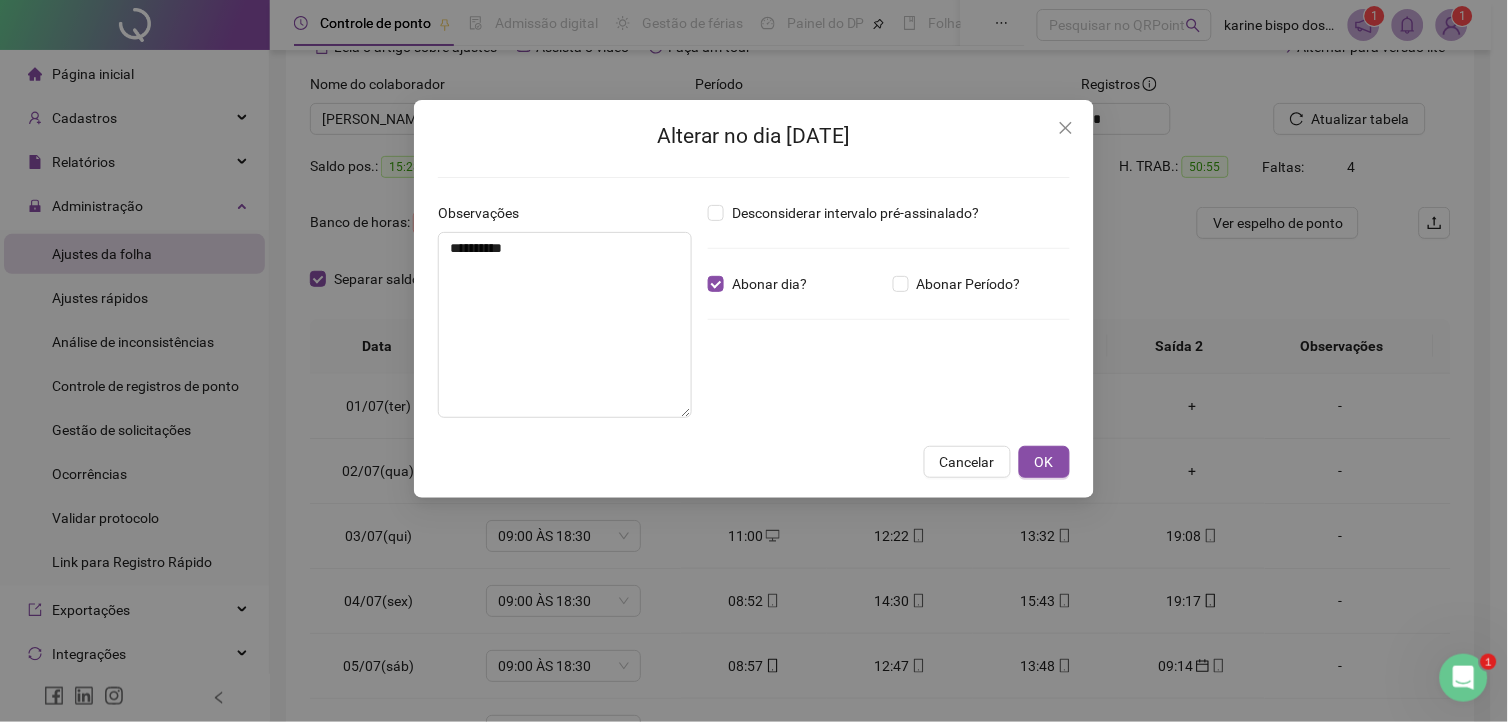 click on "**********" at bounding box center (754, 299) 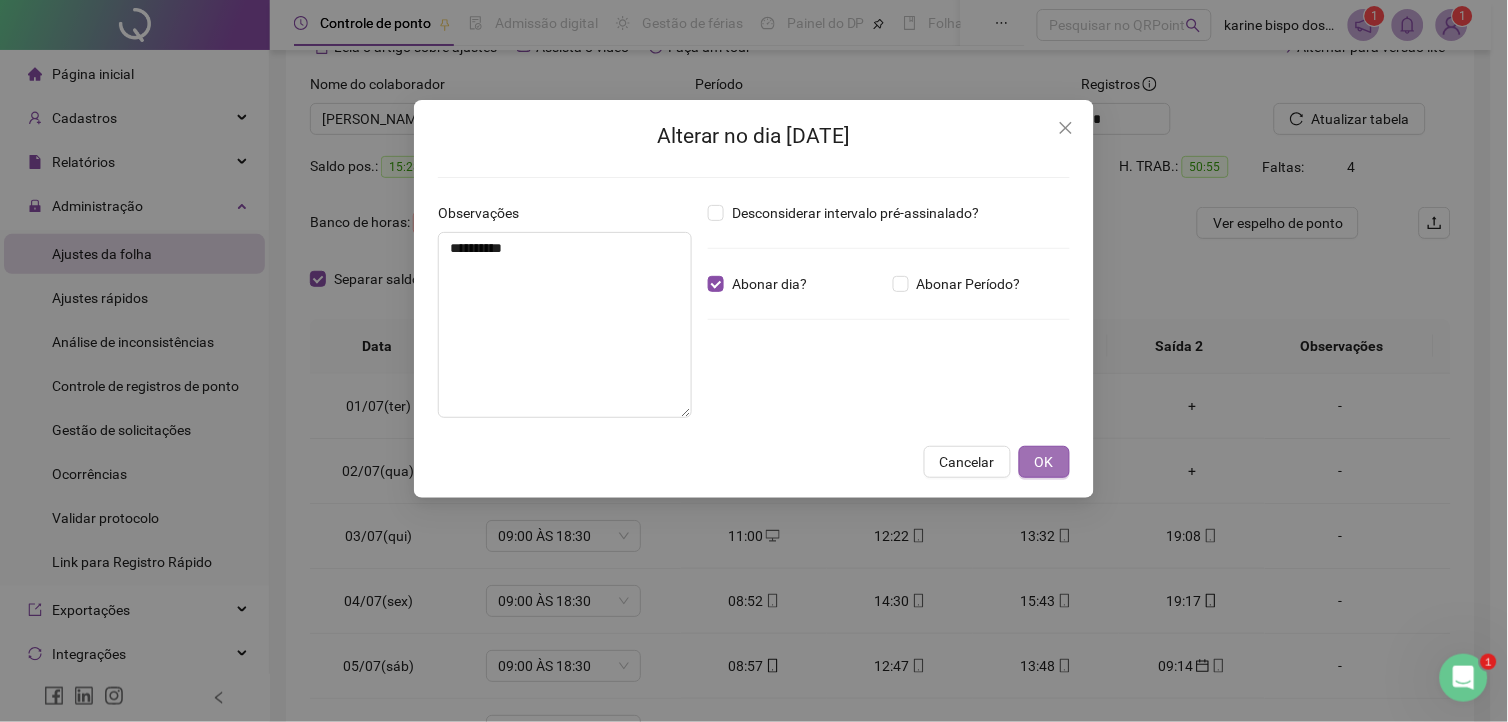 click on "OK" at bounding box center (1044, 462) 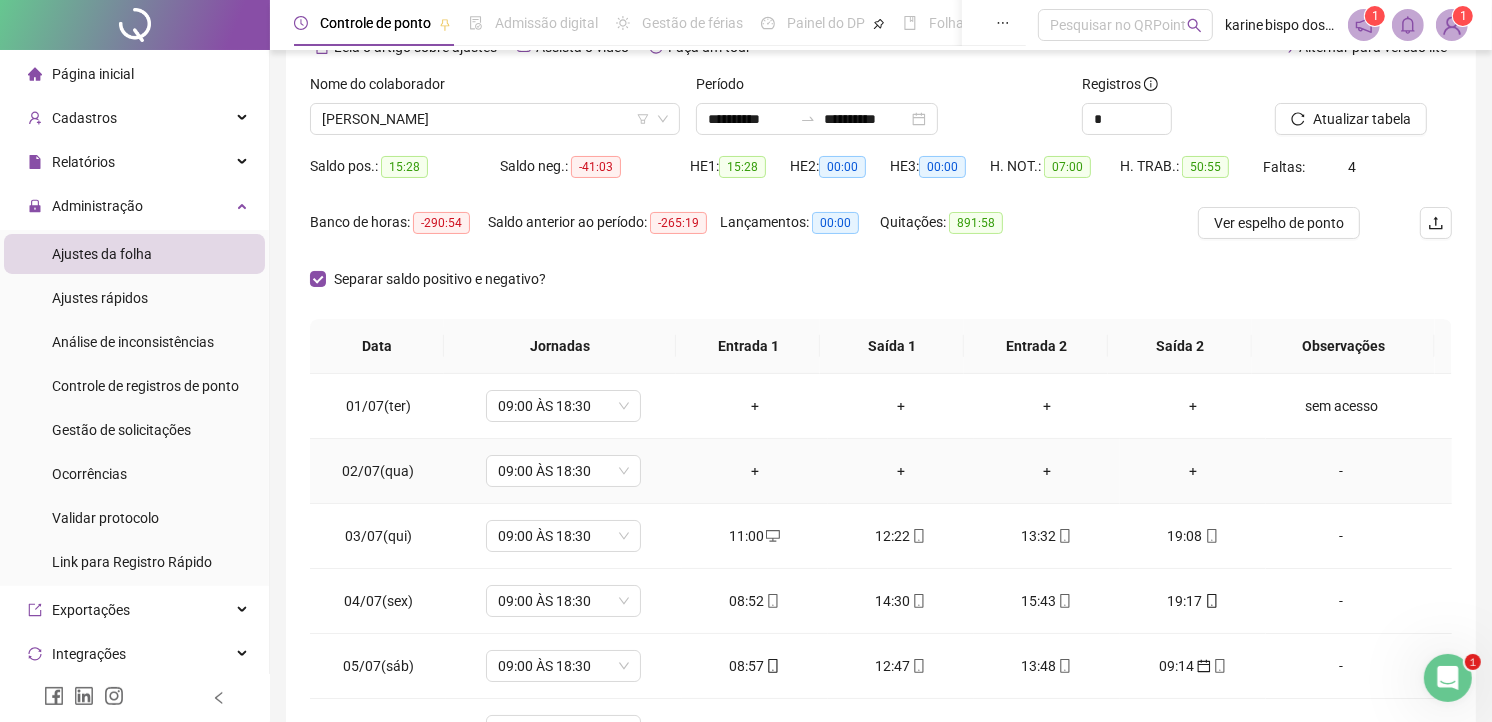 click on "-" at bounding box center (1341, 471) 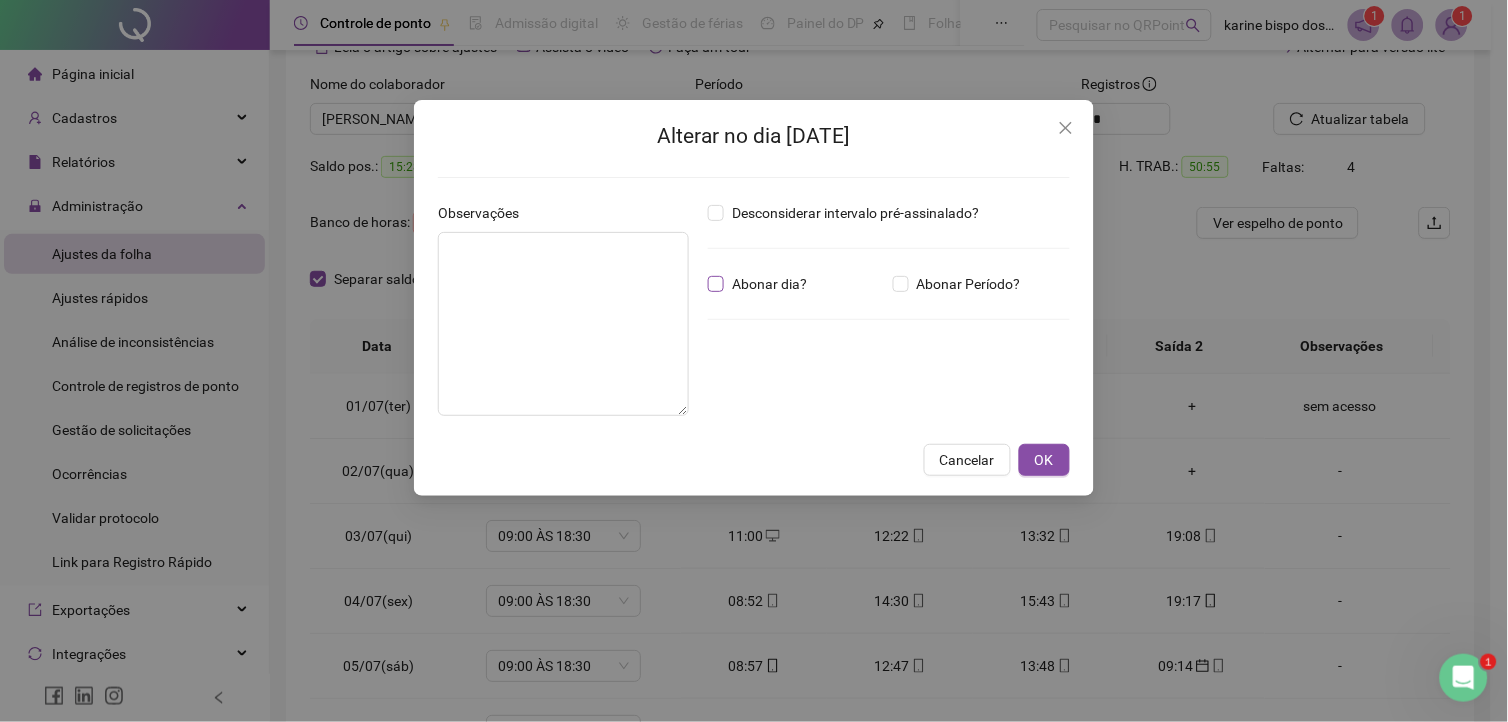 click on "Abonar dia?" at bounding box center (769, 284) 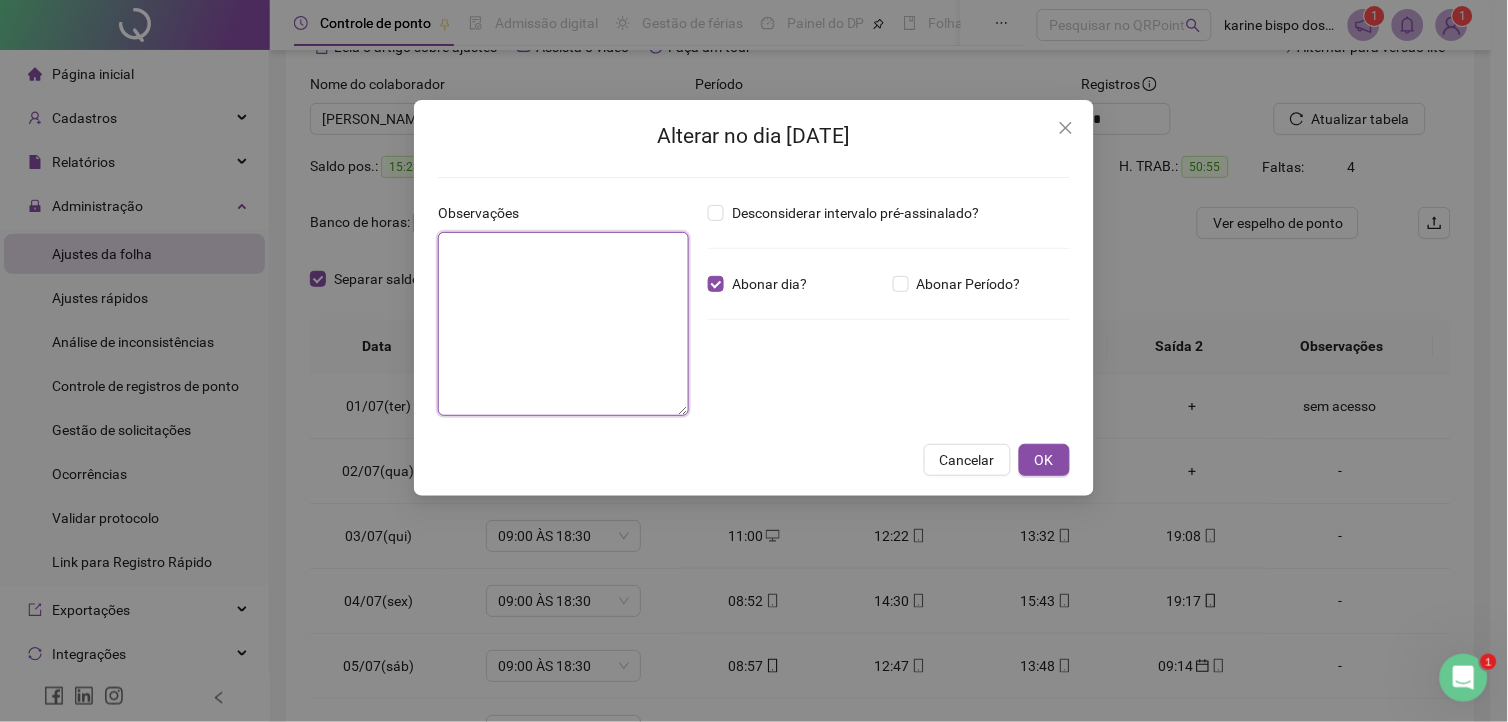 click at bounding box center (563, 324) 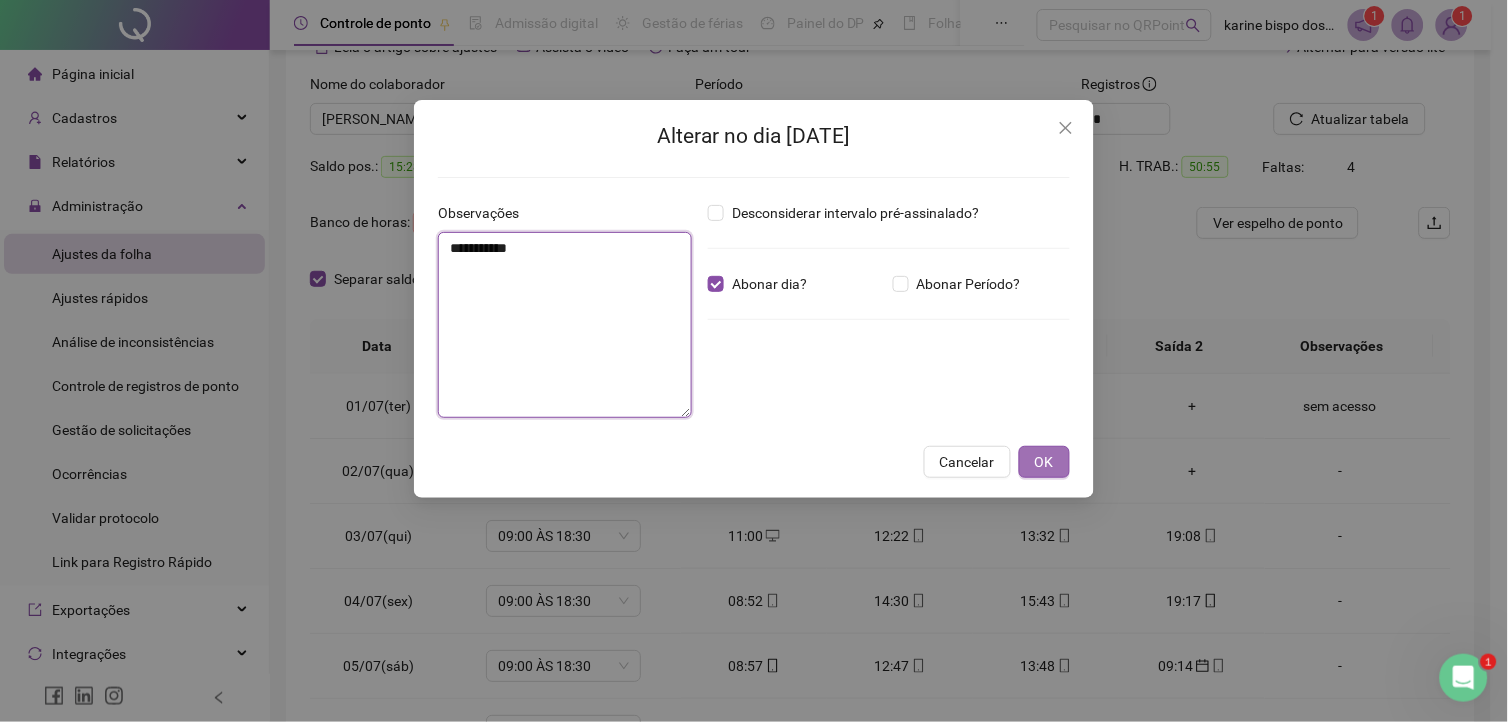 type on "**********" 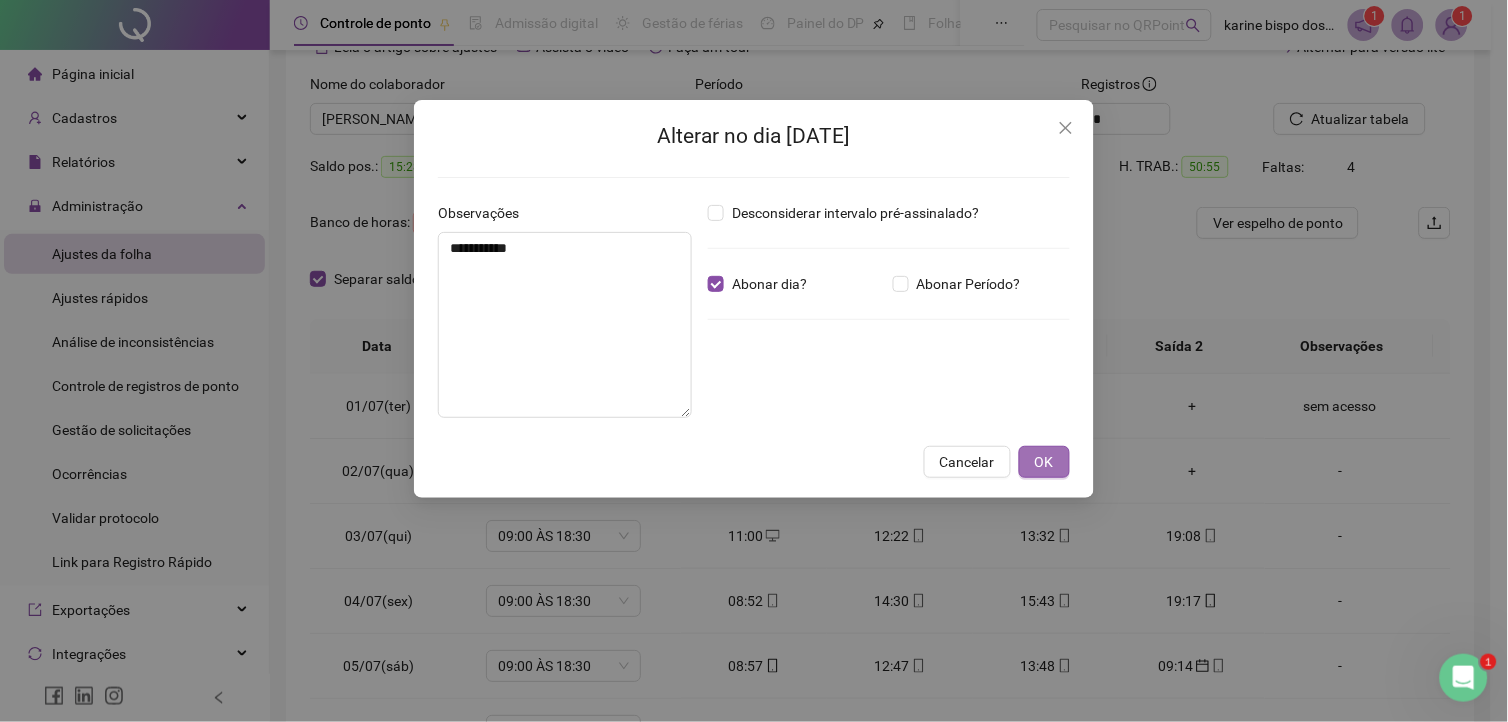 click on "OK" at bounding box center (1044, 462) 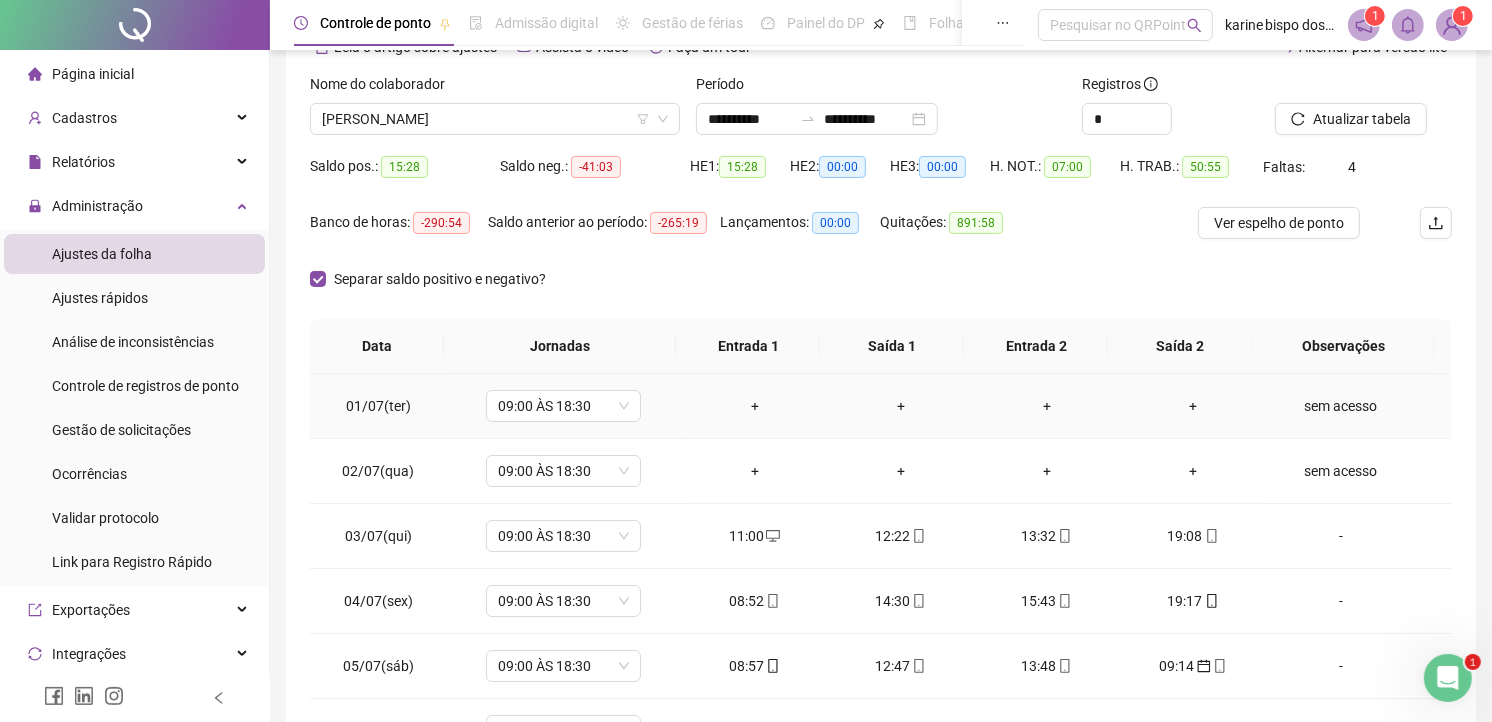 scroll, scrollTop: 111, scrollLeft: 0, axis: vertical 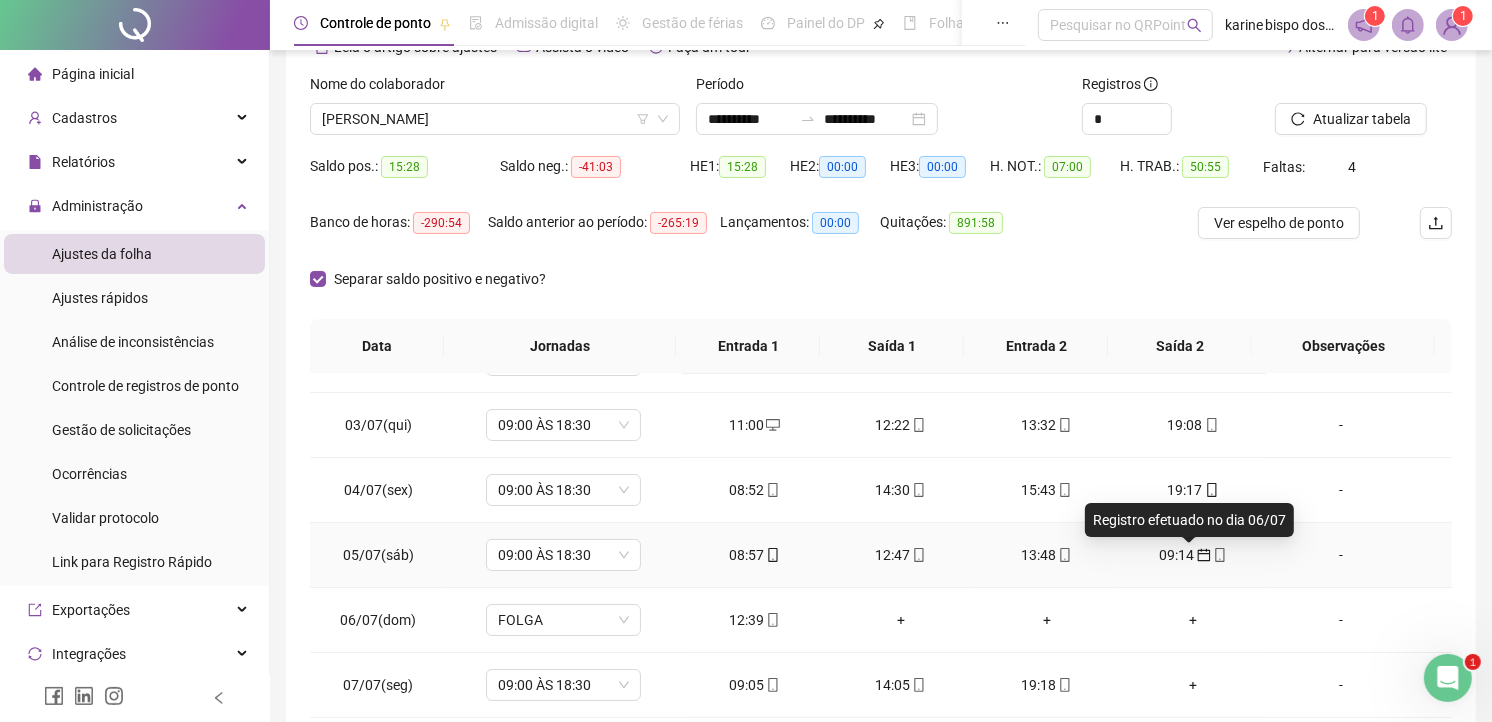 click 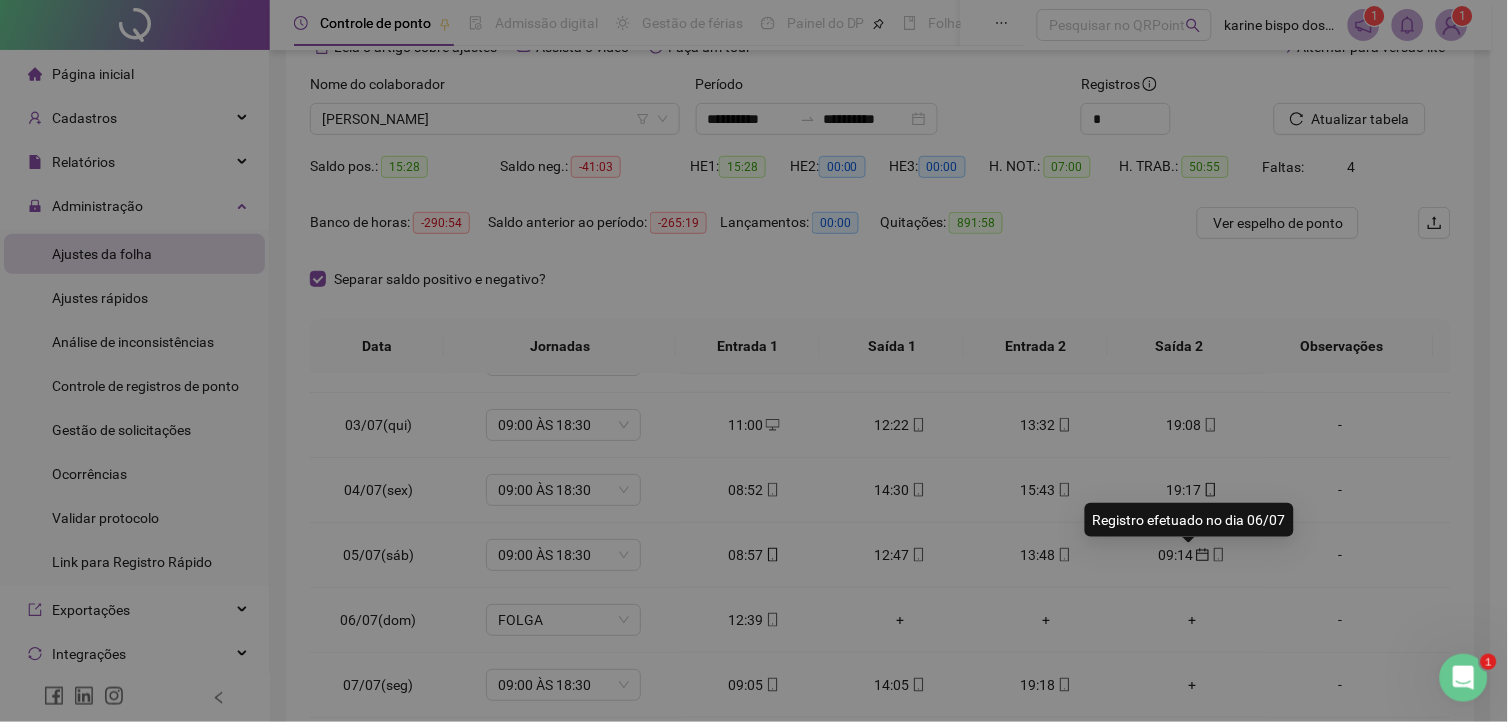 type on "**********" 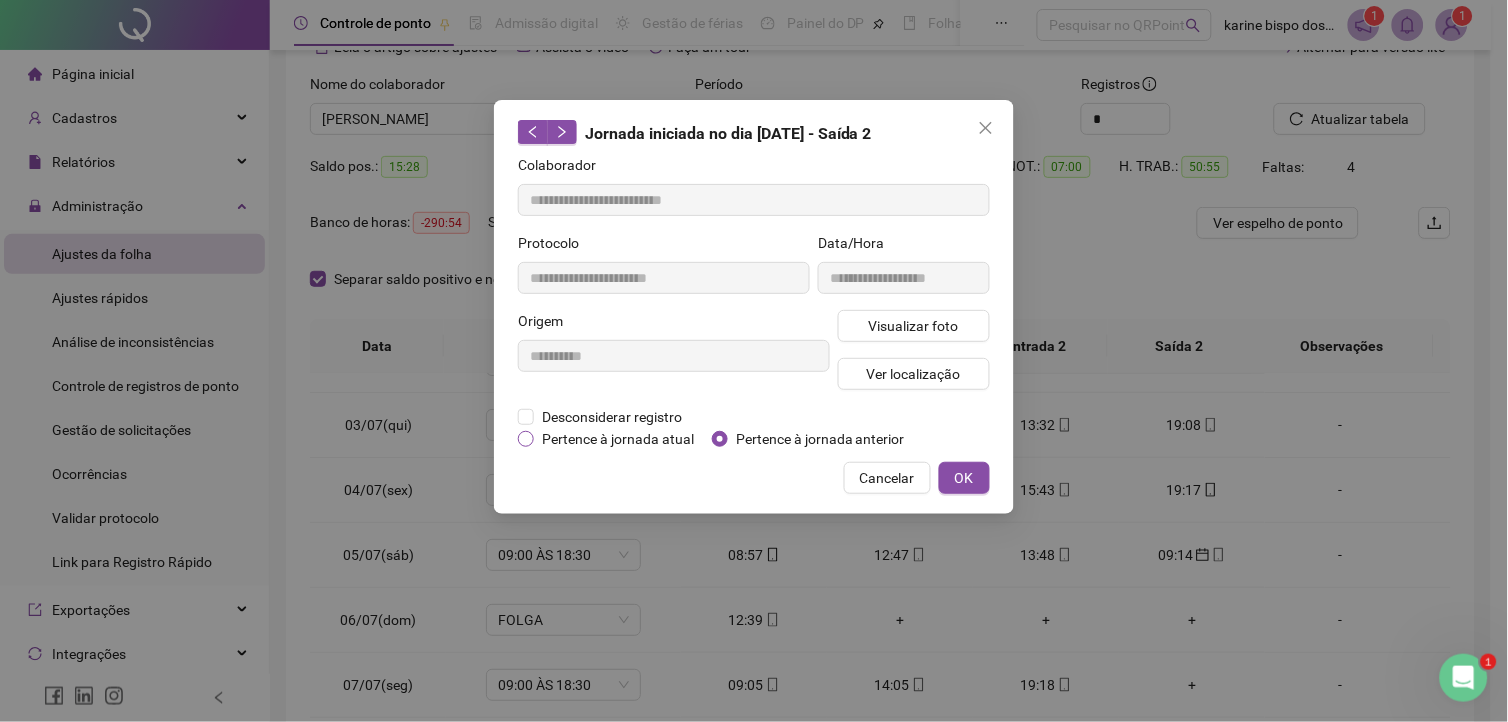 click on "Pertence à jornada atual" at bounding box center (618, 439) 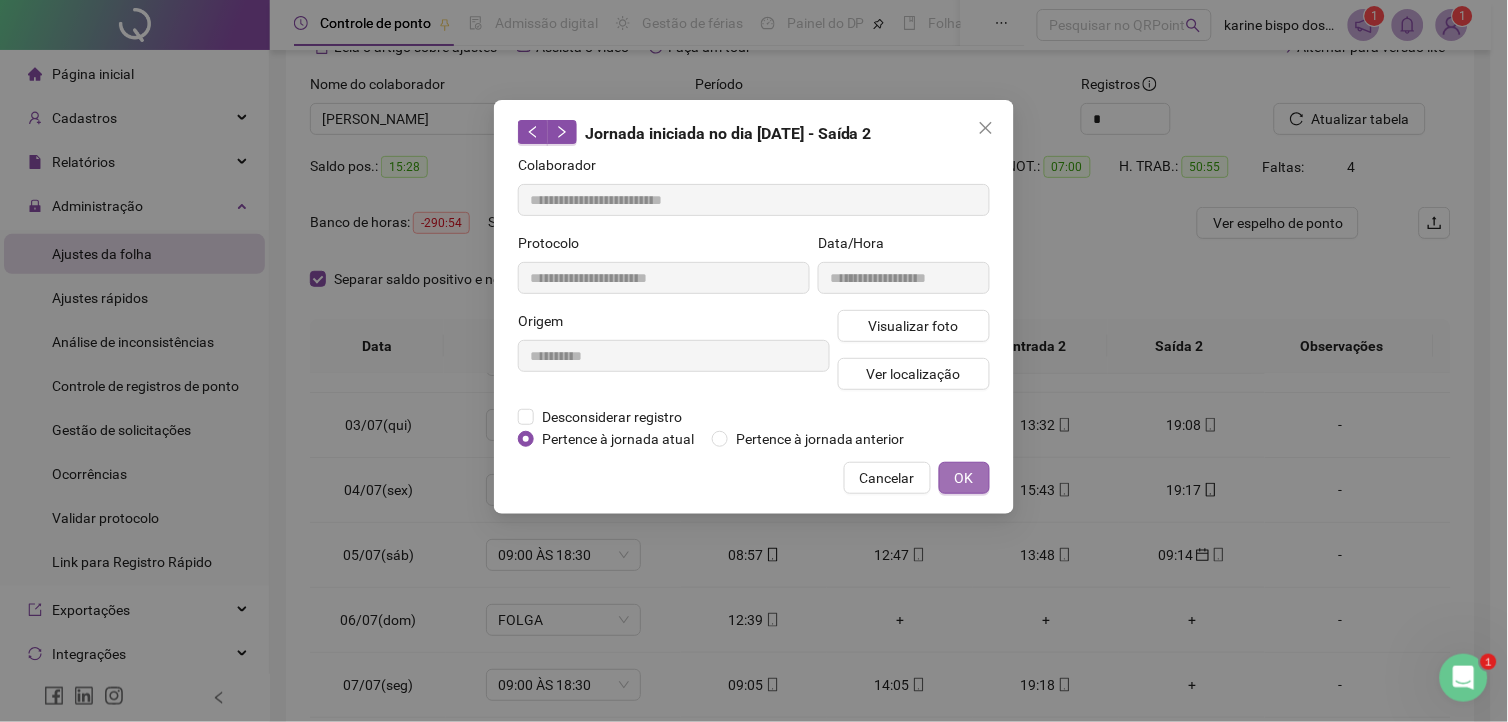 click on "OK" at bounding box center (964, 478) 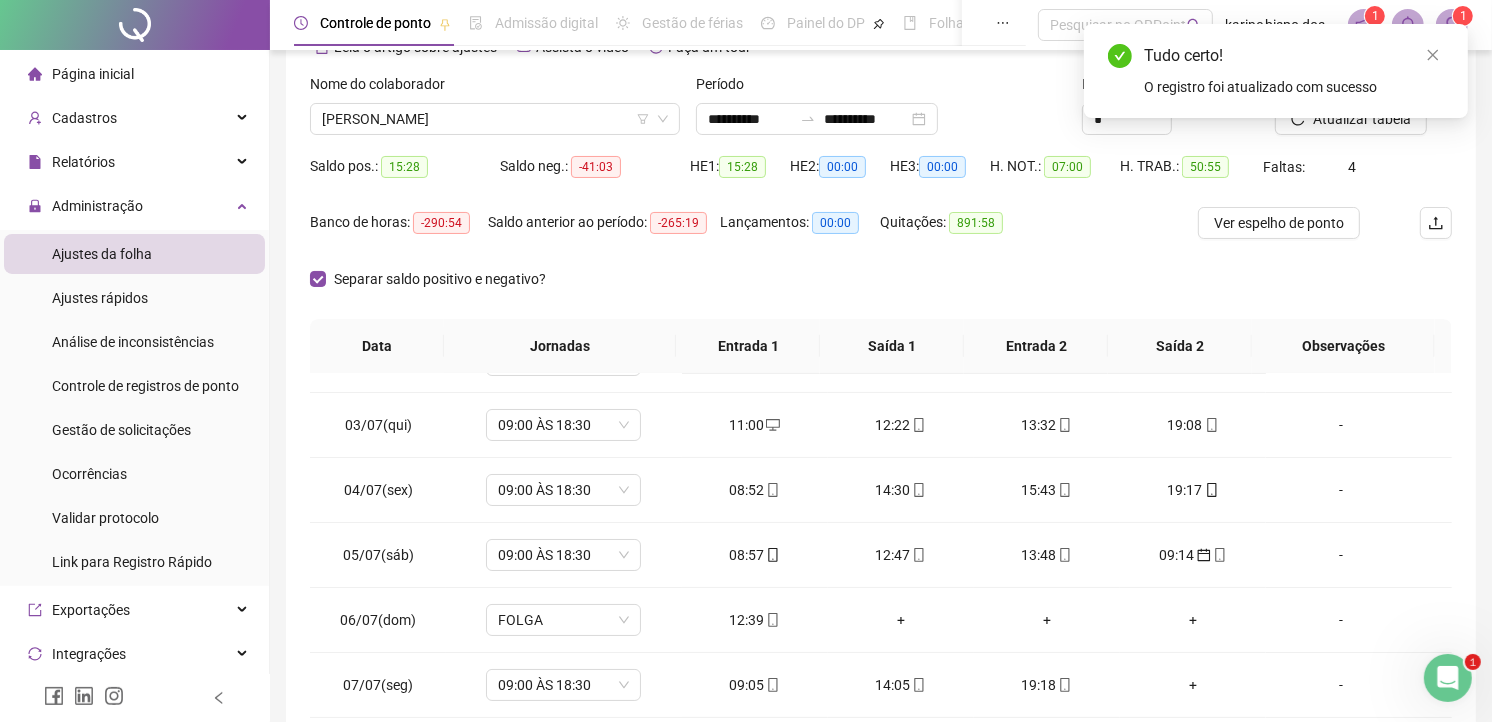 scroll, scrollTop: 0, scrollLeft: 0, axis: both 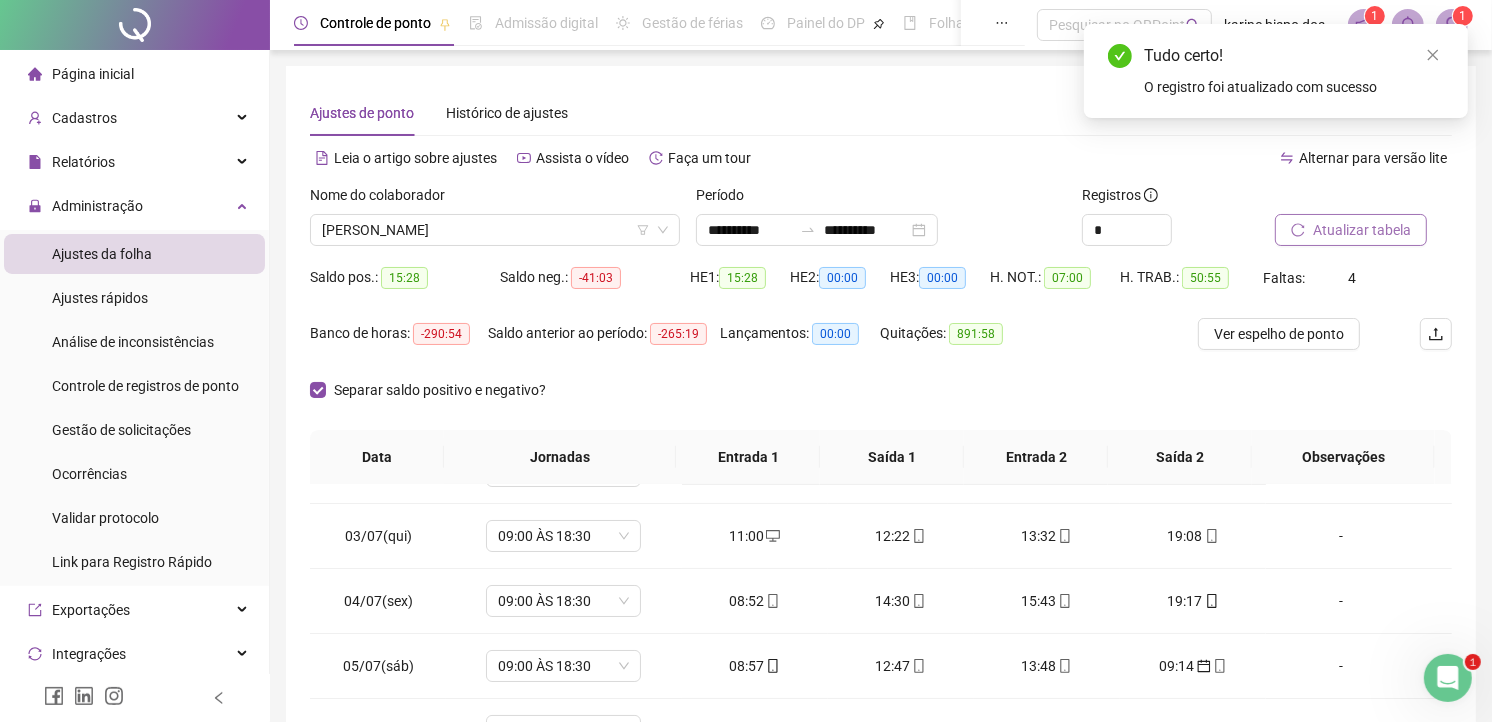 click on "Atualizar tabela" at bounding box center [1362, 230] 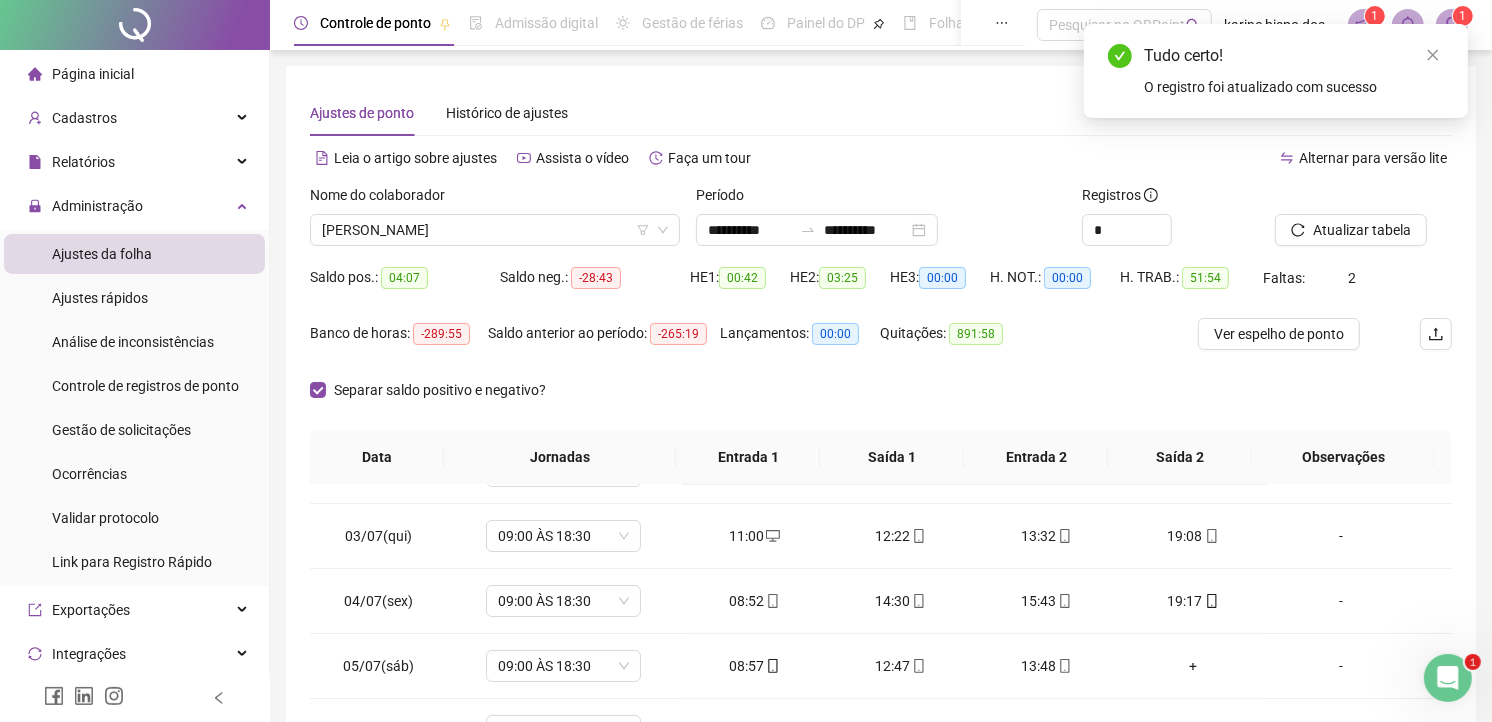 scroll, scrollTop: 222, scrollLeft: 0, axis: vertical 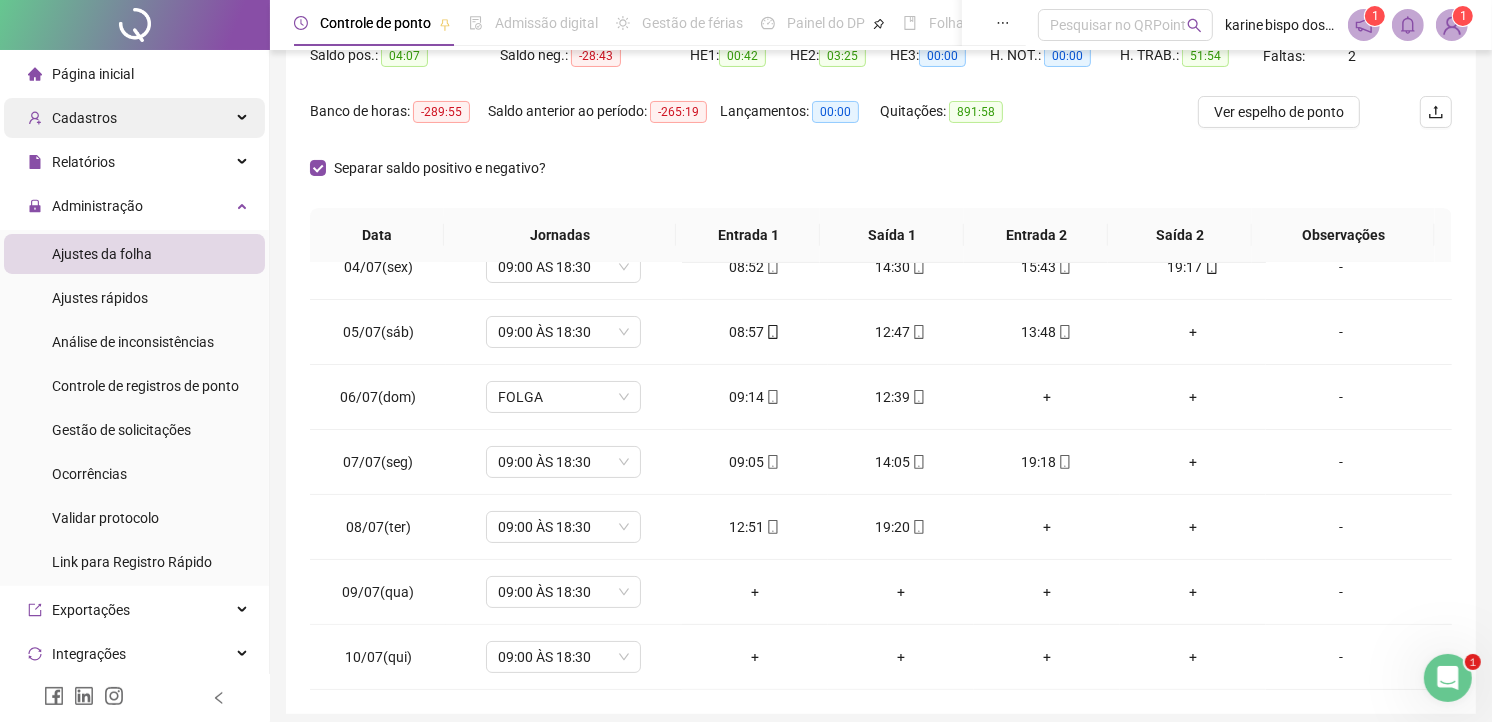 click on "Cadastros" at bounding box center (84, 118) 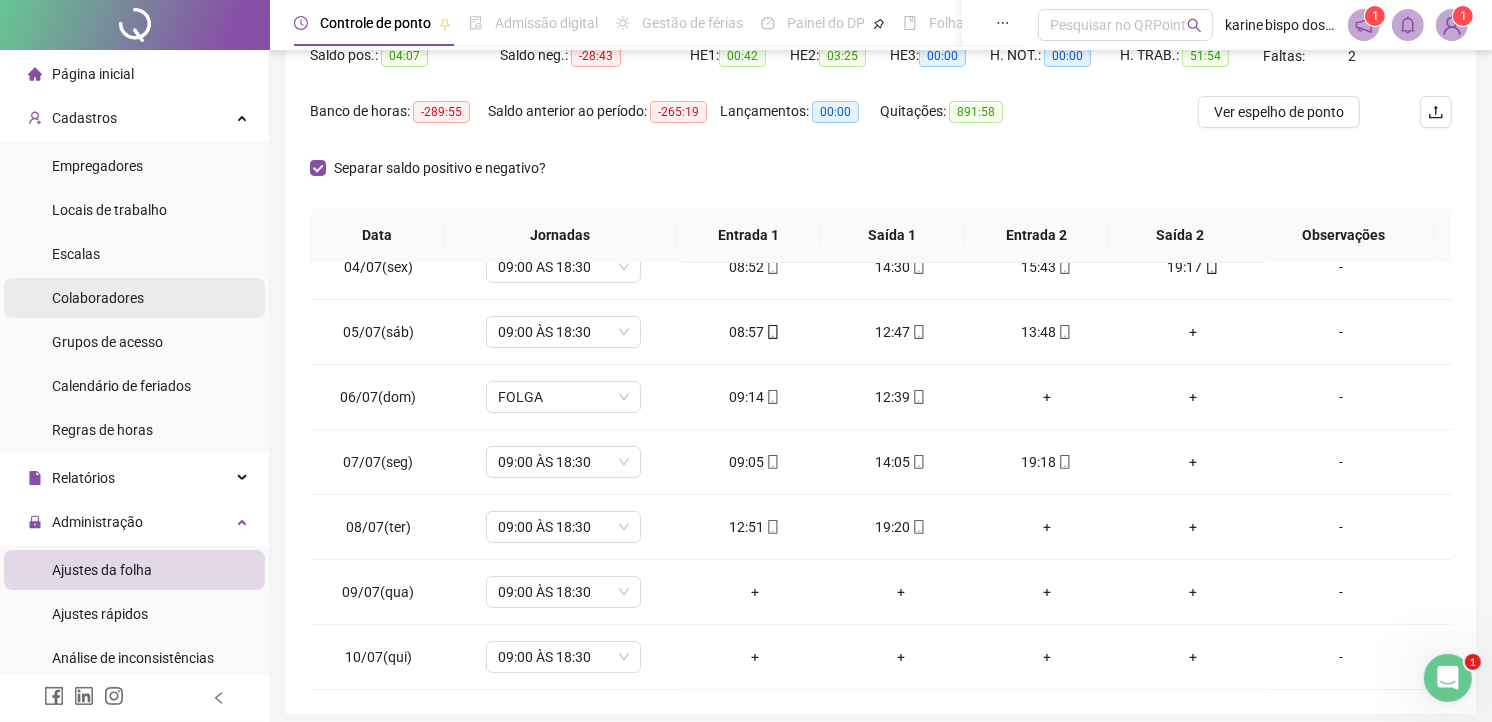 click on "Colaboradores" at bounding box center (98, 298) 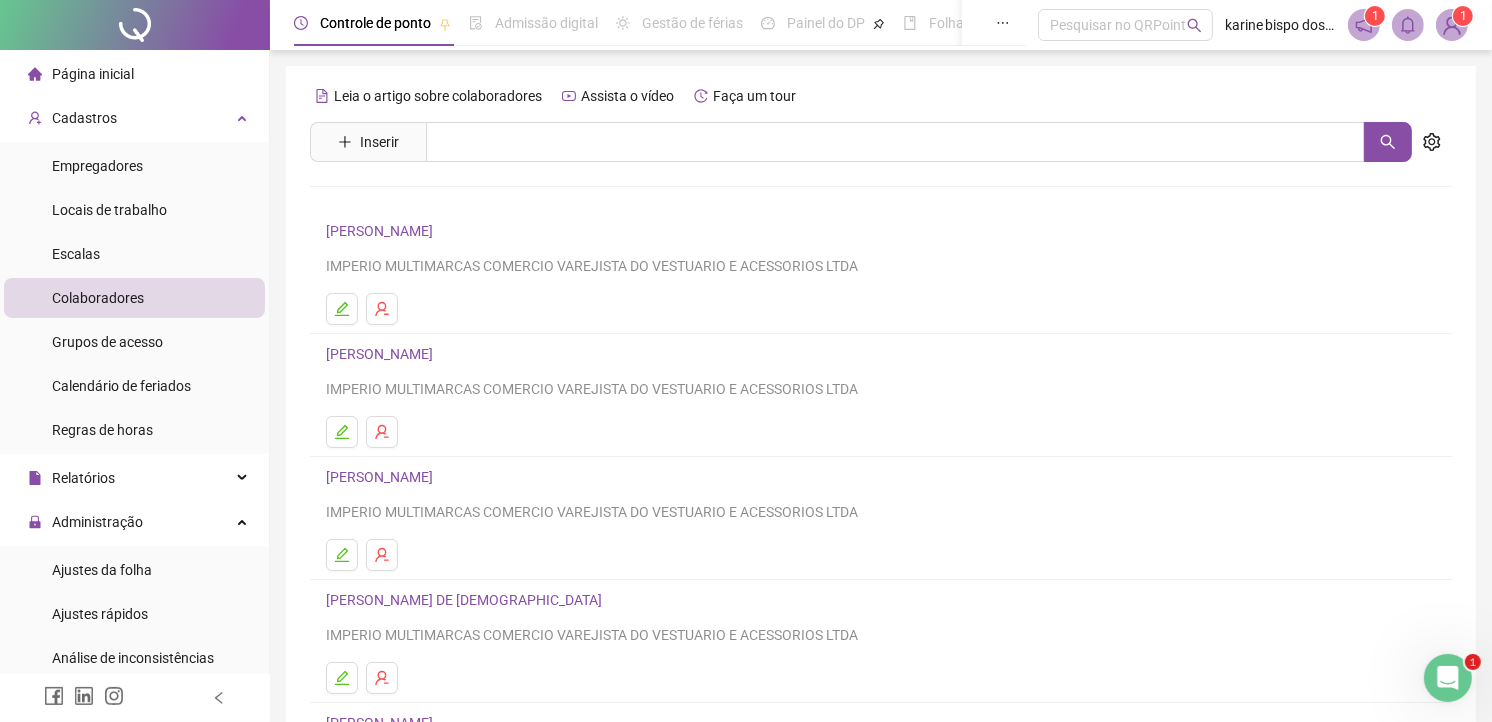 scroll, scrollTop: 245, scrollLeft: 0, axis: vertical 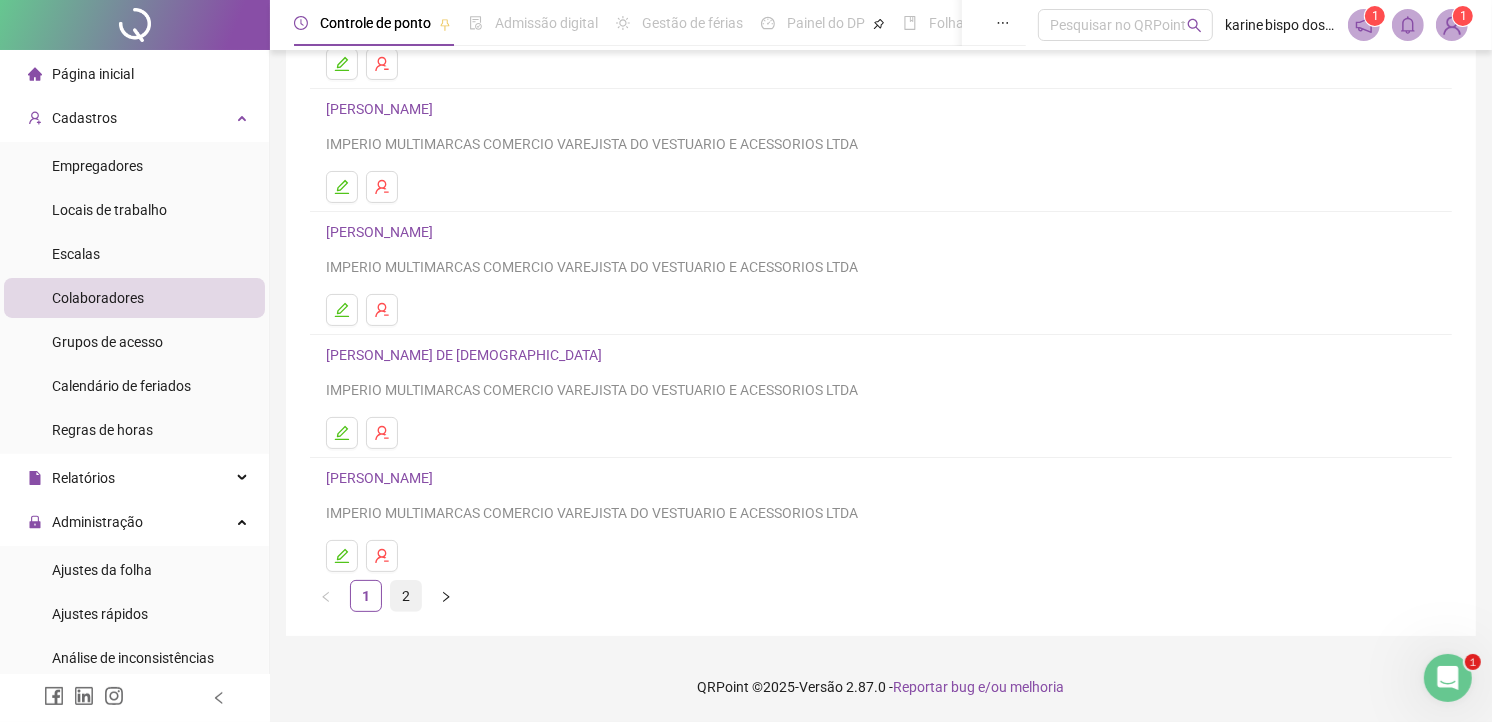 click on "2" at bounding box center [406, 596] 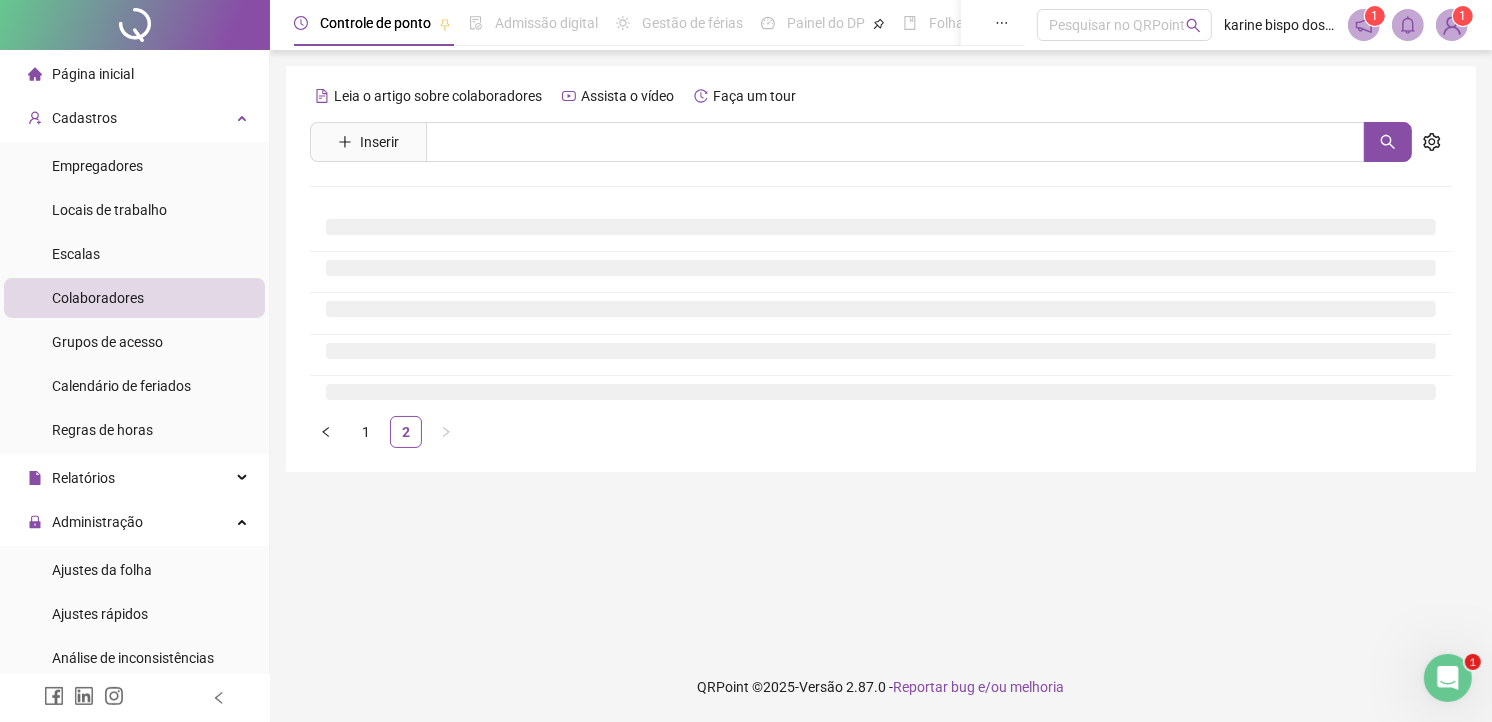 scroll, scrollTop: 0, scrollLeft: 0, axis: both 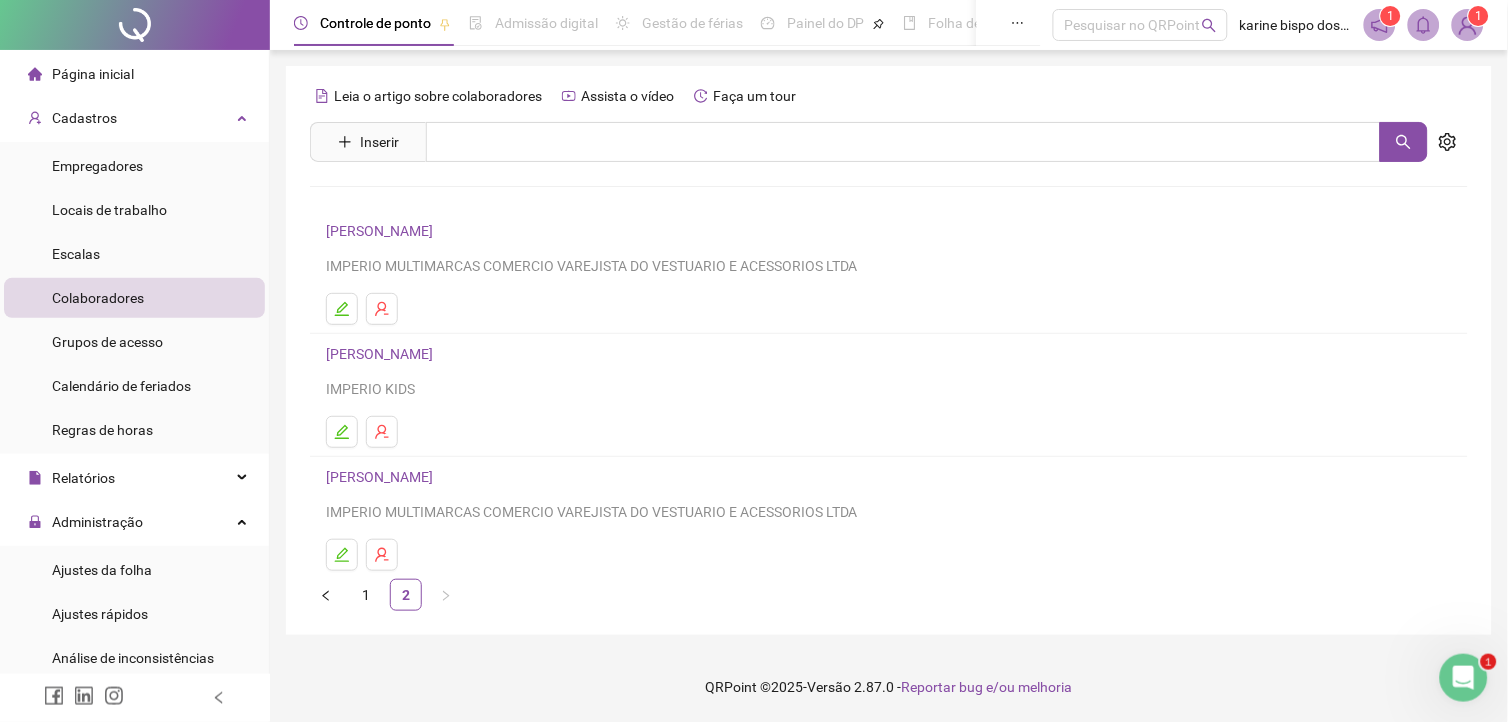 click on "[PERSON_NAME]" at bounding box center (382, 477) 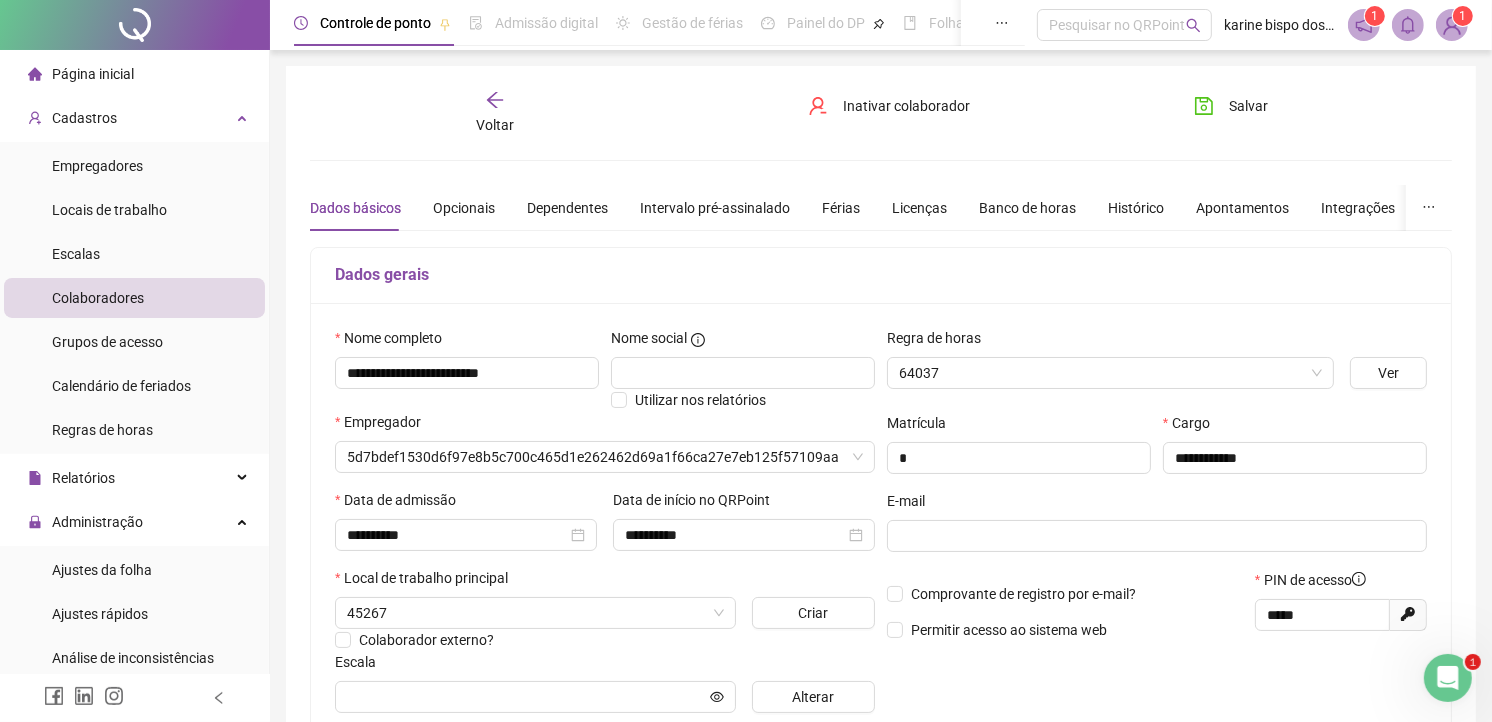 type on "**********" 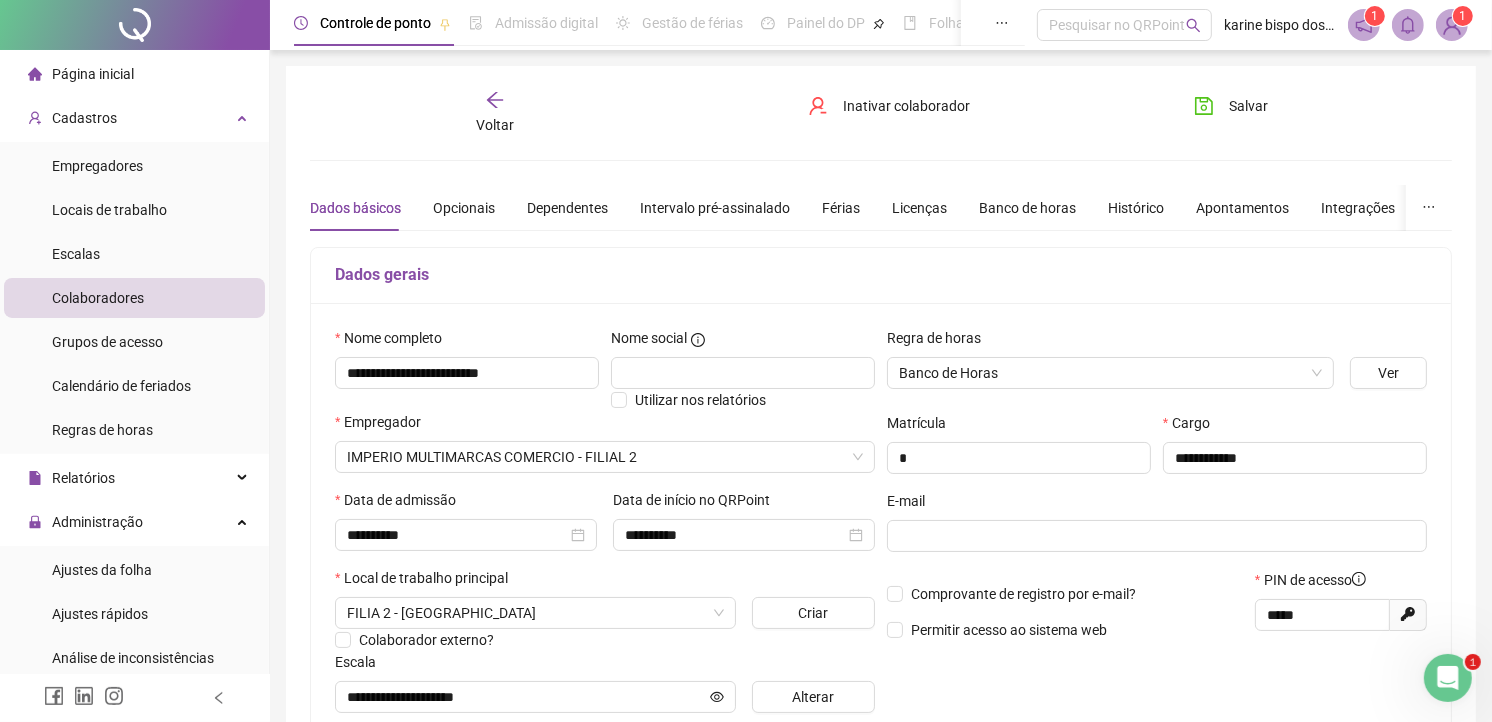 click on "Página inicial" at bounding box center [93, 74] 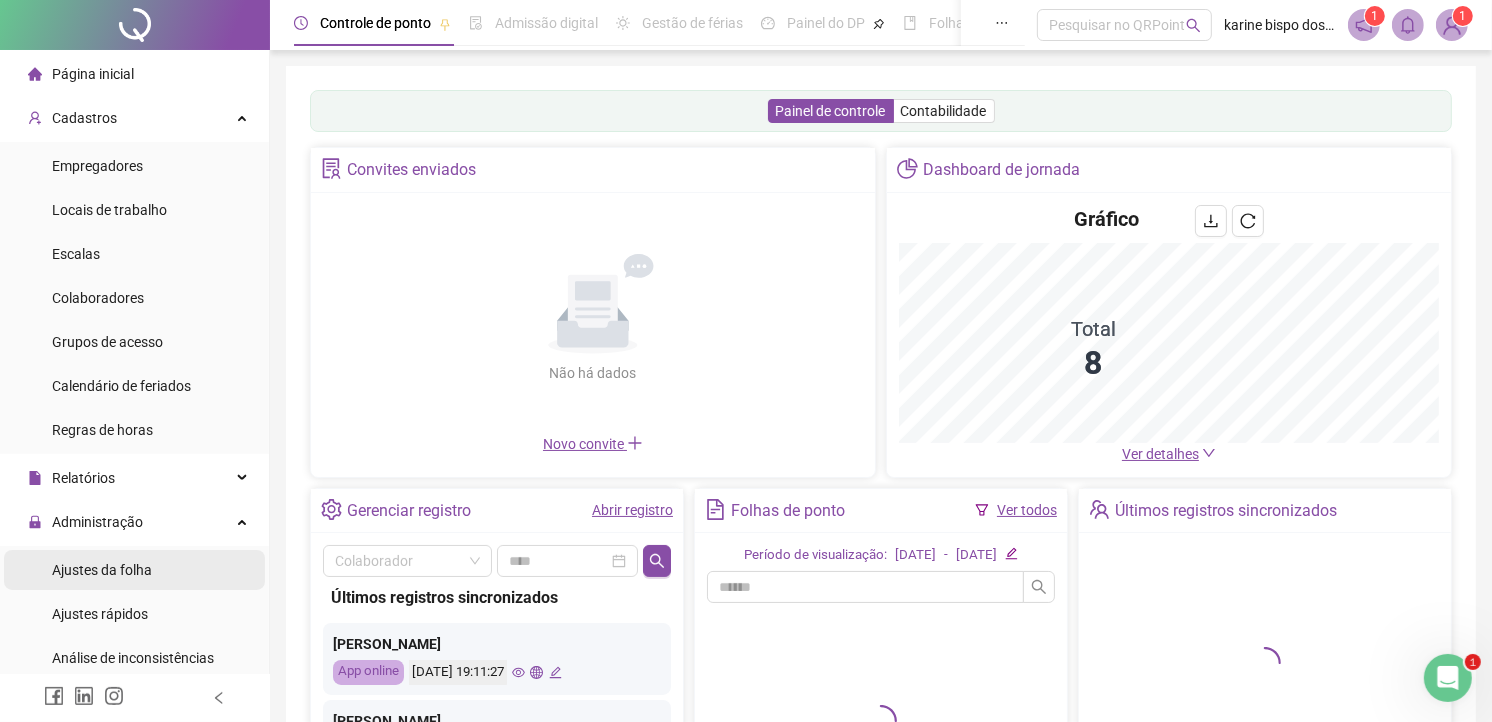 click on "Ajustes da folha" at bounding box center [102, 570] 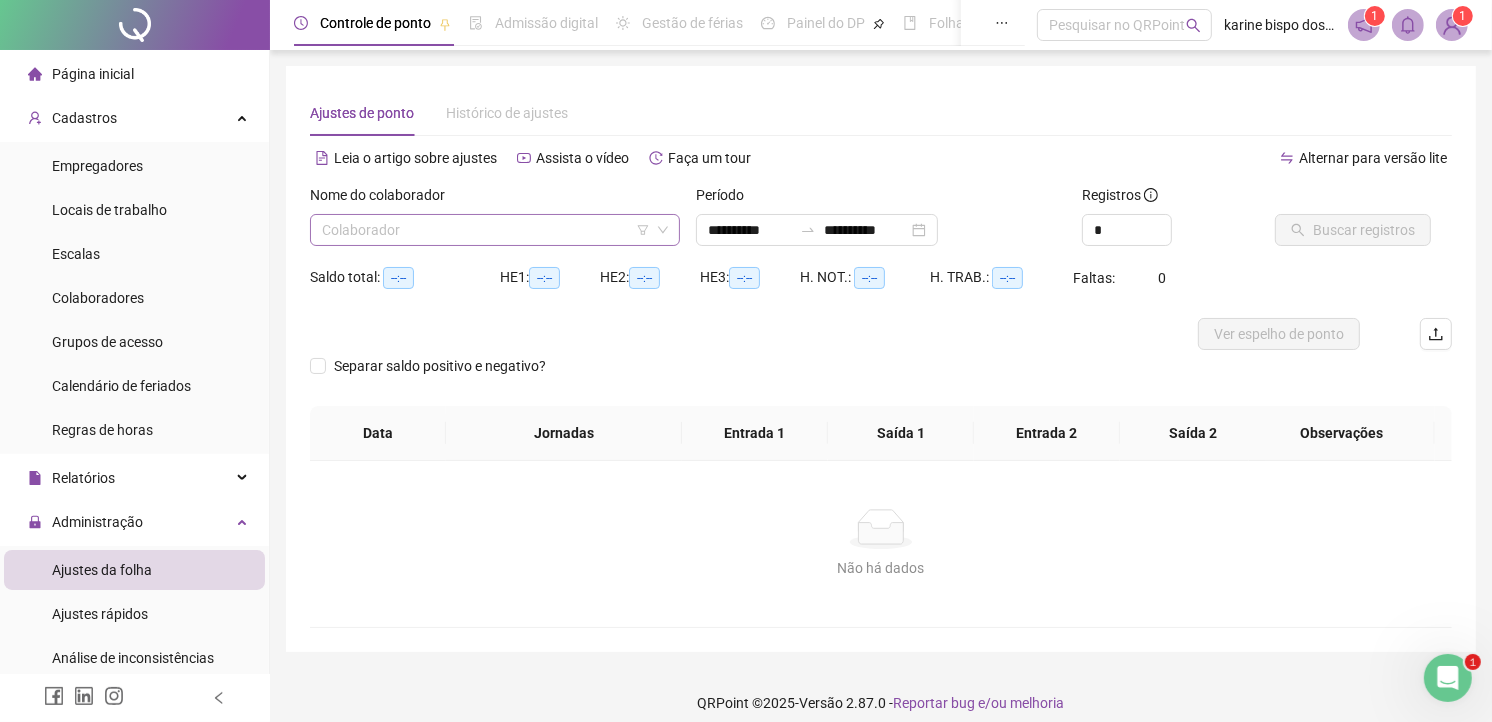 click at bounding box center (489, 230) 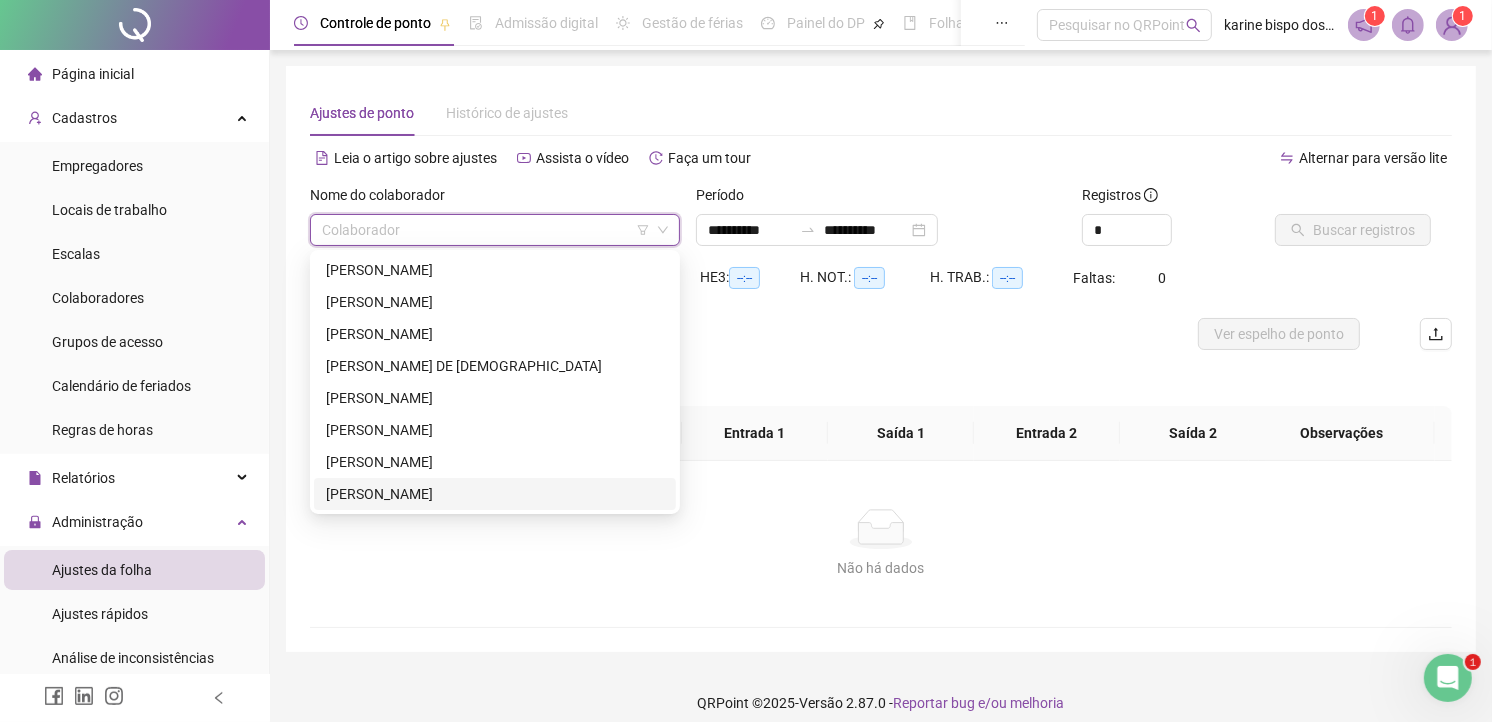 drag, startPoint x: 381, startPoint y: 490, endPoint x: 686, endPoint y: 408, distance: 315.83066 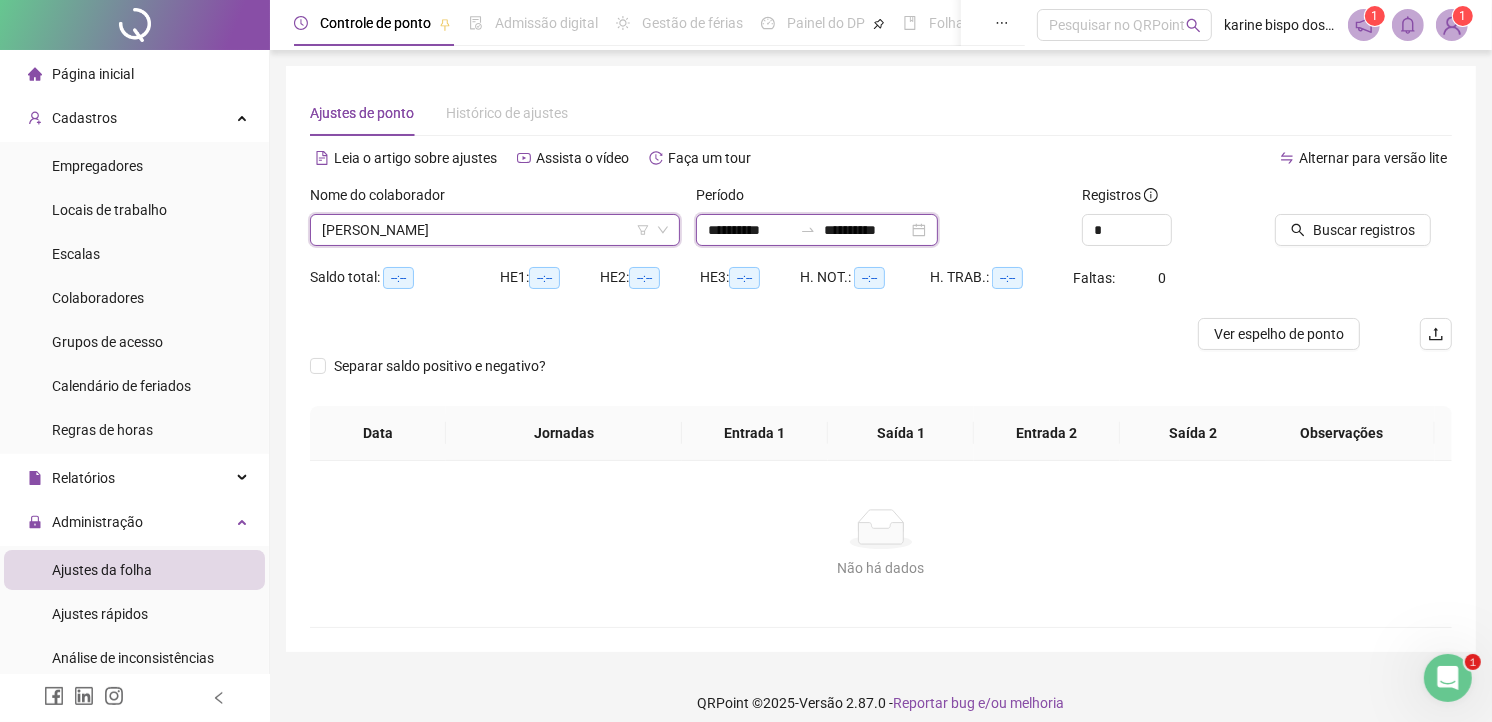 click on "**********" at bounding box center (750, 230) 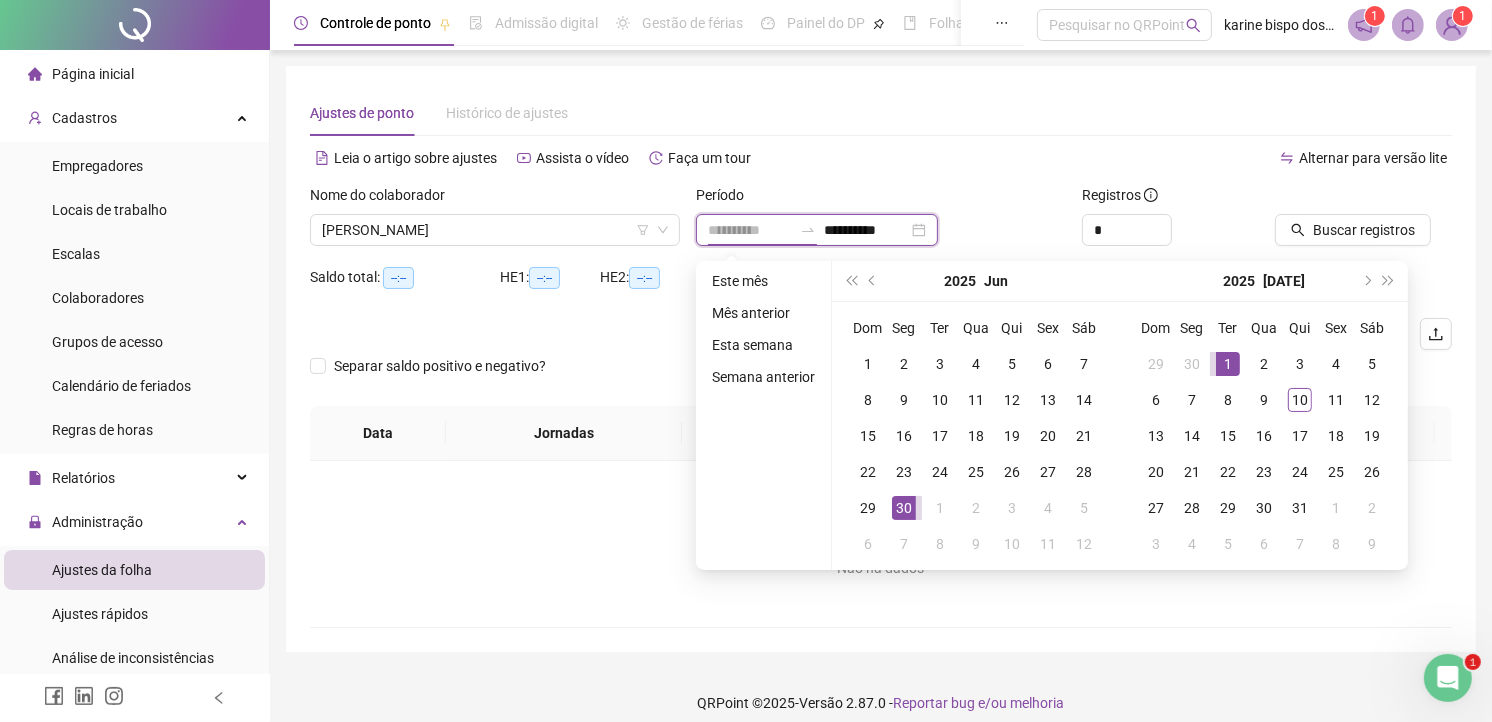 type on "**********" 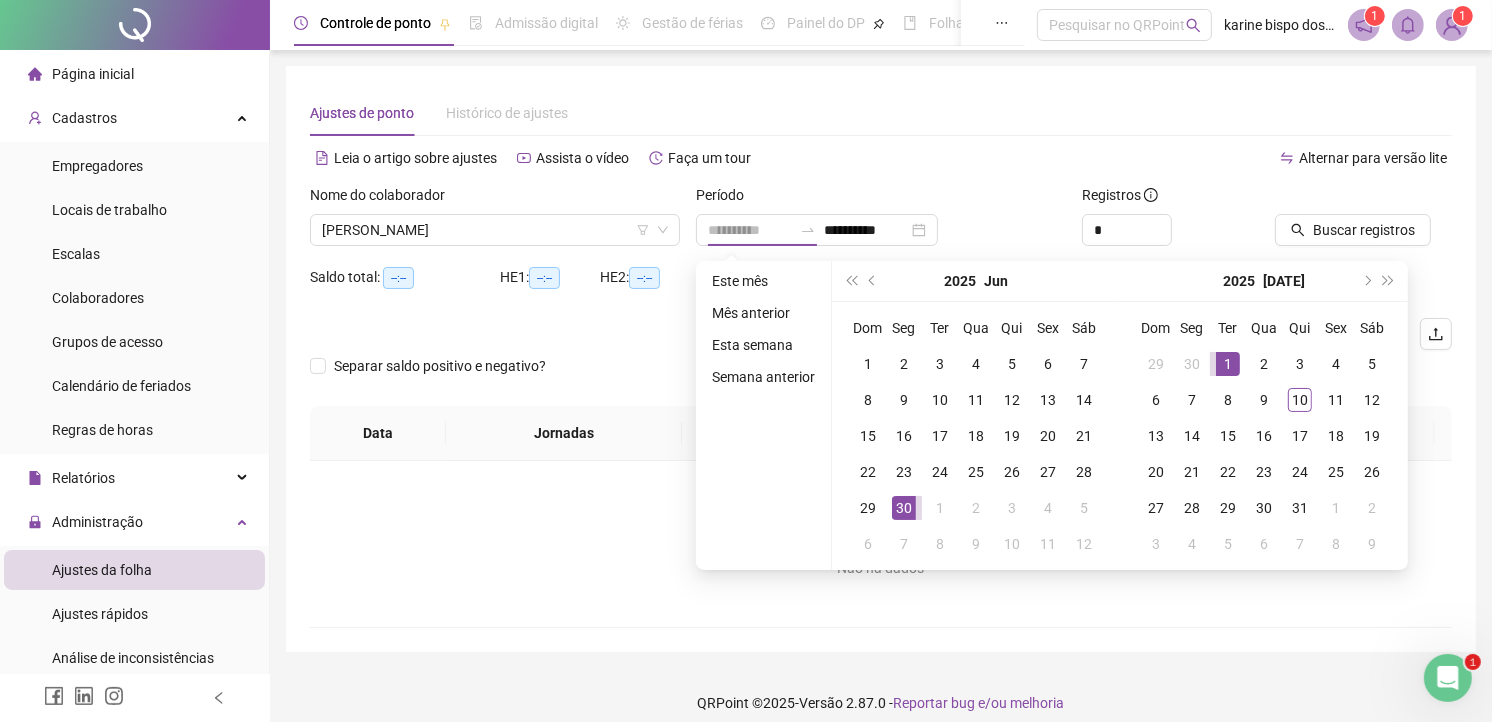 click on "1" at bounding box center (1228, 364) 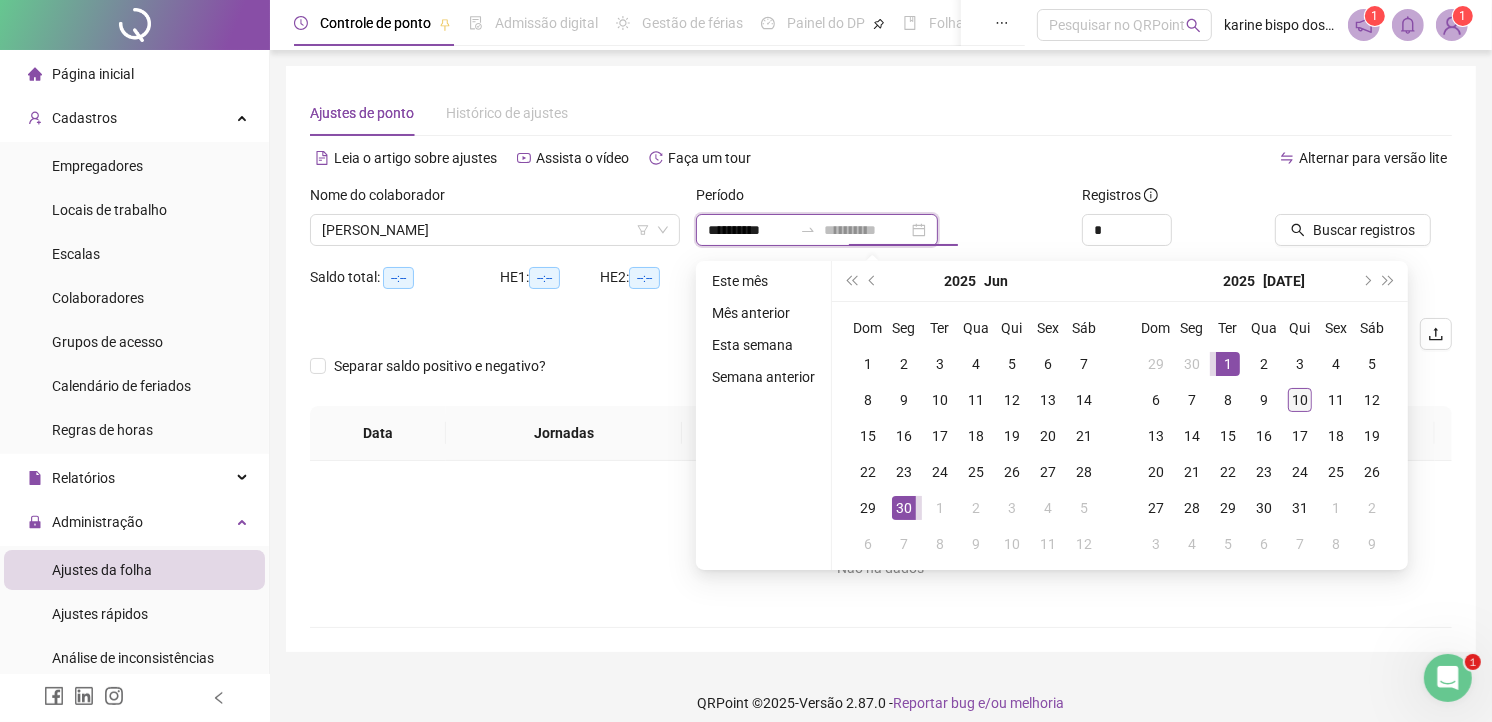 type on "**********" 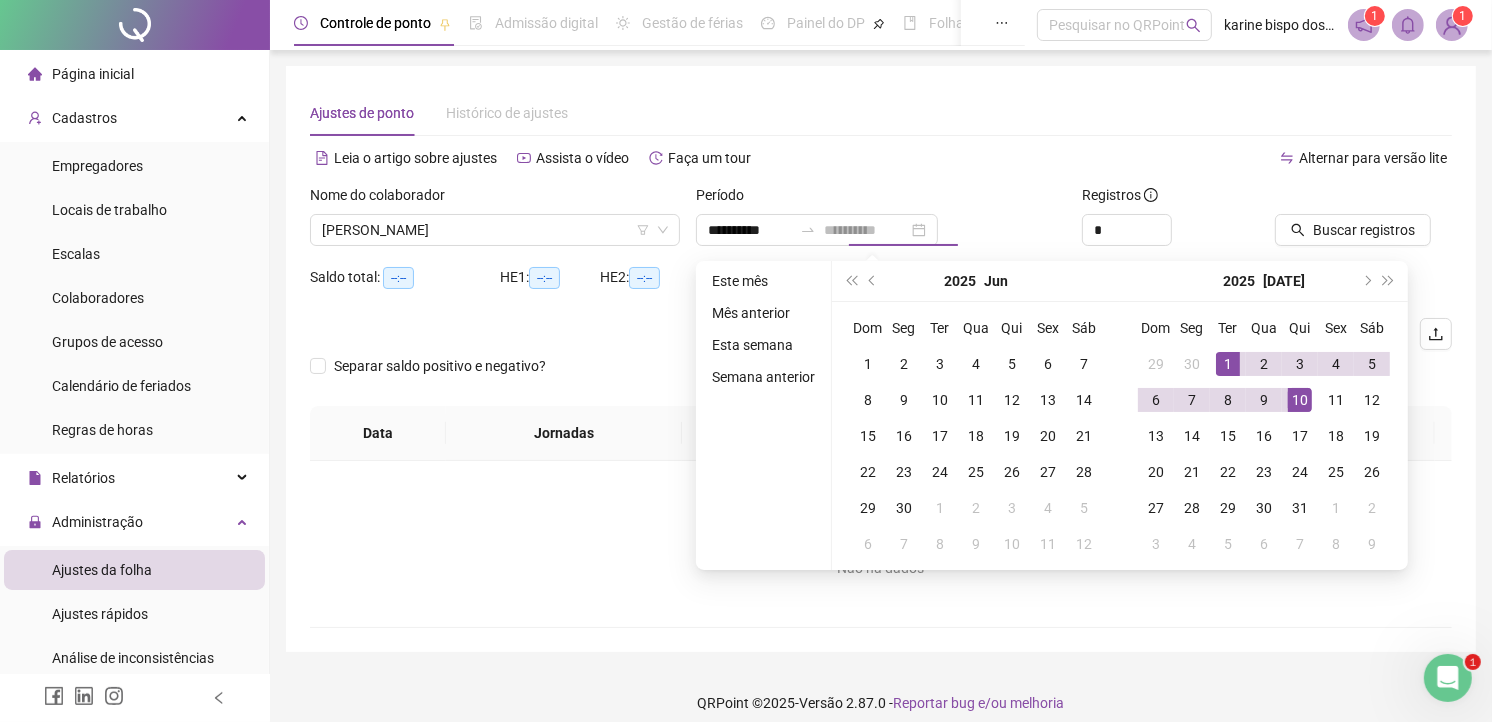 click on "10" at bounding box center [1300, 400] 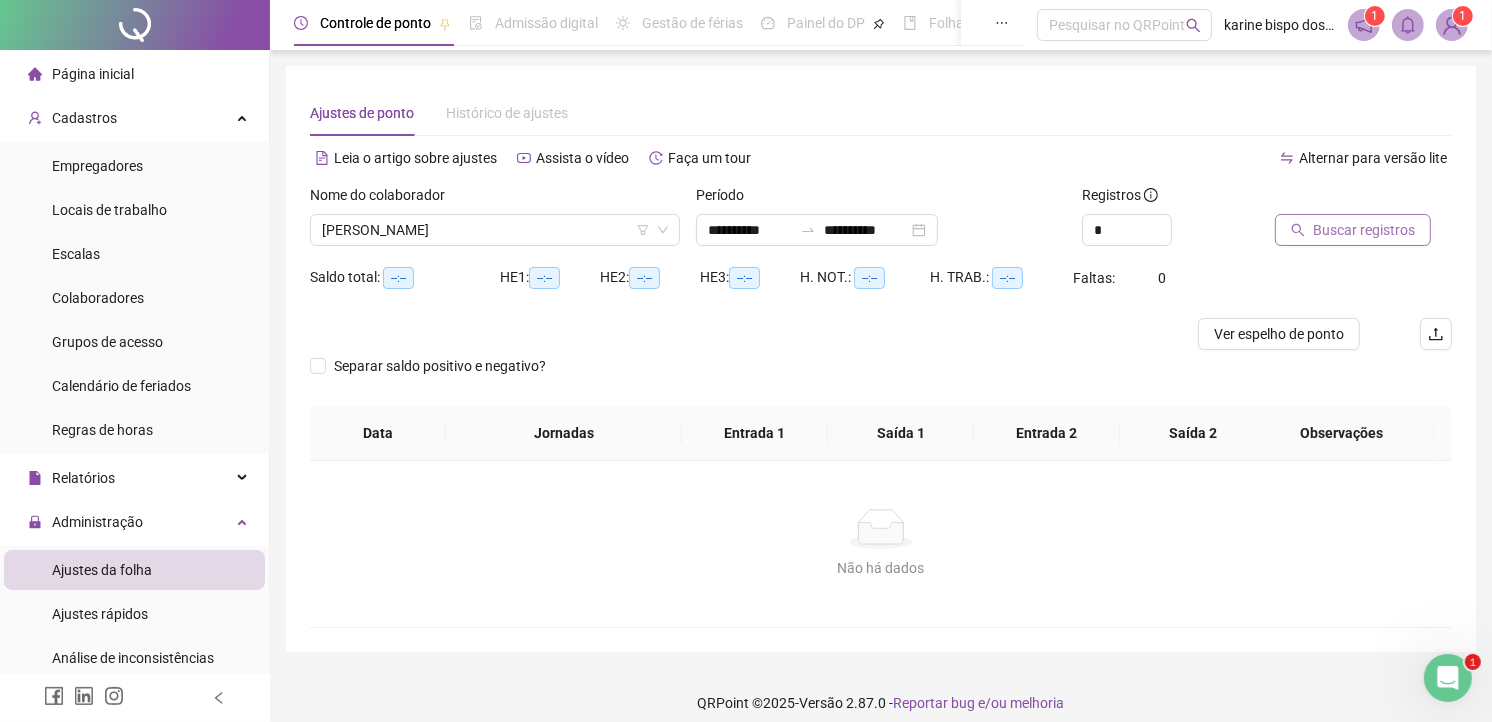 click on "Buscar registros" at bounding box center [1364, 230] 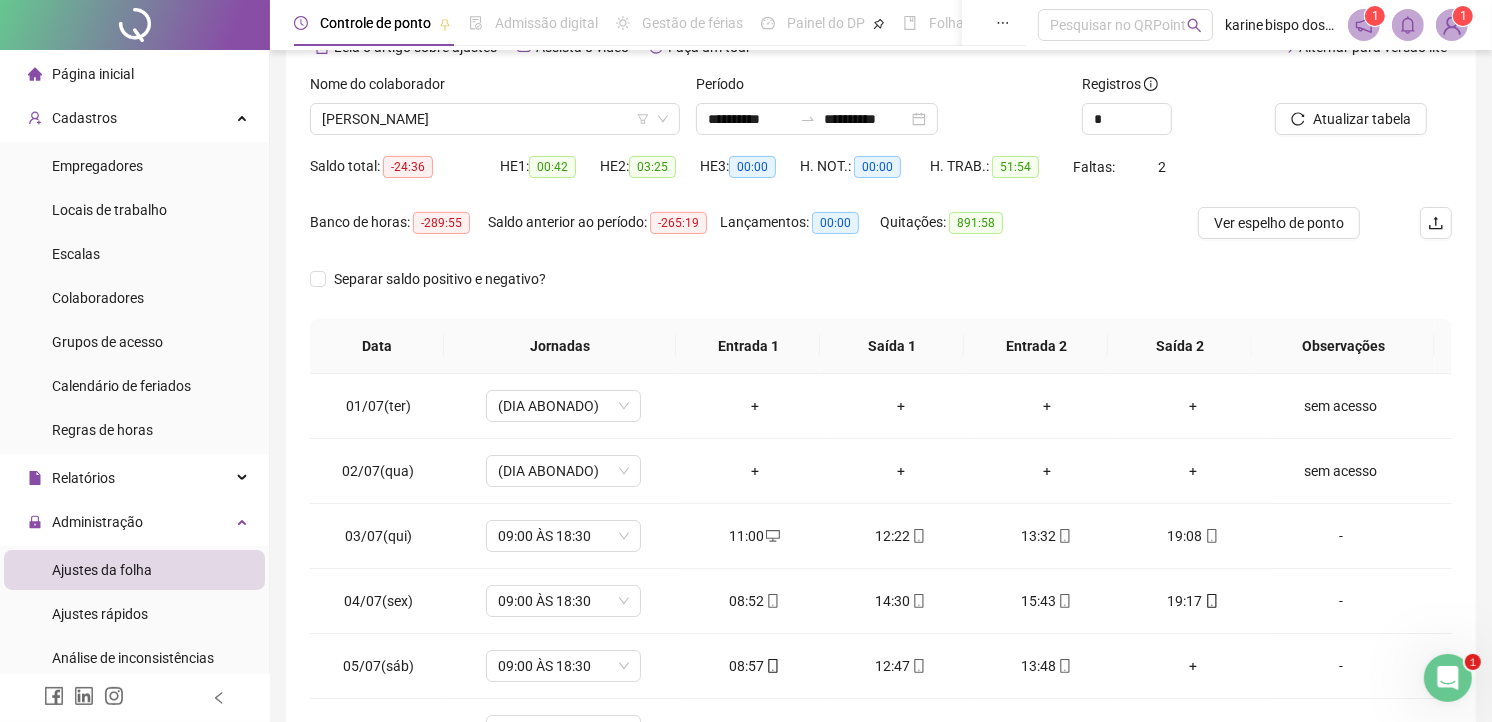 scroll, scrollTop: 300, scrollLeft: 0, axis: vertical 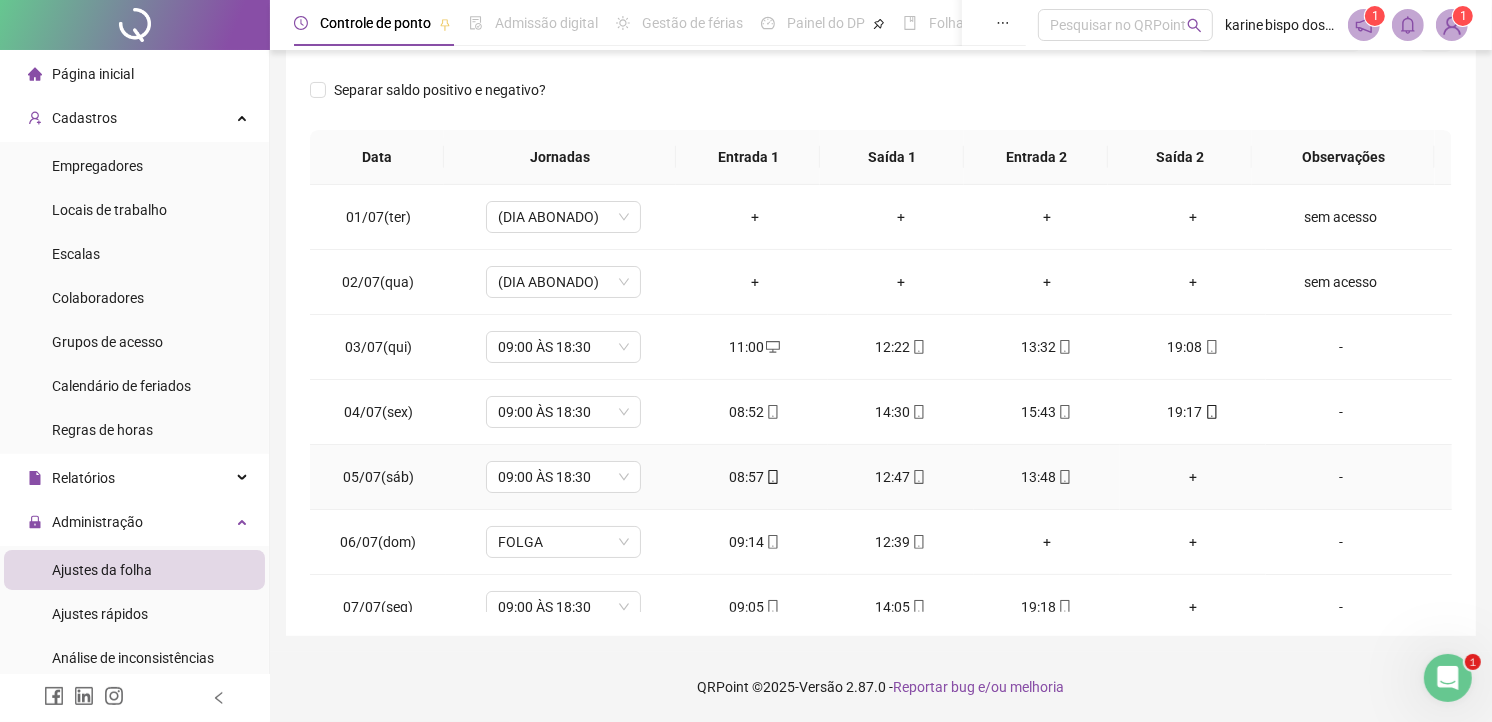 click on "+" at bounding box center [1193, 477] 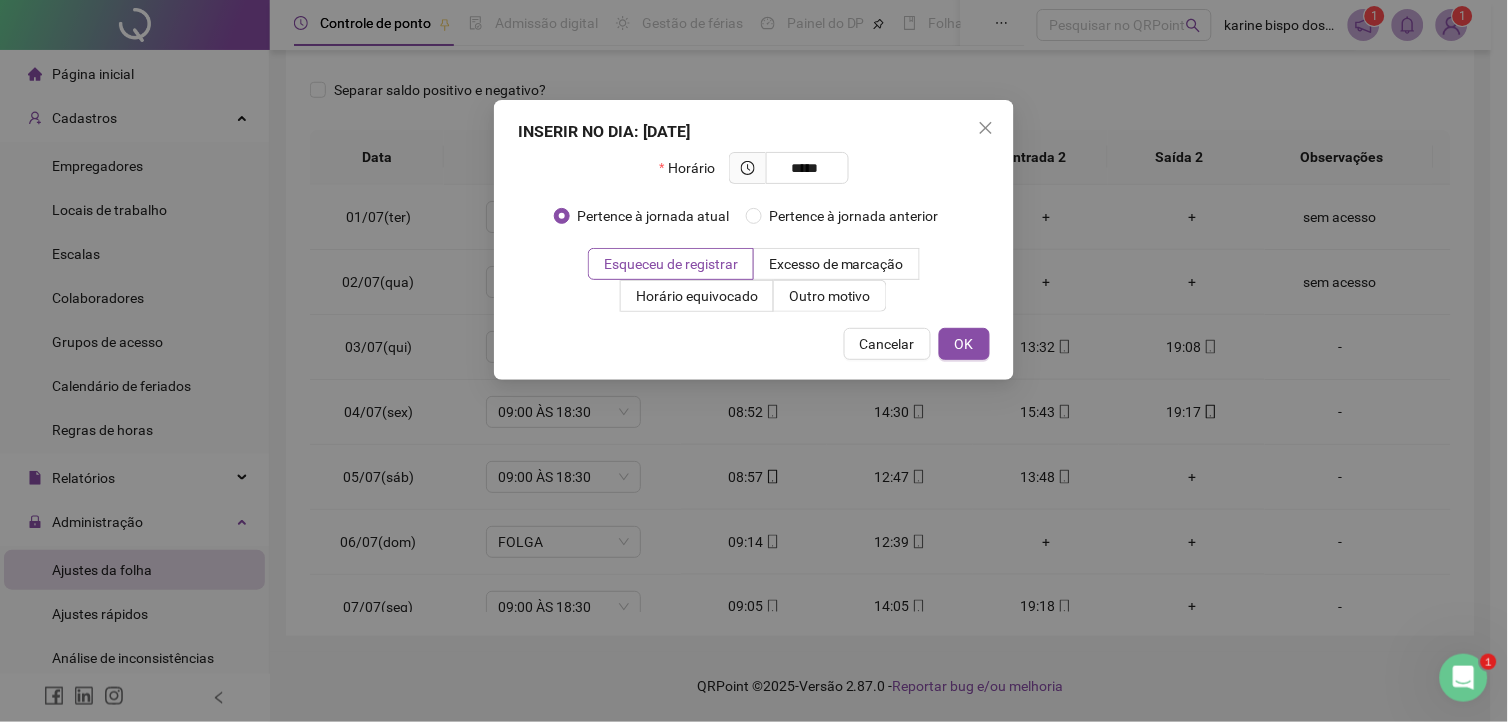 type on "*****" 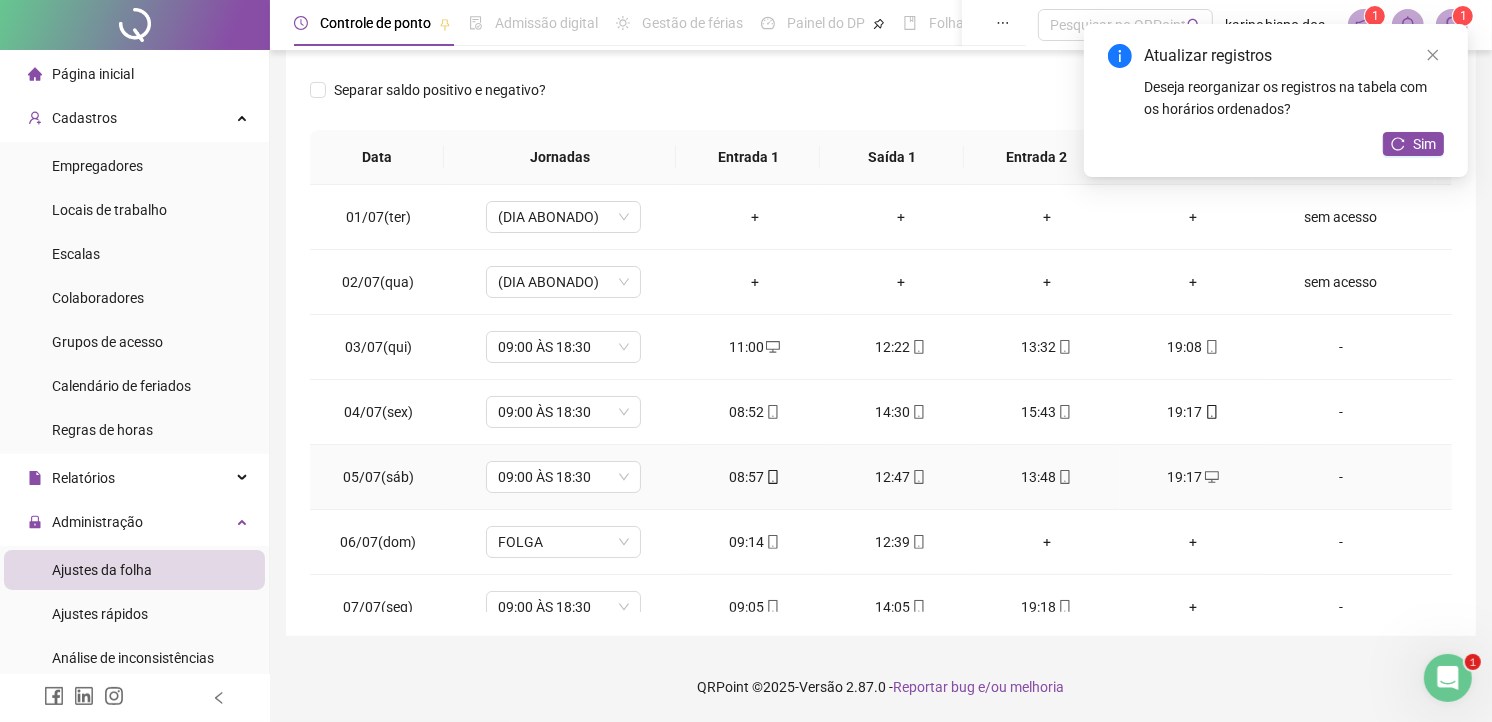 scroll, scrollTop: 111, scrollLeft: 0, axis: vertical 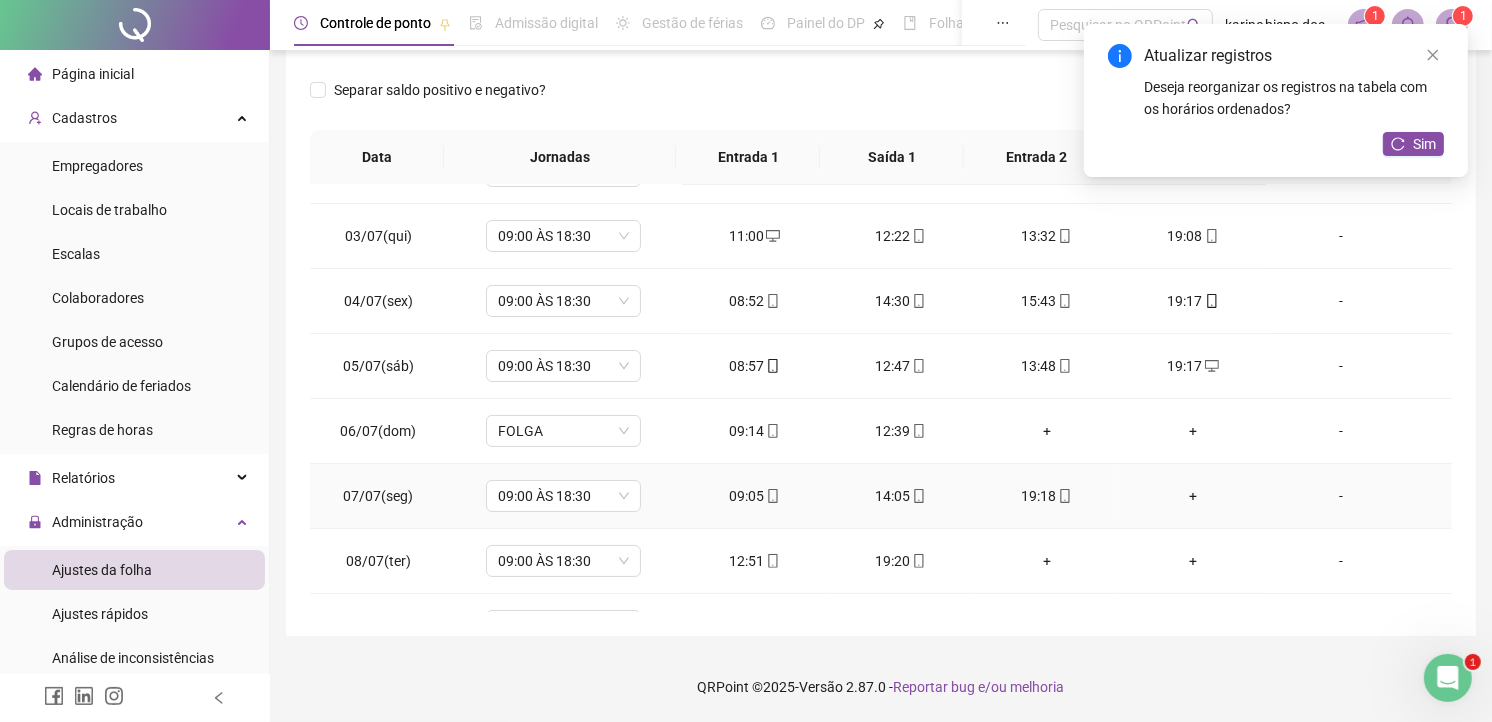 click on "+" at bounding box center [1193, 496] 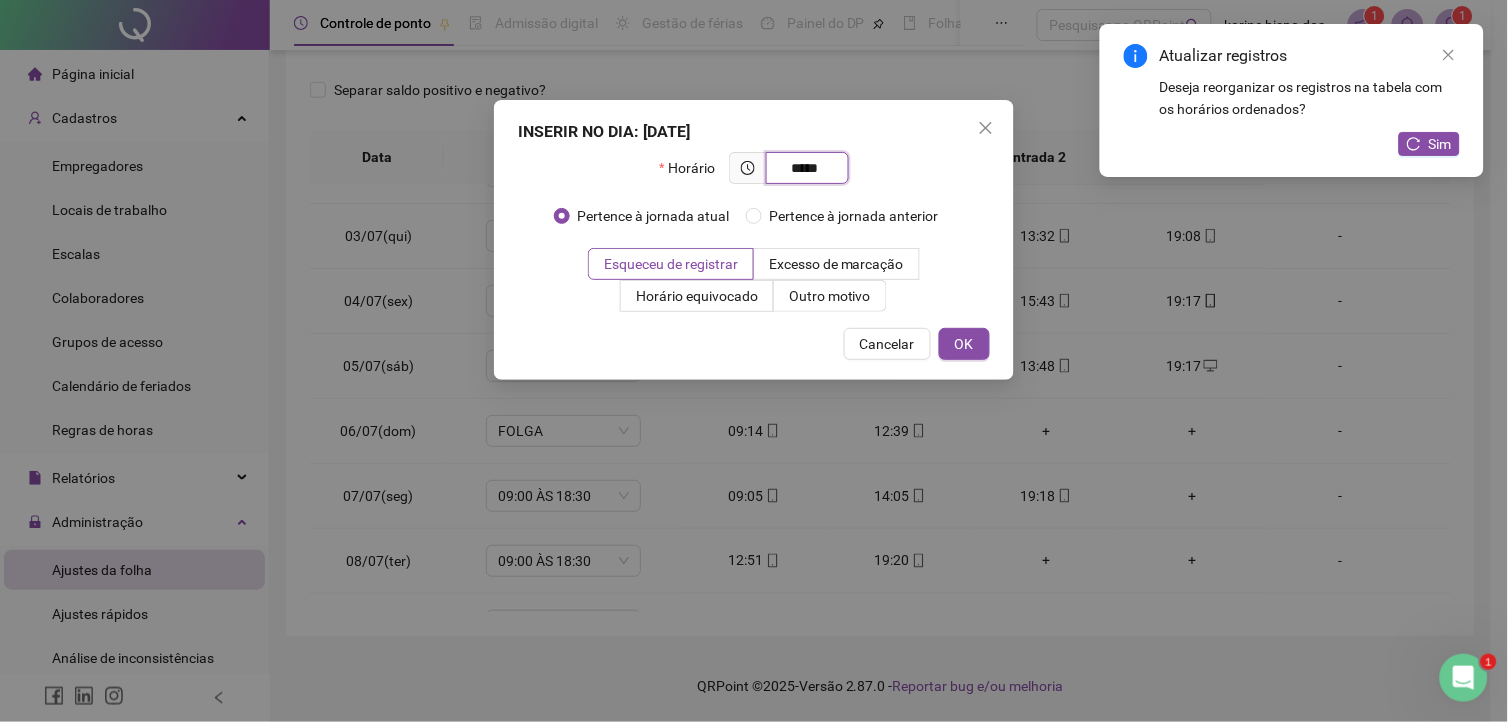 type on "*****" 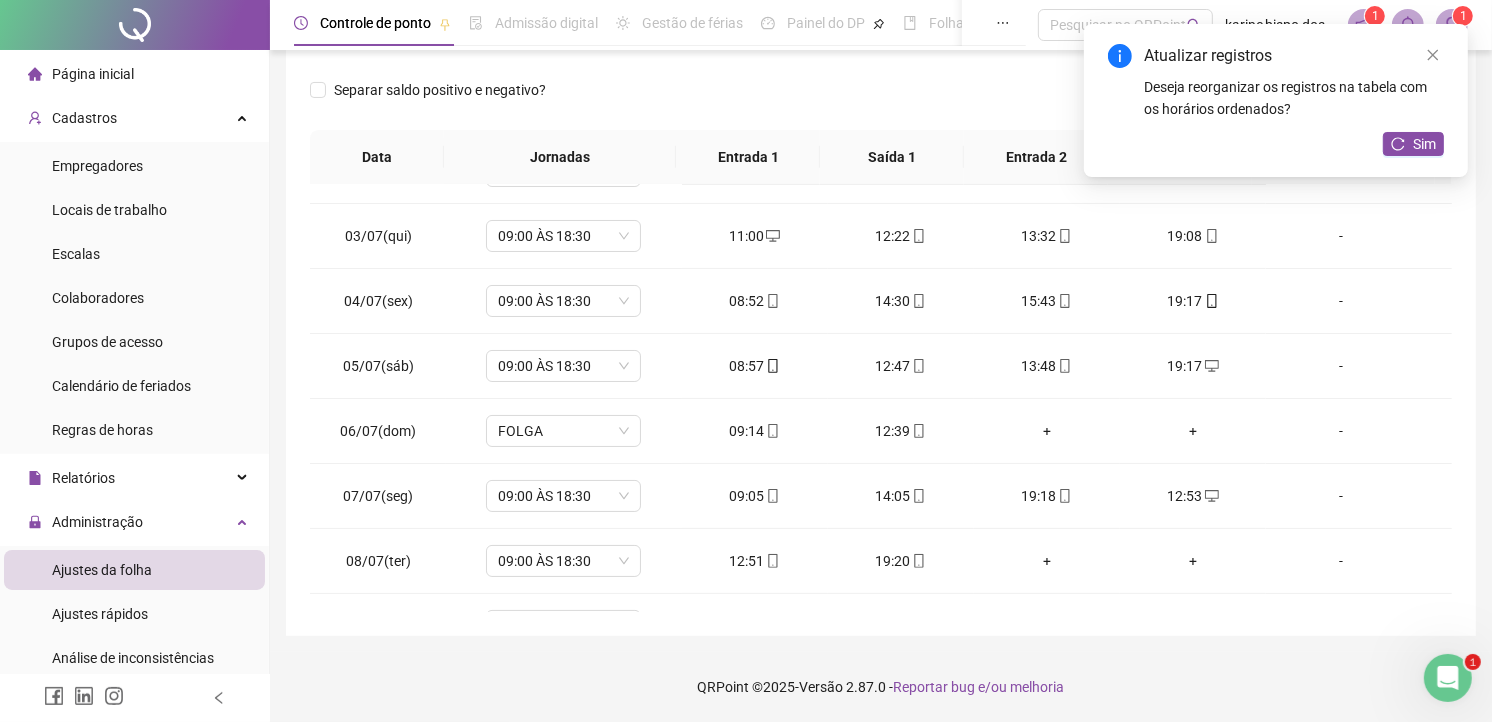 click on "Atualizar registros Deseja reorganizar os registros na tabela com os horários ordenados? Sim" at bounding box center [1276, 100] 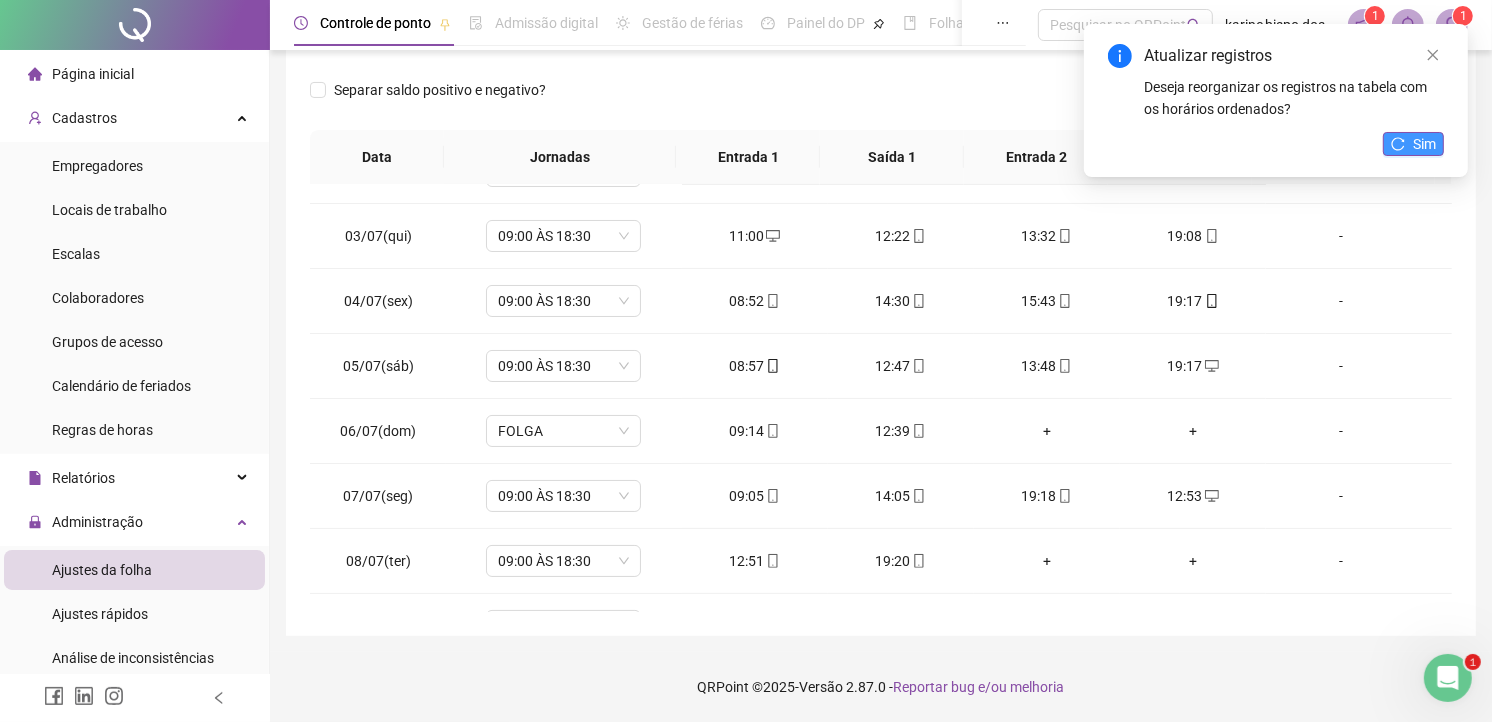 click on "Sim" at bounding box center [1413, 144] 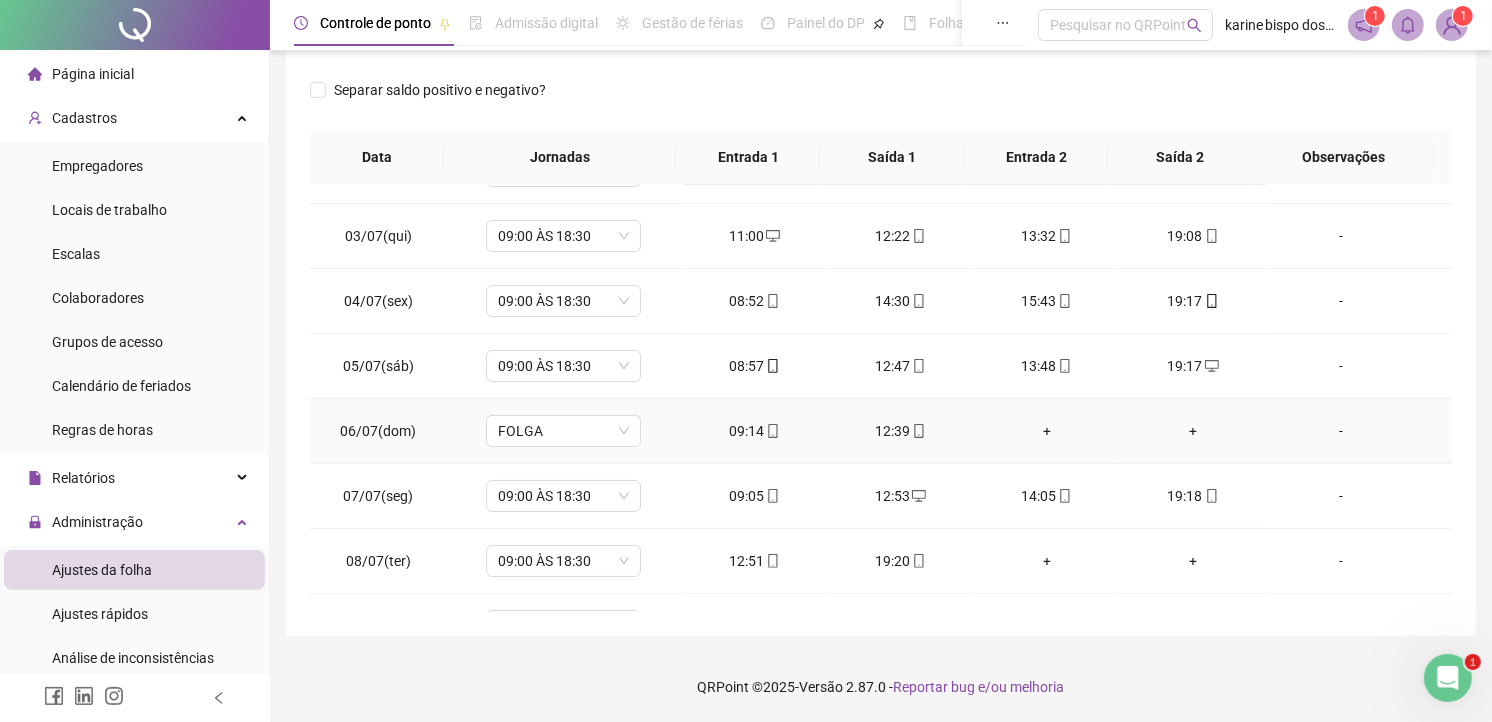 scroll, scrollTop: 223, scrollLeft: 0, axis: vertical 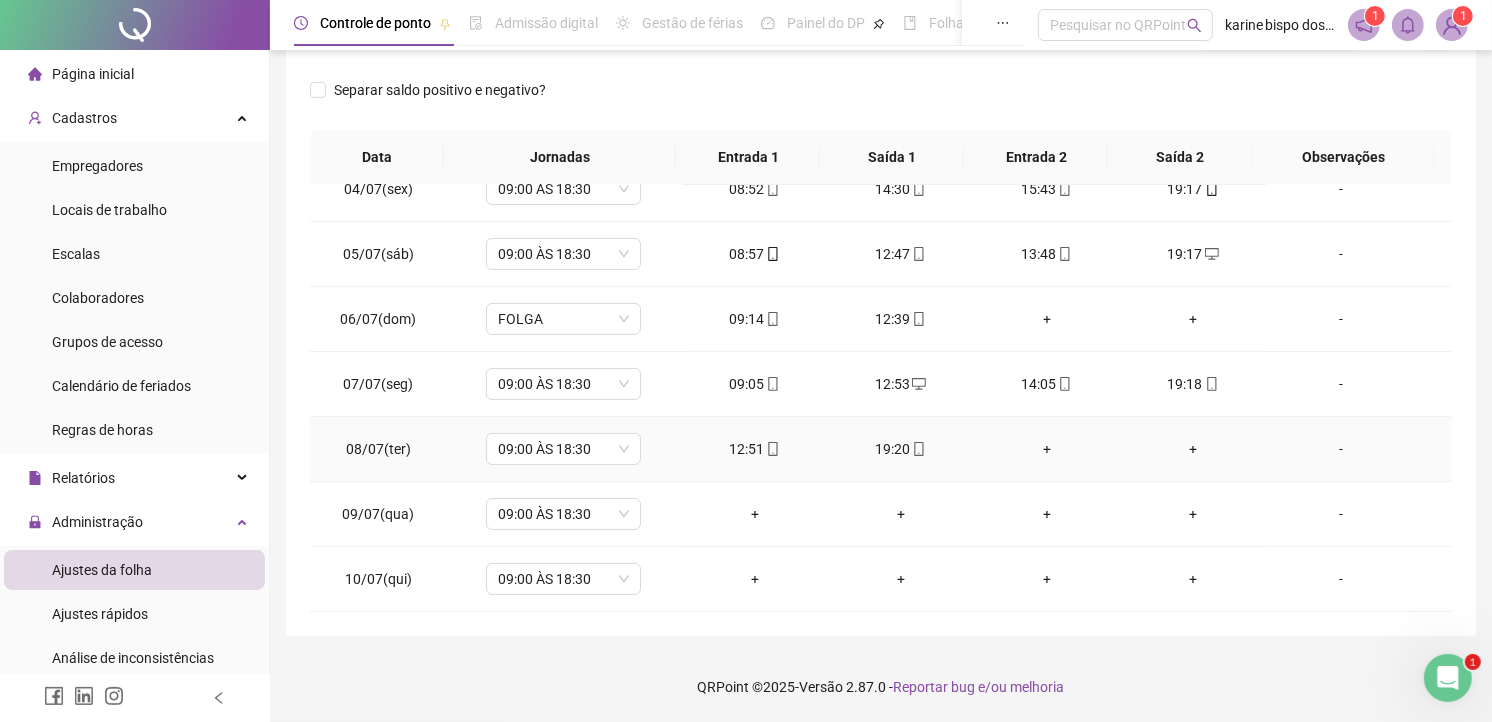 click on "+" at bounding box center (1047, 449) 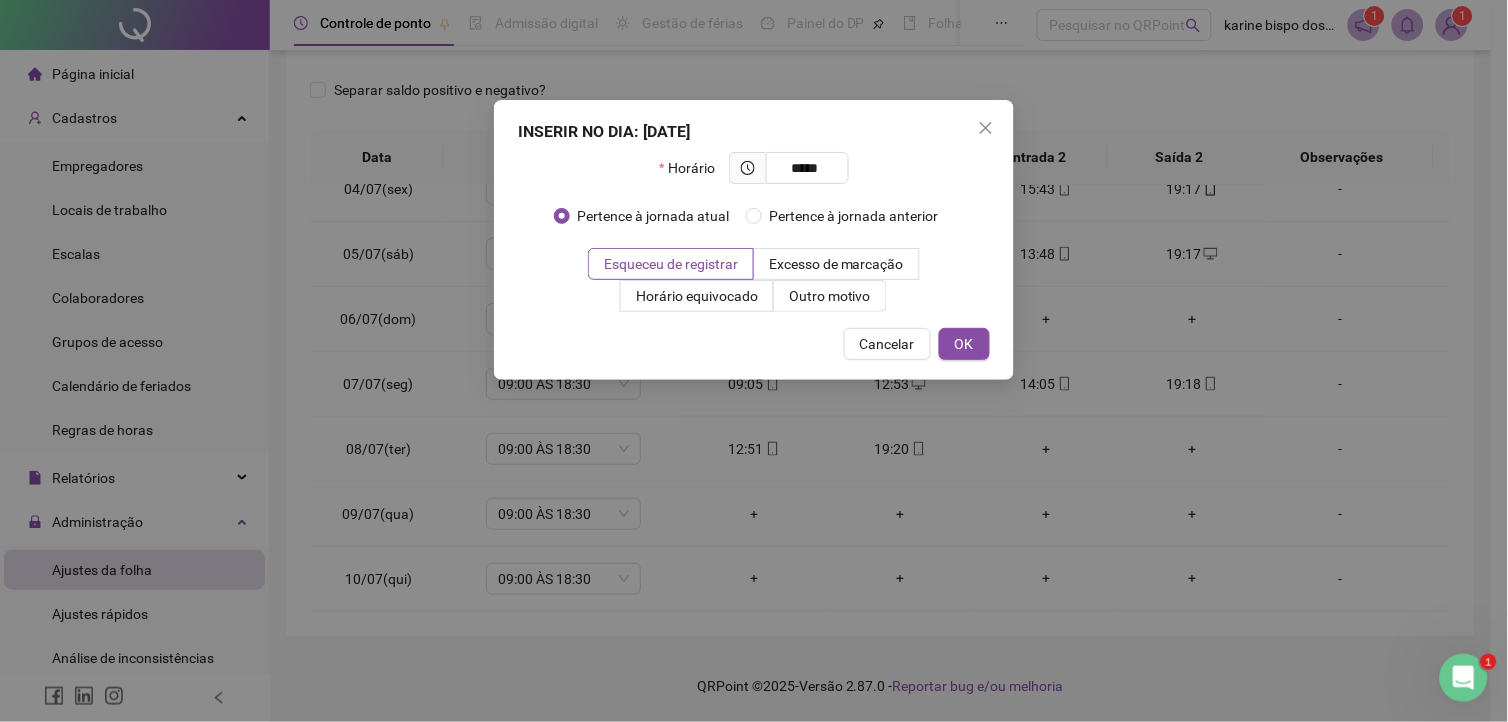 type on "*****" 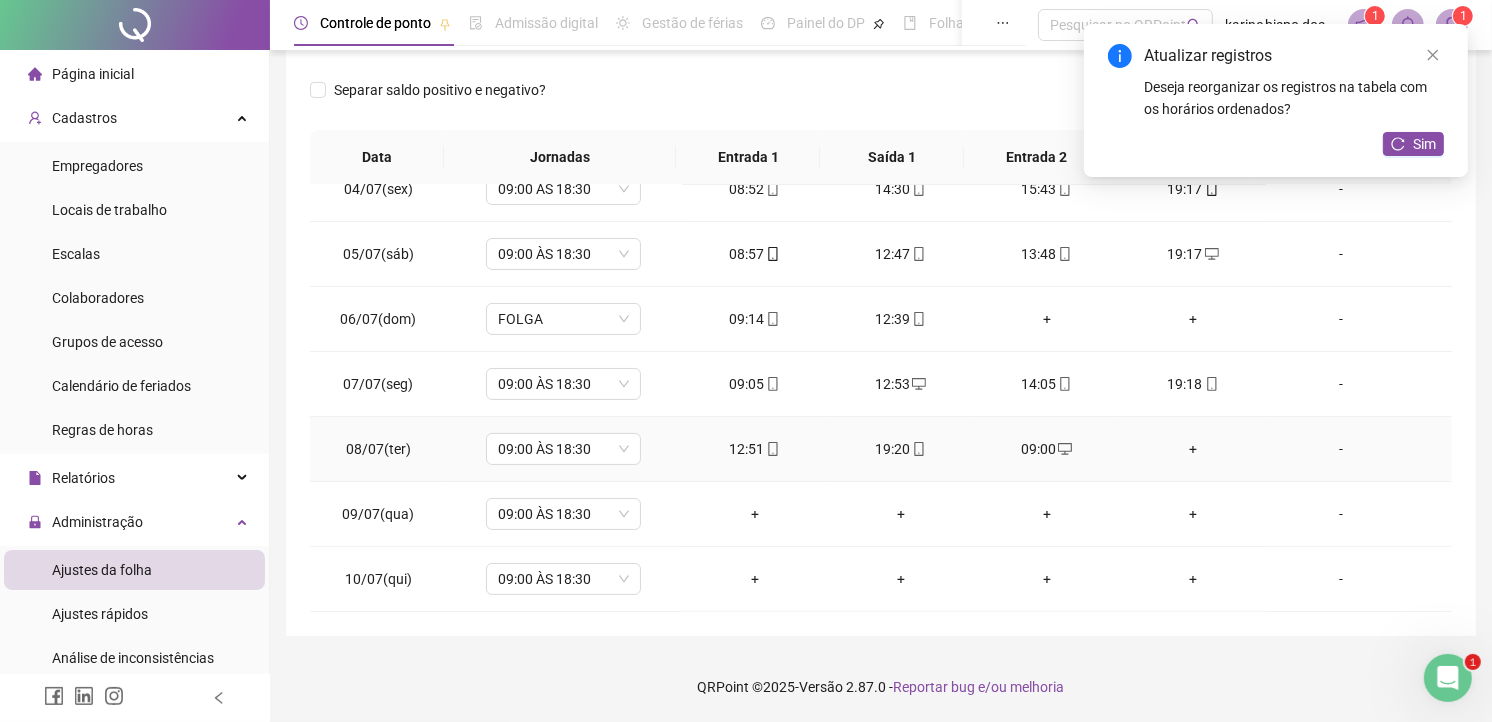 click on "+" at bounding box center (1193, 449) 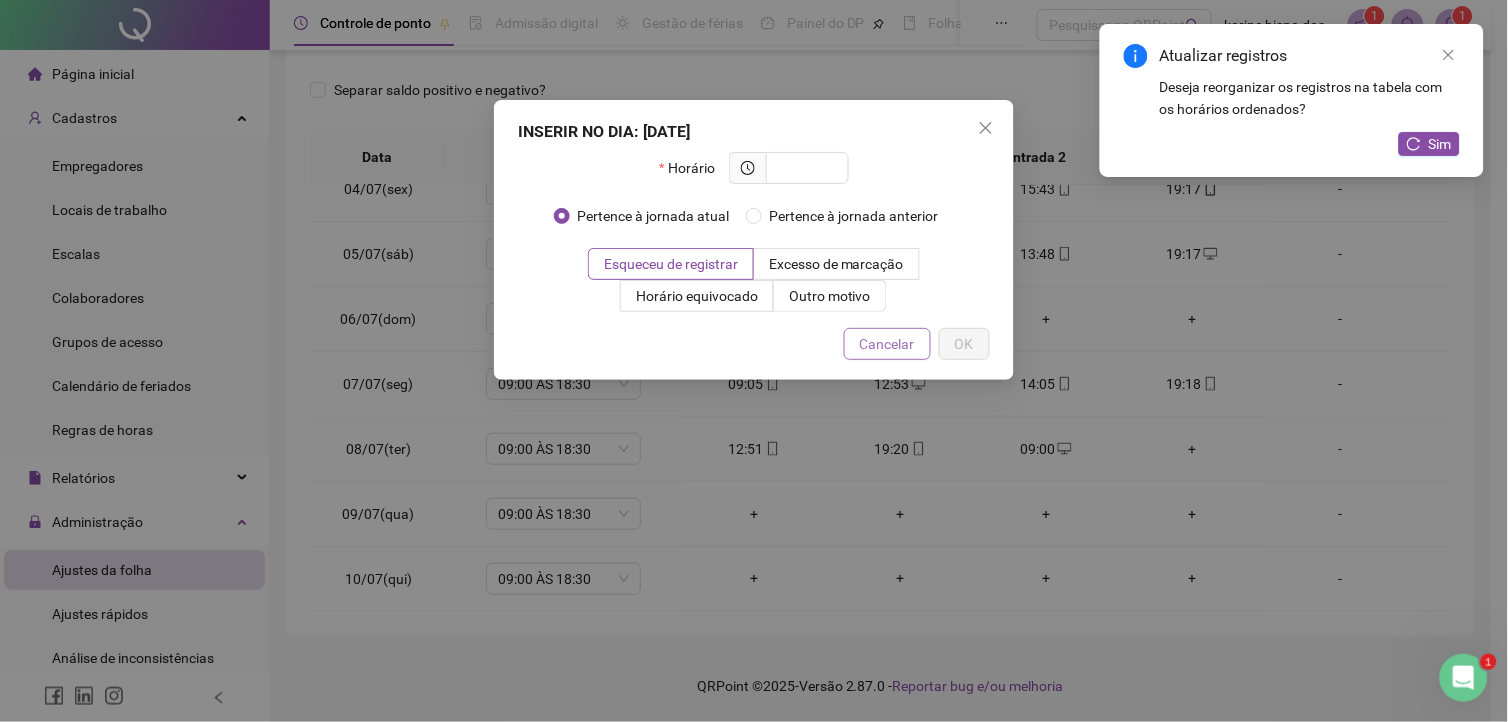 click on "Cancelar" at bounding box center (887, 344) 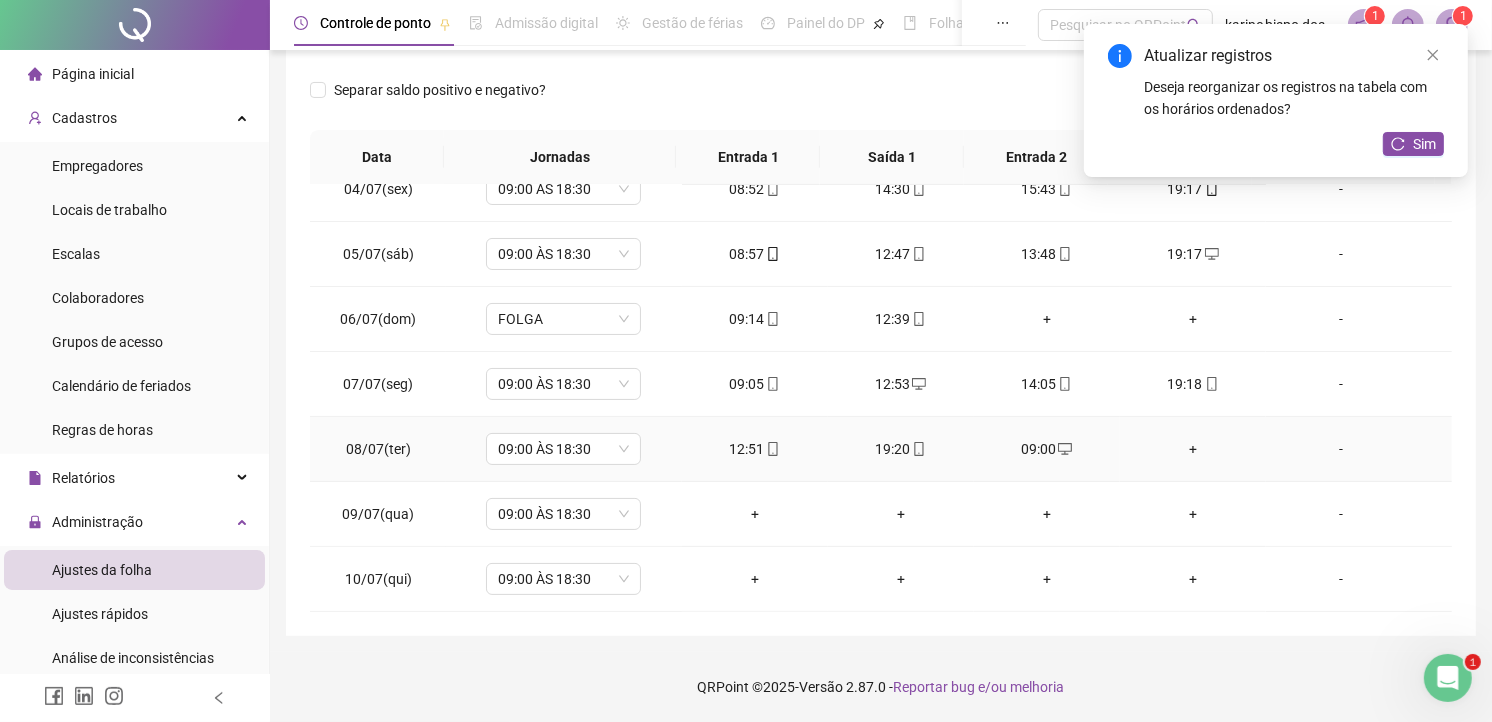 click on "+" at bounding box center [1193, 449] 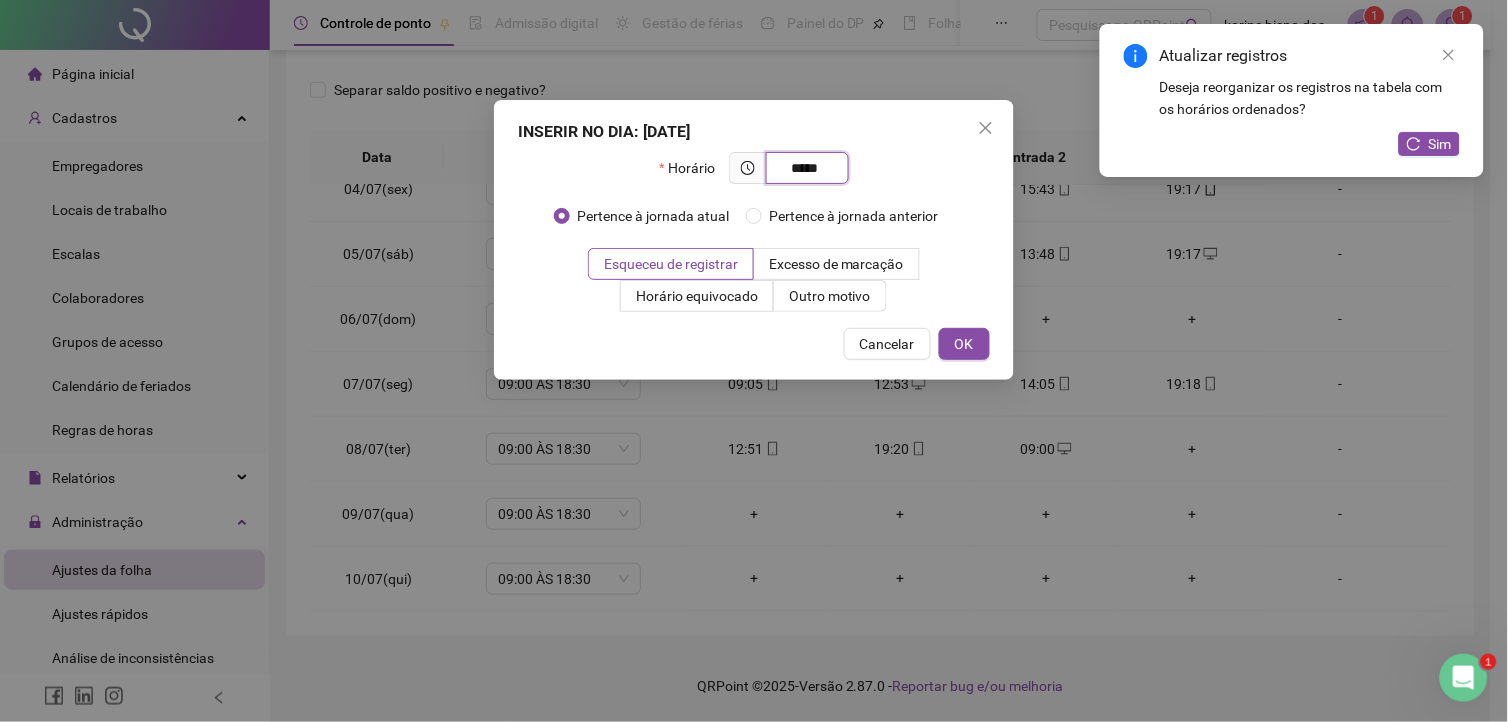 type on "*****" 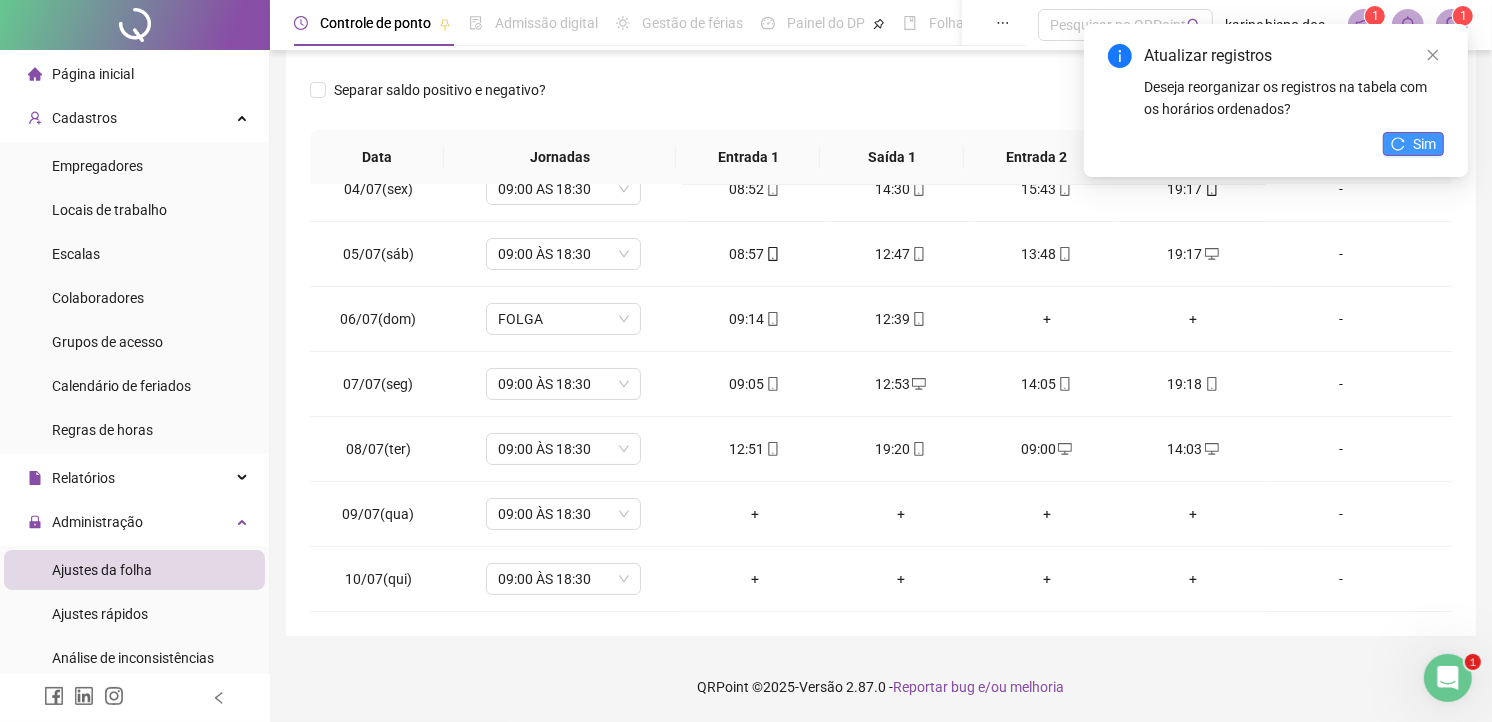 click on "Sim" at bounding box center (1424, 144) 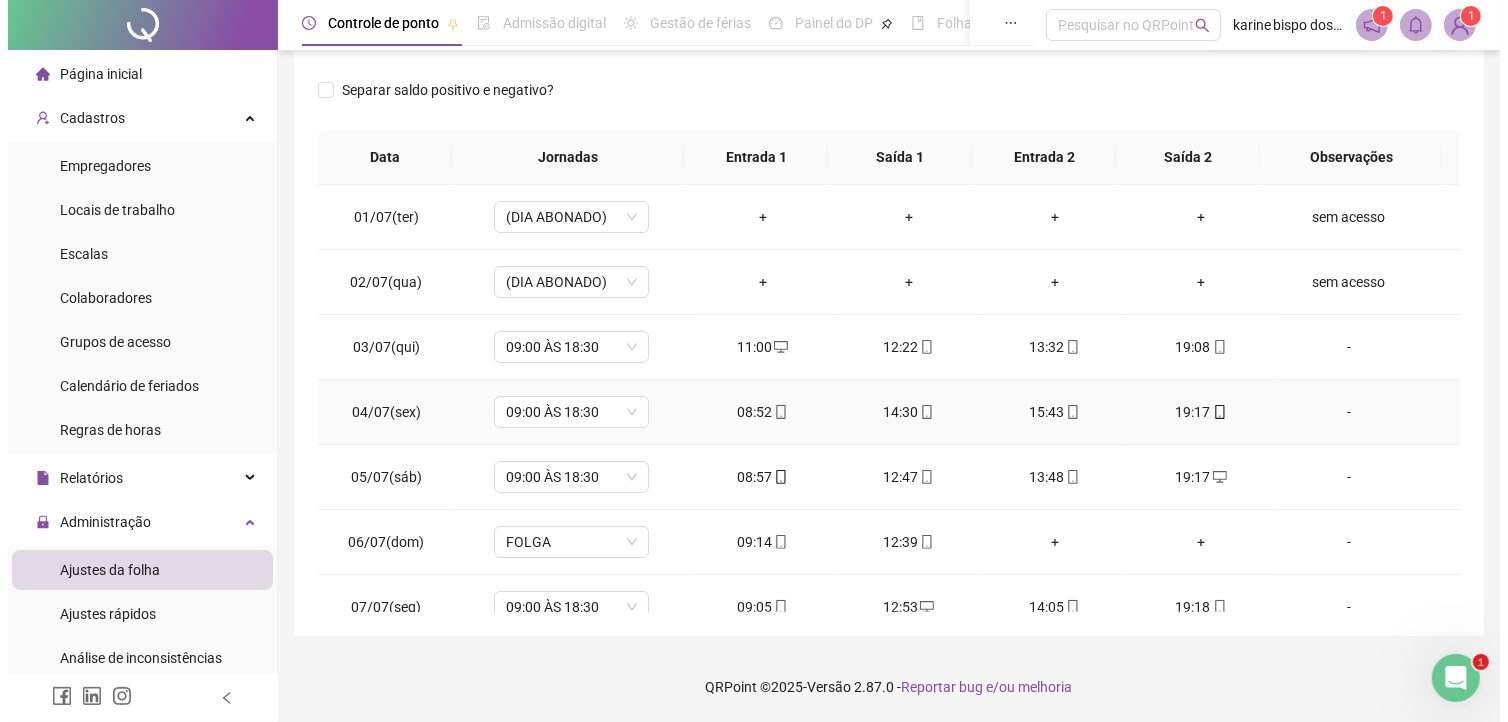 scroll, scrollTop: 223, scrollLeft: 0, axis: vertical 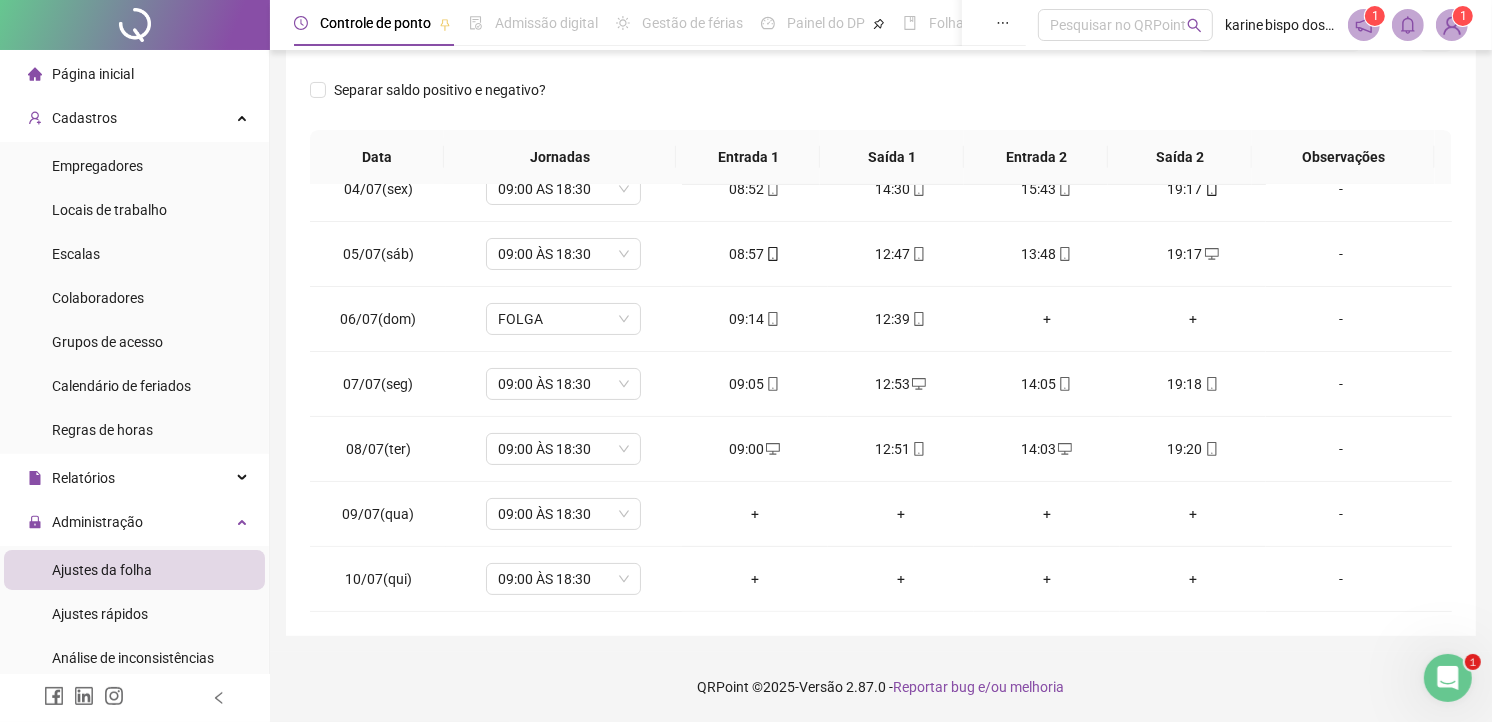 click at bounding box center [1452, 25] 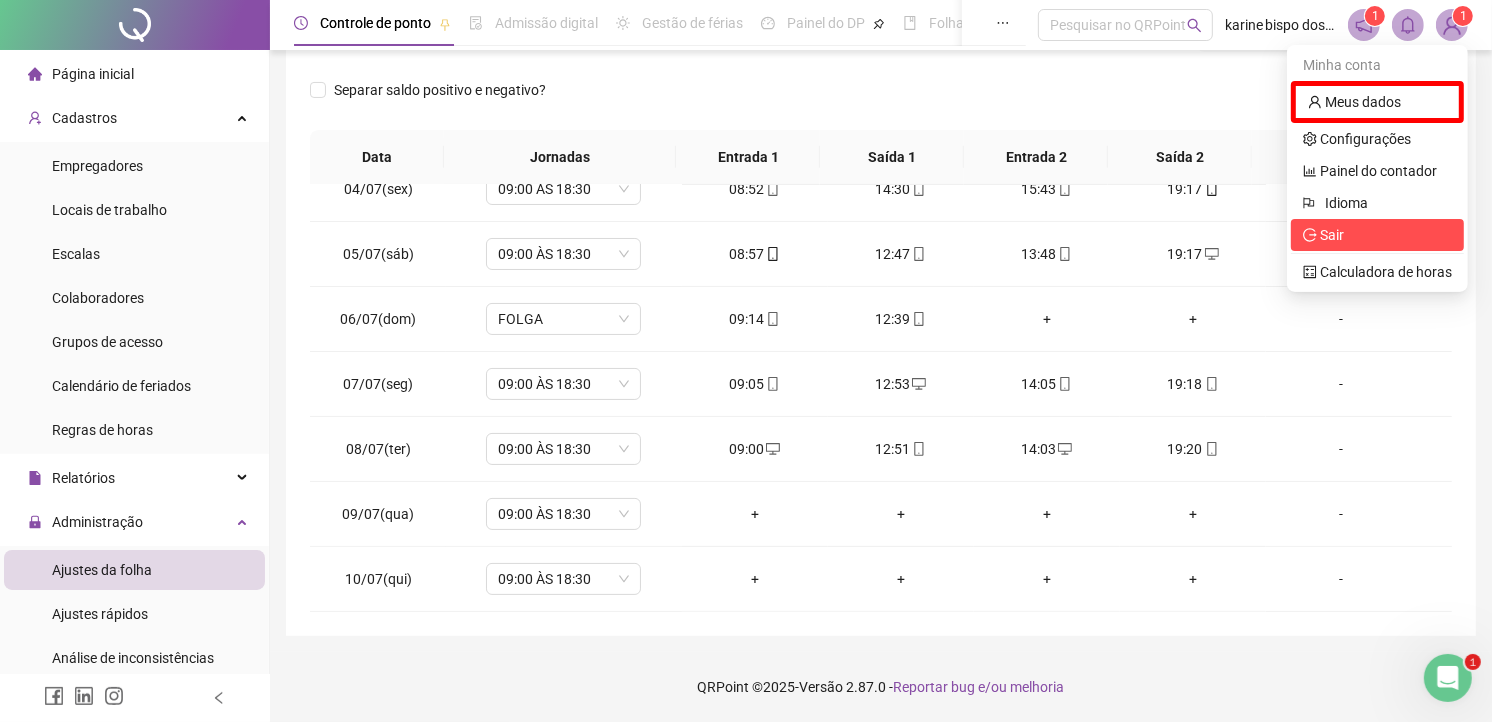click on "Sair" at bounding box center (1377, 235) 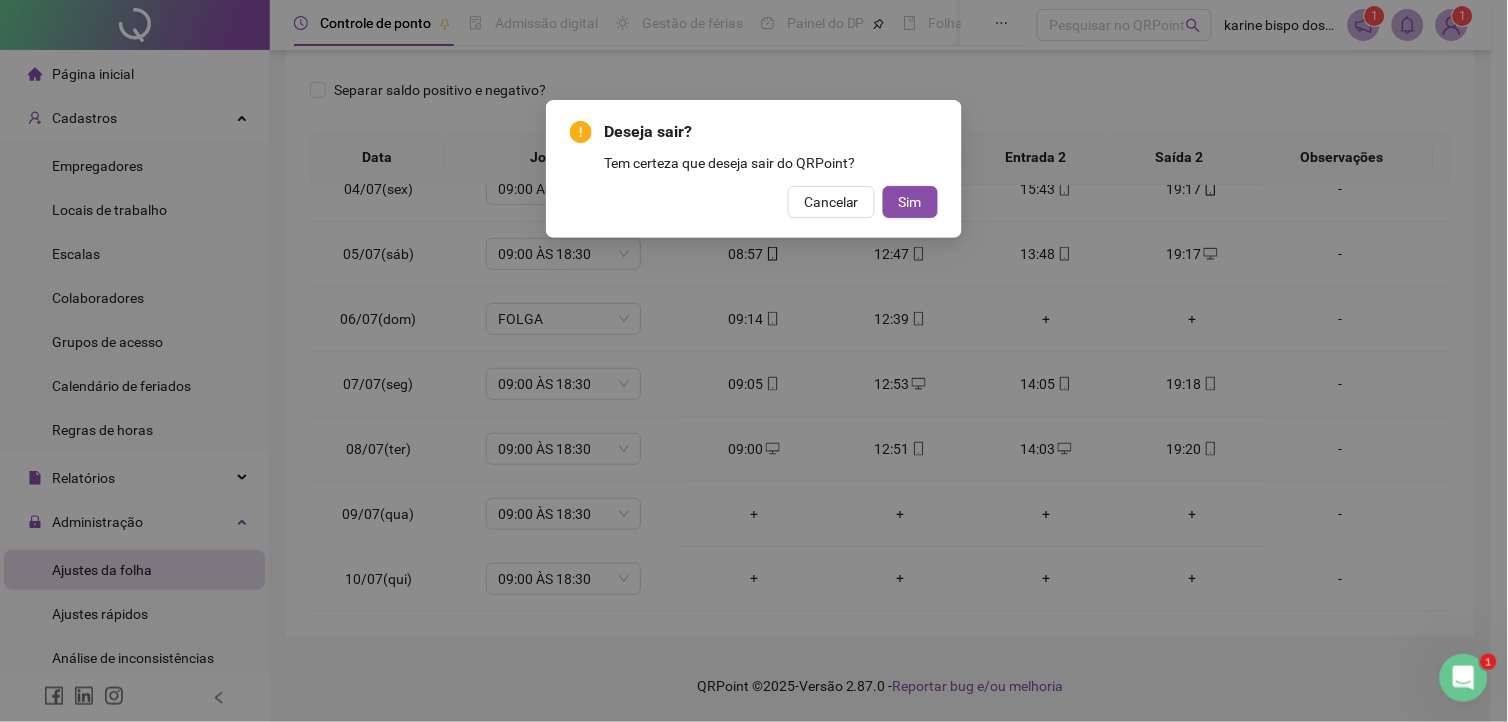 click on "Deseja sair? Tem certeza que deseja sair do QRPoint? Cancelar Sim" at bounding box center [754, 361] 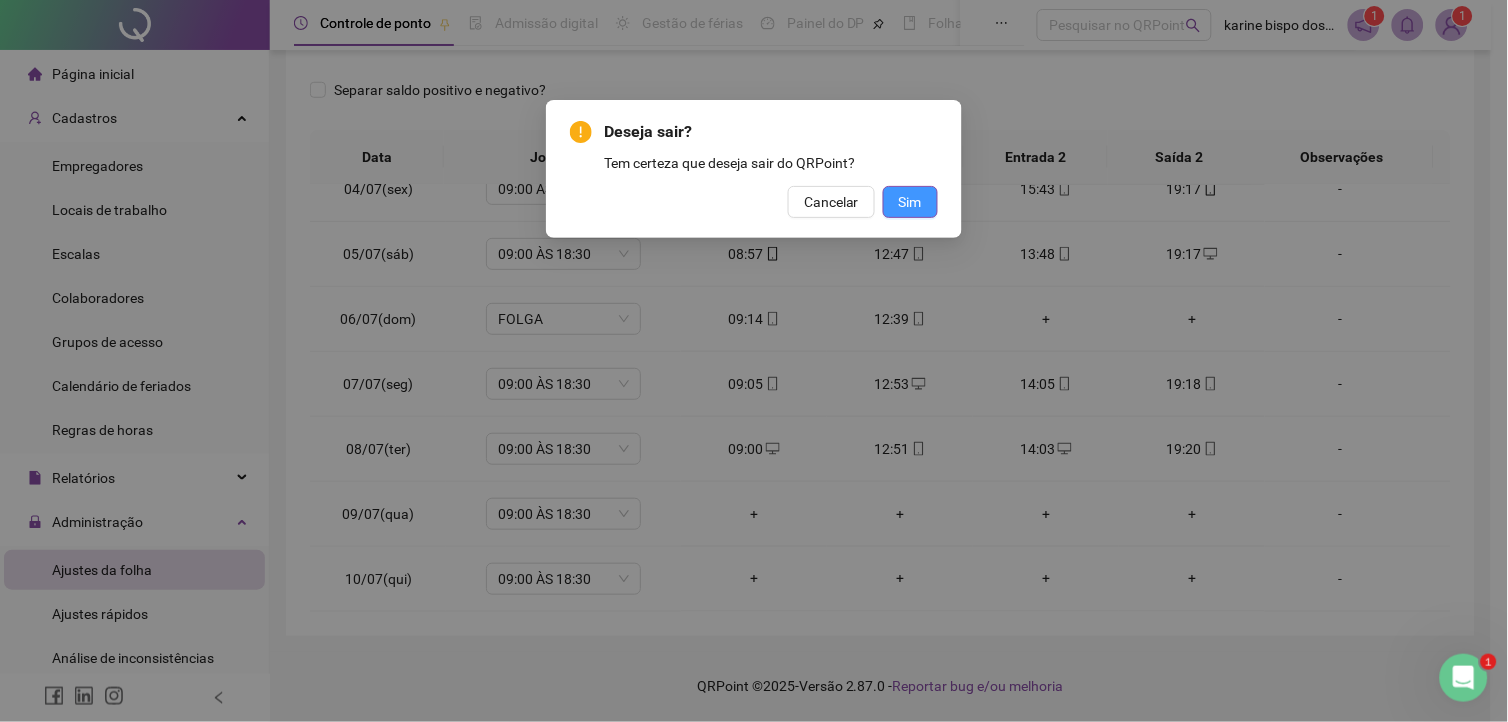 click on "Sim" at bounding box center (910, 202) 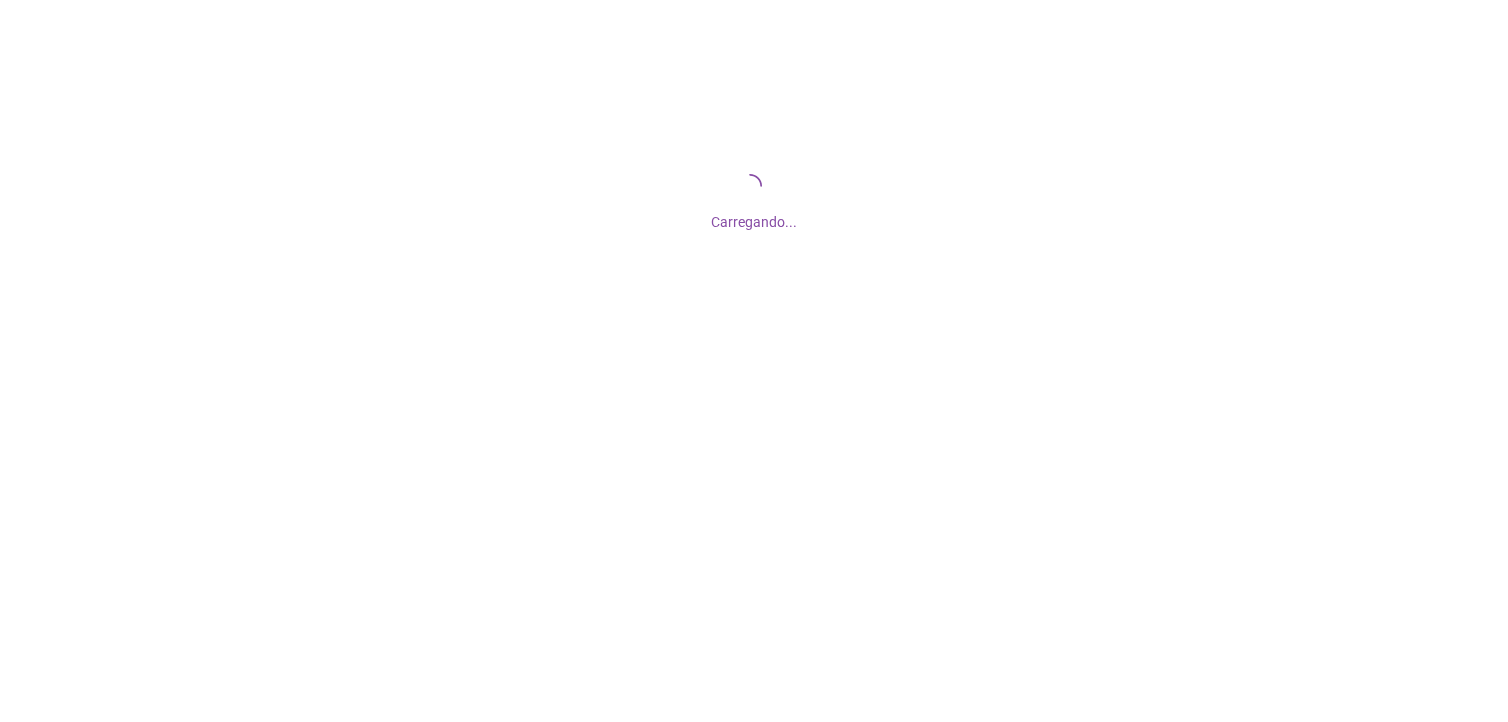 scroll, scrollTop: 0, scrollLeft: 0, axis: both 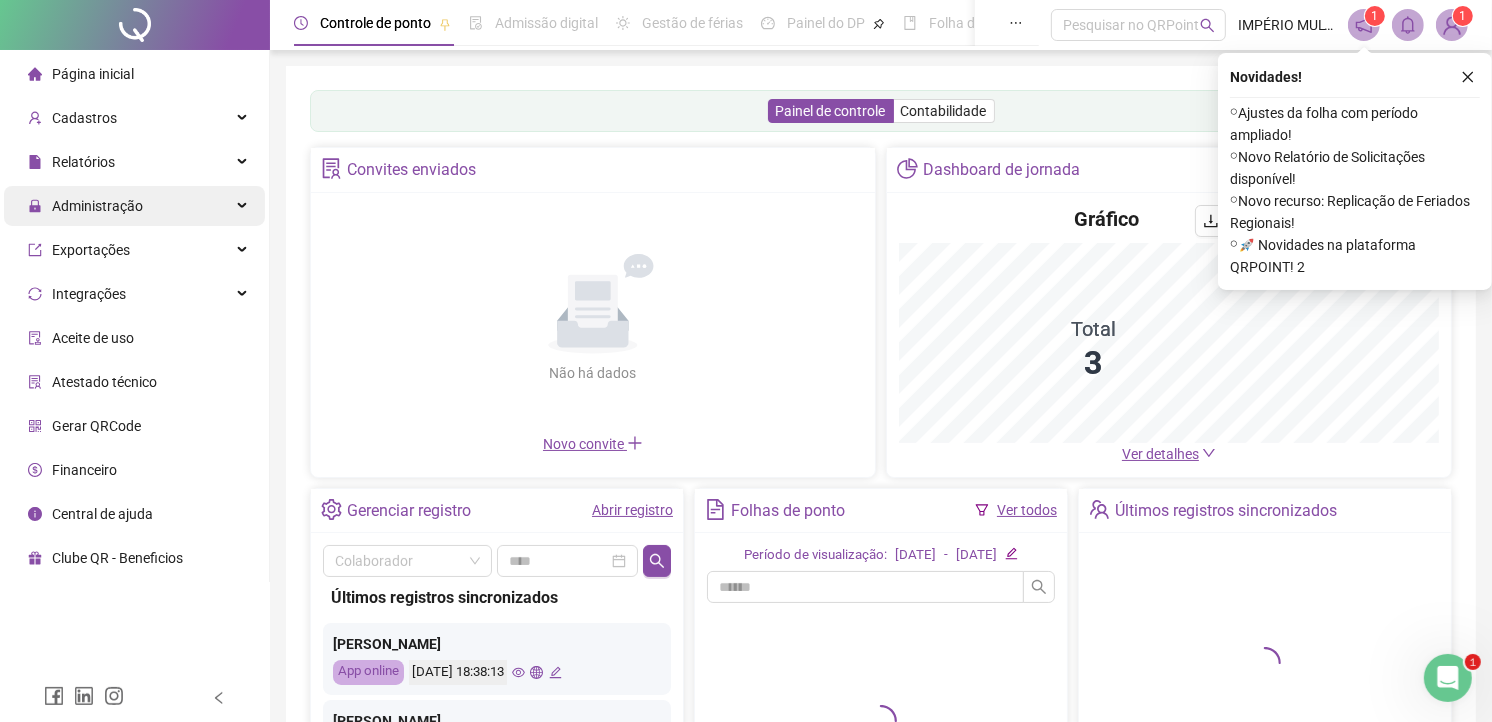 click on "Administração" at bounding box center [97, 206] 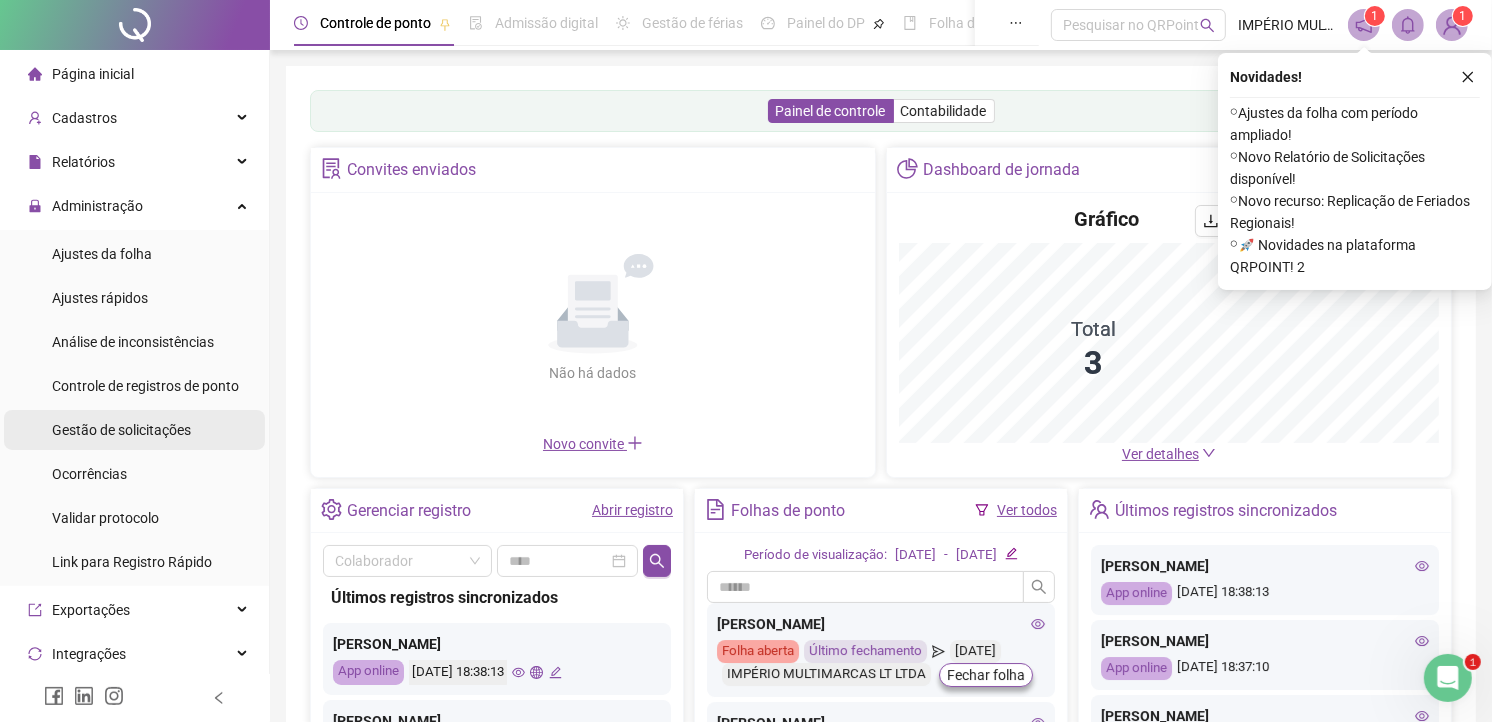 click on "Gestão de solicitações" at bounding box center [121, 430] 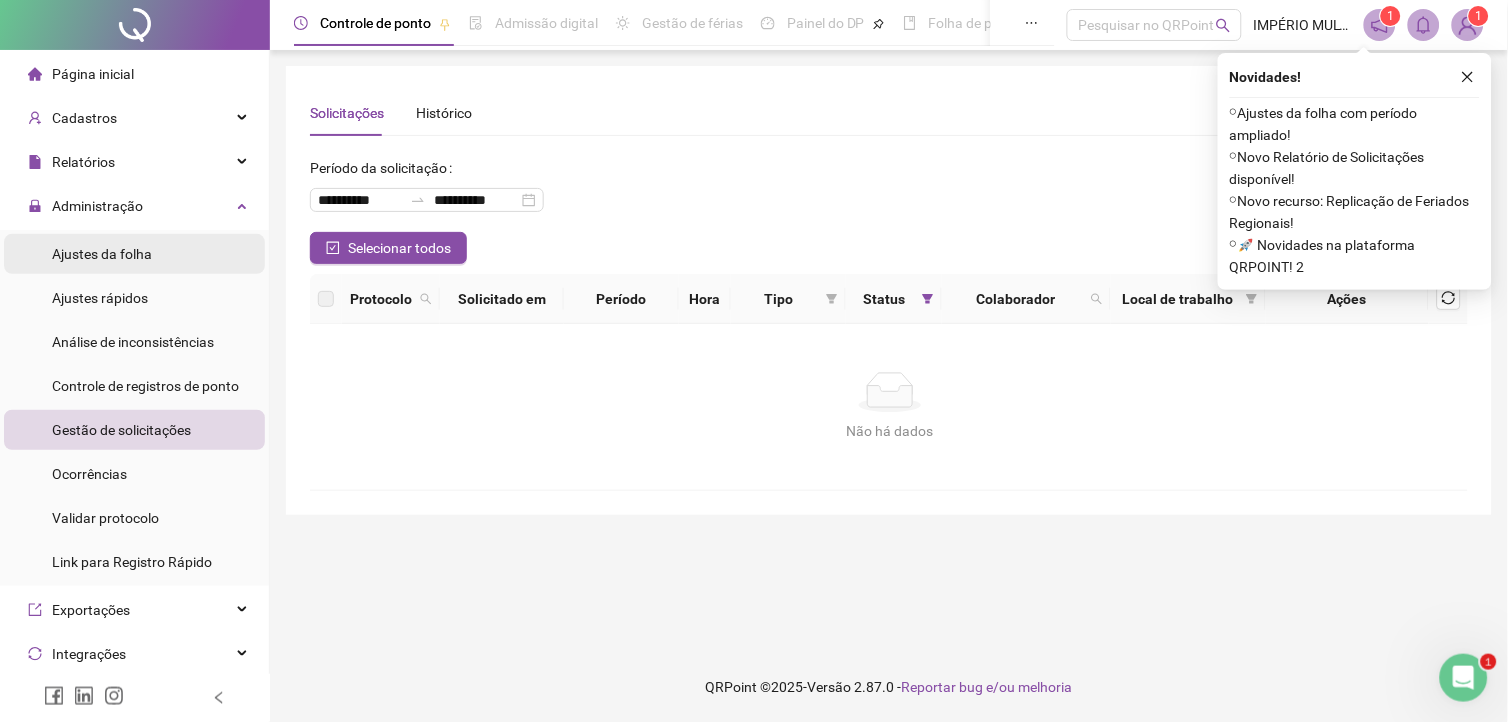 click on "Ajustes da folha" at bounding box center [102, 254] 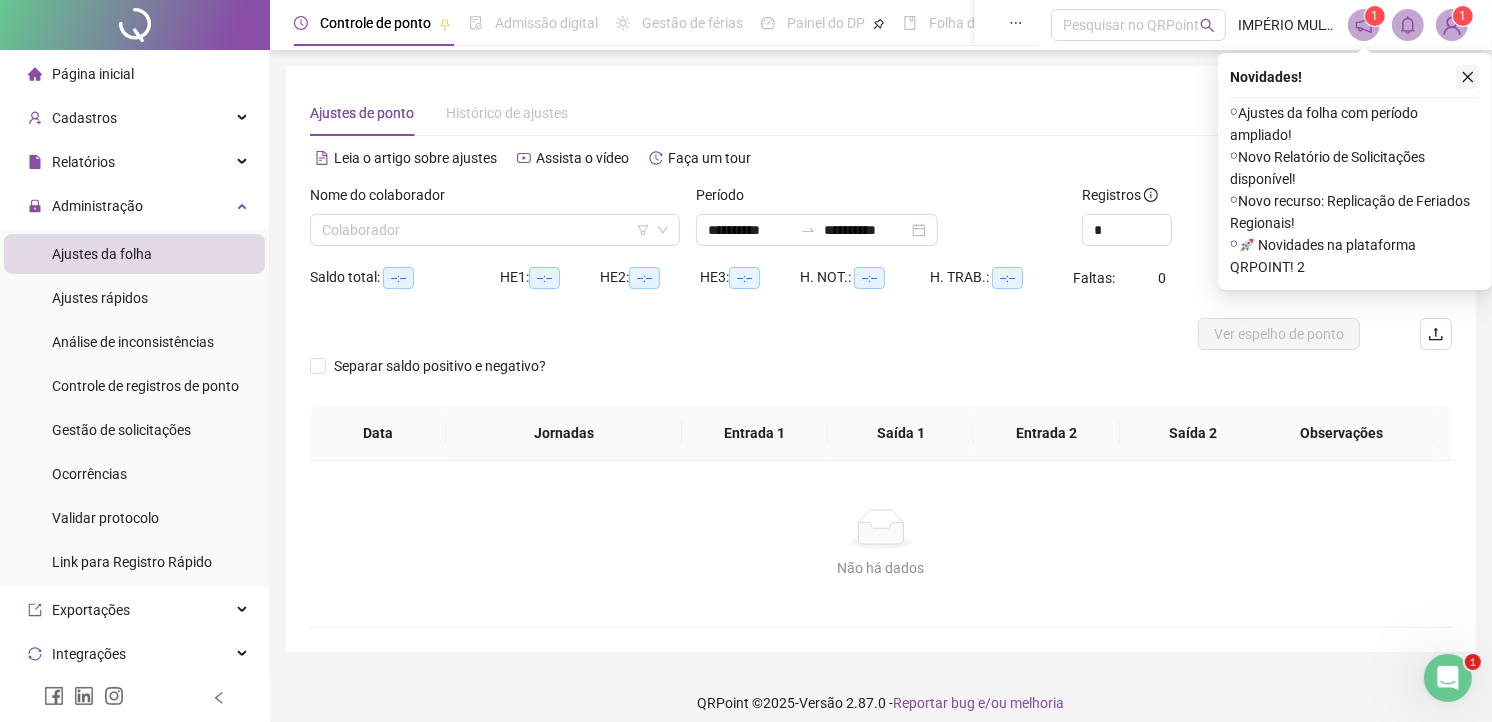 click at bounding box center [1468, 77] 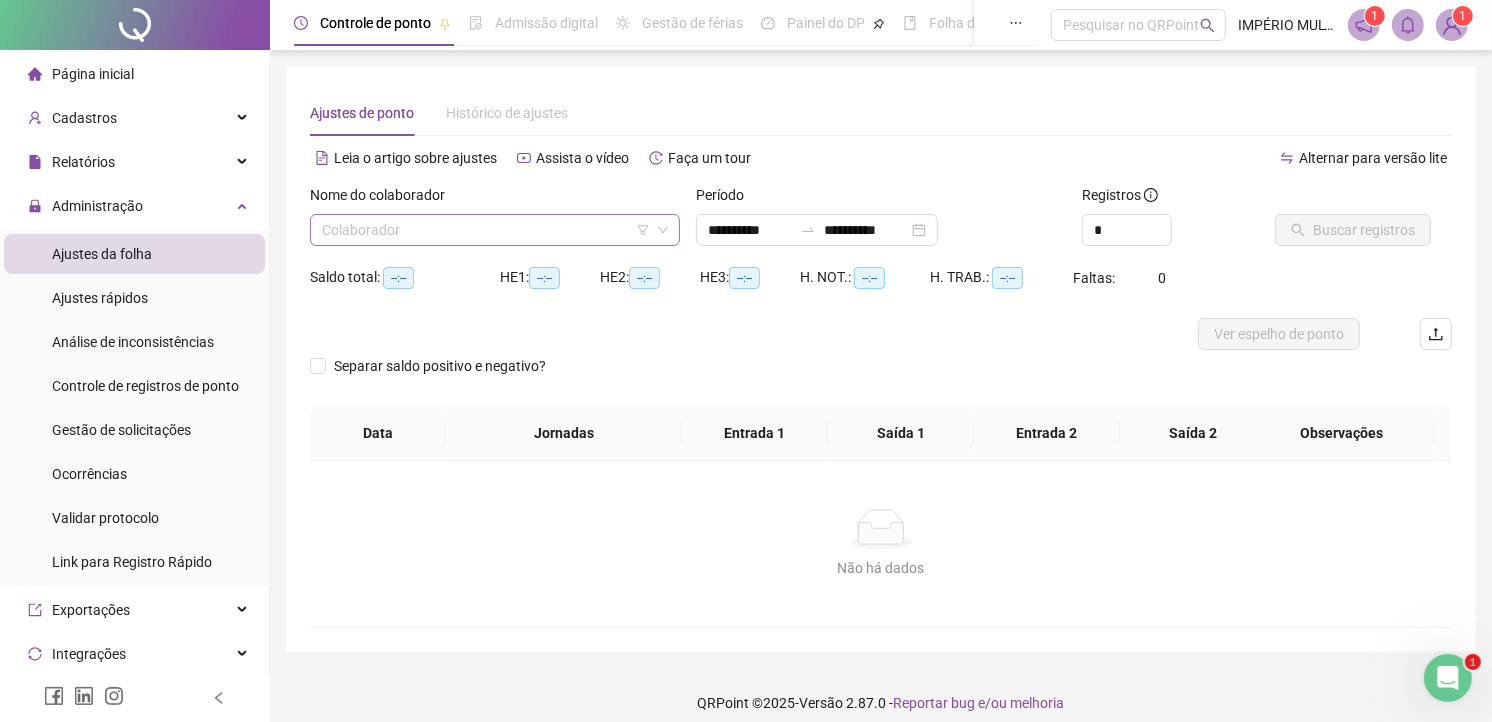 click at bounding box center (489, 230) 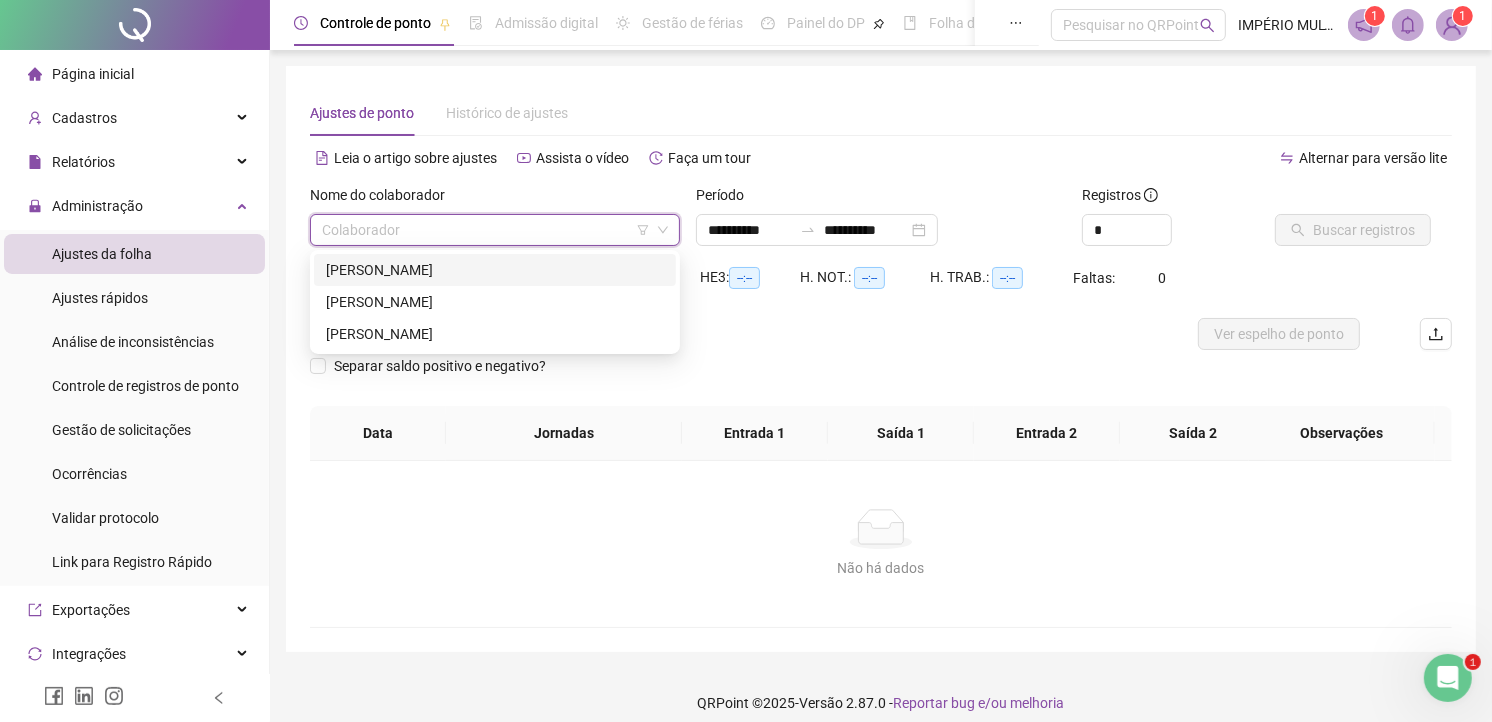 click on "MILELI BATISTA NASCIMENTO SANTOS" at bounding box center (495, 270) 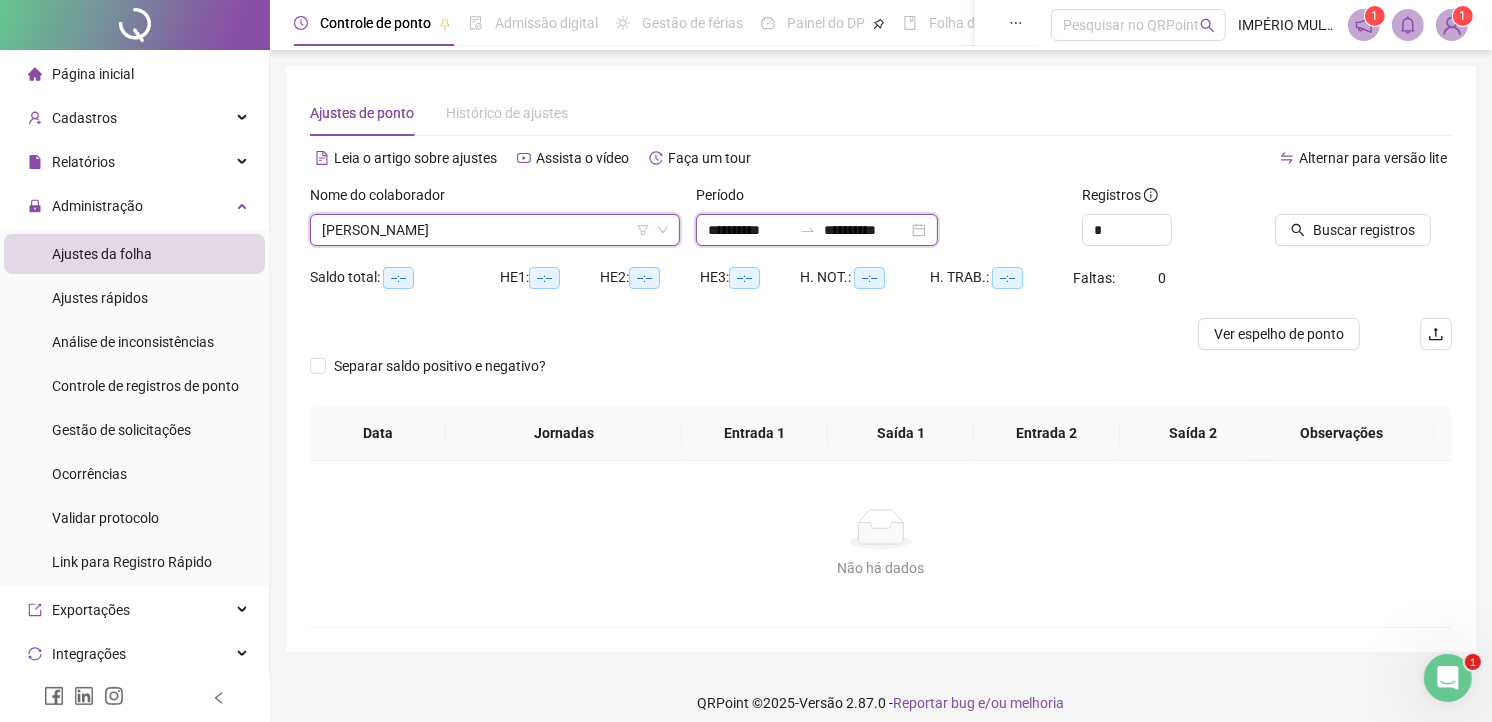 click on "**********" at bounding box center [750, 230] 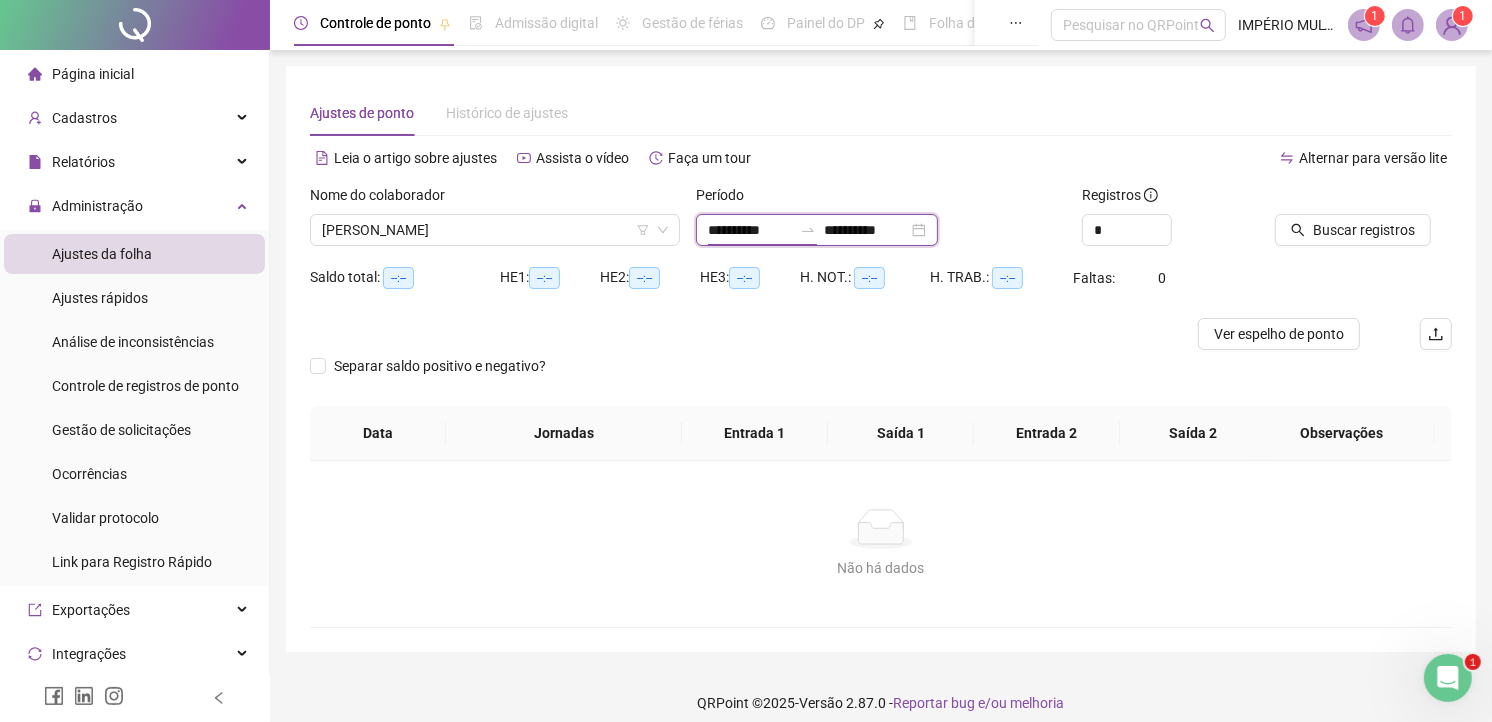 type on "**********" 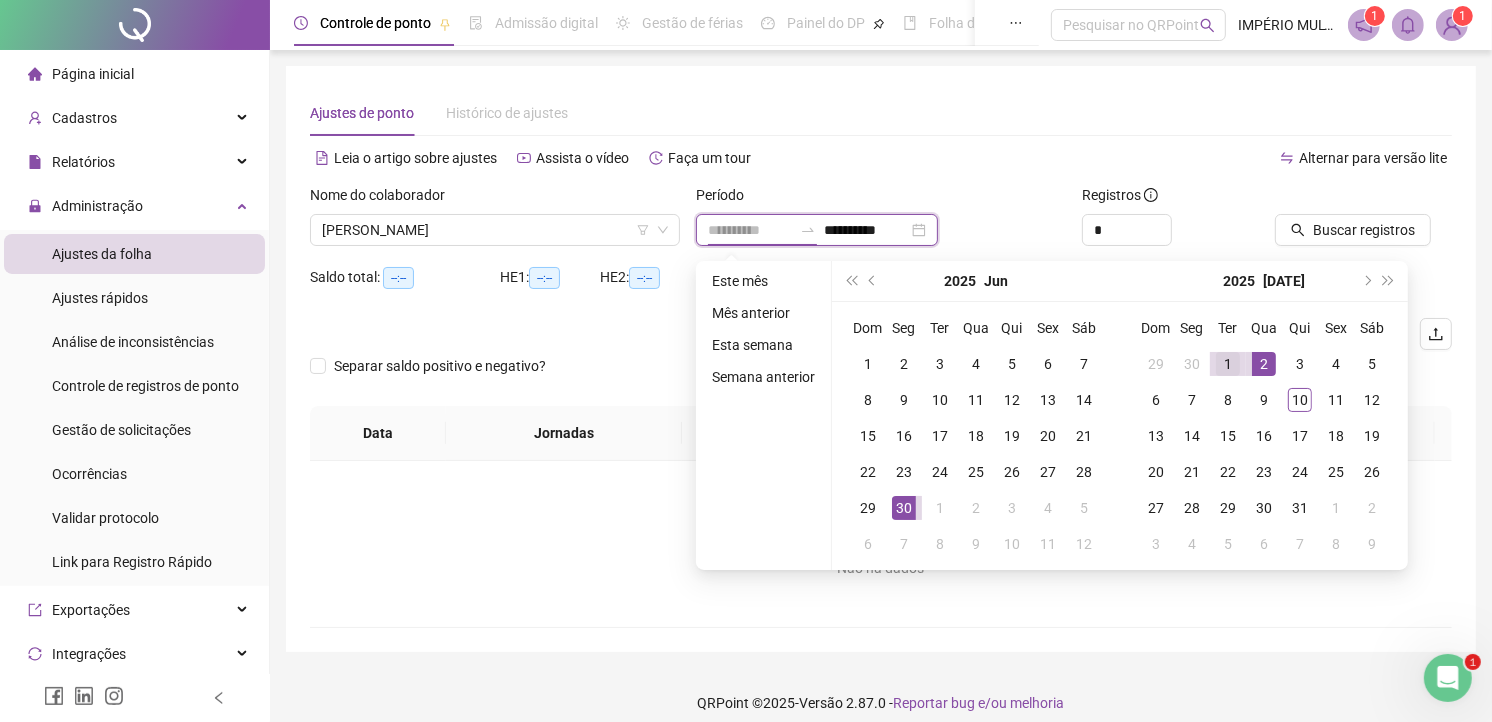 type on "**********" 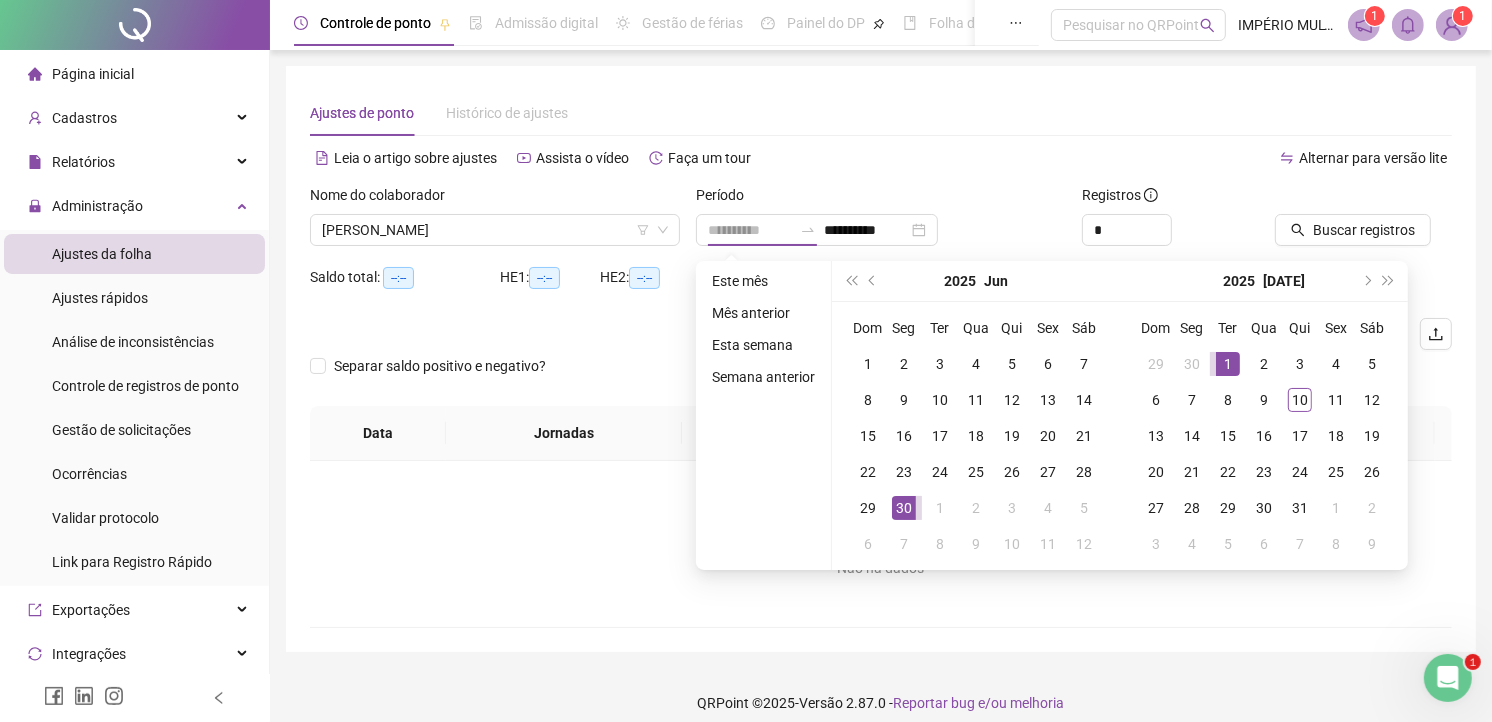 click on "1" at bounding box center [1228, 364] 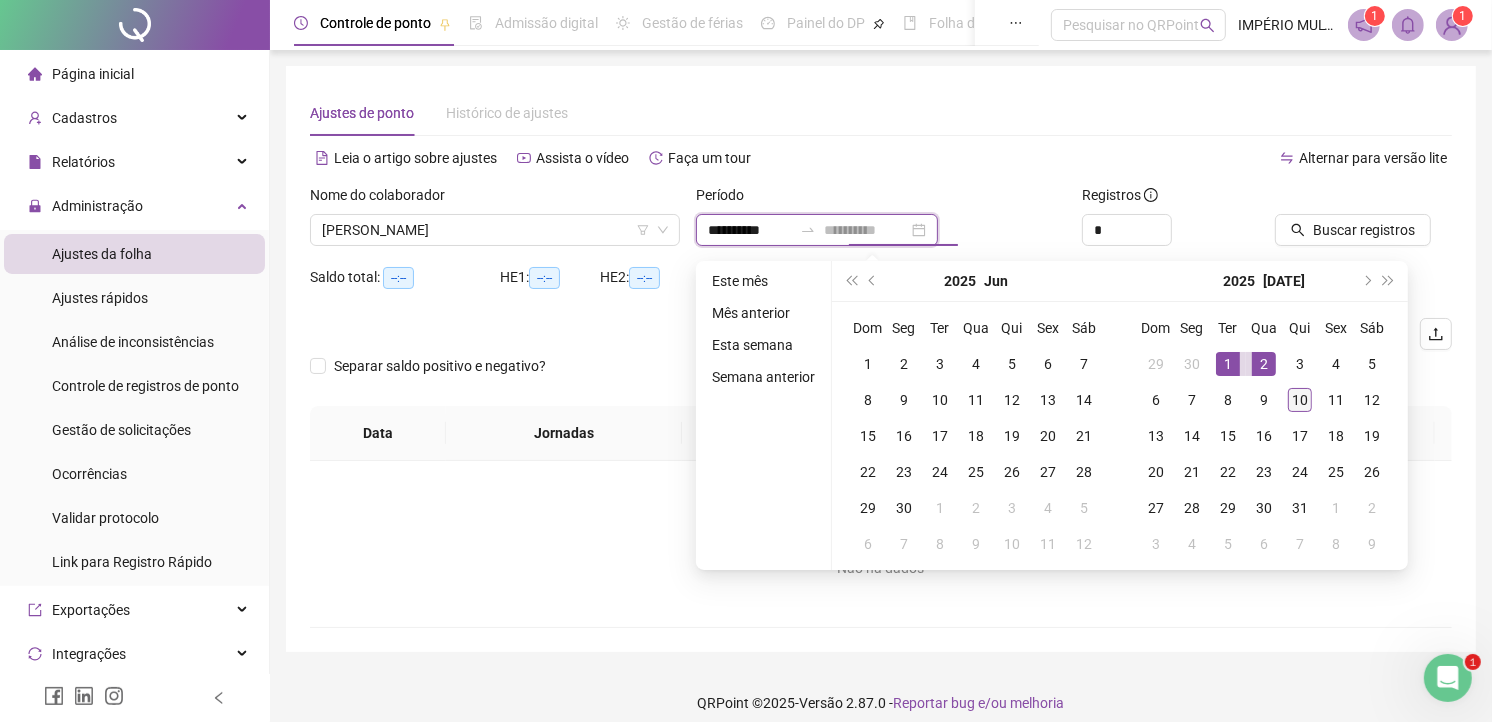type on "**********" 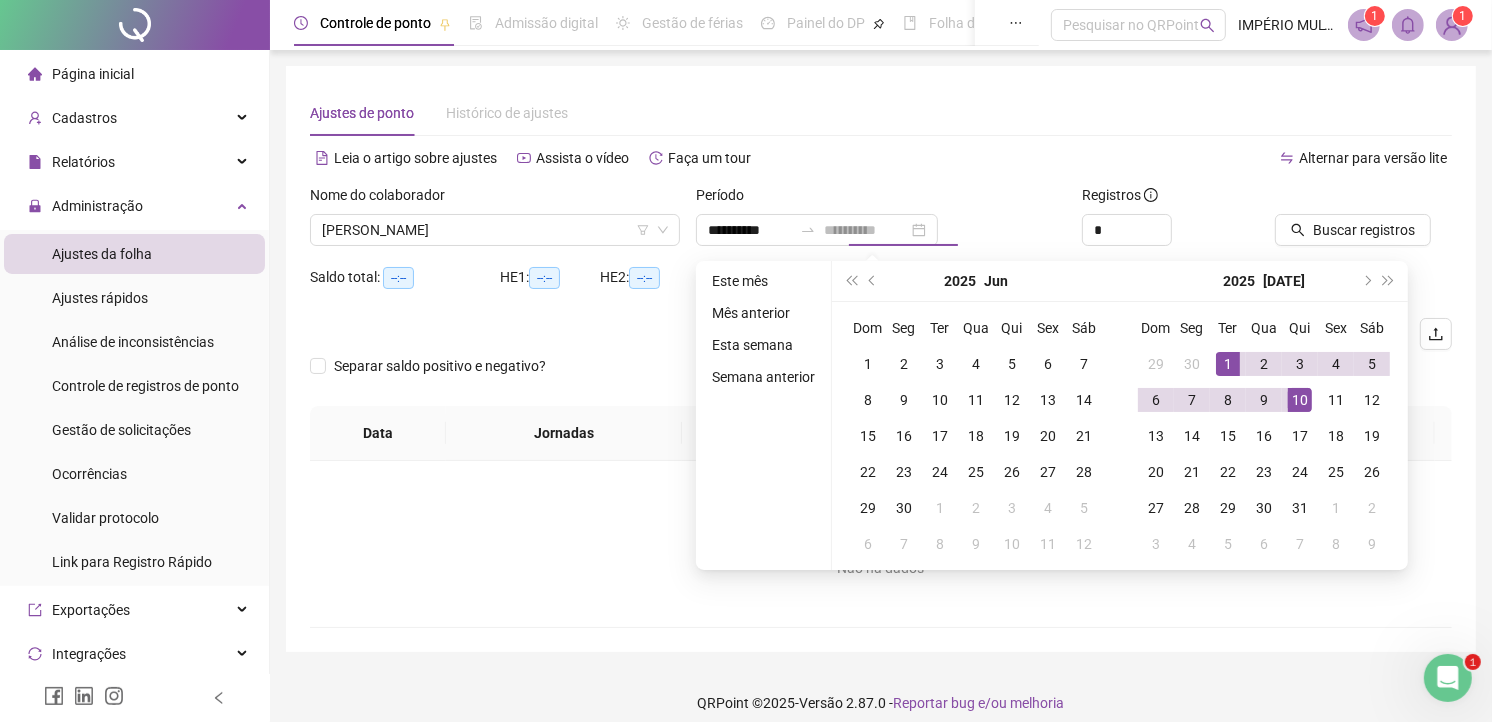 click on "10" at bounding box center [1300, 400] 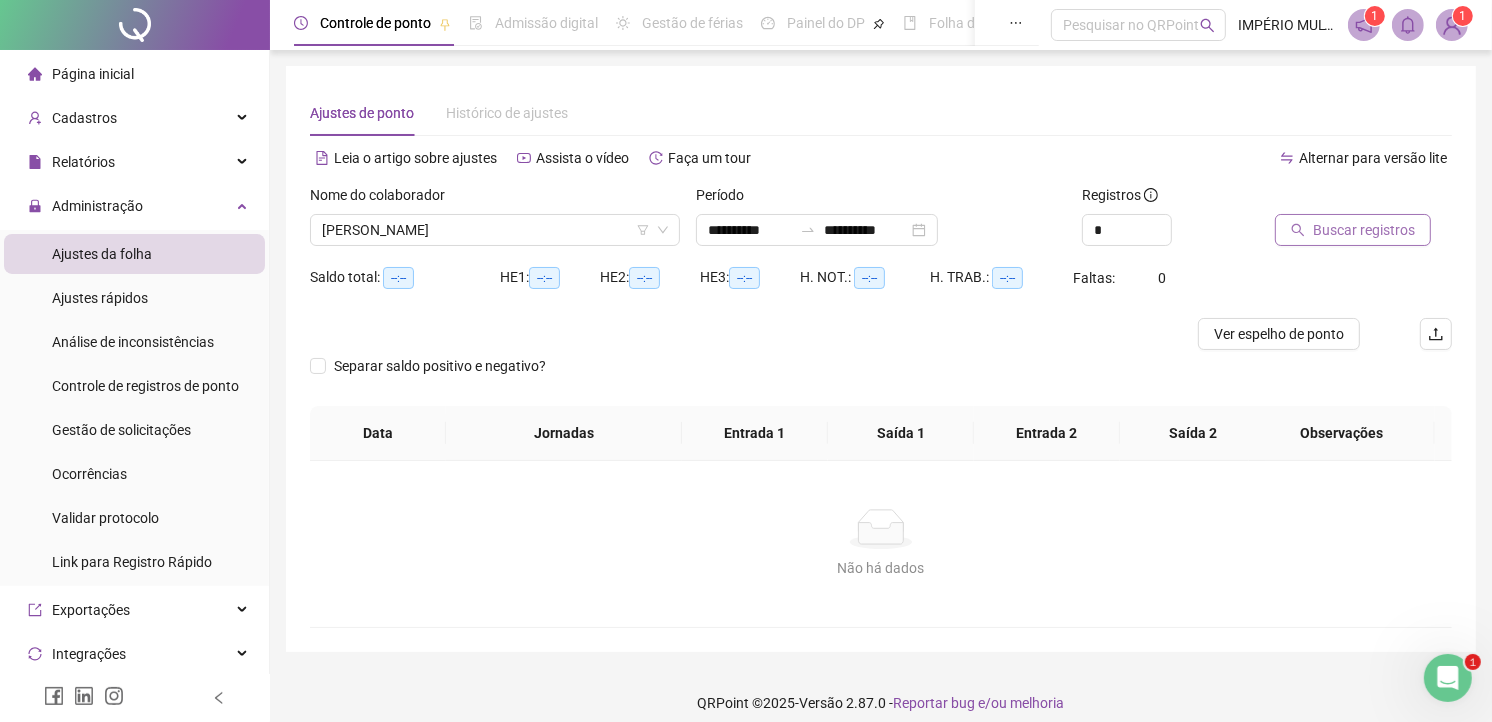 click on "Buscar registros" at bounding box center (1364, 230) 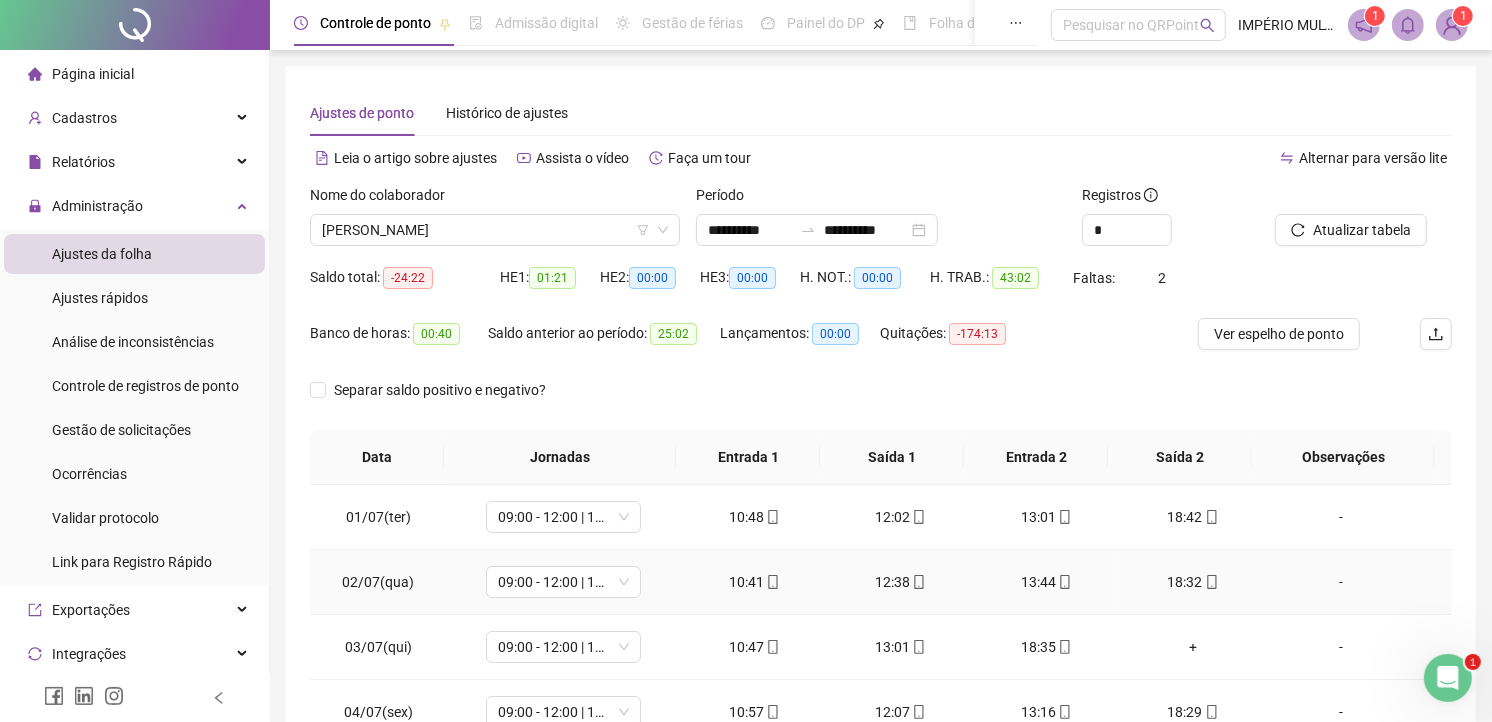 scroll, scrollTop: 111, scrollLeft: 0, axis: vertical 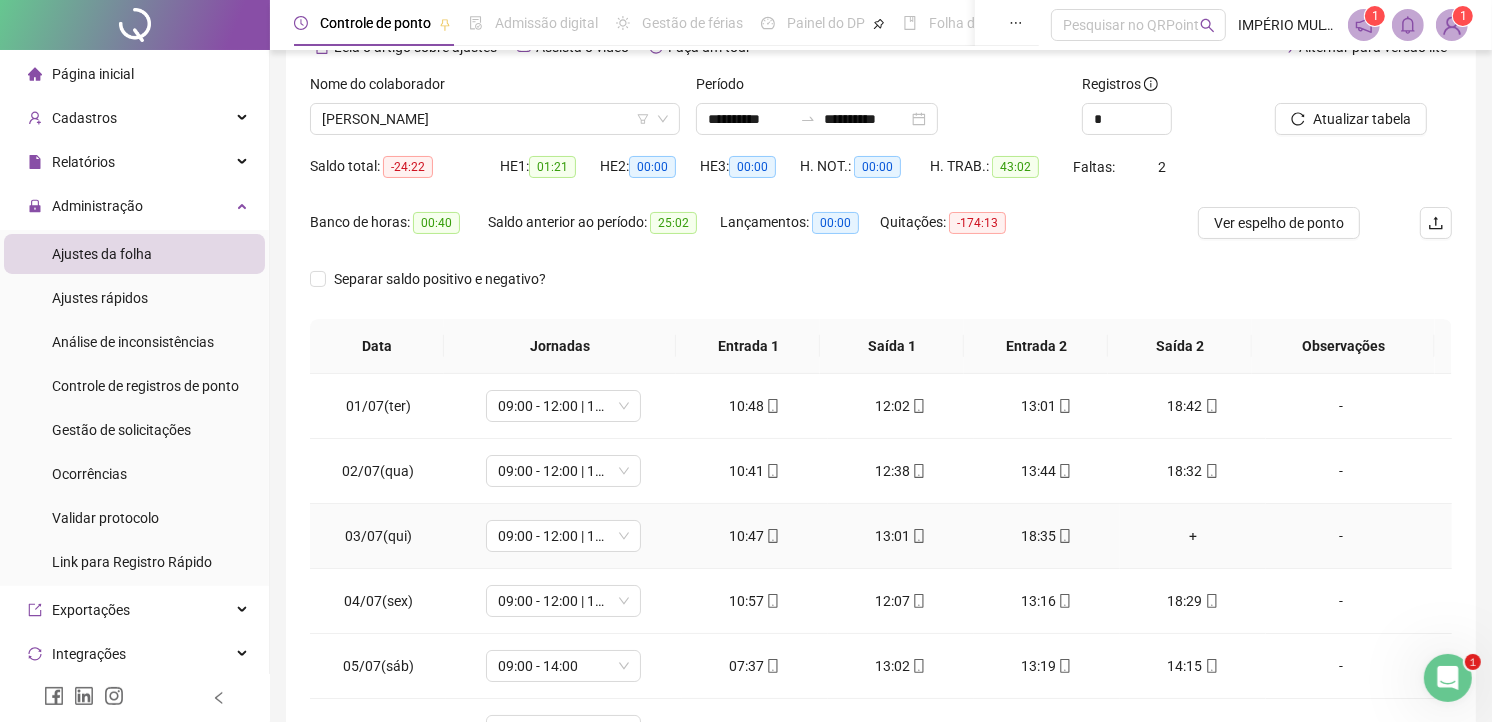 click on "+" at bounding box center [1193, 536] 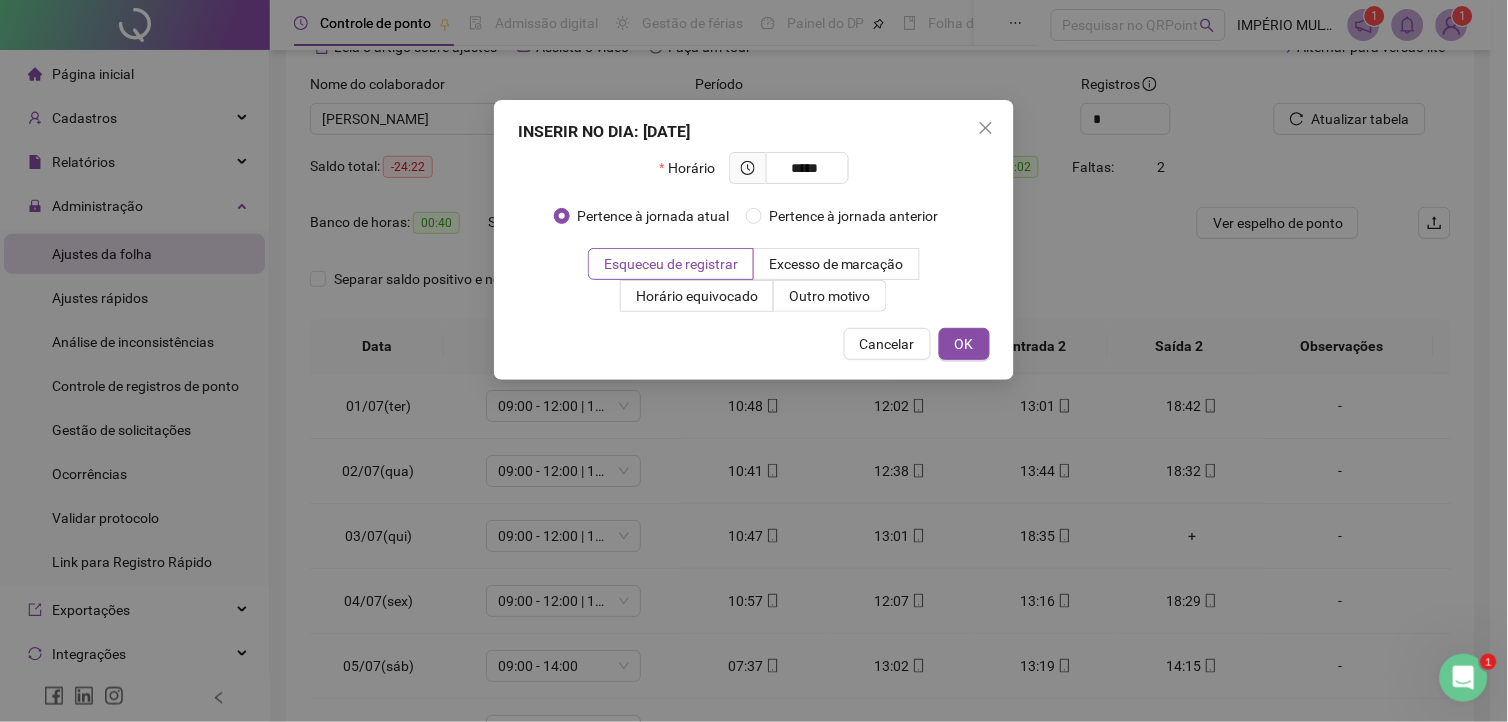 type on "*****" 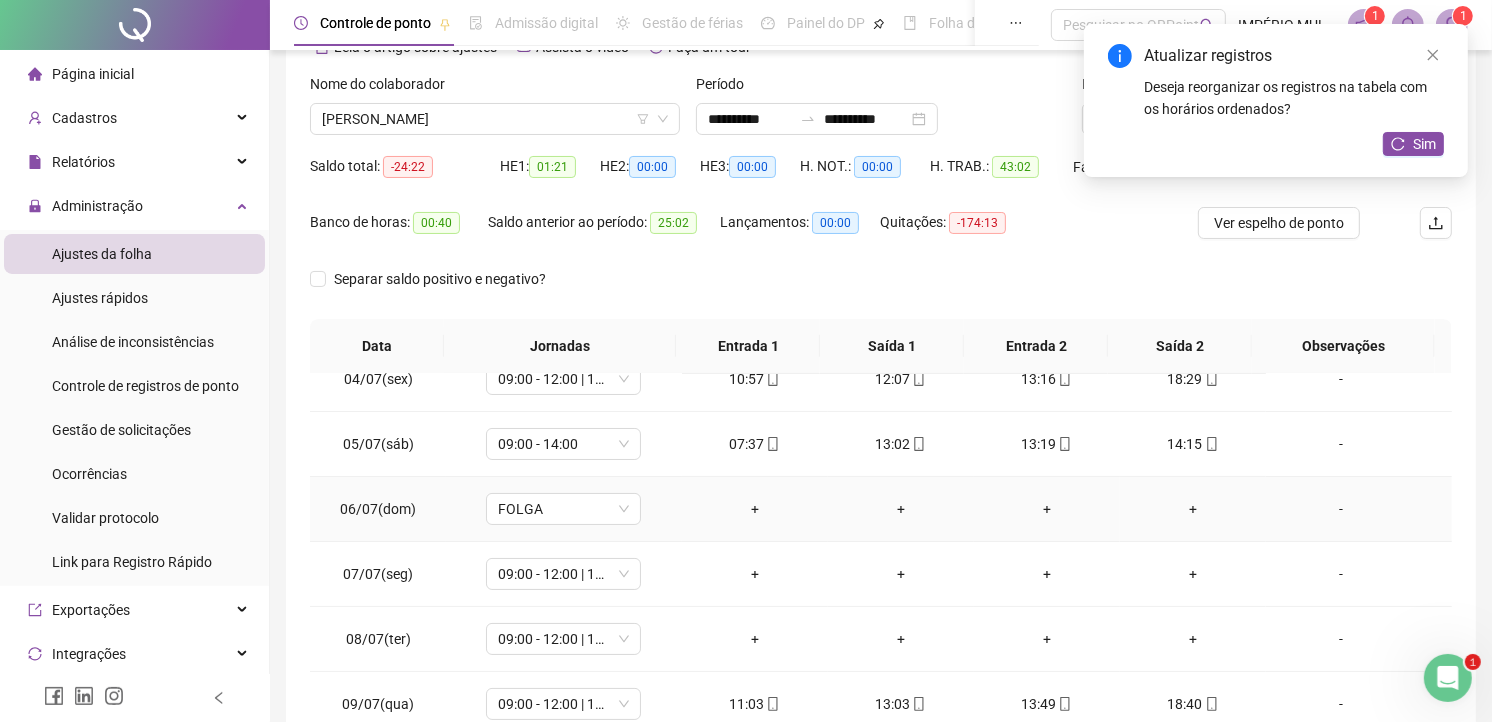 scroll, scrollTop: 223, scrollLeft: 0, axis: vertical 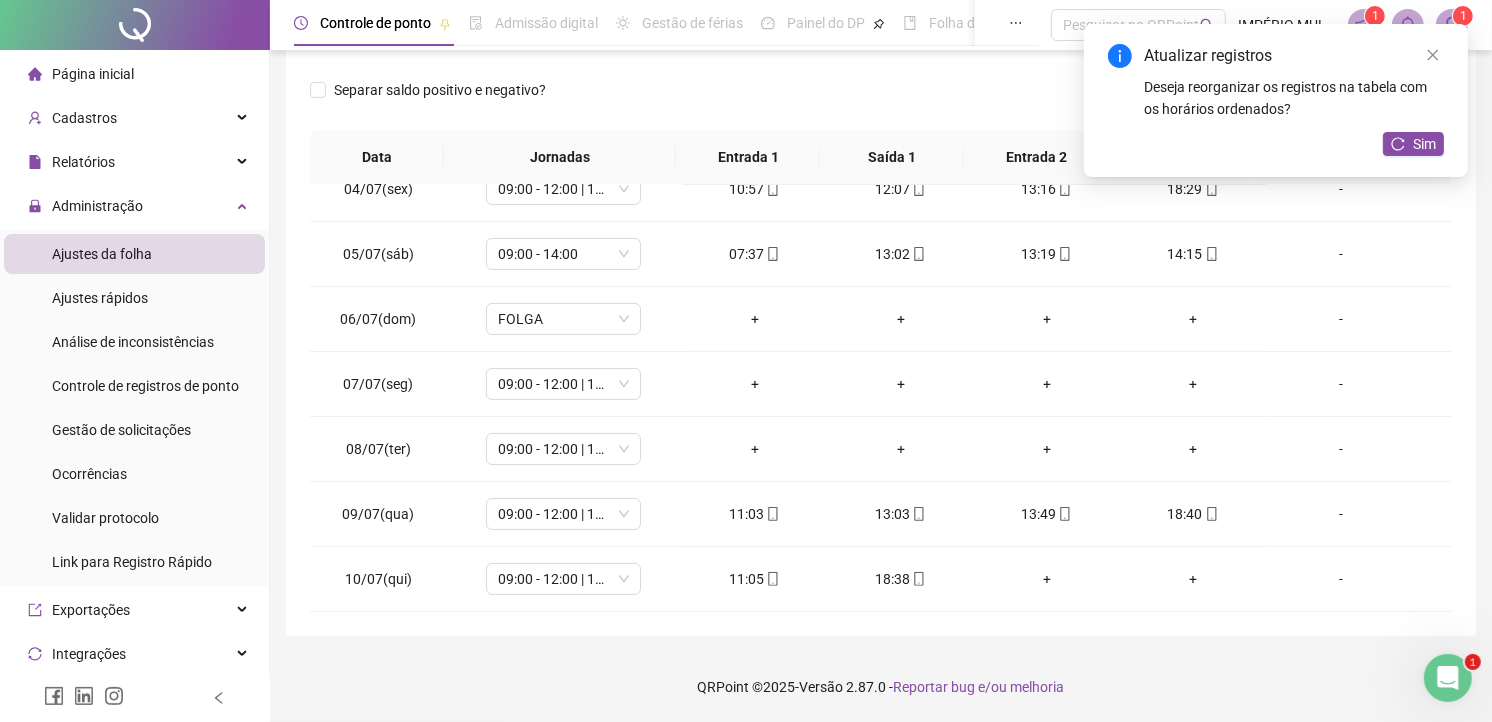 drag, startPoint x: 1415, startPoint y: 144, endPoint x: 1390, endPoint y: 158, distance: 28.653097 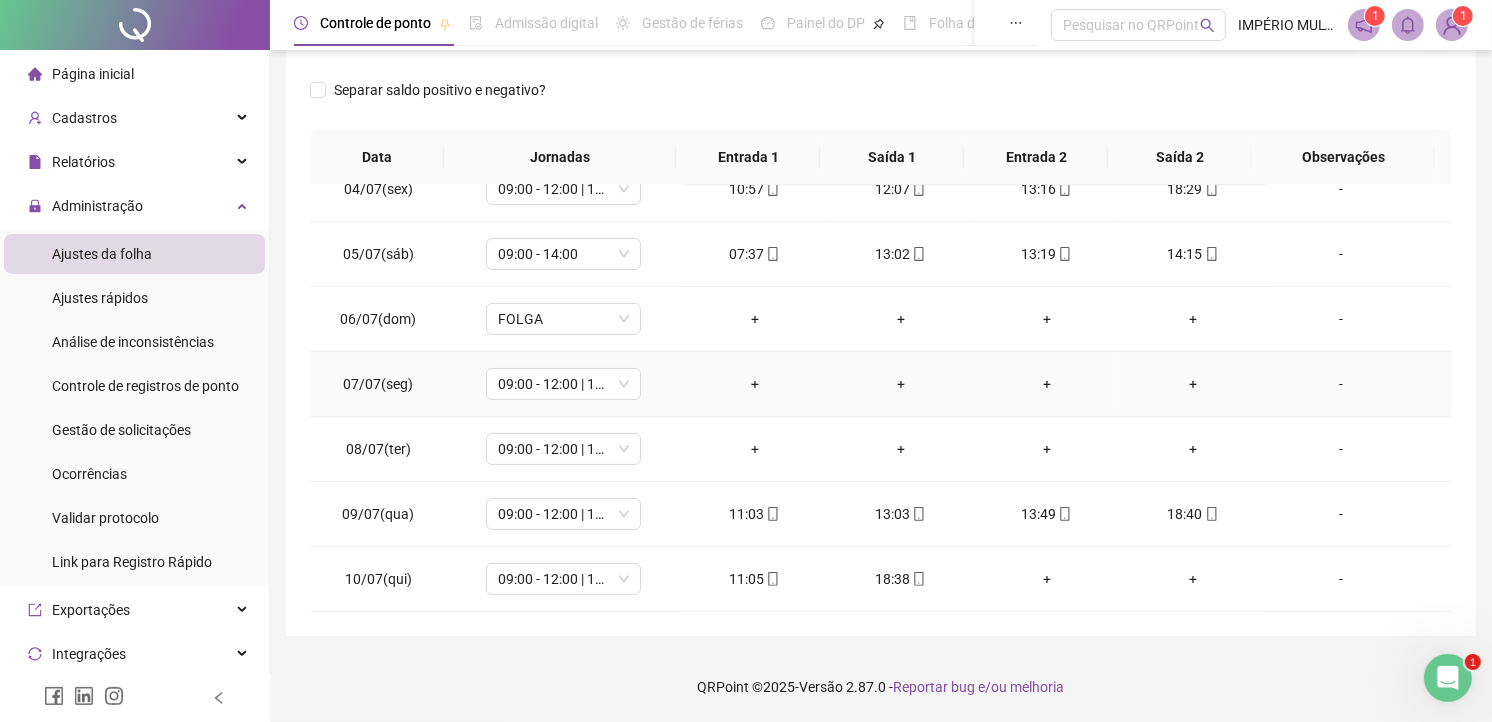 scroll, scrollTop: 0, scrollLeft: 0, axis: both 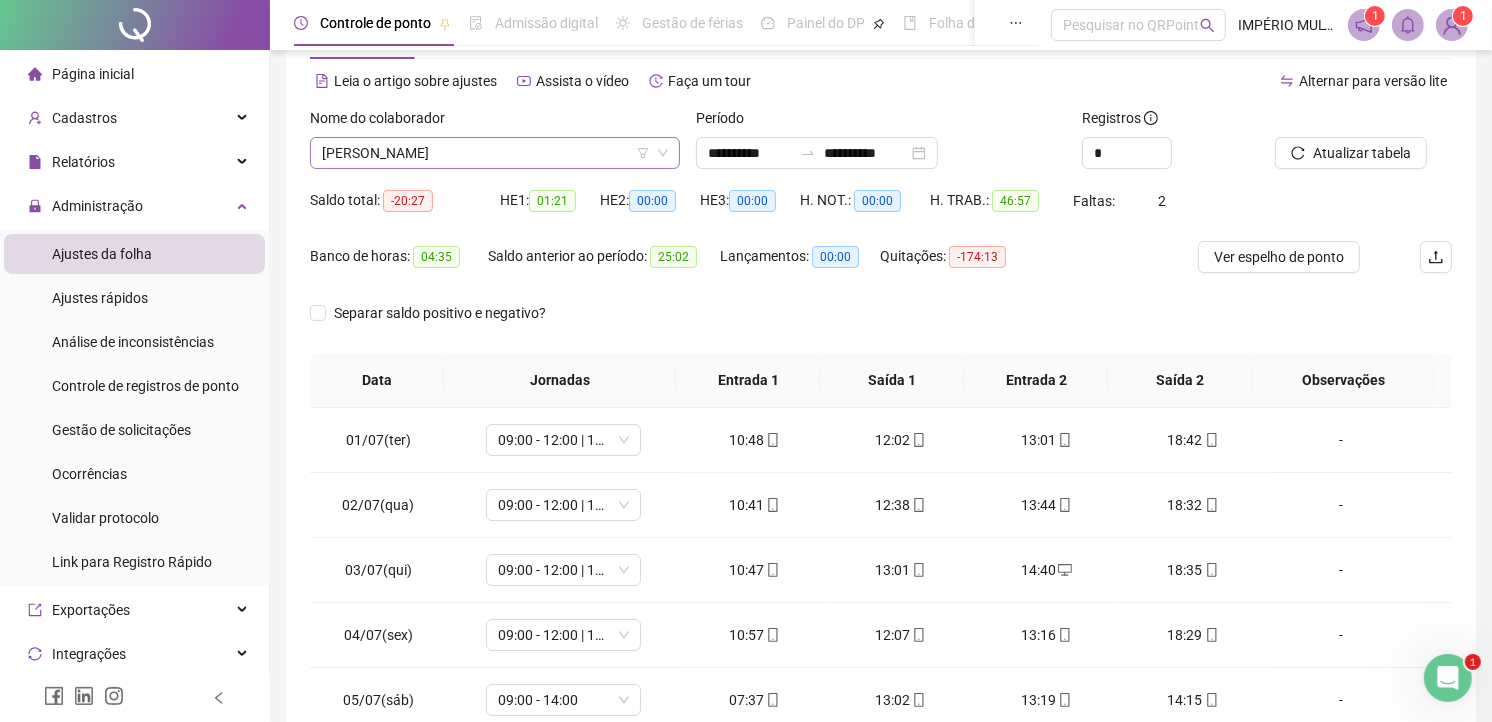 click on "MILELI BATISTA NASCIMENTO SANTOS" at bounding box center (495, 153) 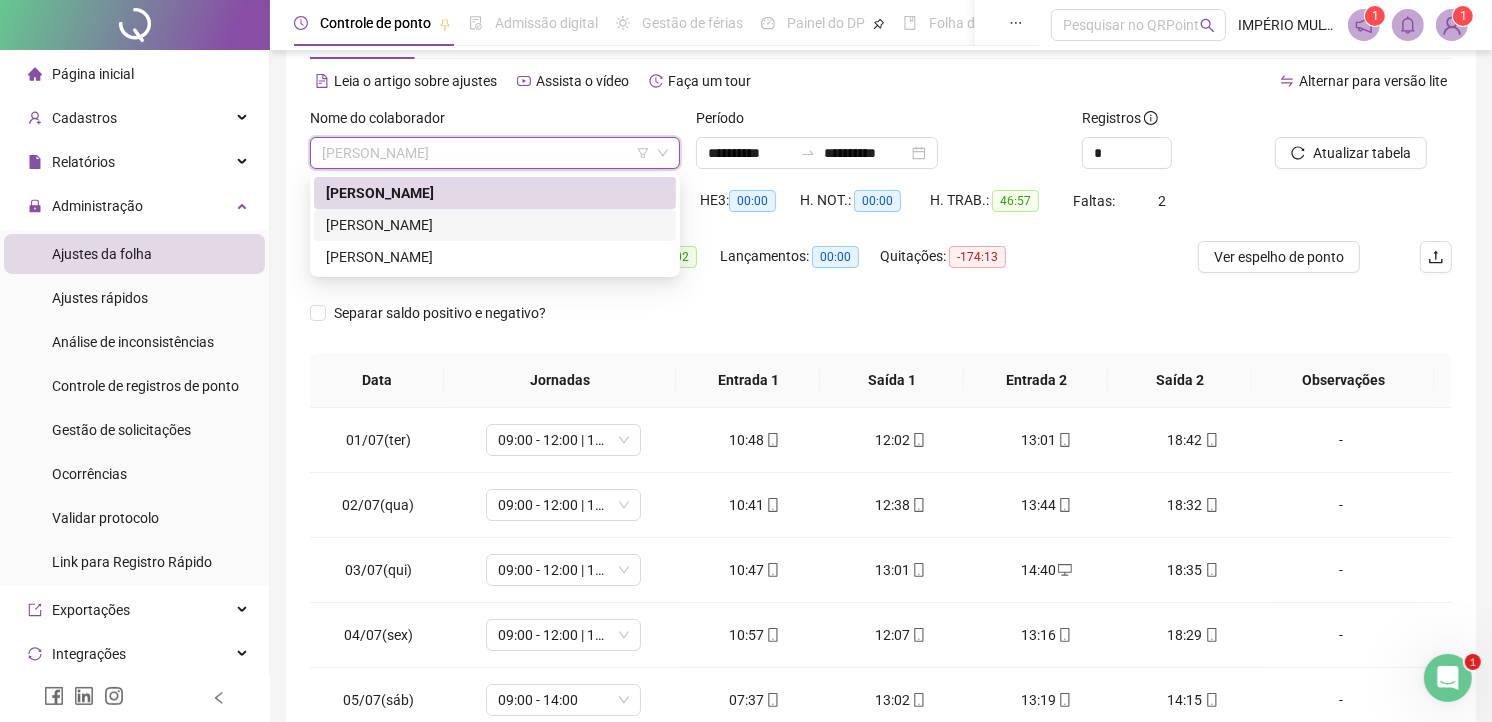 click on "NATHALIA OLIVEIRA BOMFIM" at bounding box center [495, 225] 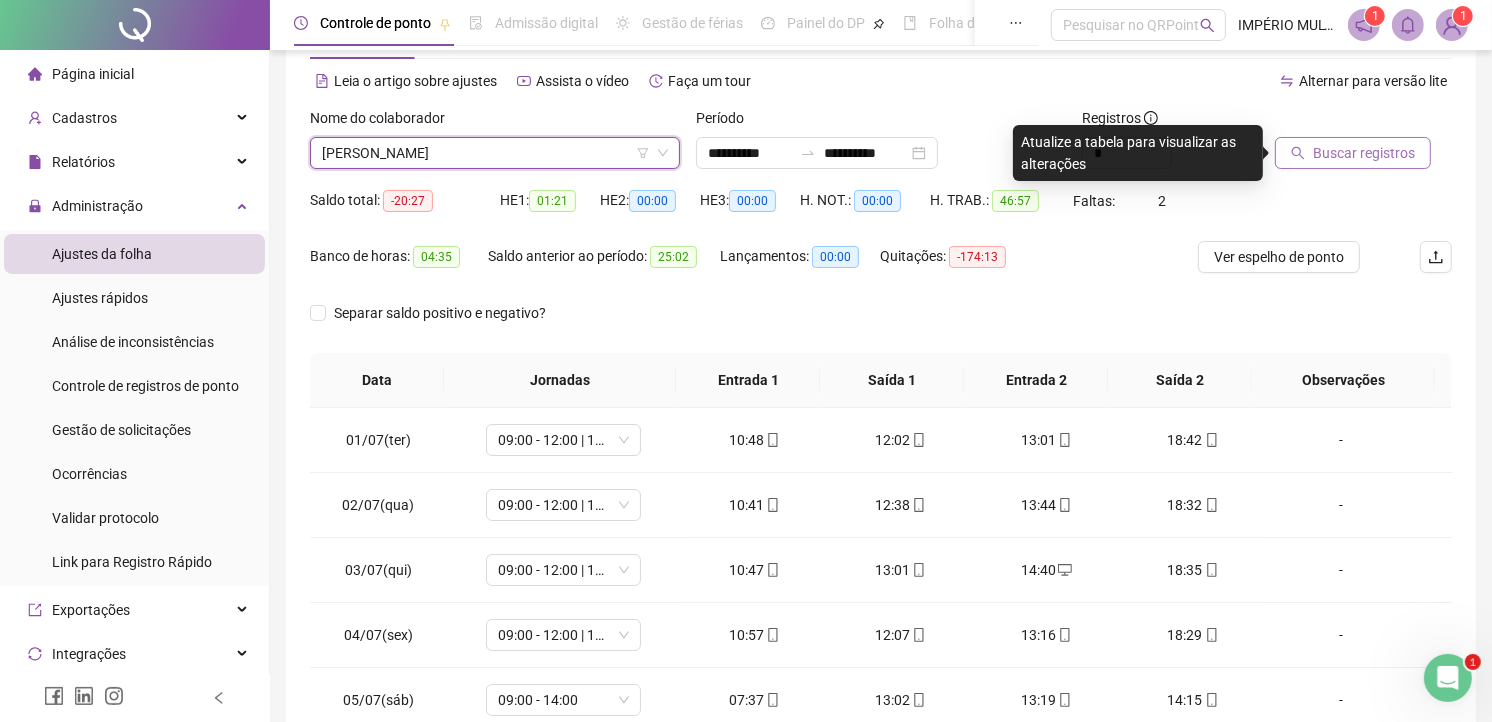 click on "Buscar registros" at bounding box center [1364, 153] 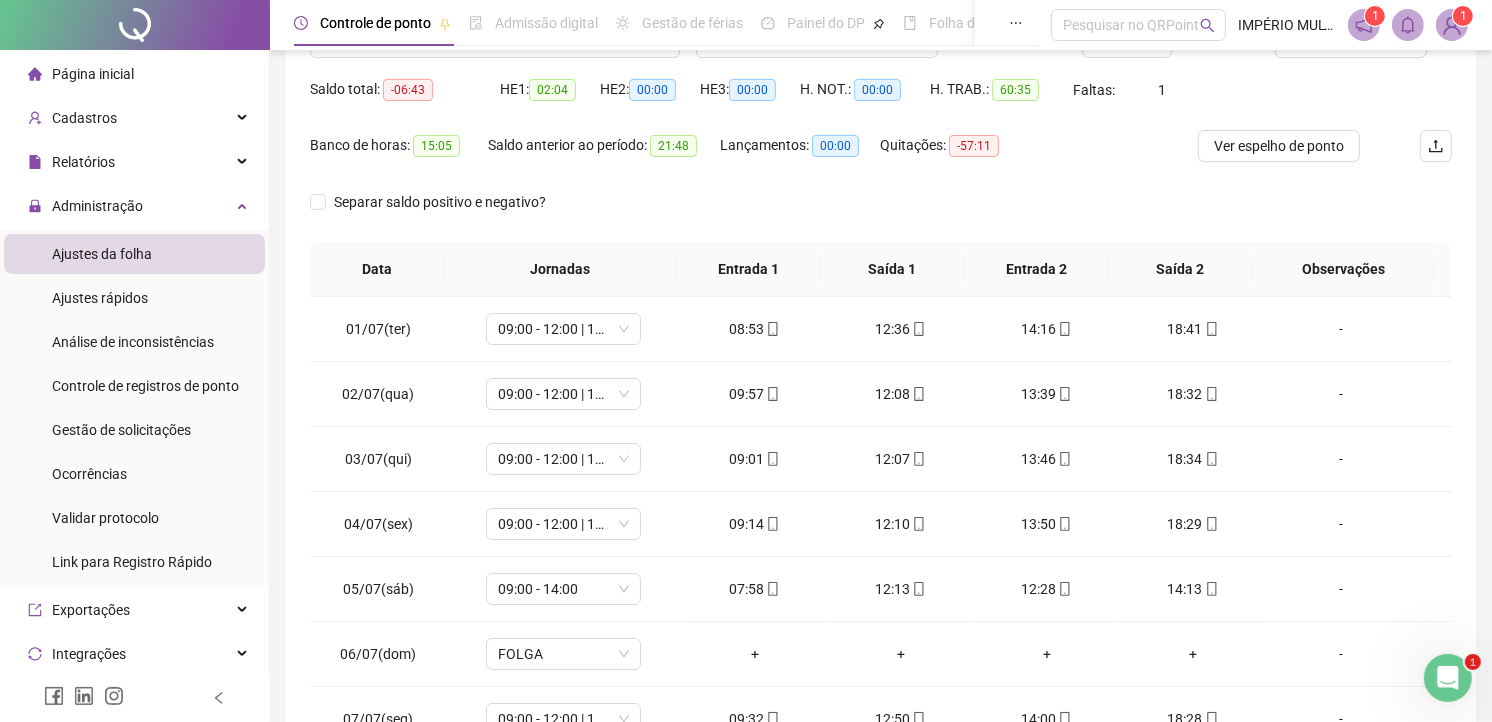 scroll, scrollTop: 300, scrollLeft: 0, axis: vertical 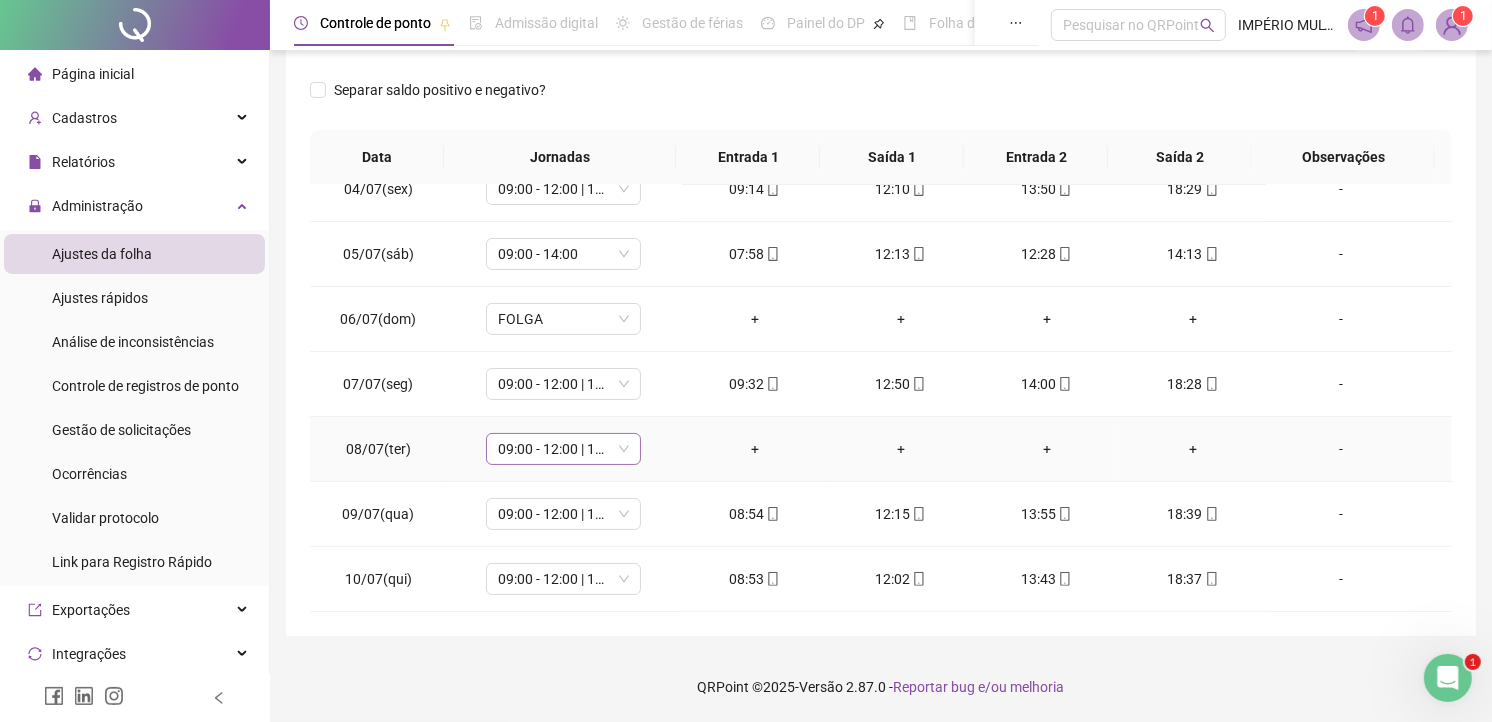 click on "09:00 - 12:00 | 13:42 - 18:30" at bounding box center (563, 449) 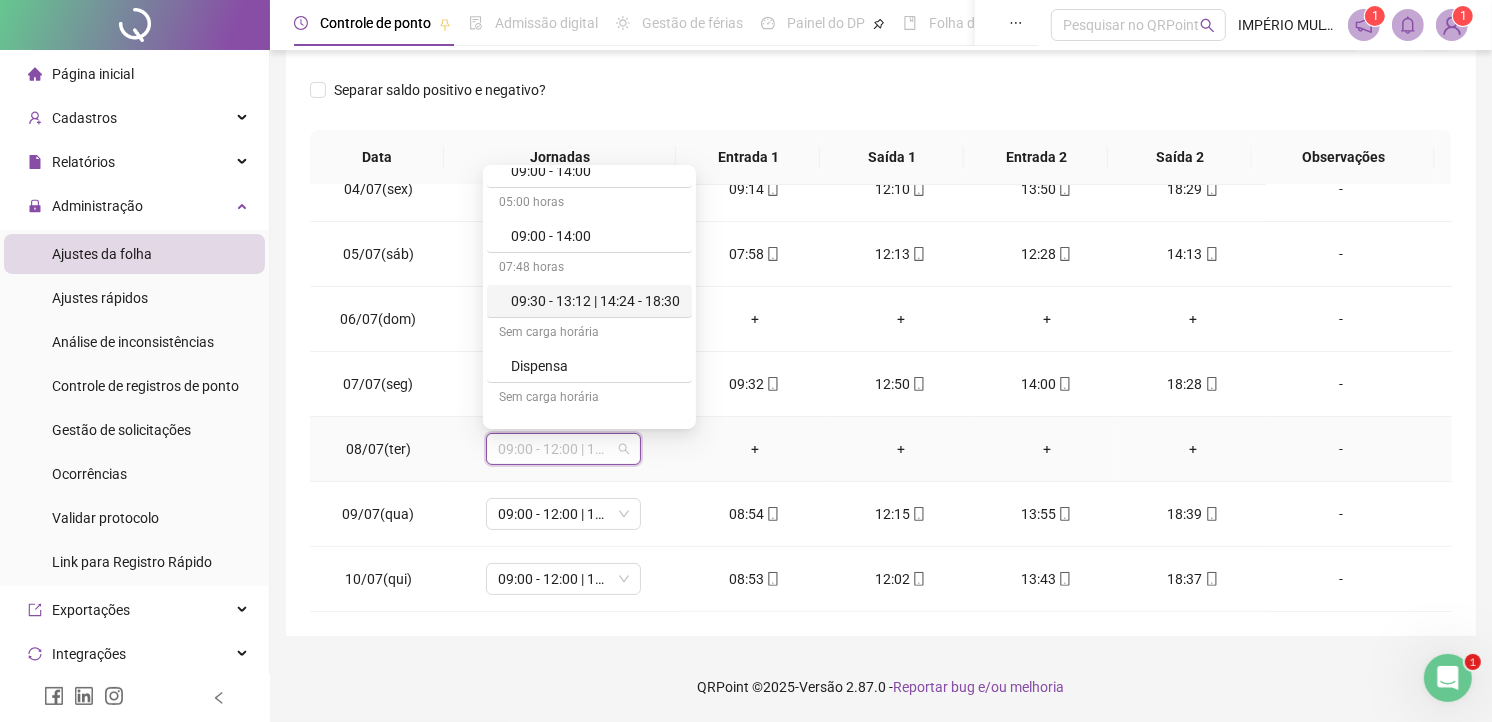 scroll, scrollTop: 330, scrollLeft: 0, axis: vertical 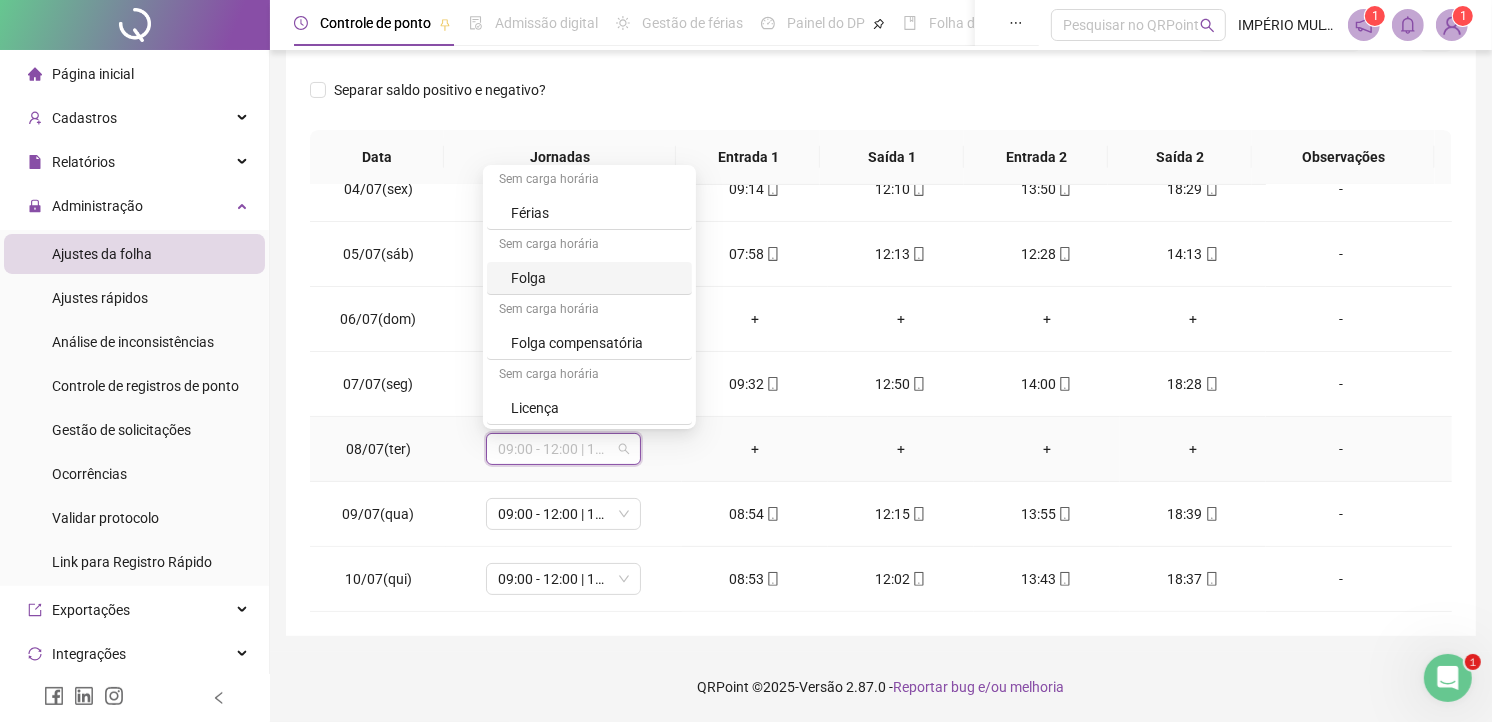 drag, startPoint x: 518, startPoint y: 274, endPoint x: 1148, endPoint y: 491, distance: 666.325 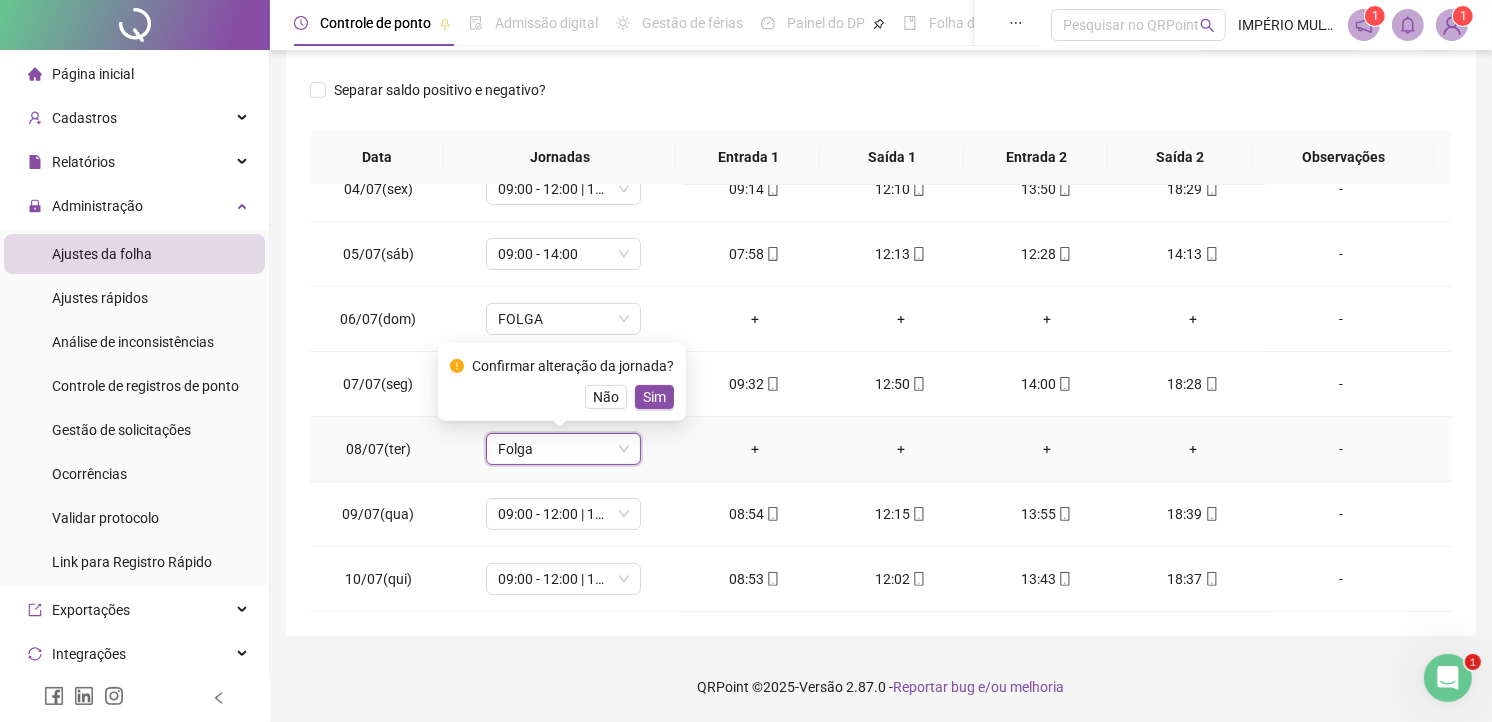 click on "Confirmar alteração da jornada? Não Sim" at bounding box center (562, 382) 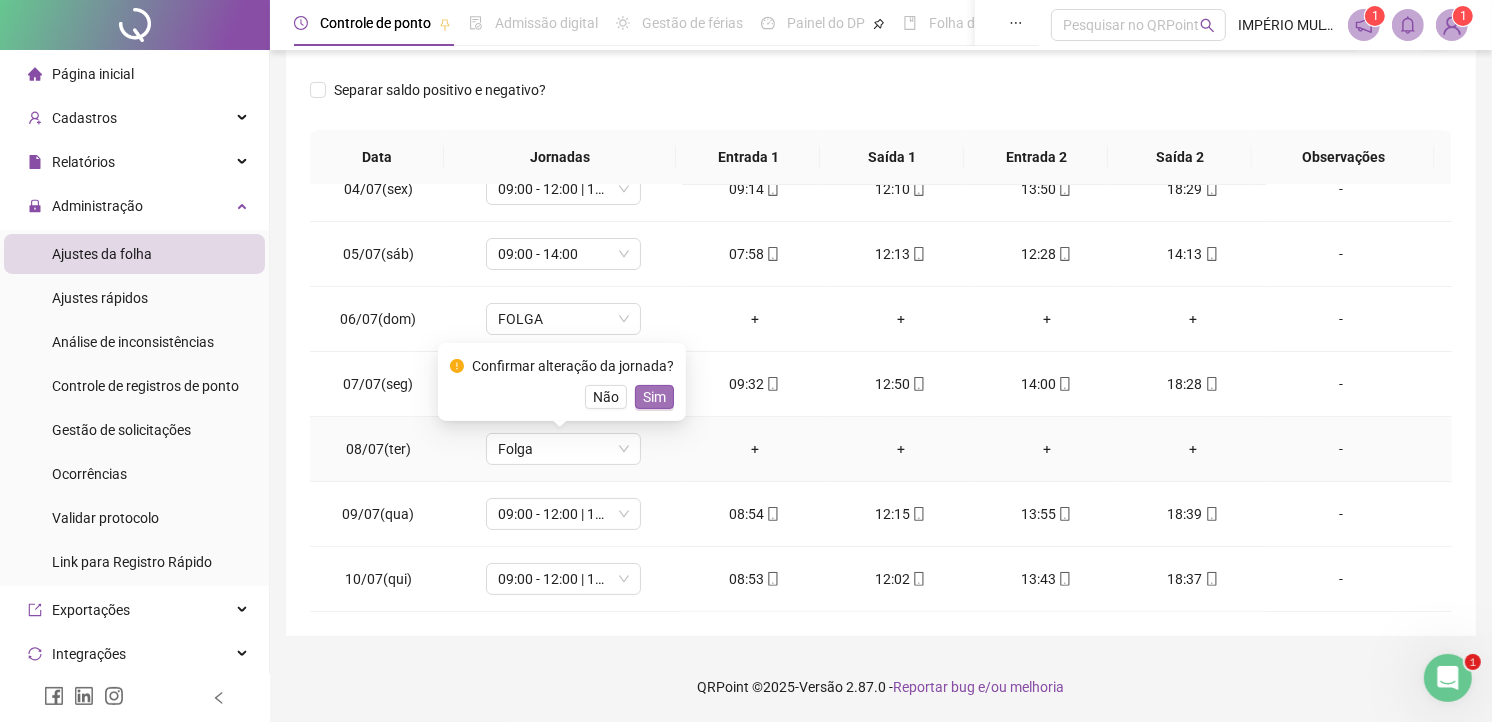 click on "Sim" at bounding box center [654, 397] 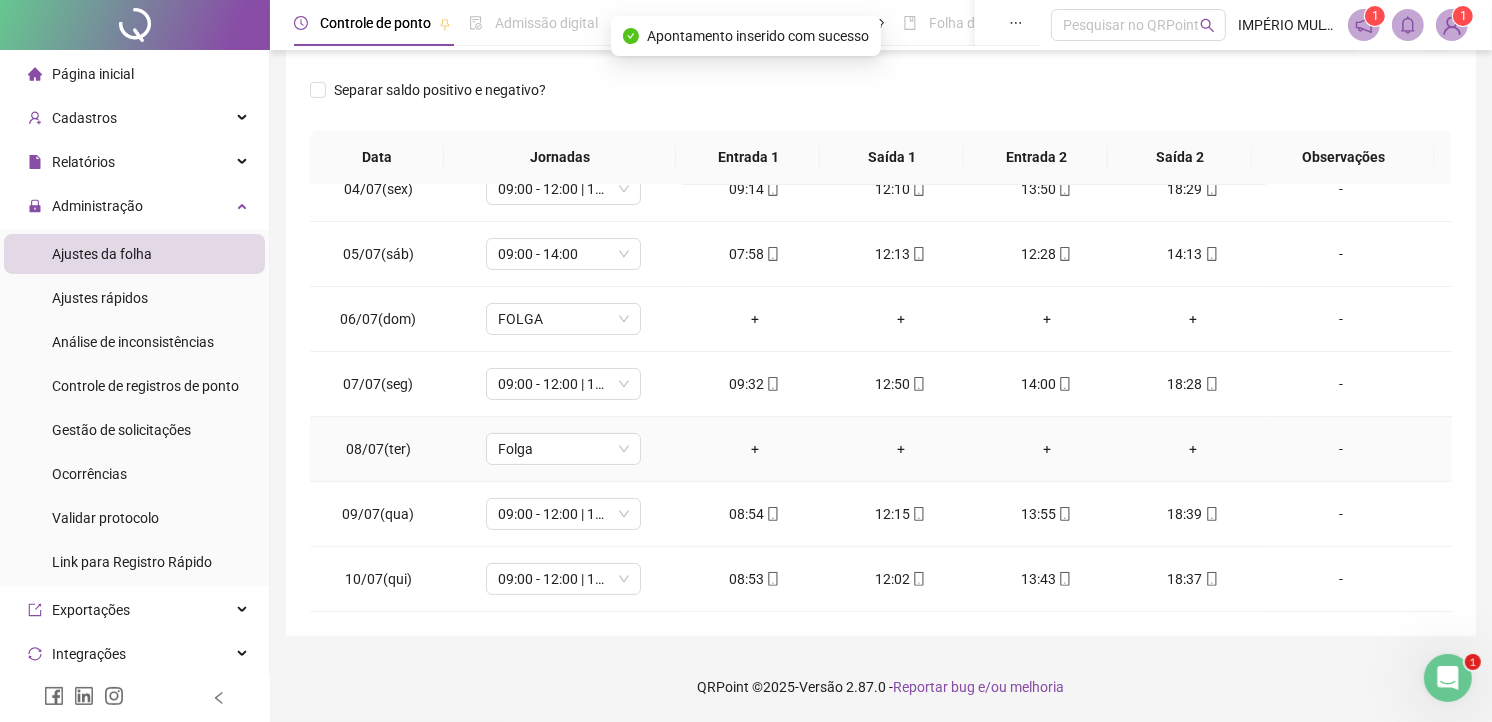click on "-" at bounding box center (1341, 449) 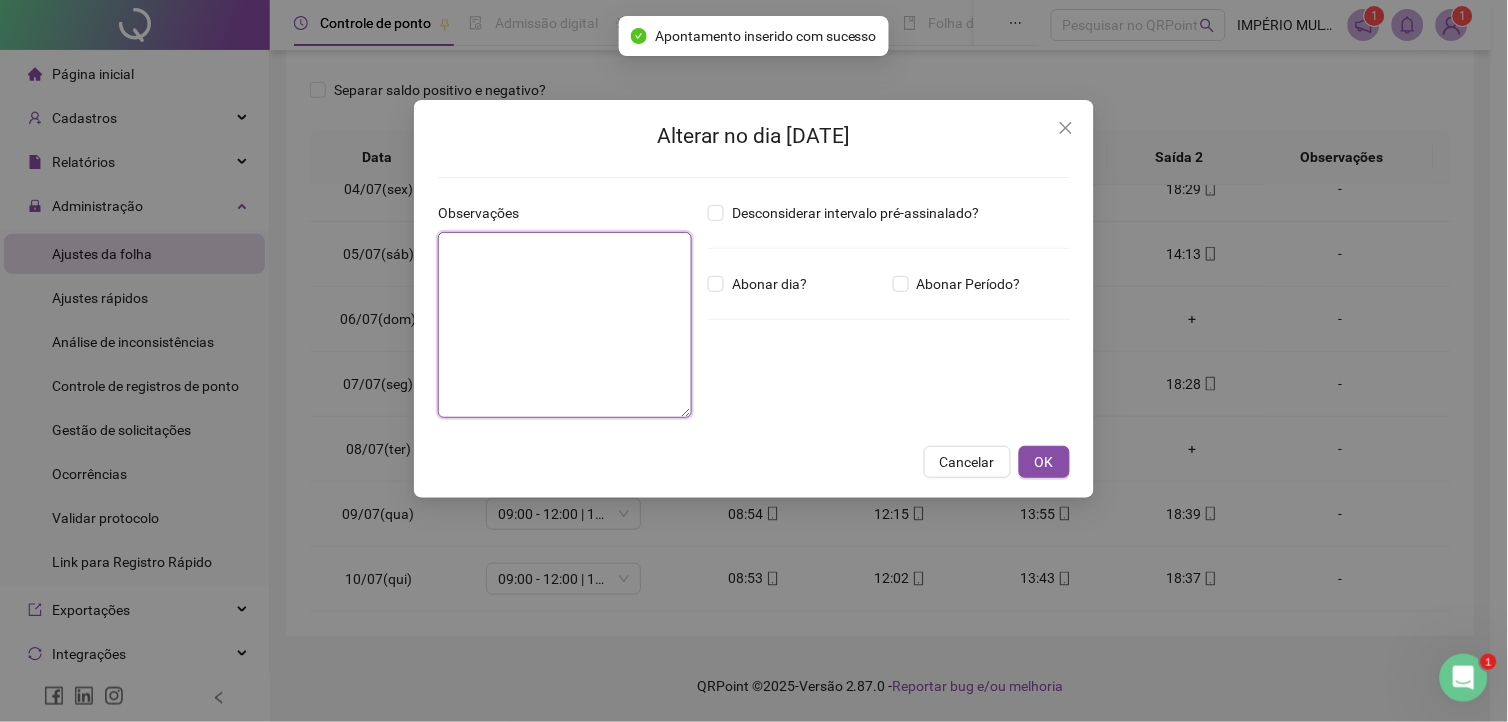 click at bounding box center [565, 325] 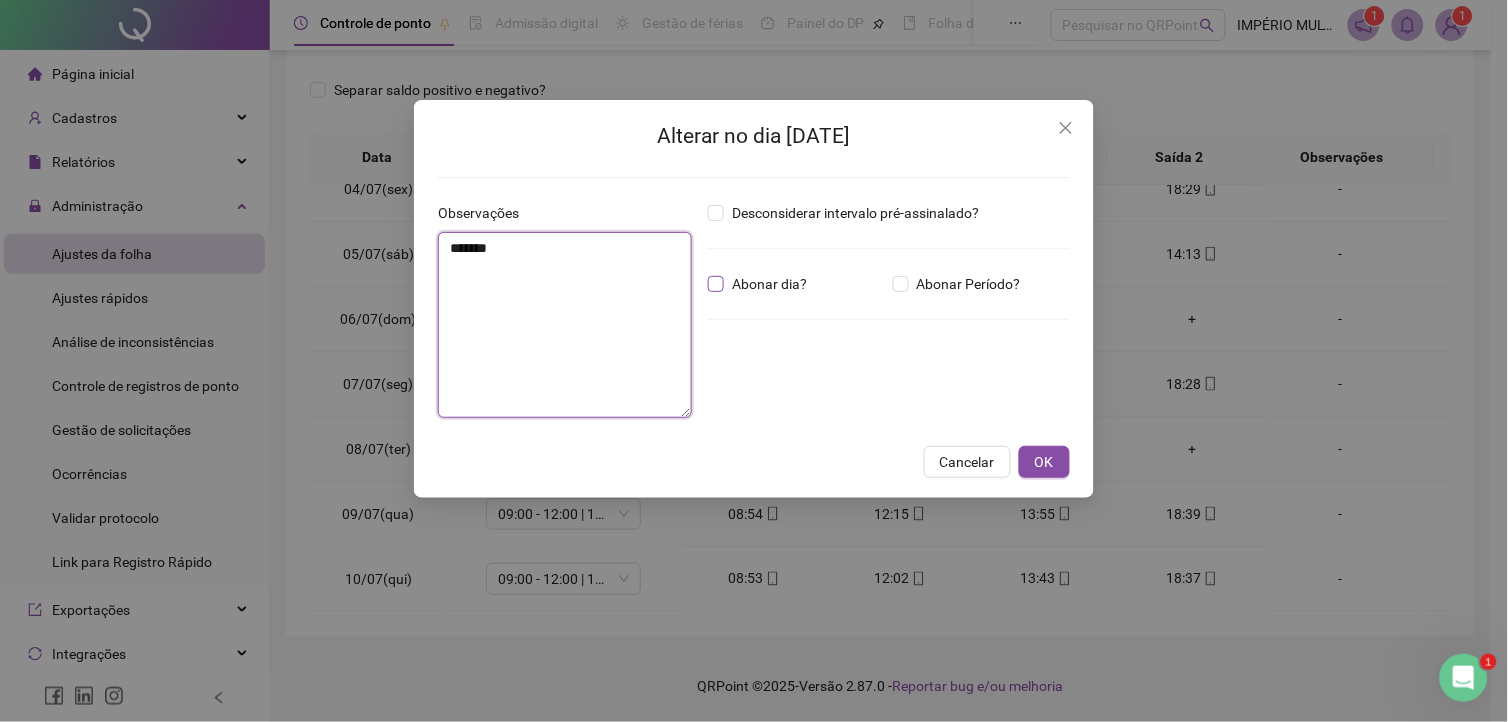 type on "*******" 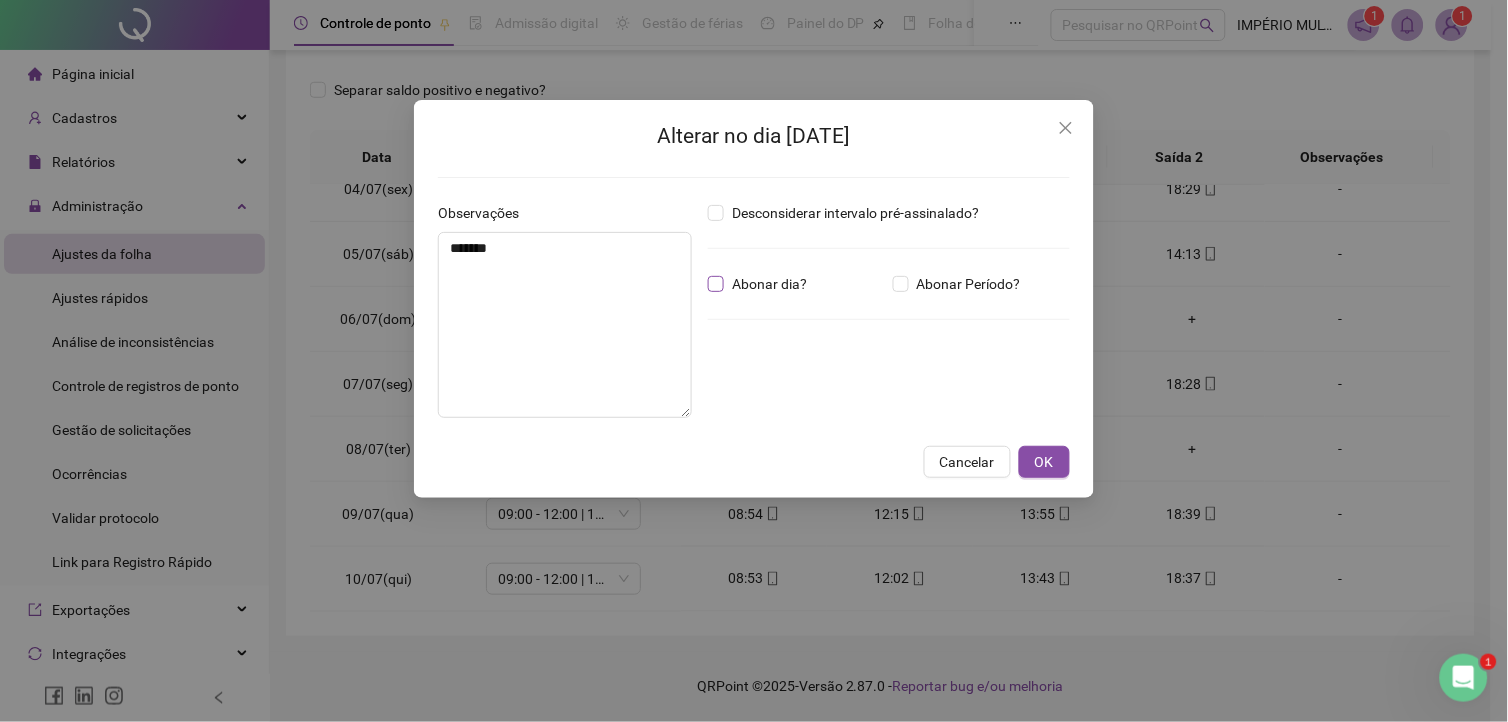 click on "Abonar dia?" at bounding box center (769, 284) 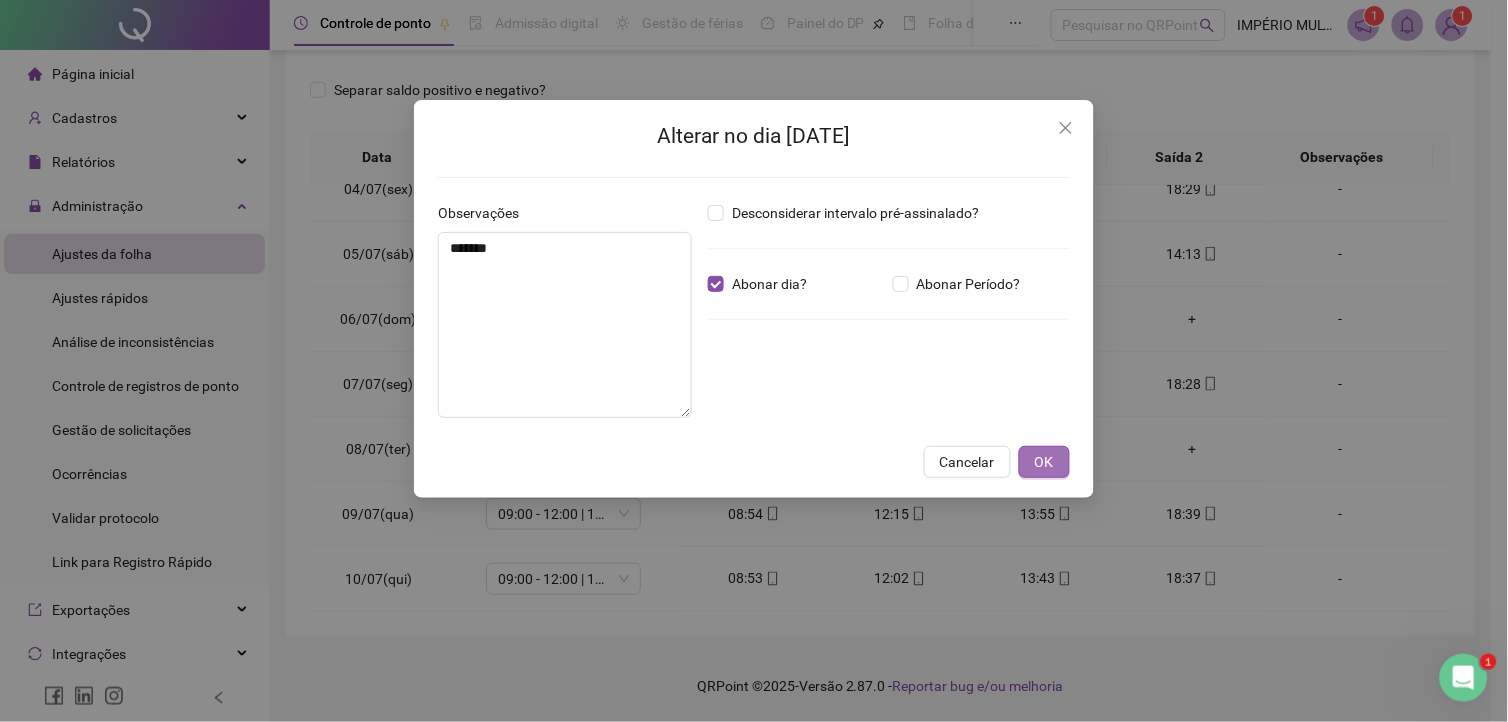 click on "OK" at bounding box center [1044, 462] 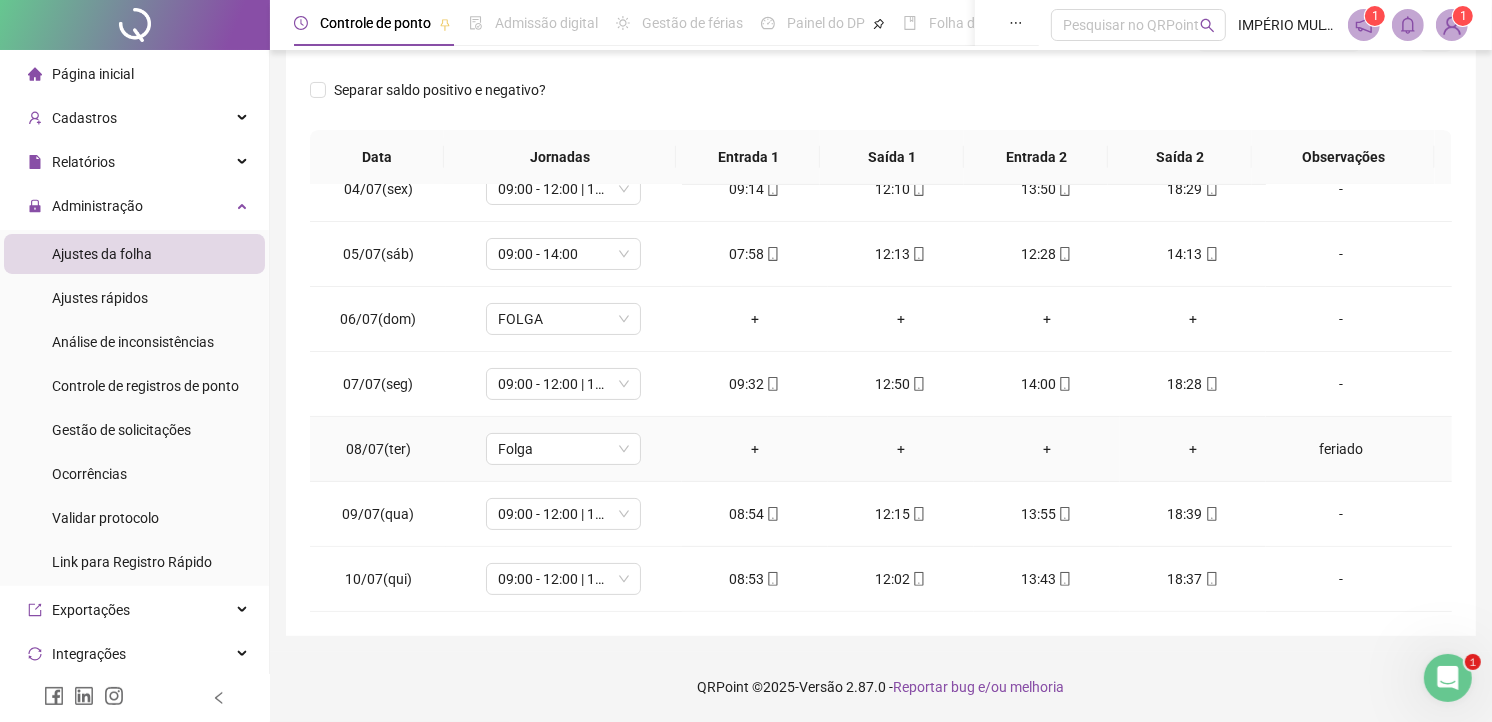 scroll, scrollTop: 0, scrollLeft: 0, axis: both 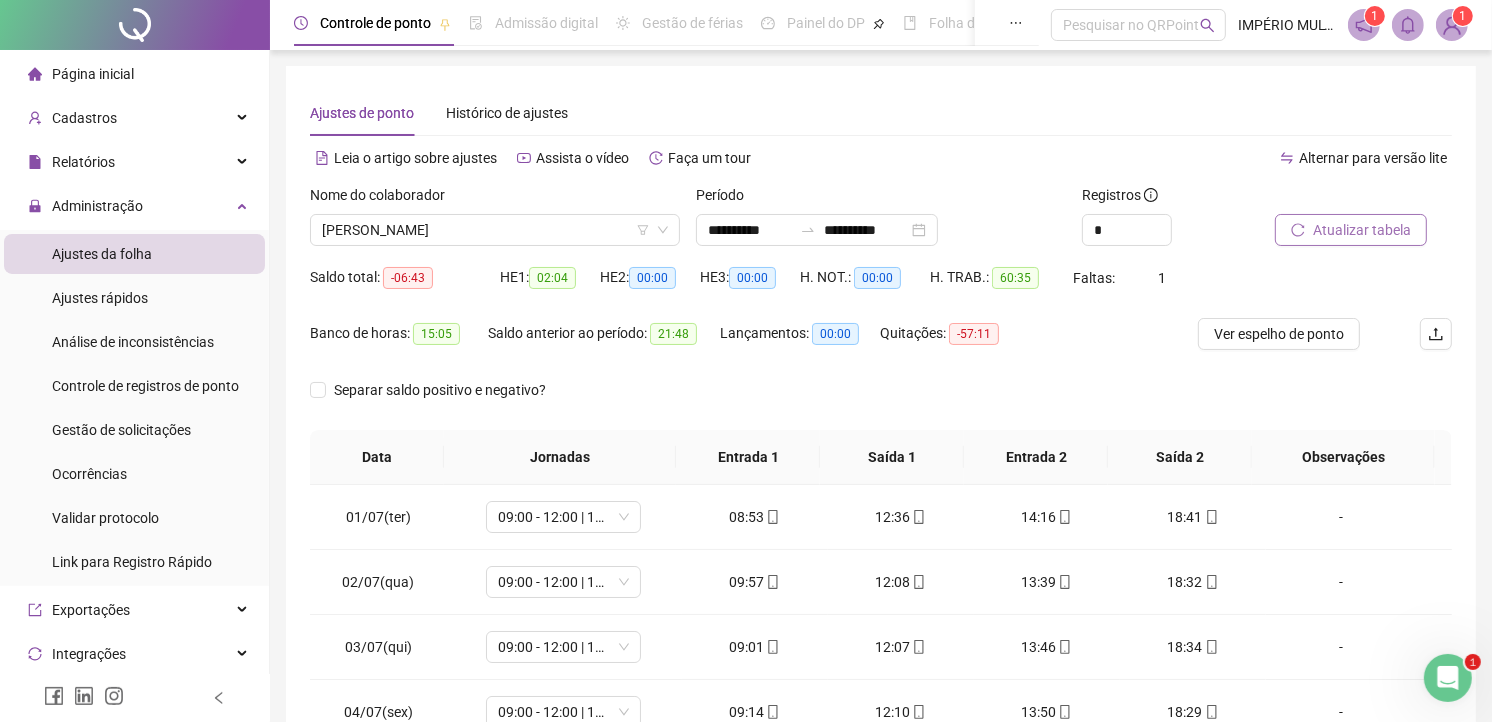click on "Atualizar tabela" at bounding box center [1362, 230] 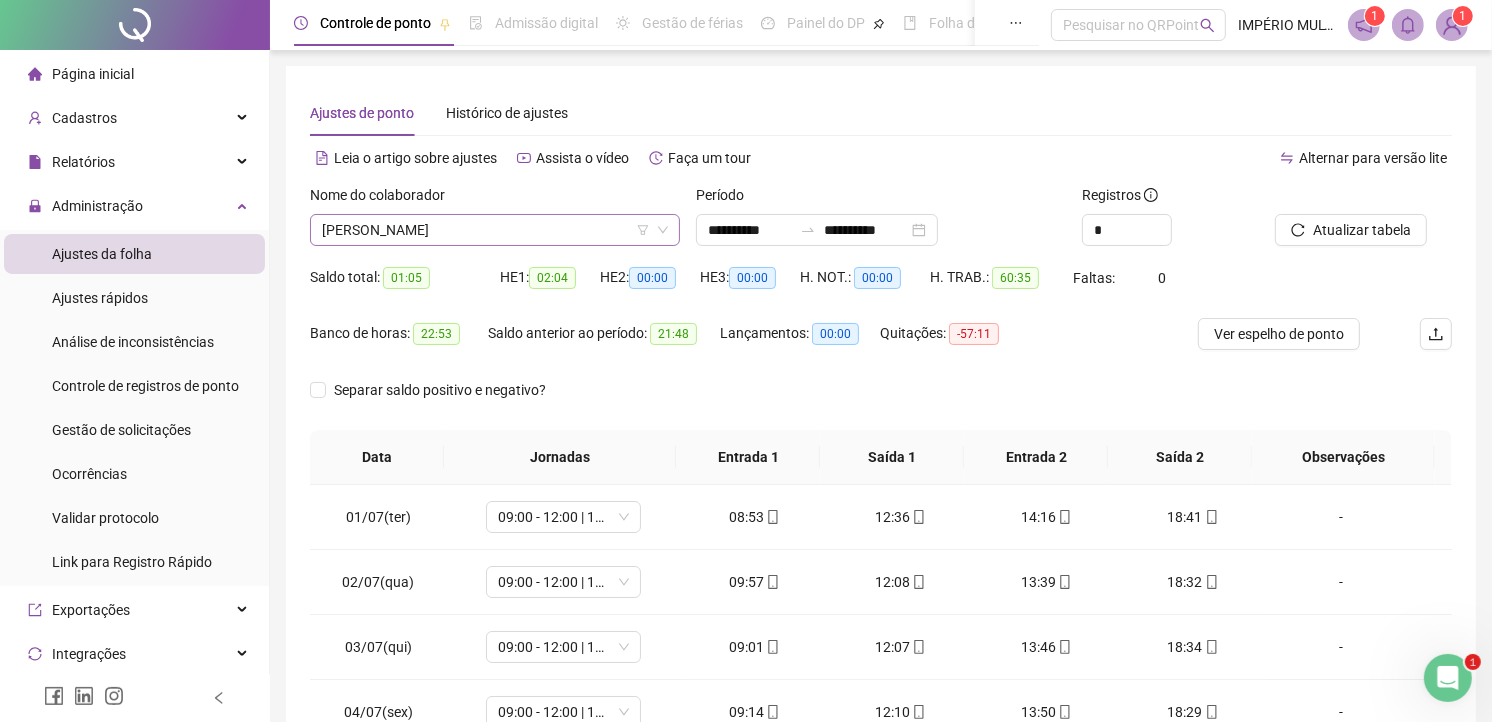 click on "NATHALIA OLIVEIRA BOMFIM" at bounding box center (495, 230) 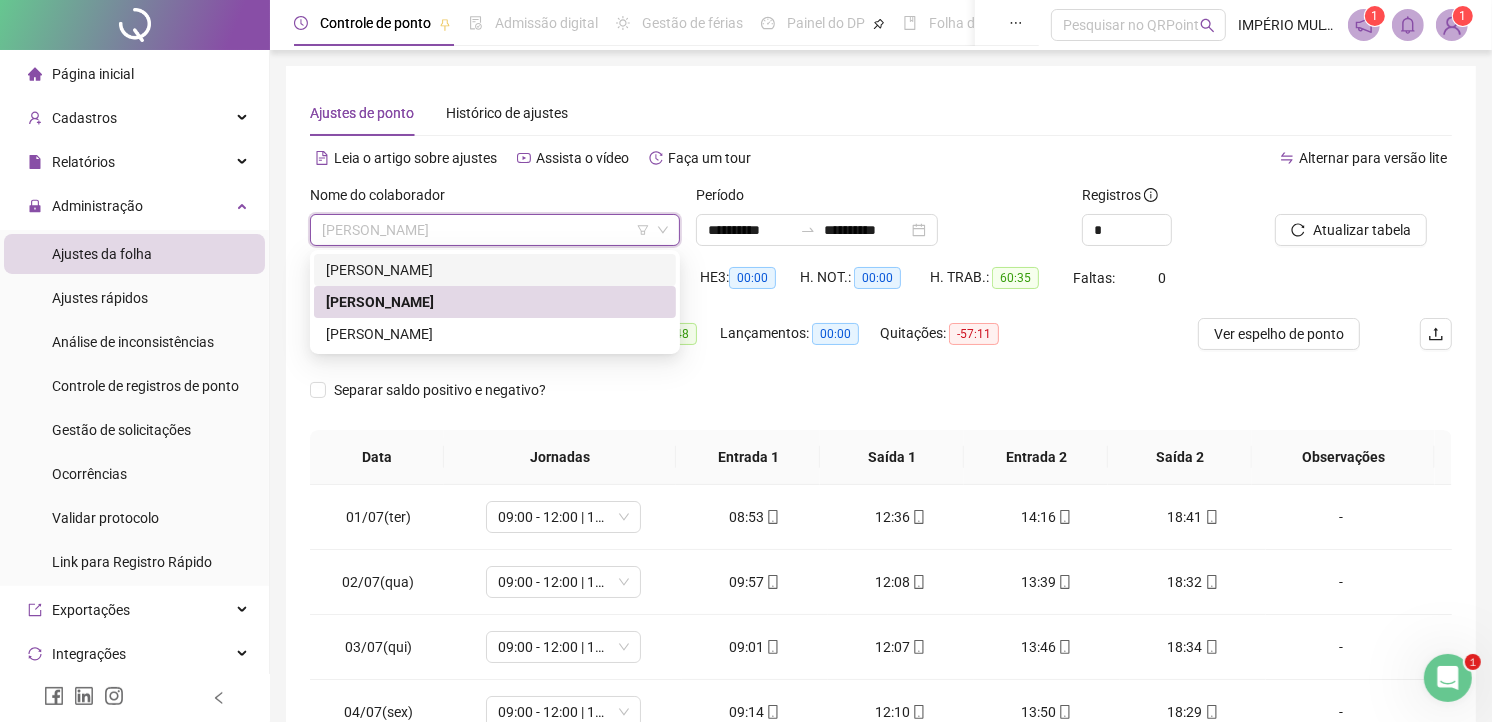 click on "MILELI BATISTA NASCIMENTO SANTOS" at bounding box center [495, 270] 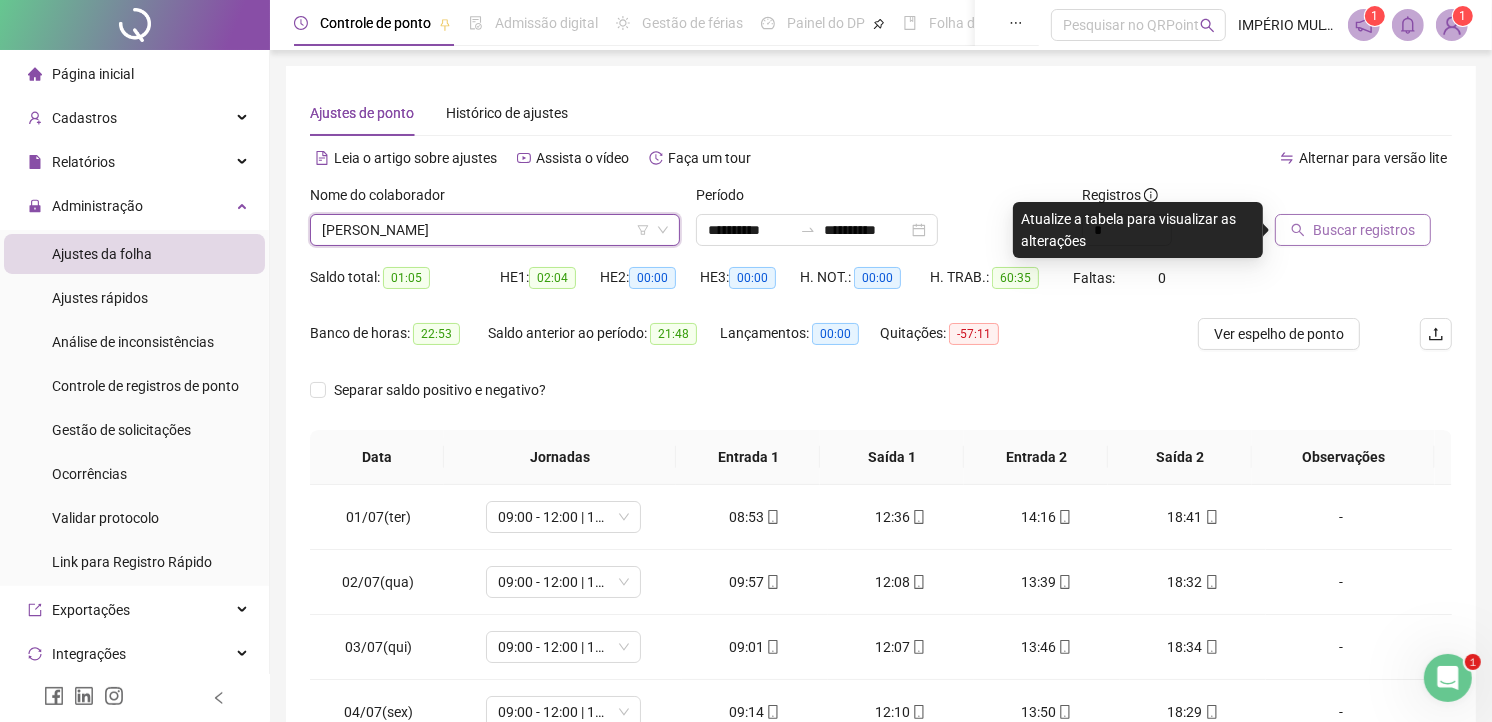 click on "Buscar registros" at bounding box center [1364, 230] 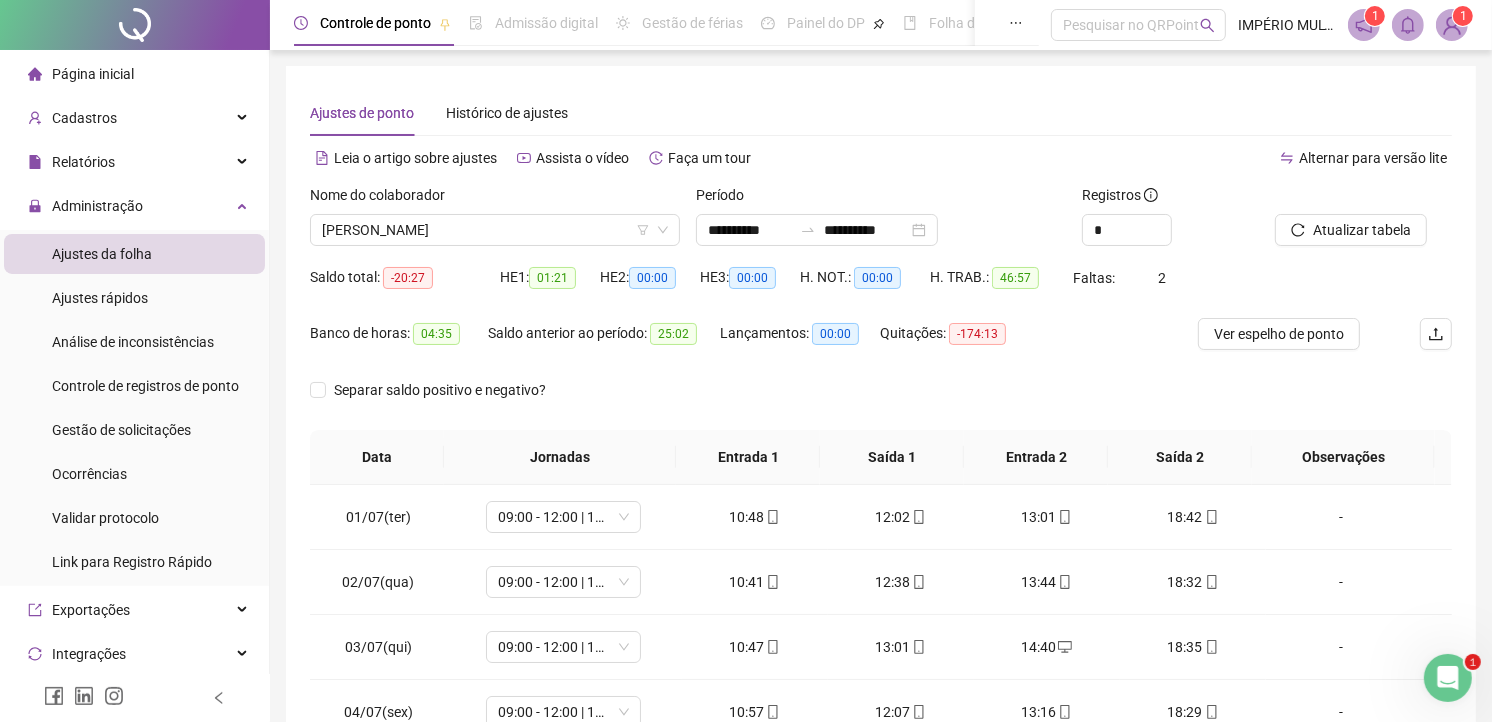 scroll, scrollTop: 300, scrollLeft: 0, axis: vertical 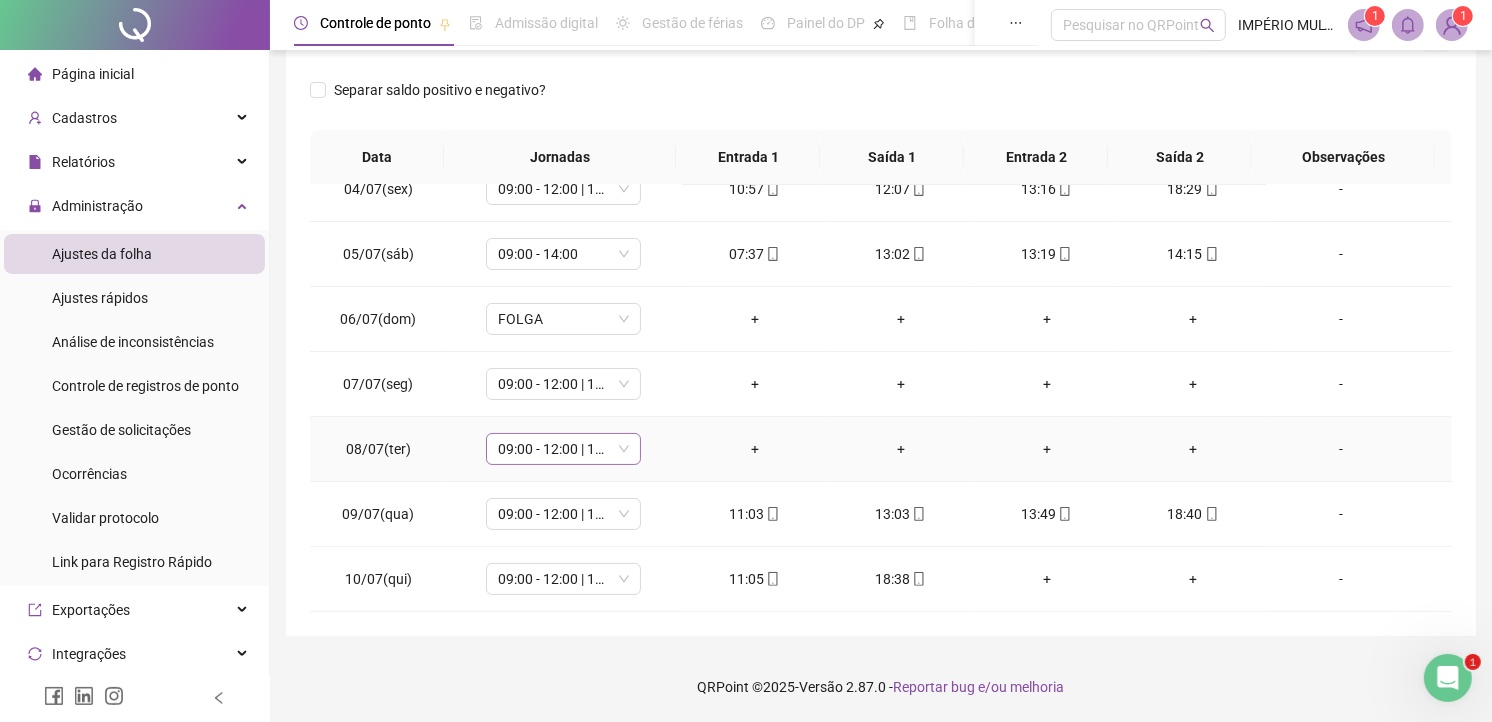 click on "09:00 - 12:00 | 13:42 - 18:30" at bounding box center [563, 449] 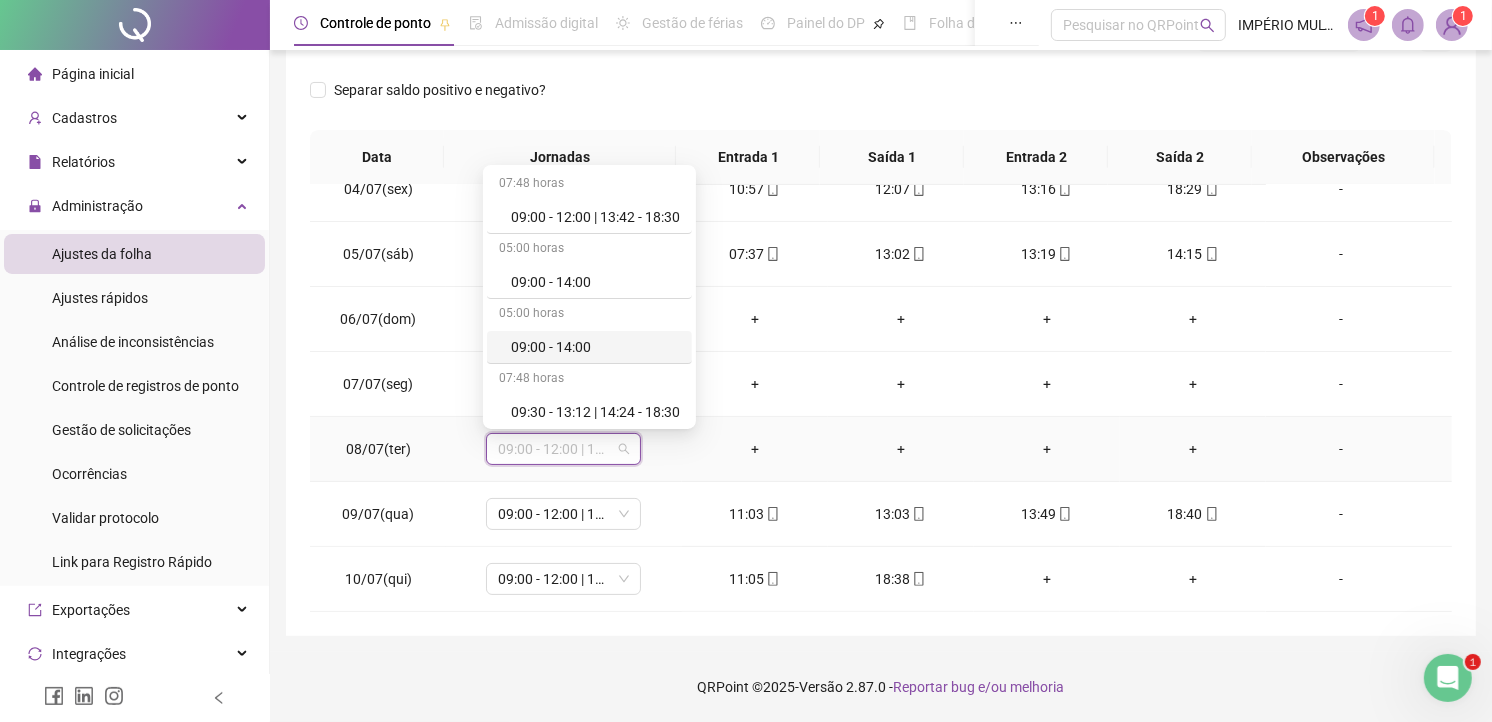 scroll, scrollTop: 330, scrollLeft: 0, axis: vertical 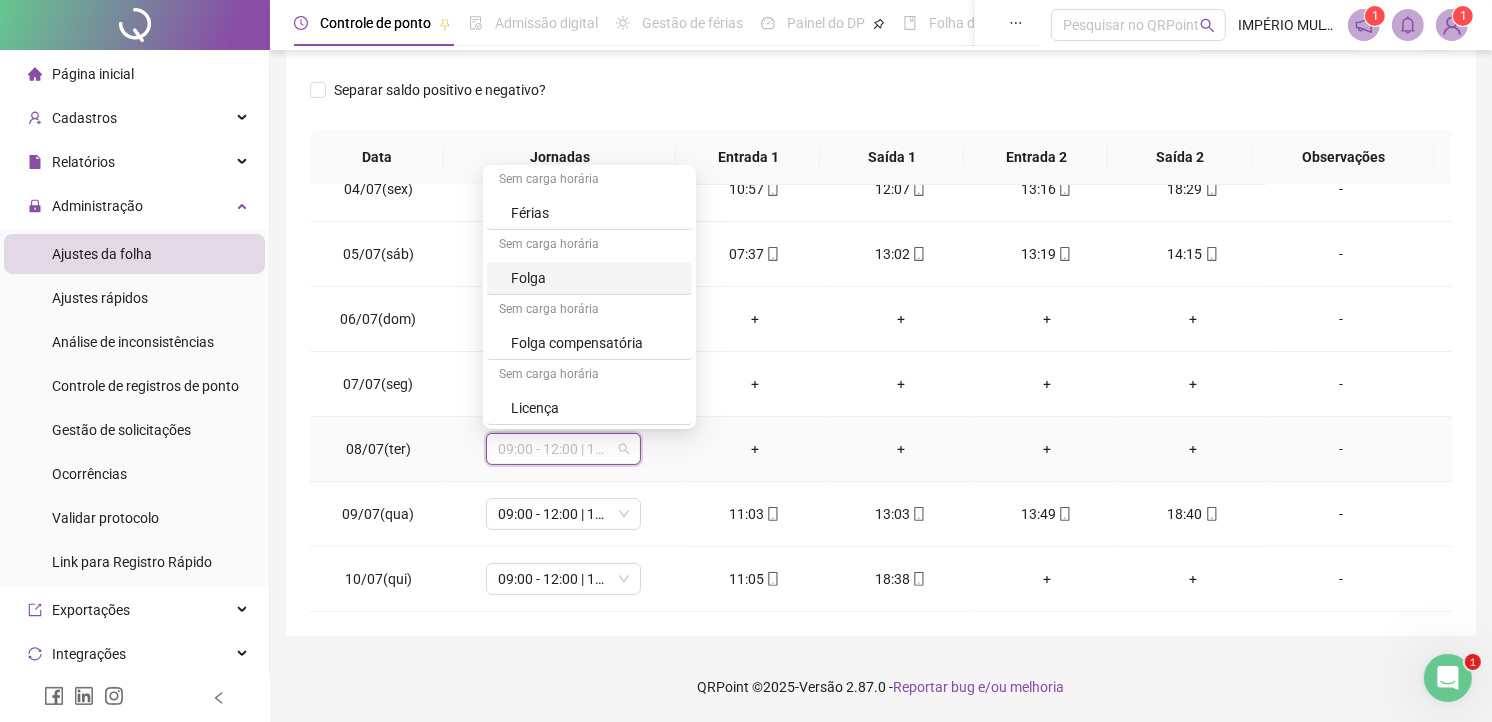 click on "Folga" at bounding box center (595, 278) 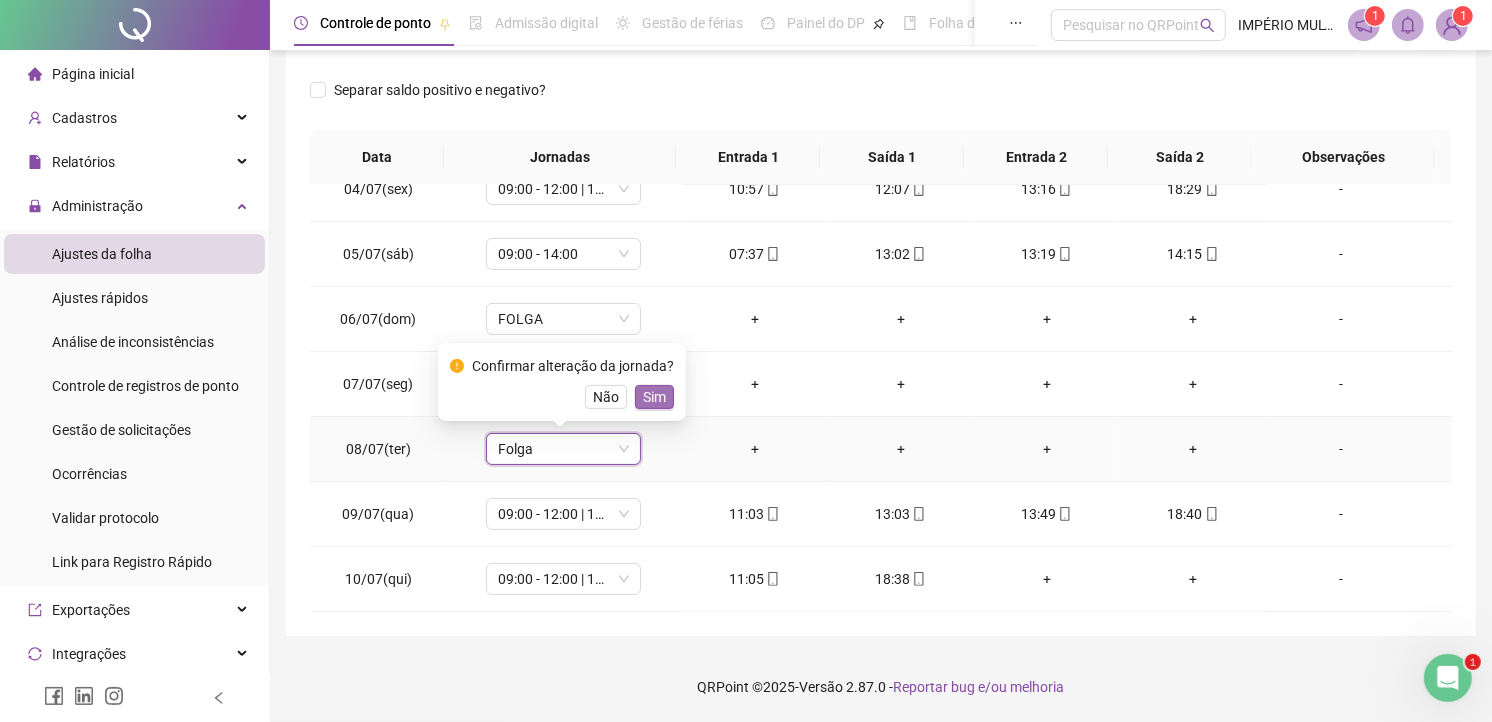 click on "Sim" at bounding box center (654, 397) 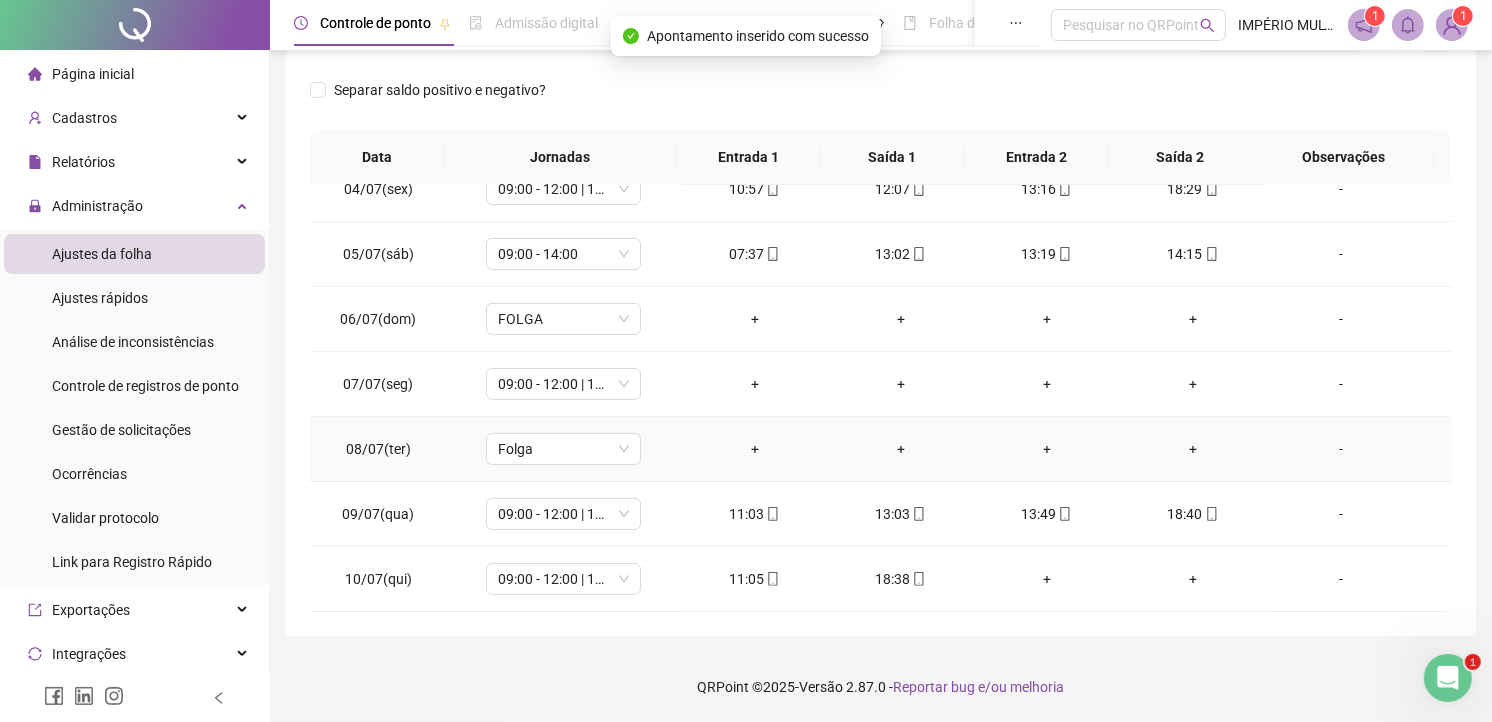 click on "-" at bounding box center (1341, 449) 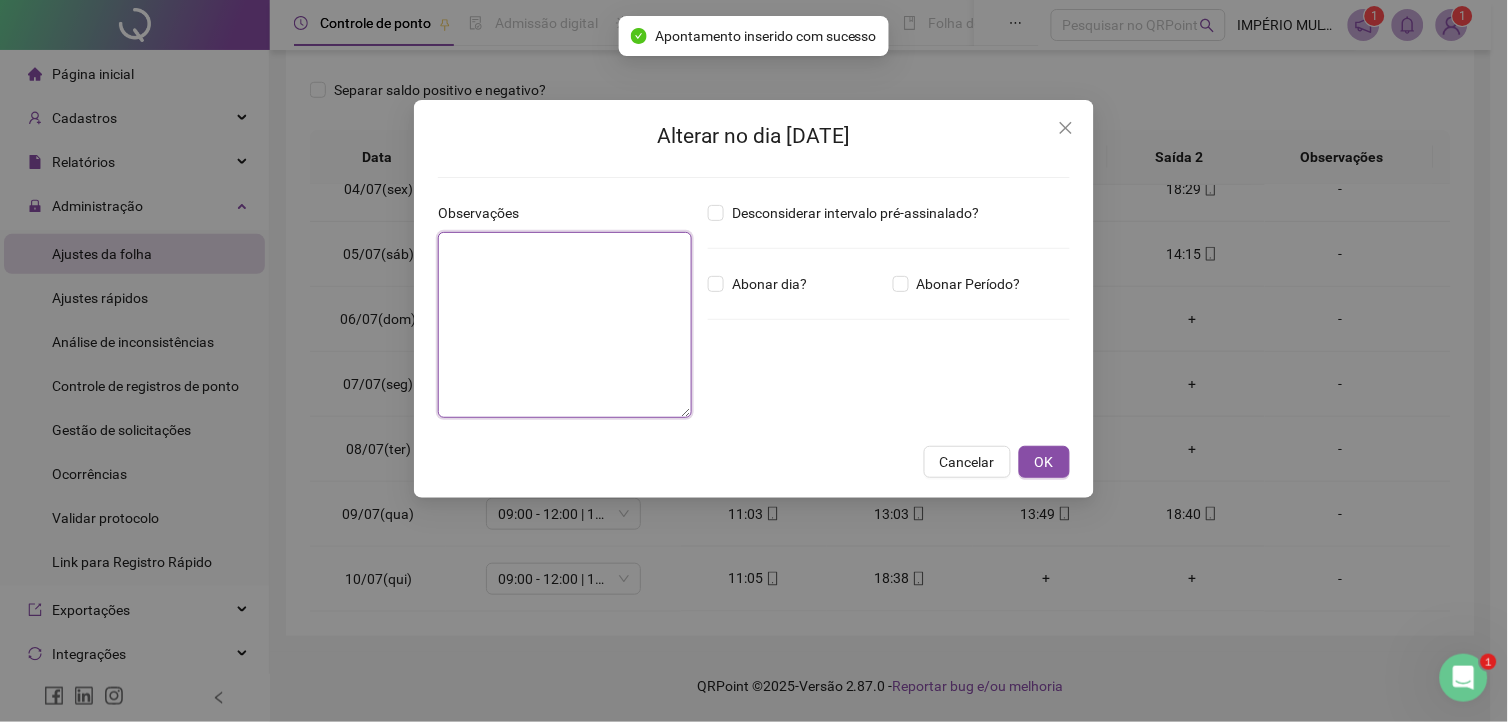 click at bounding box center [565, 325] 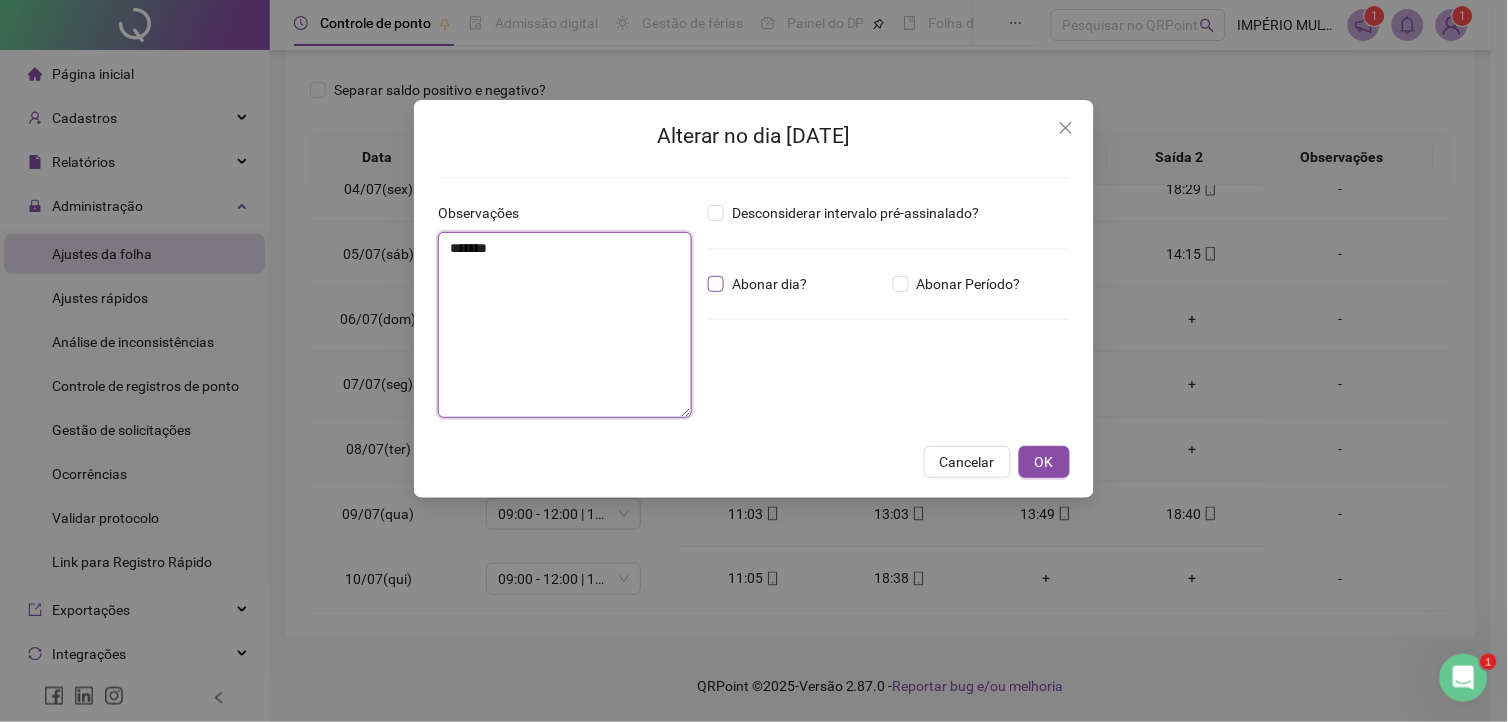 type on "*******" 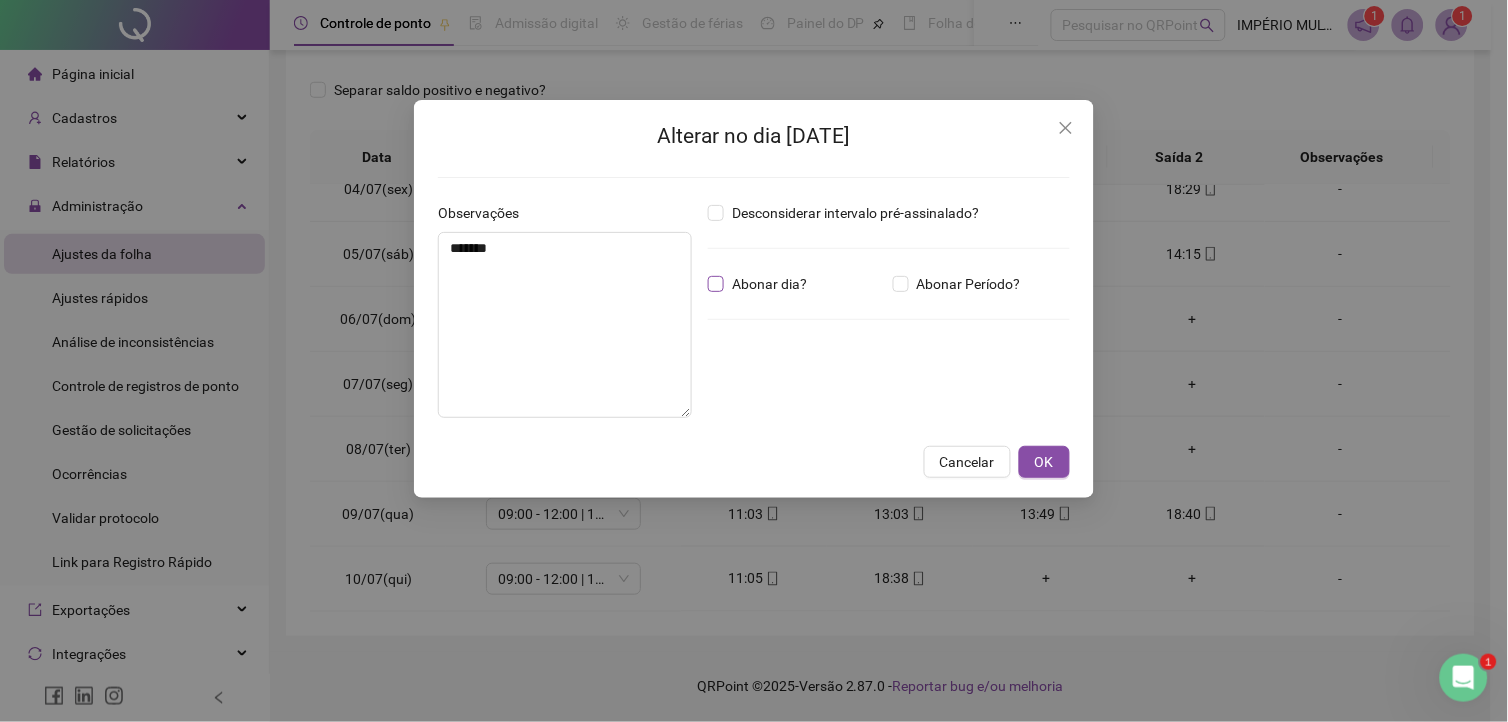 click on "Abonar dia?" at bounding box center [769, 284] 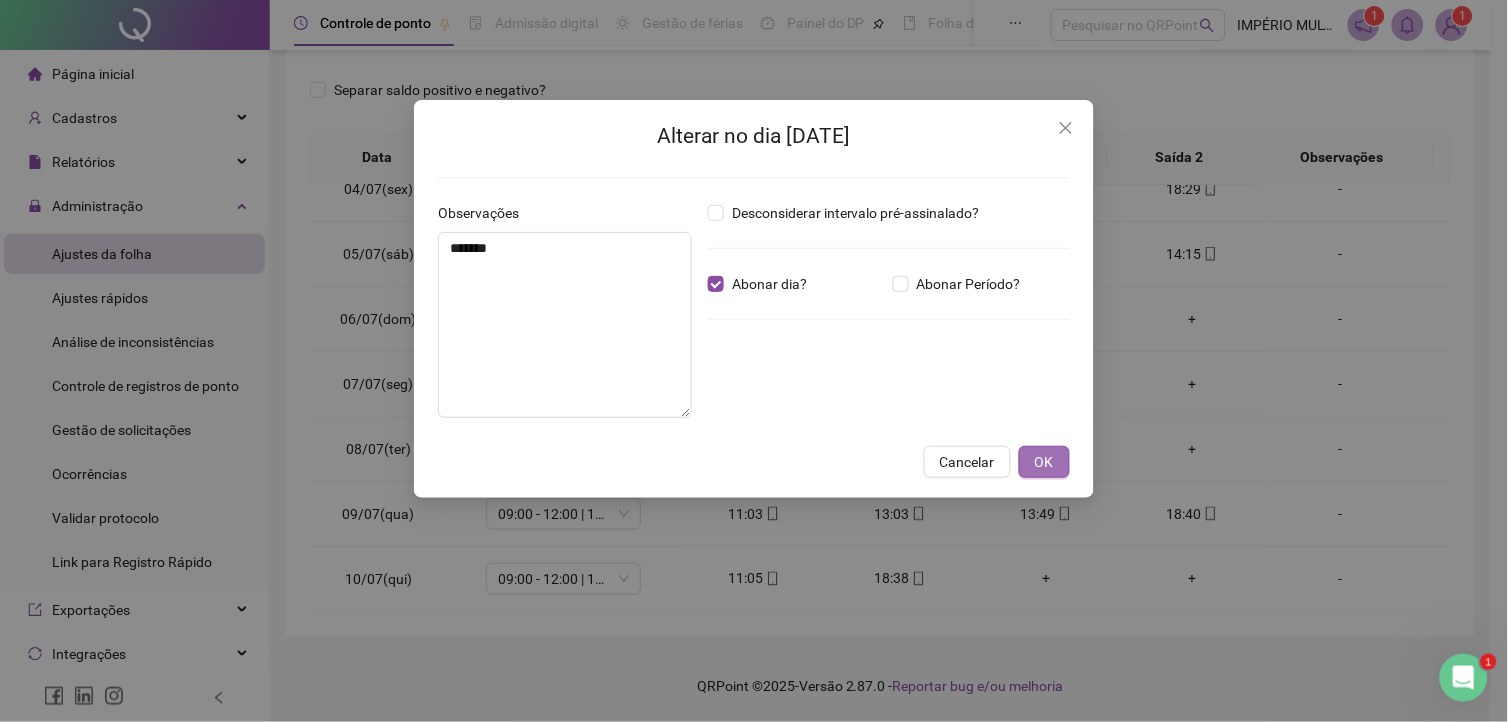 click on "OK" at bounding box center [1044, 462] 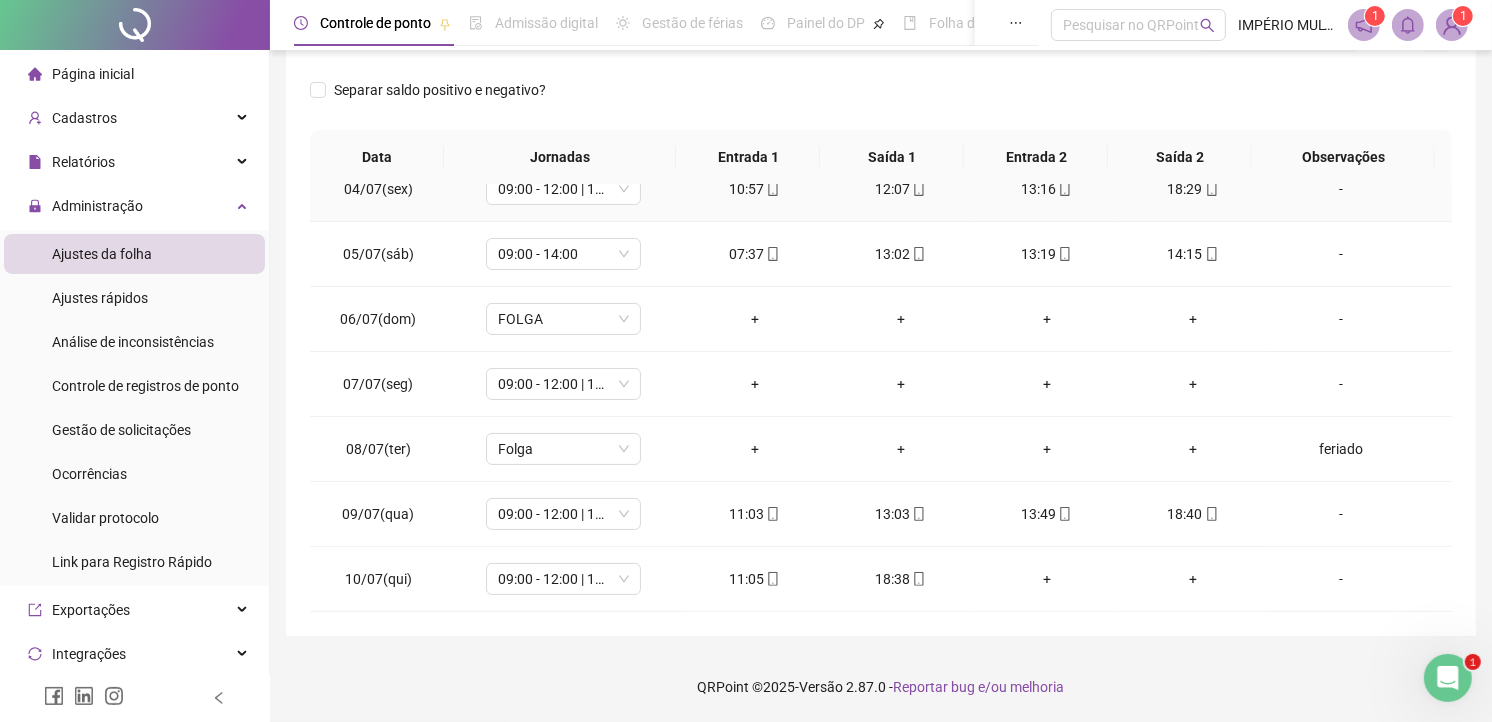 scroll, scrollTop: 0, scrollLeft: 0, axis: both 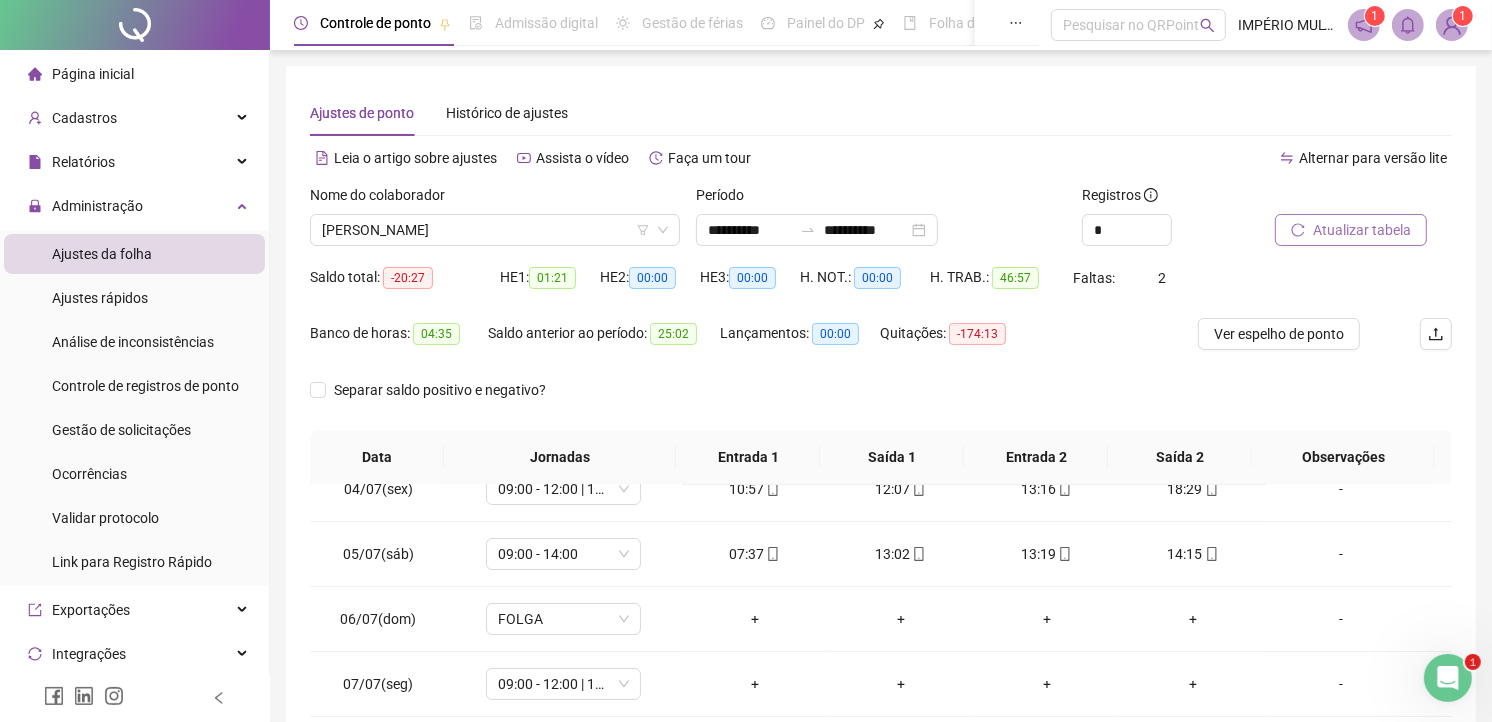 click on "Atualizar tabela" at bounding box center [1362, 230] 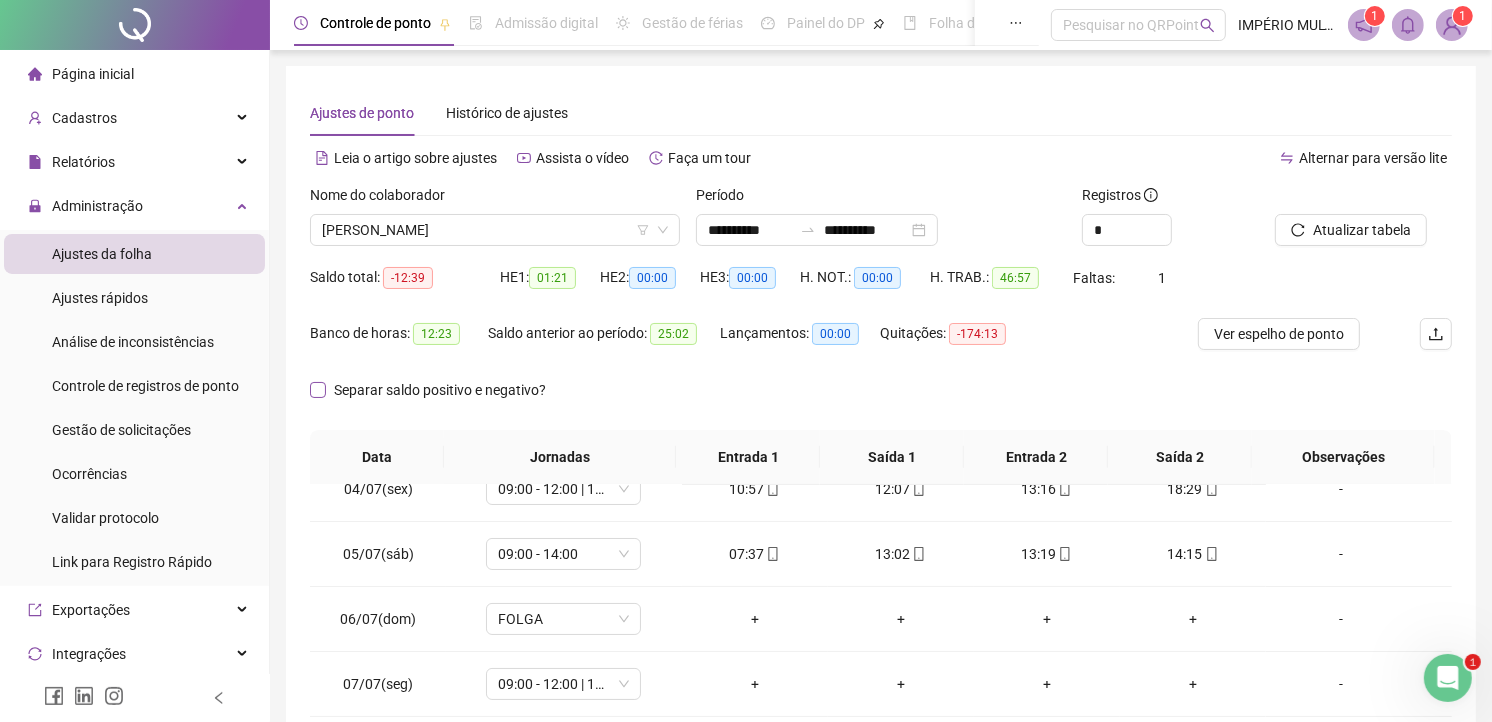 click on "Separar saldo positivo e negativo?" at bounding box center [440, 390] 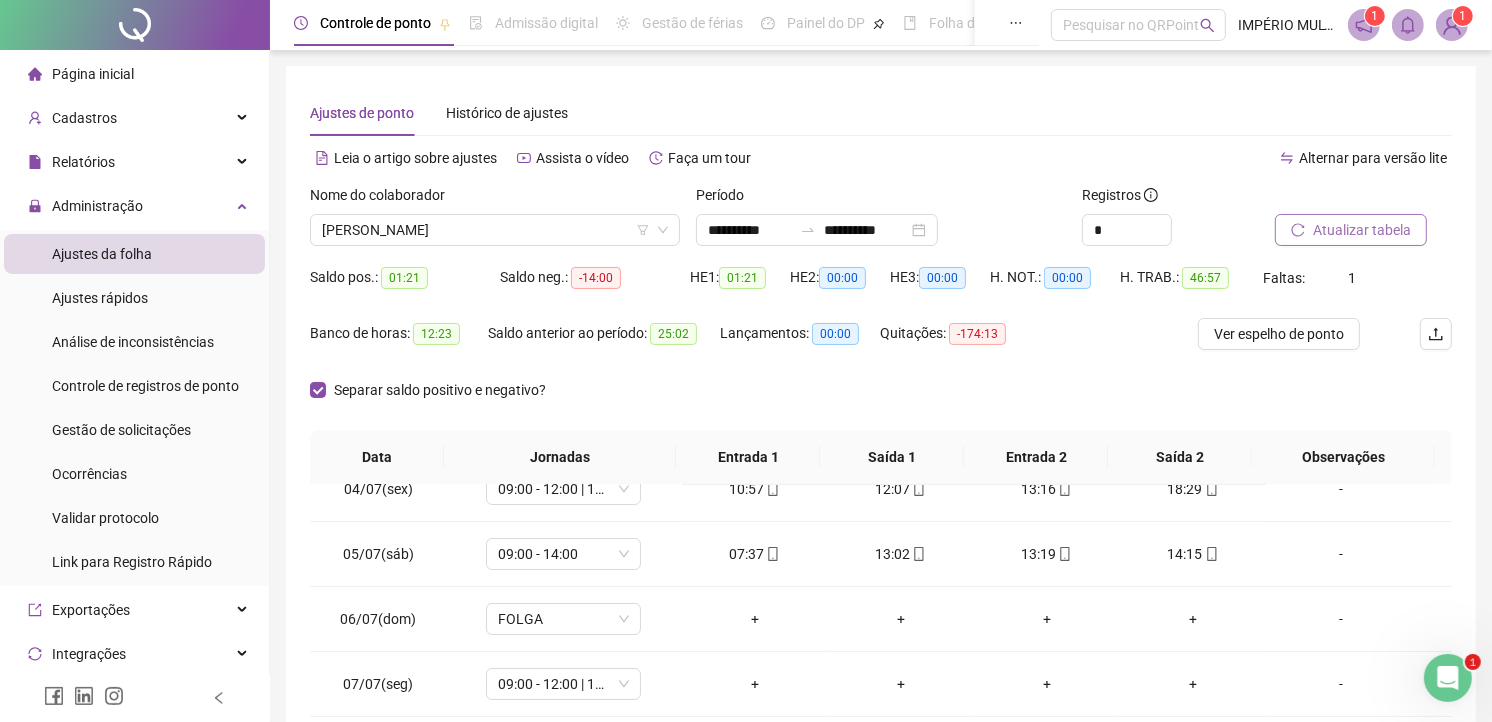 click on "Atualizar tabela" at bounding box center (1362, 230) 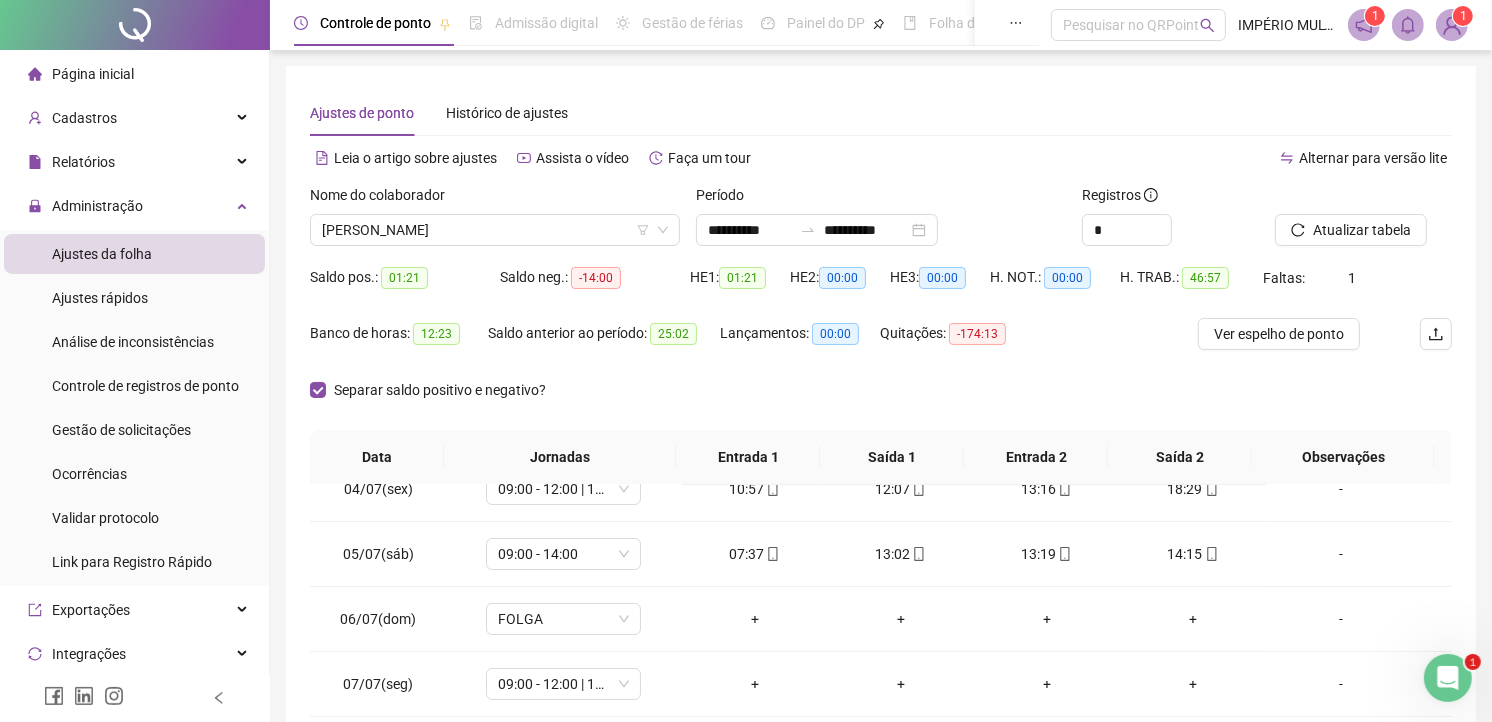 scroll, scrollTop: 300, scrollLeft: 0, axis: vertical 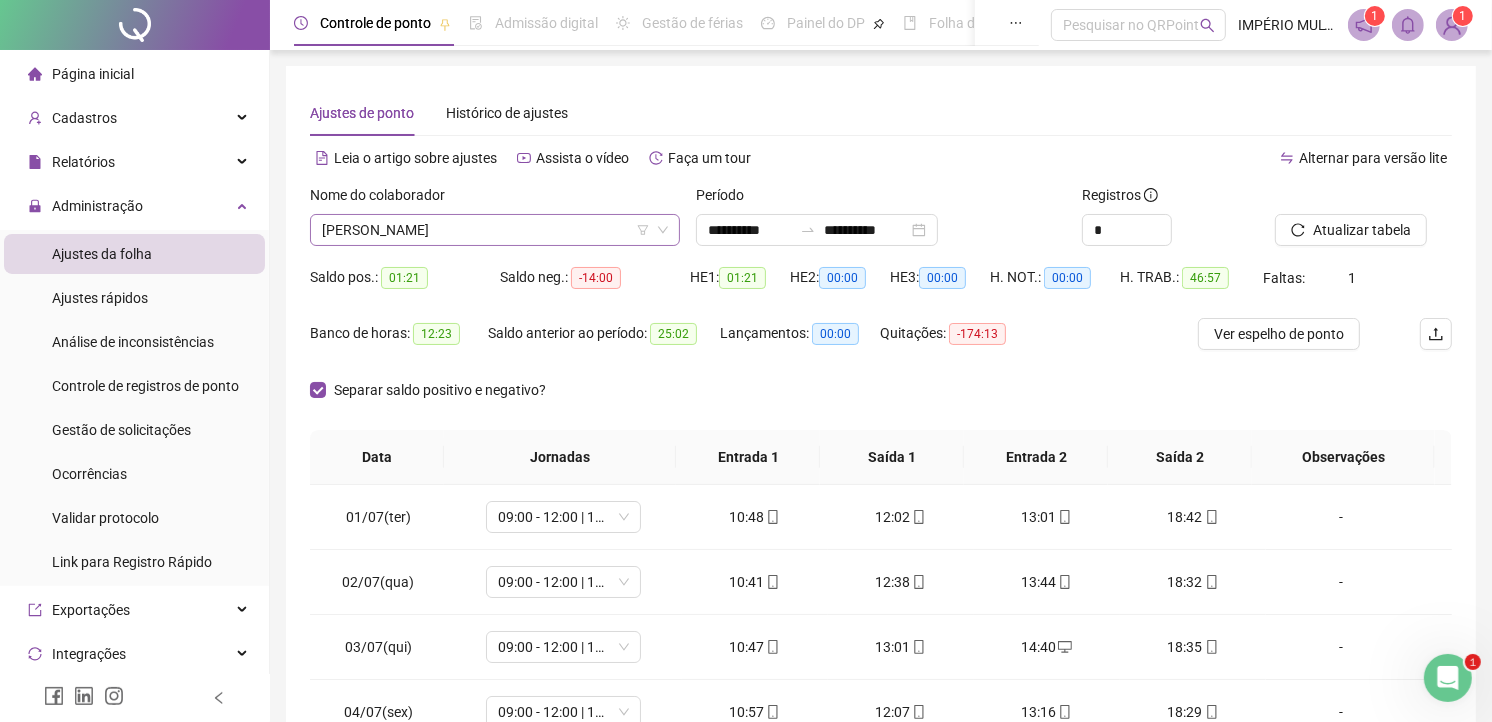 click on "MILELI BATISTA NASCIMENTO SANTOS" at bounding box center (495, 230) 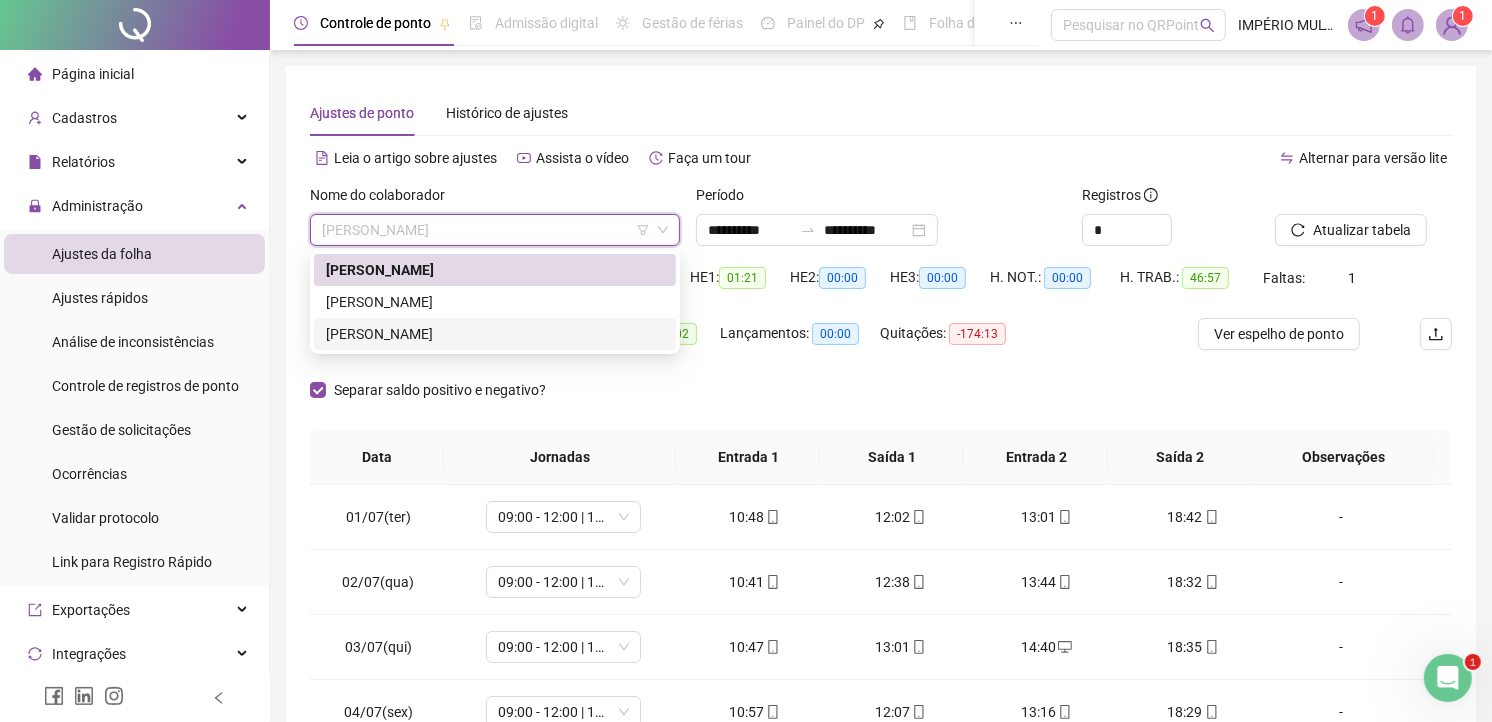 click on "RYAN PEREIRA DOS SANTOS" at bounding box center [495, 334] 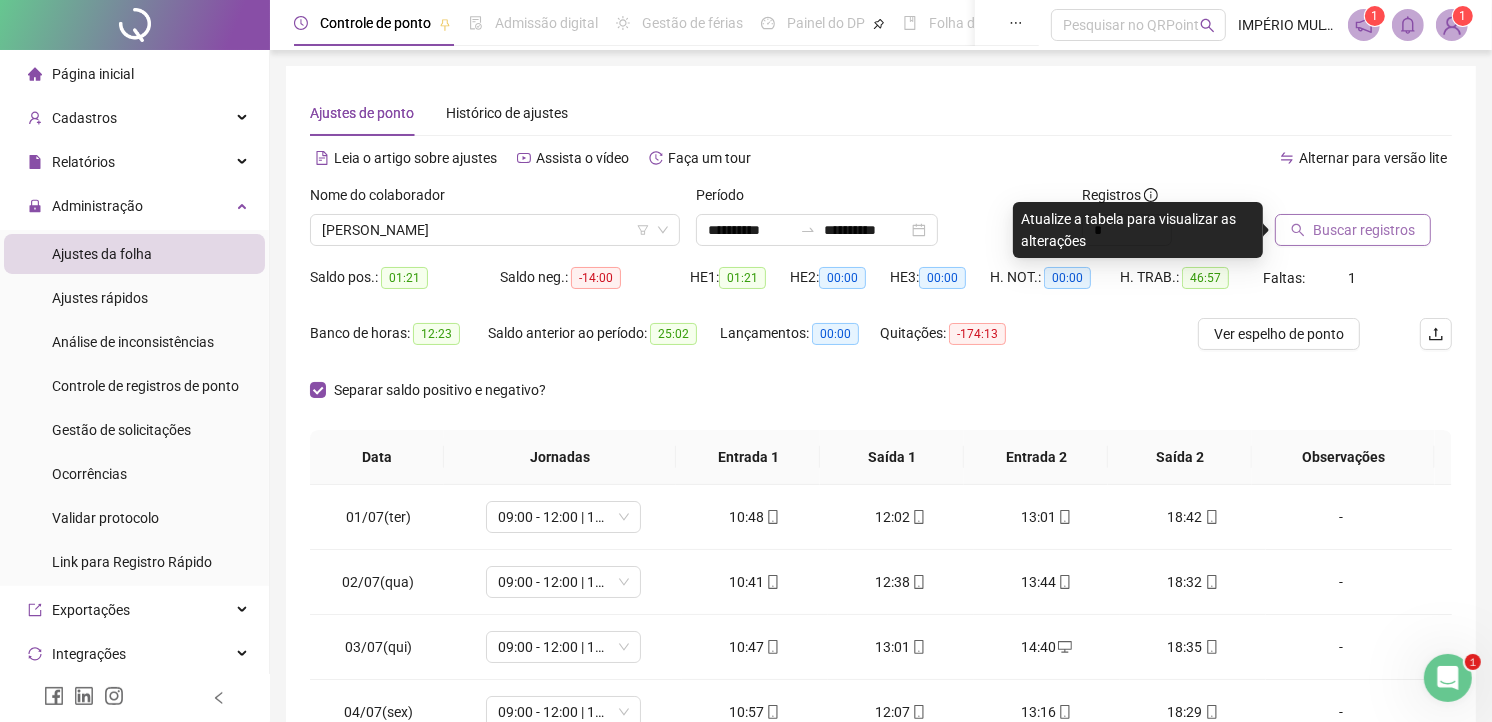 click on "Buscar registros" at bounding box center (1364, 230) 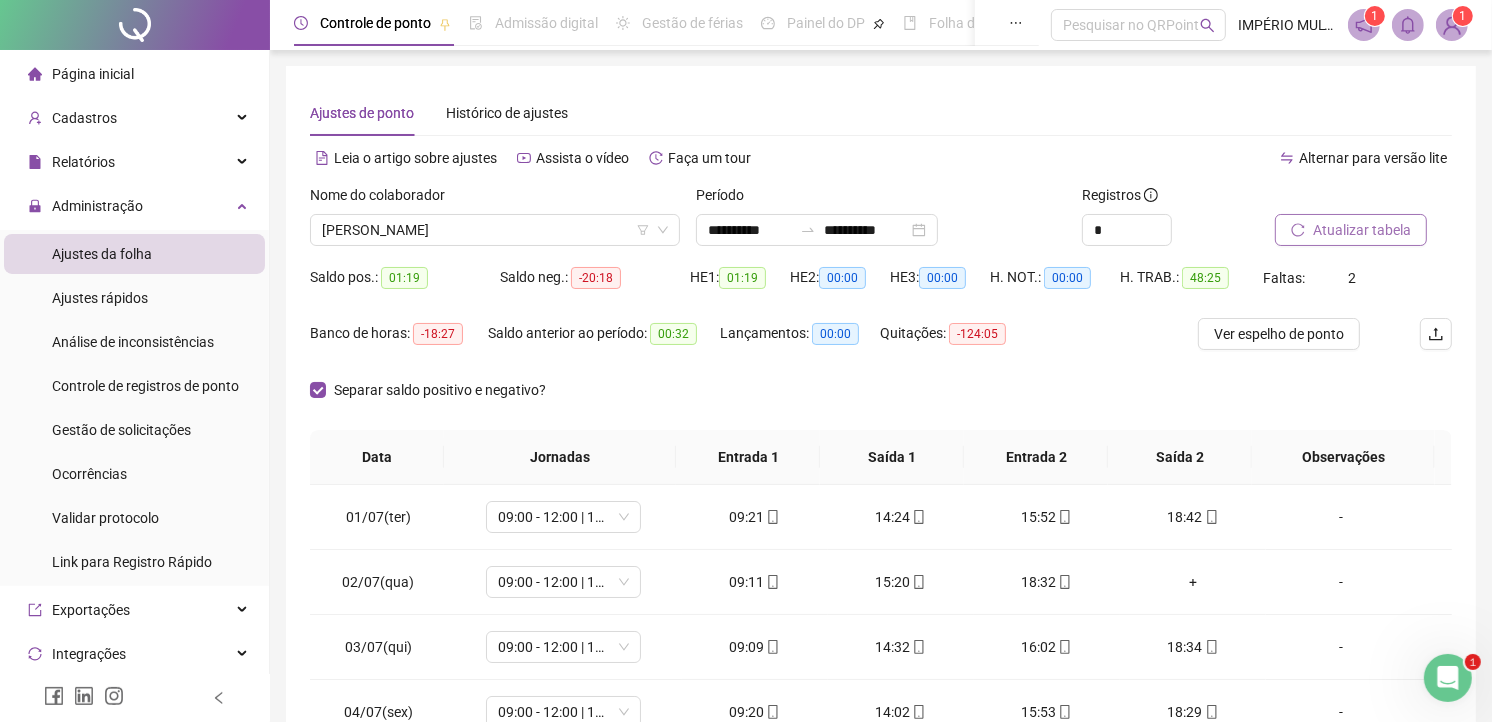 scroll, scrollTop: 300, scrollLeft: 0, axis: vertical 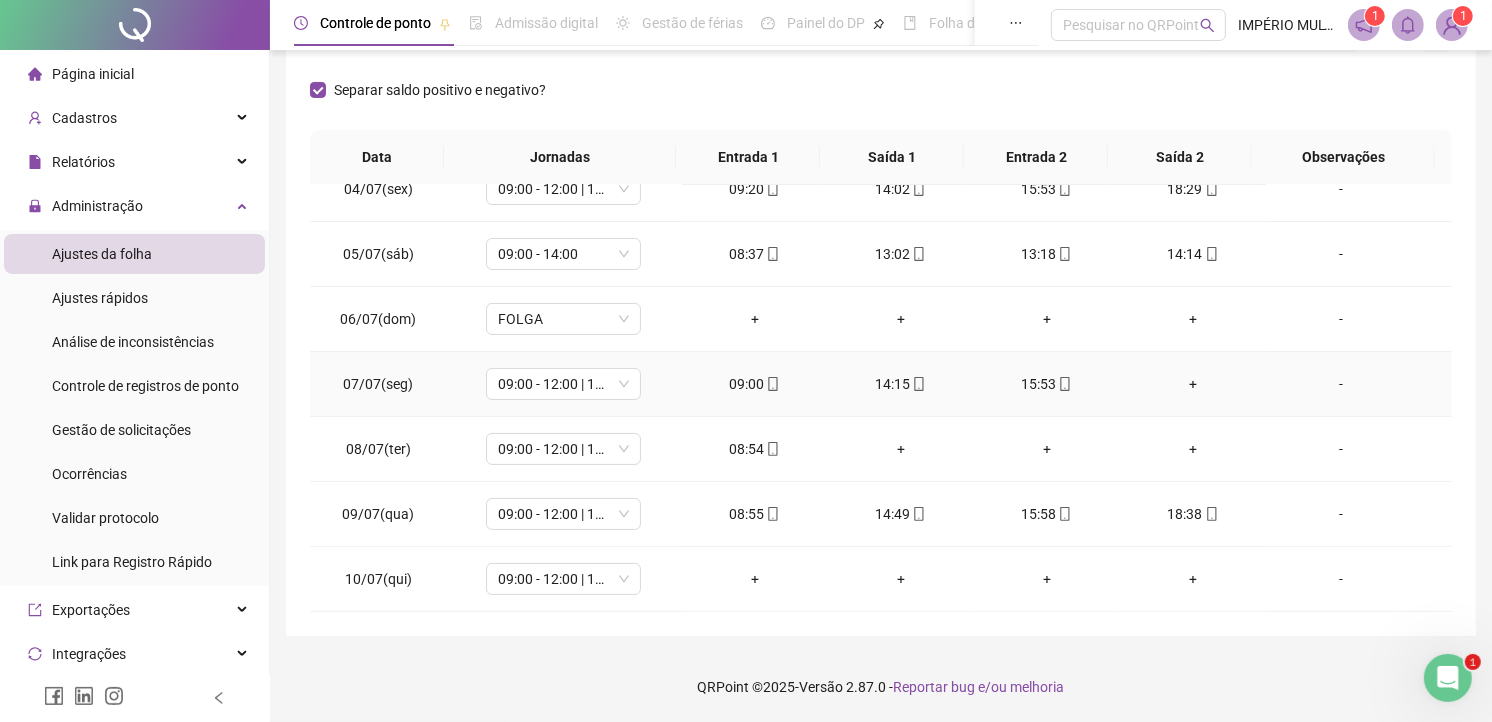 click on "+" at bounding box center [1193, 384] 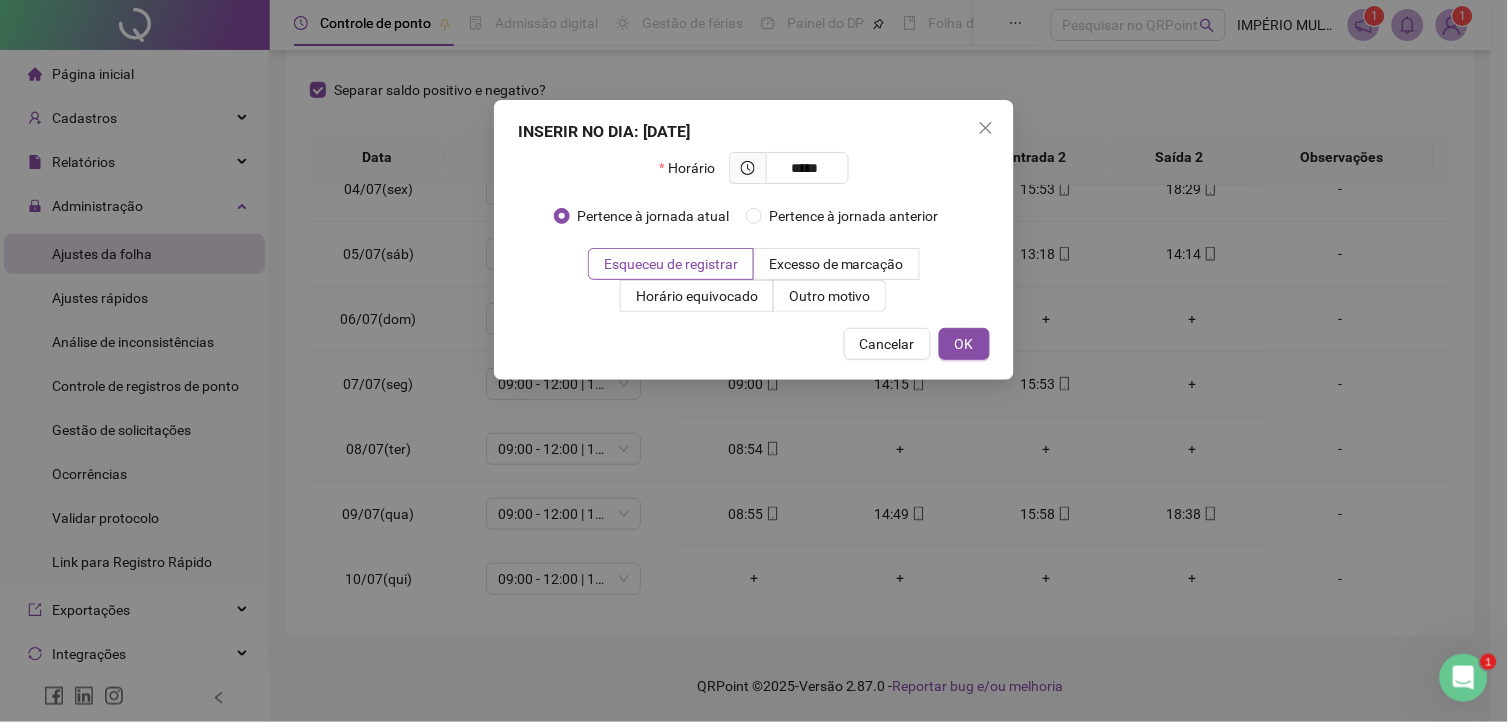 type on "*****" 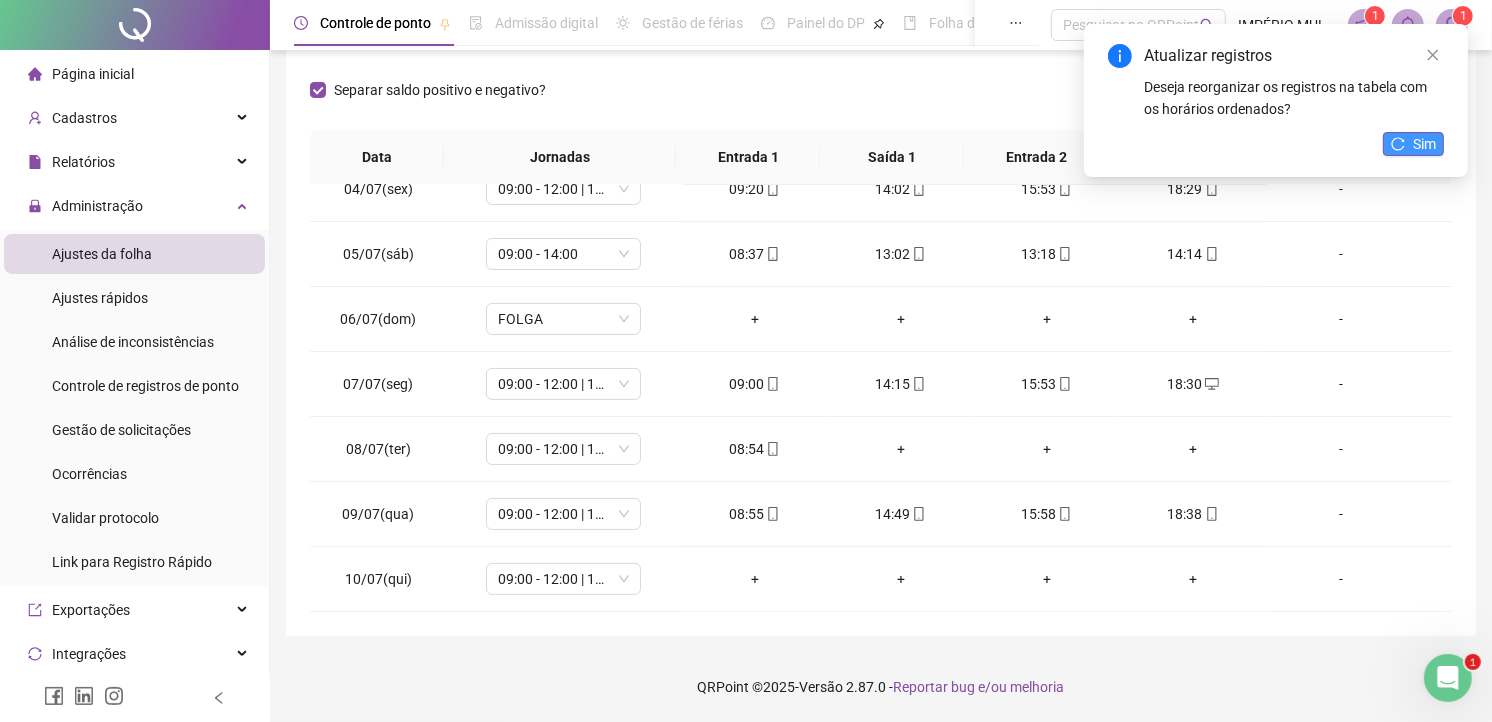 click 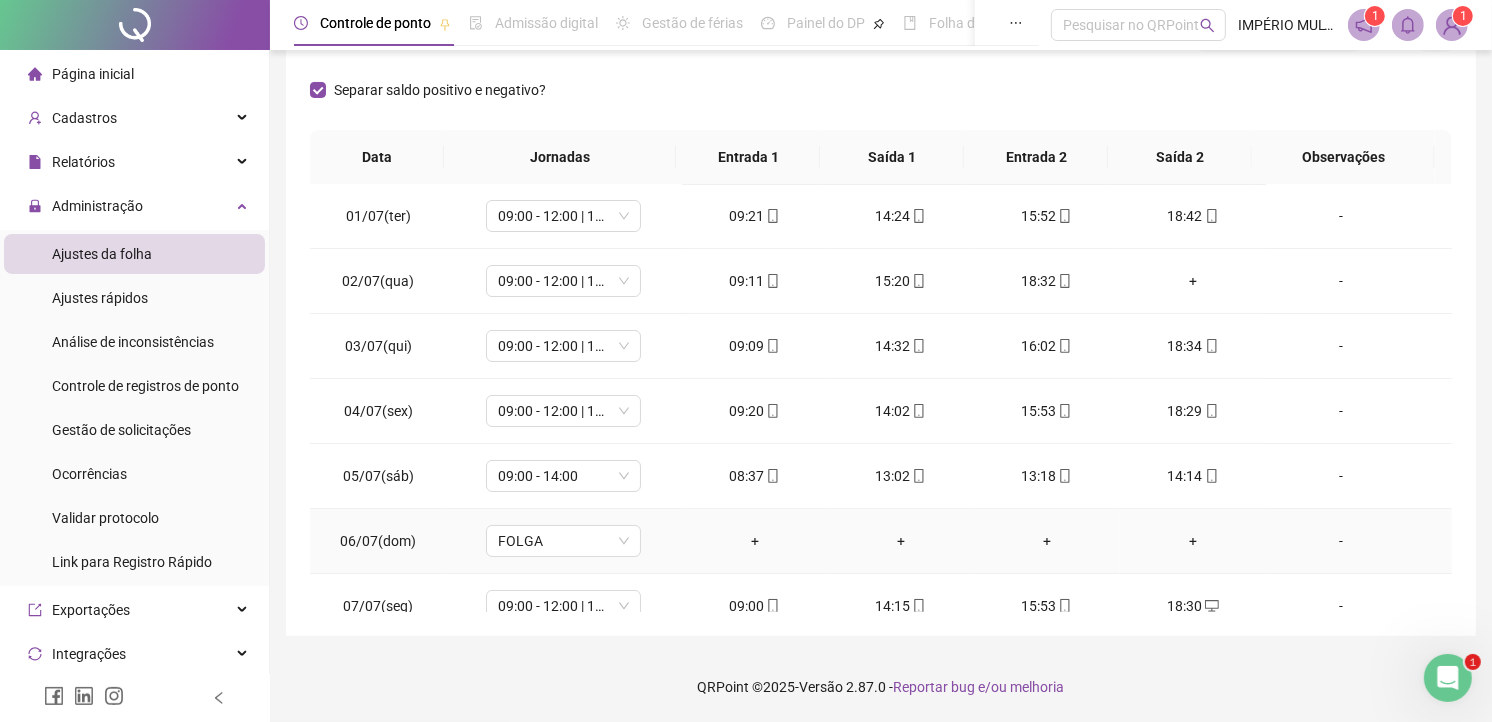 scroll, scrollTop: 0, scrollLeft: 0, axis: both 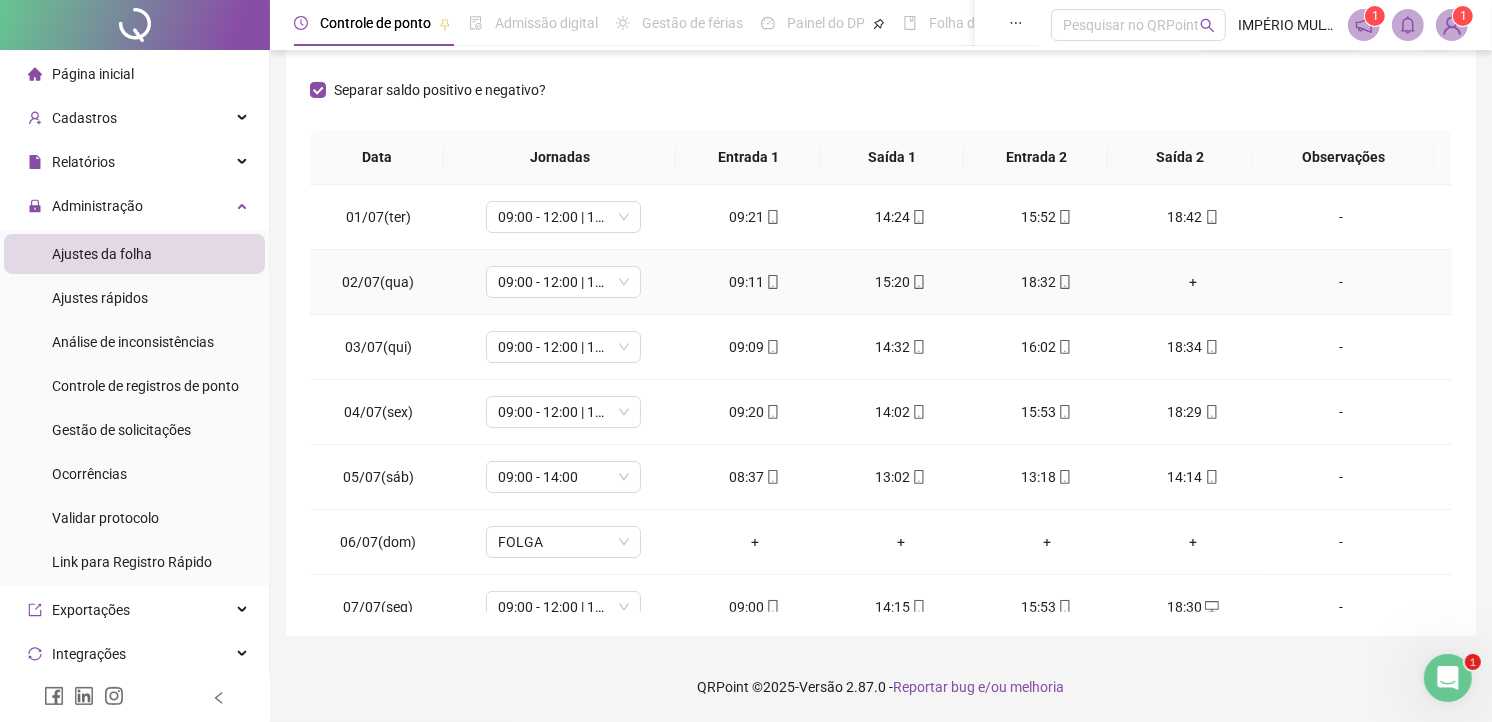 click on "+" at bounding box center (1193, 282) 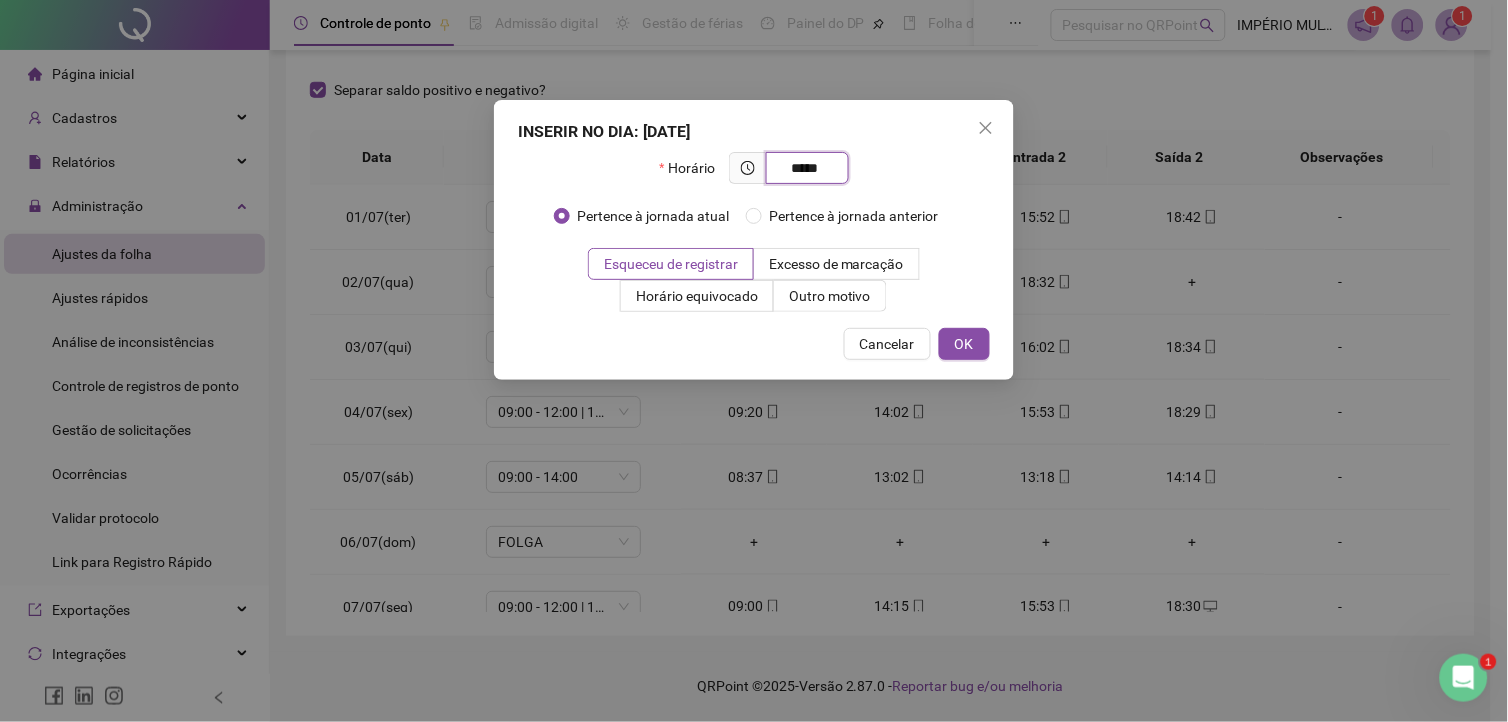 type on "*****" 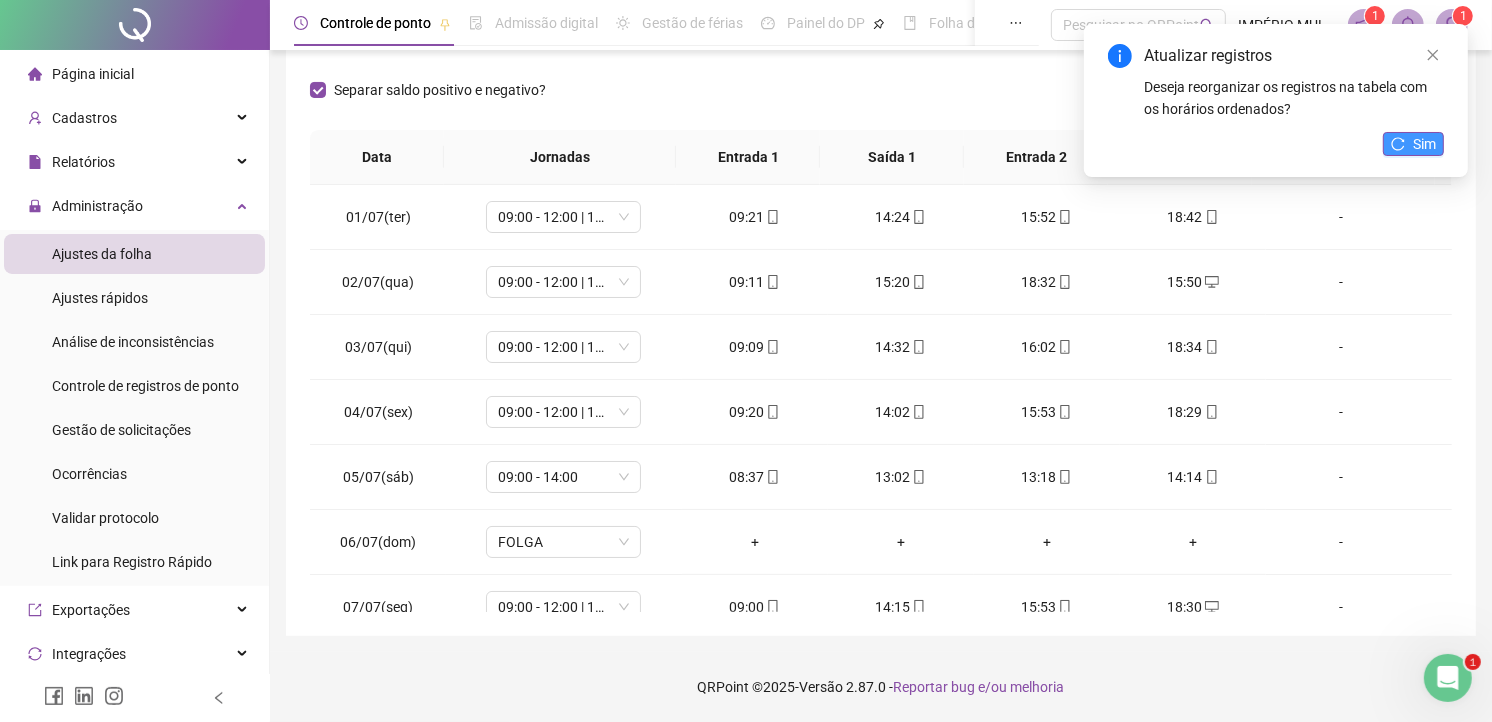 click on "Sim" at bounding box center [1413, 144] 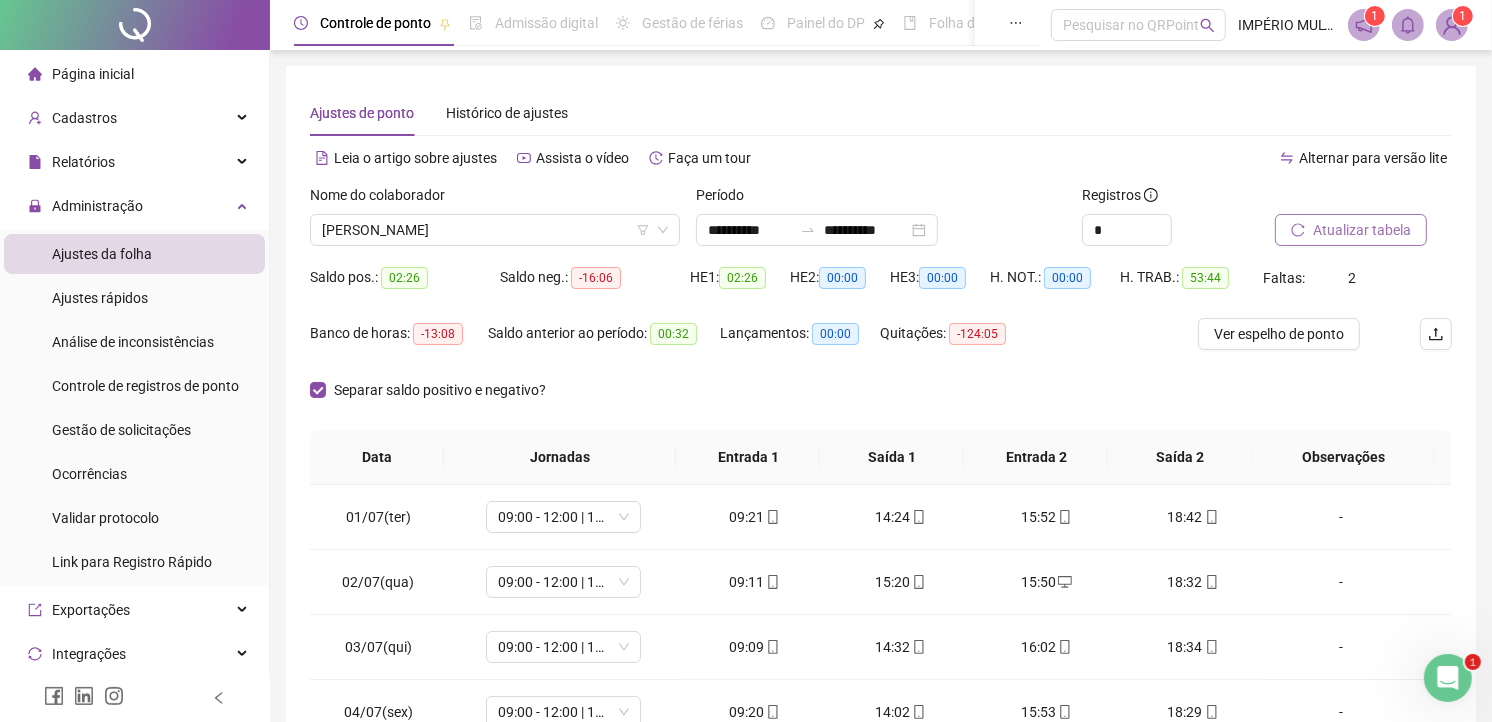 scroll, scrollTop: 222, scrollLeft: 0, axis: vertical 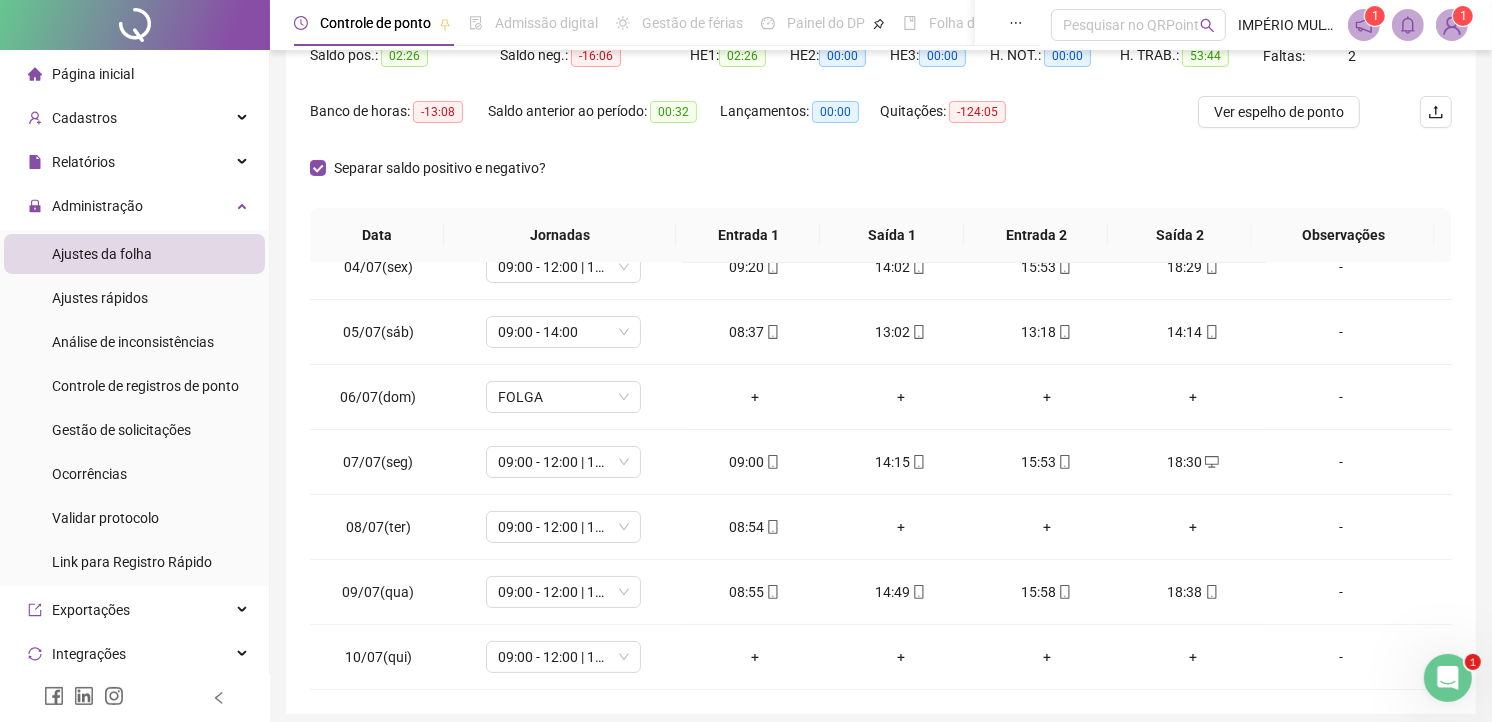 click at bounding box center [1452, 25] 